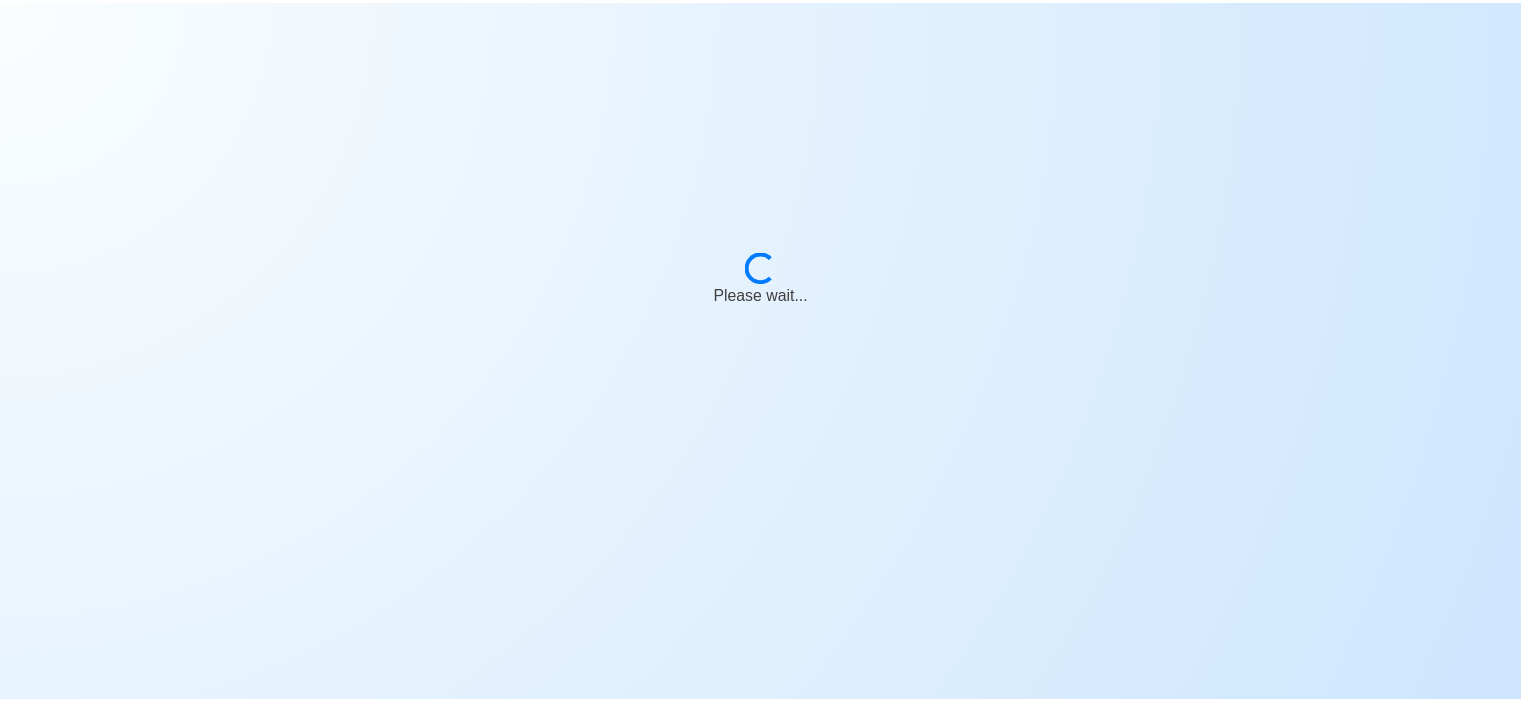 scroll, scrollTop: 0, scrollLeft: 0, axis: both 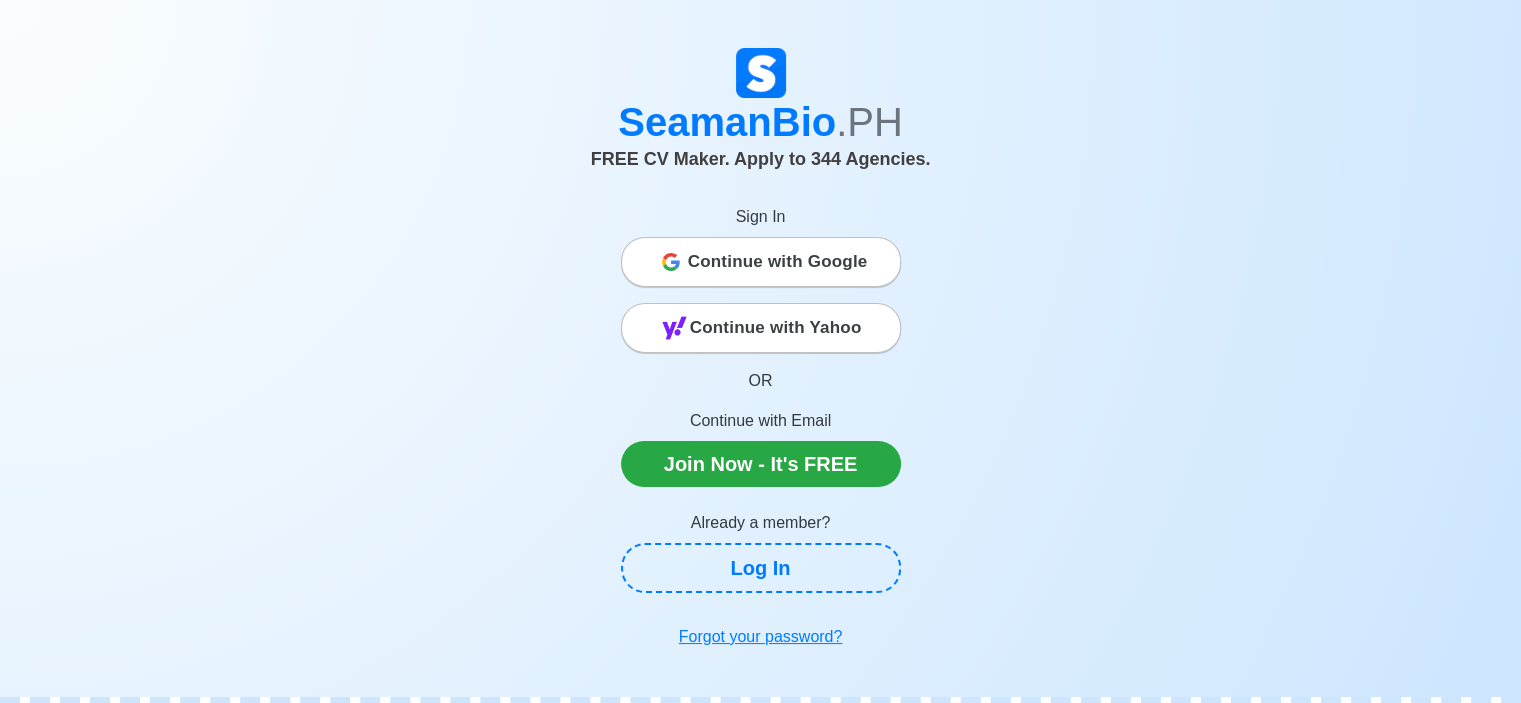 click on "Continue with Google" at bounding box center (778, 262) 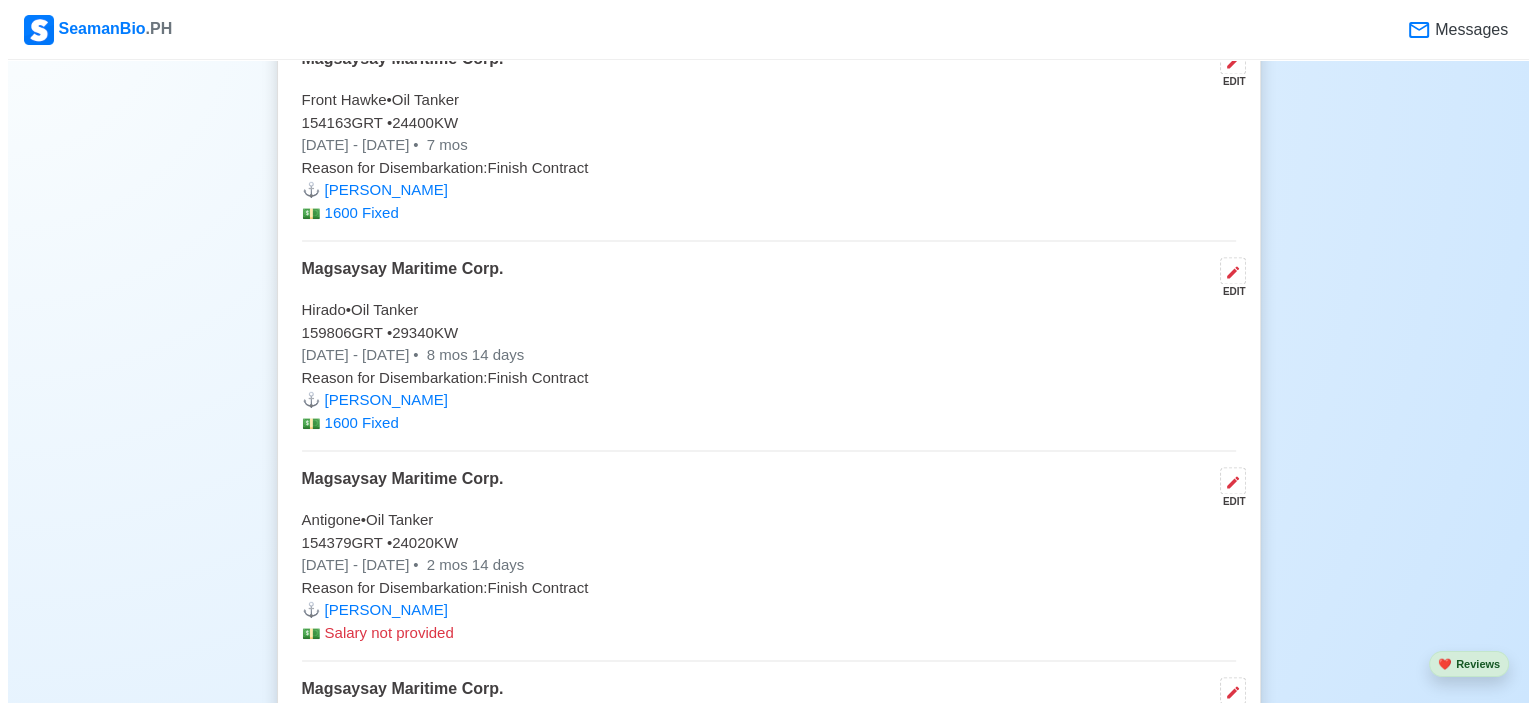 scroll, scrollTop: 2900, scrollLeft: 0, axis: vertical 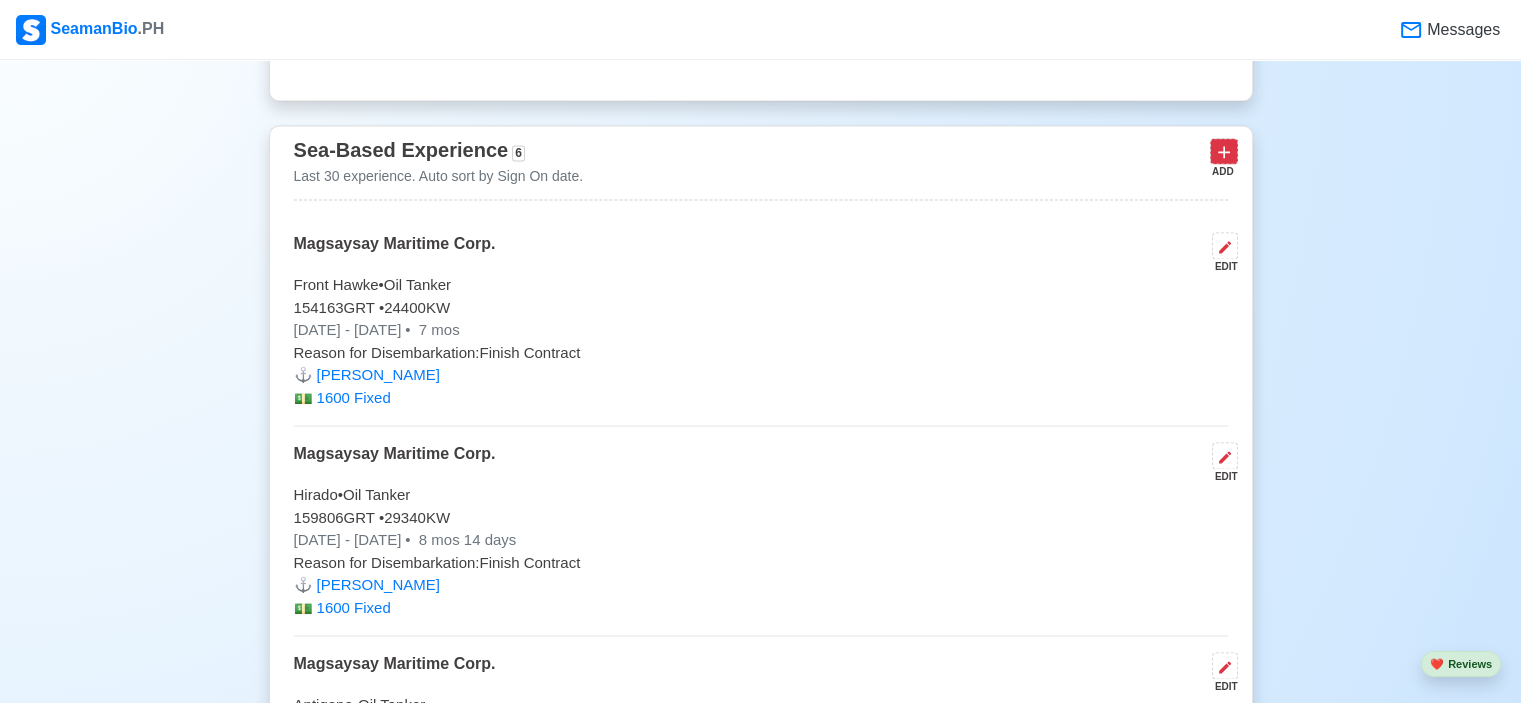 click 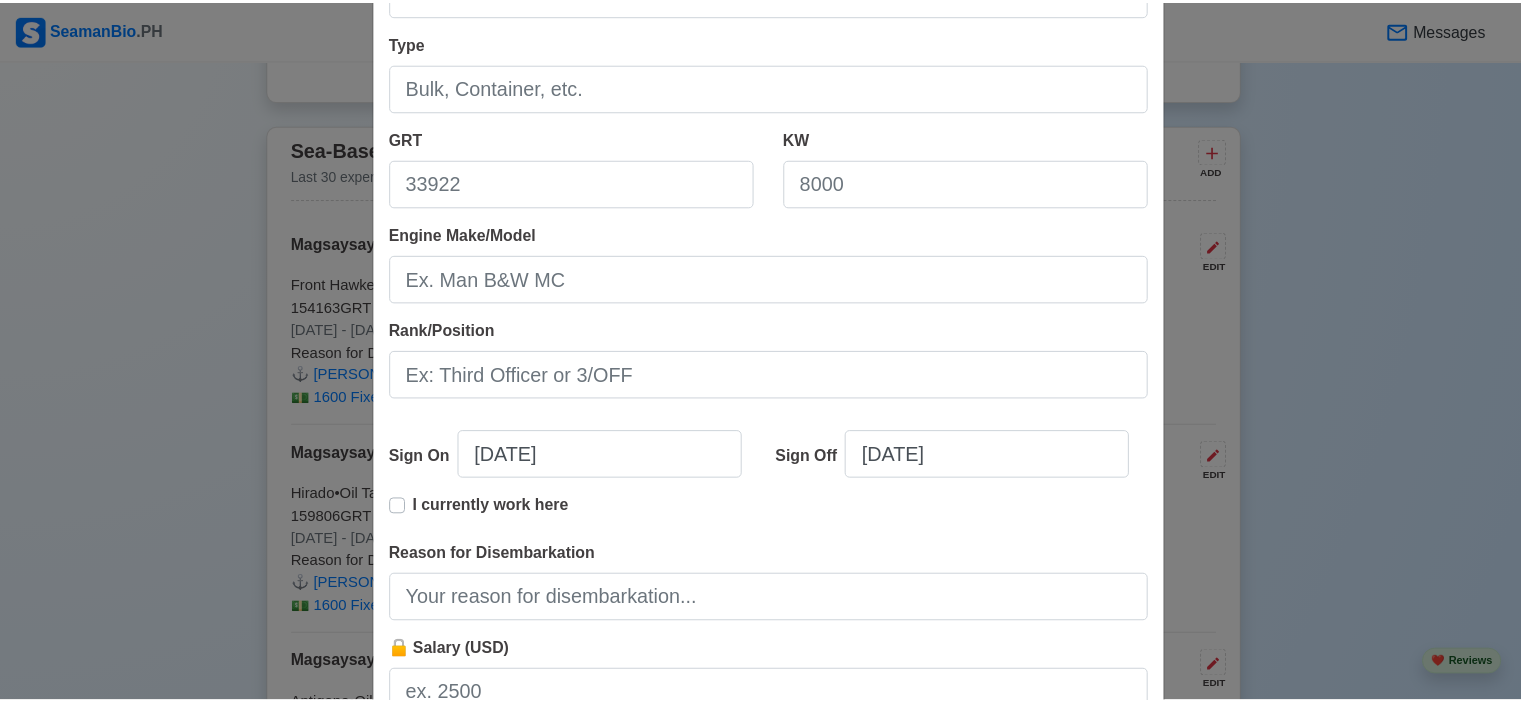 scroll, scrollTop: 436, scrollLeft: 0, axis: vertical 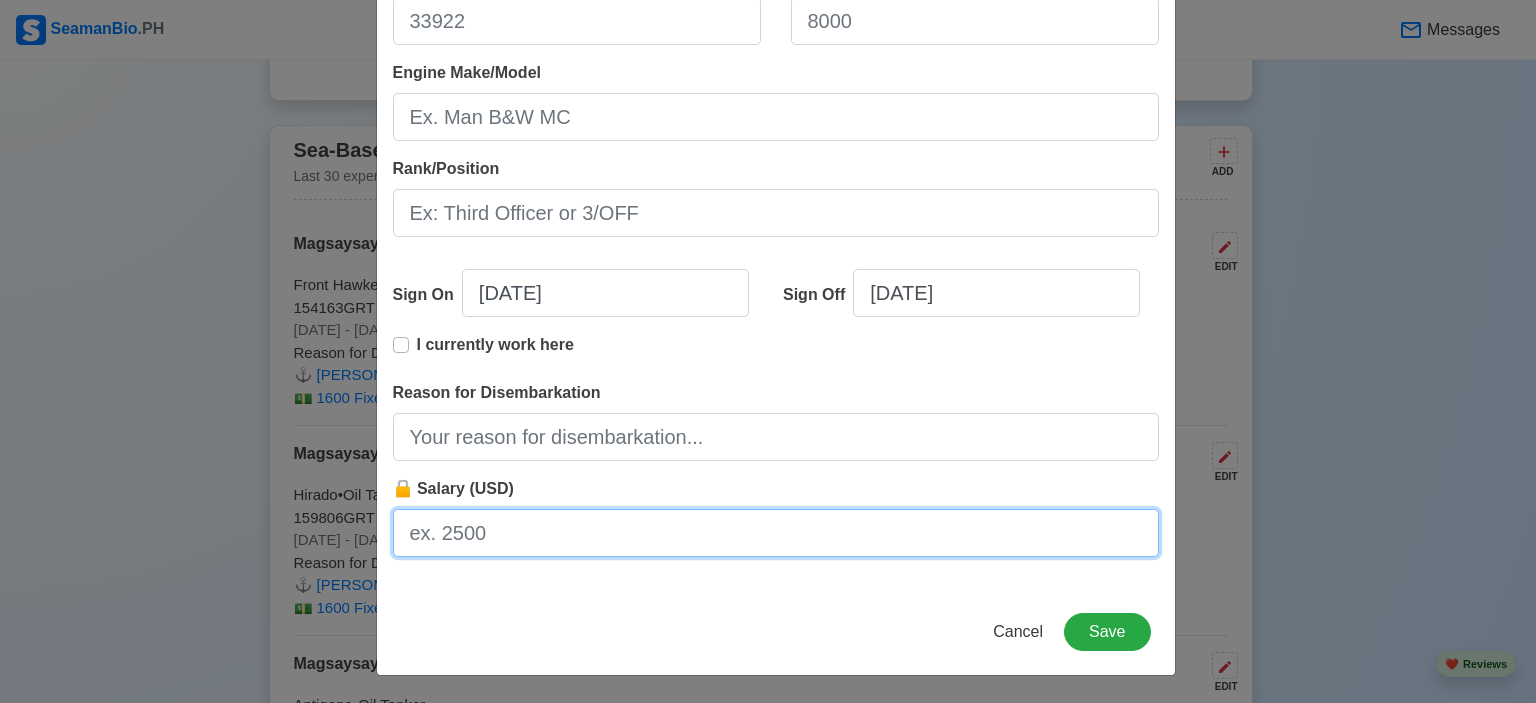 click on "🔒 Salary (USD)" at bounding box center (776, 533) 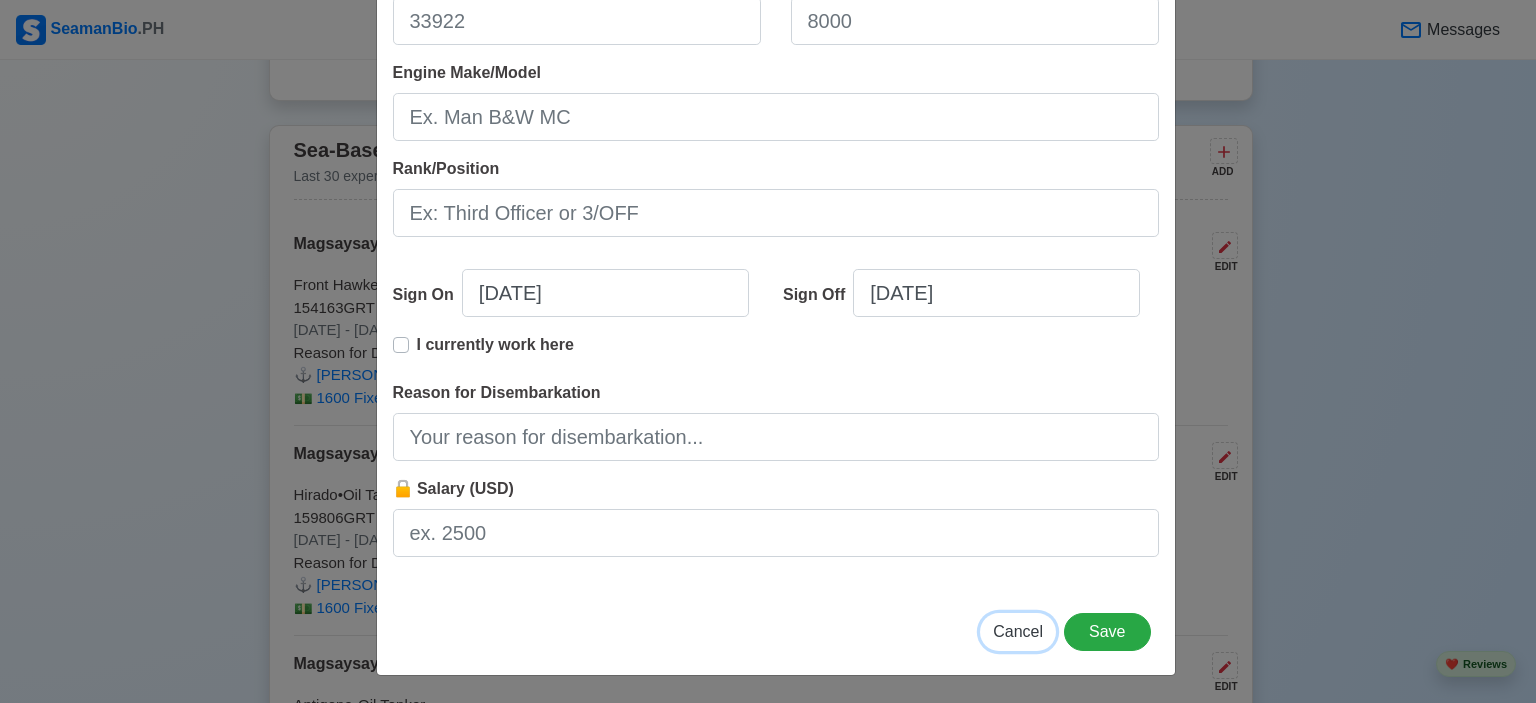 click on "Cancel" at bounding box center (1018, 631) 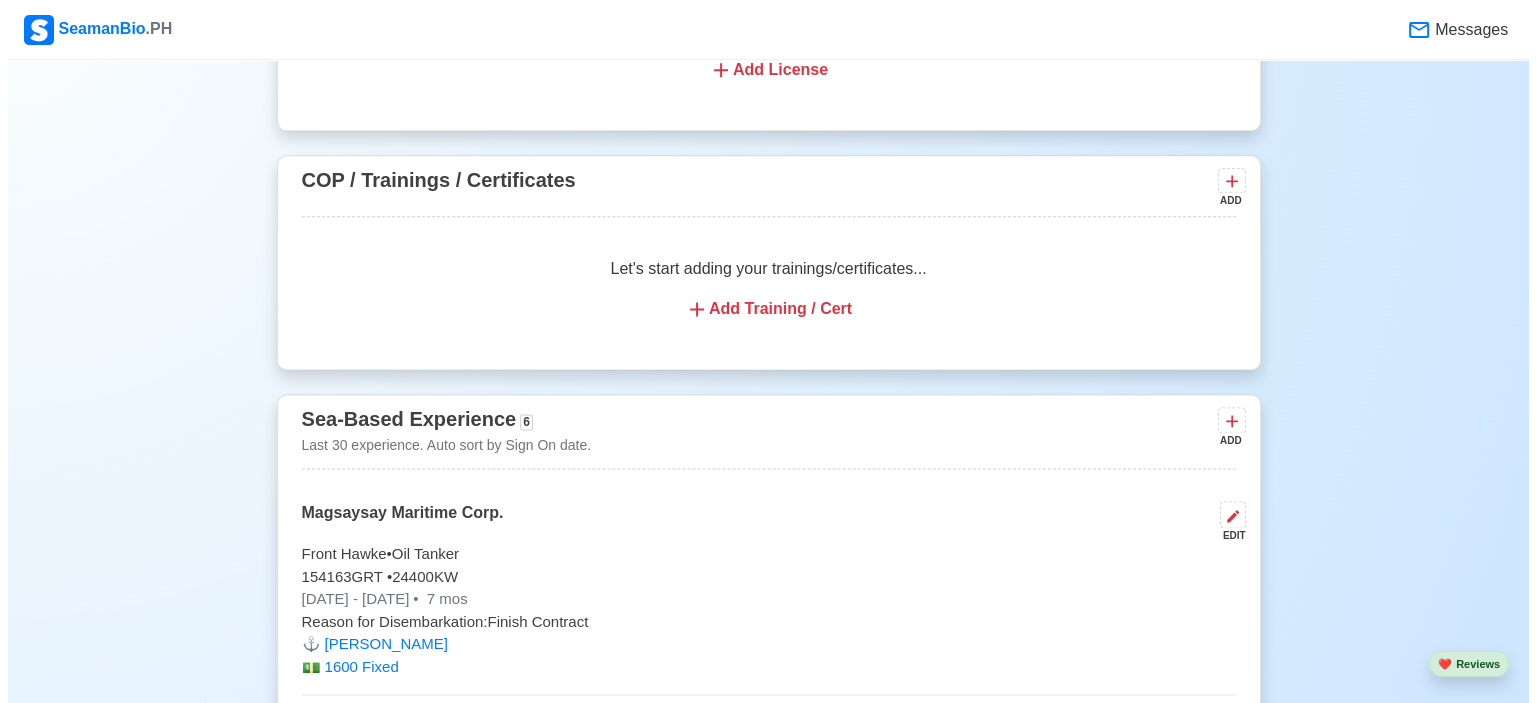 scroll, scrollTop: 2800, scrollLeft: 0, axis: vertical 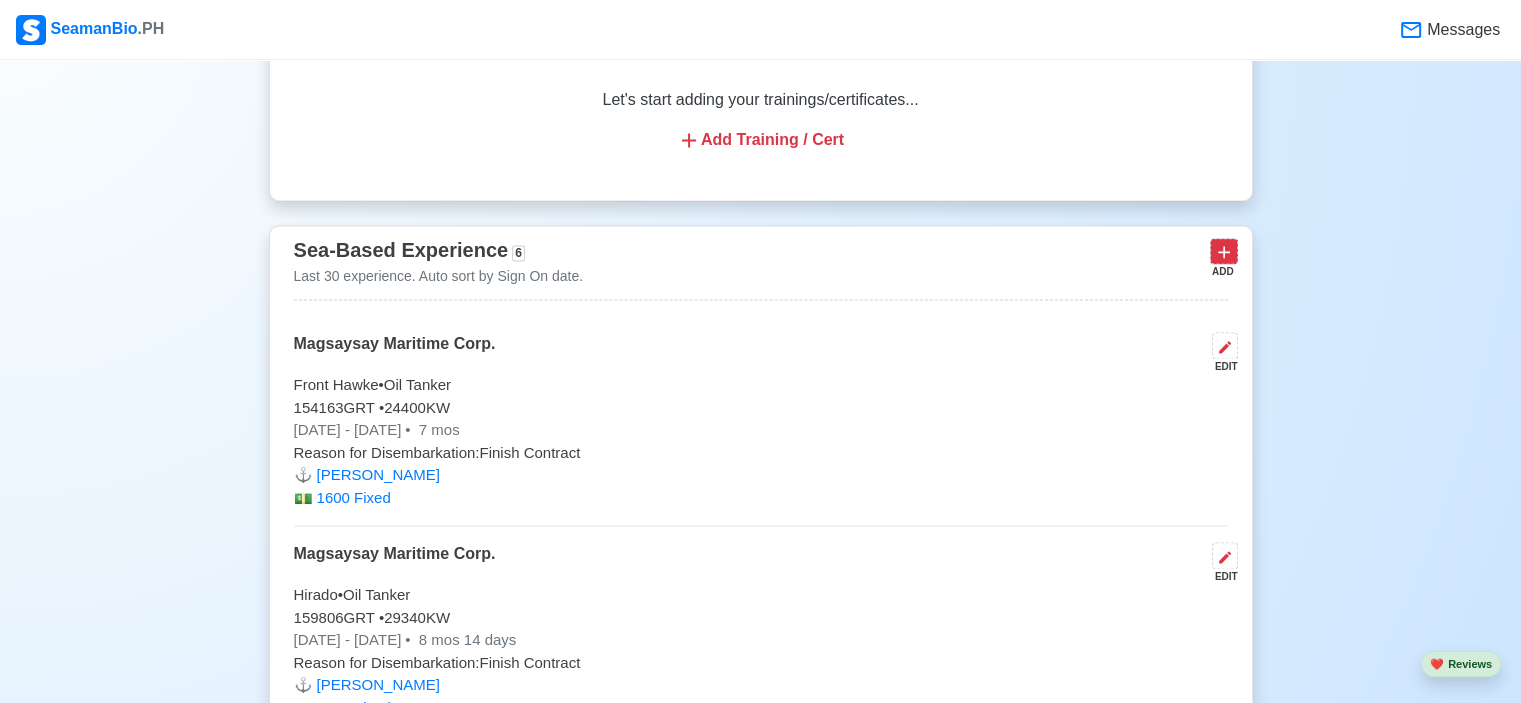 click 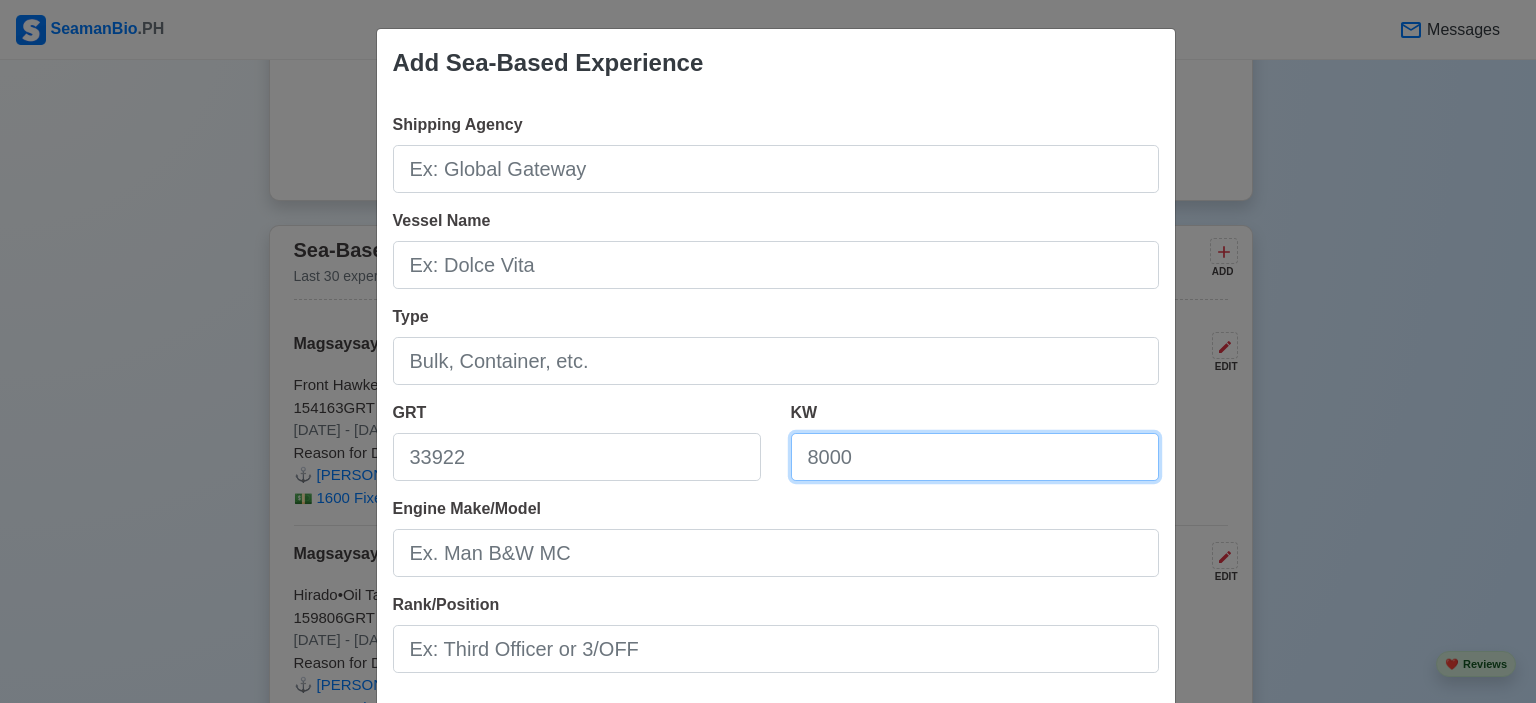 click on "KW" at bounding box center [975, 457] 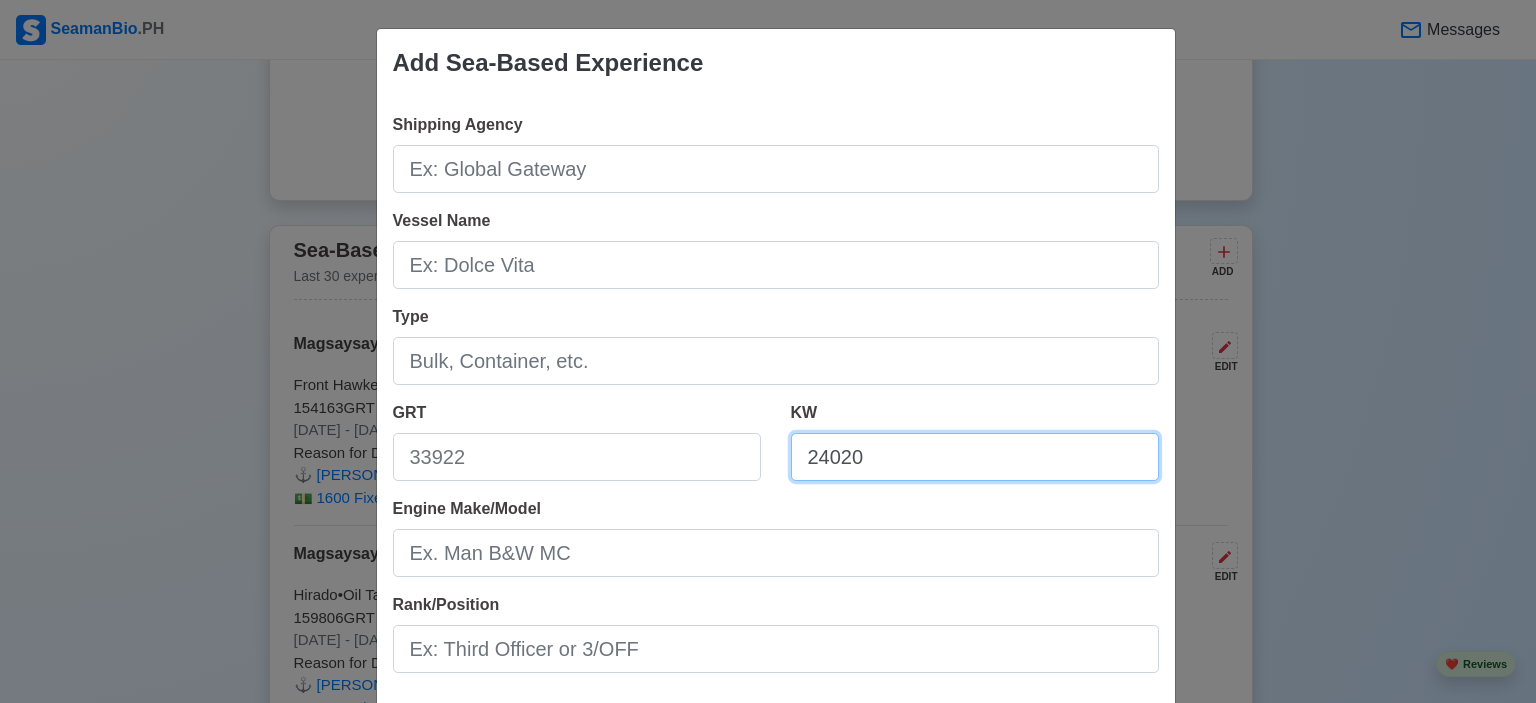 type on "24020" 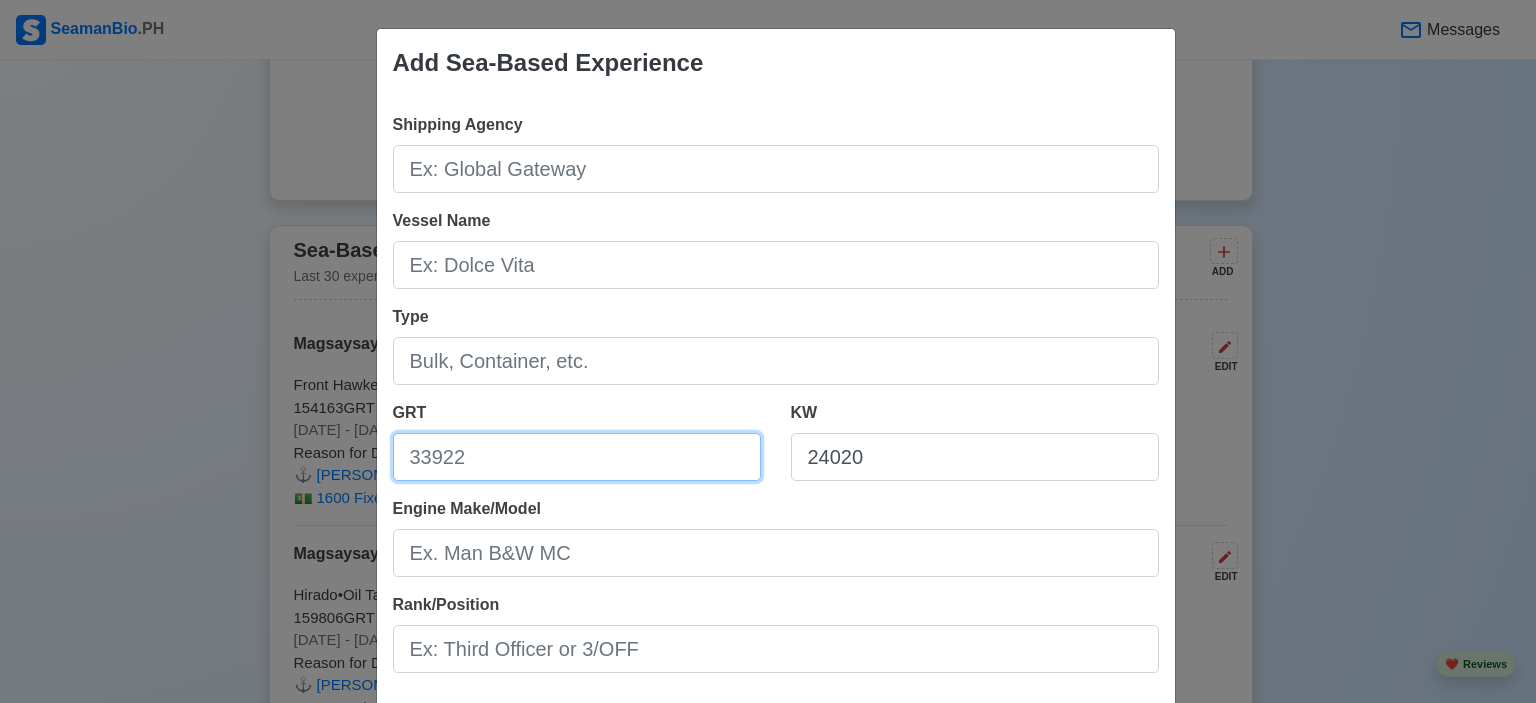 click on "GRT" at bounding box center (577, 457) 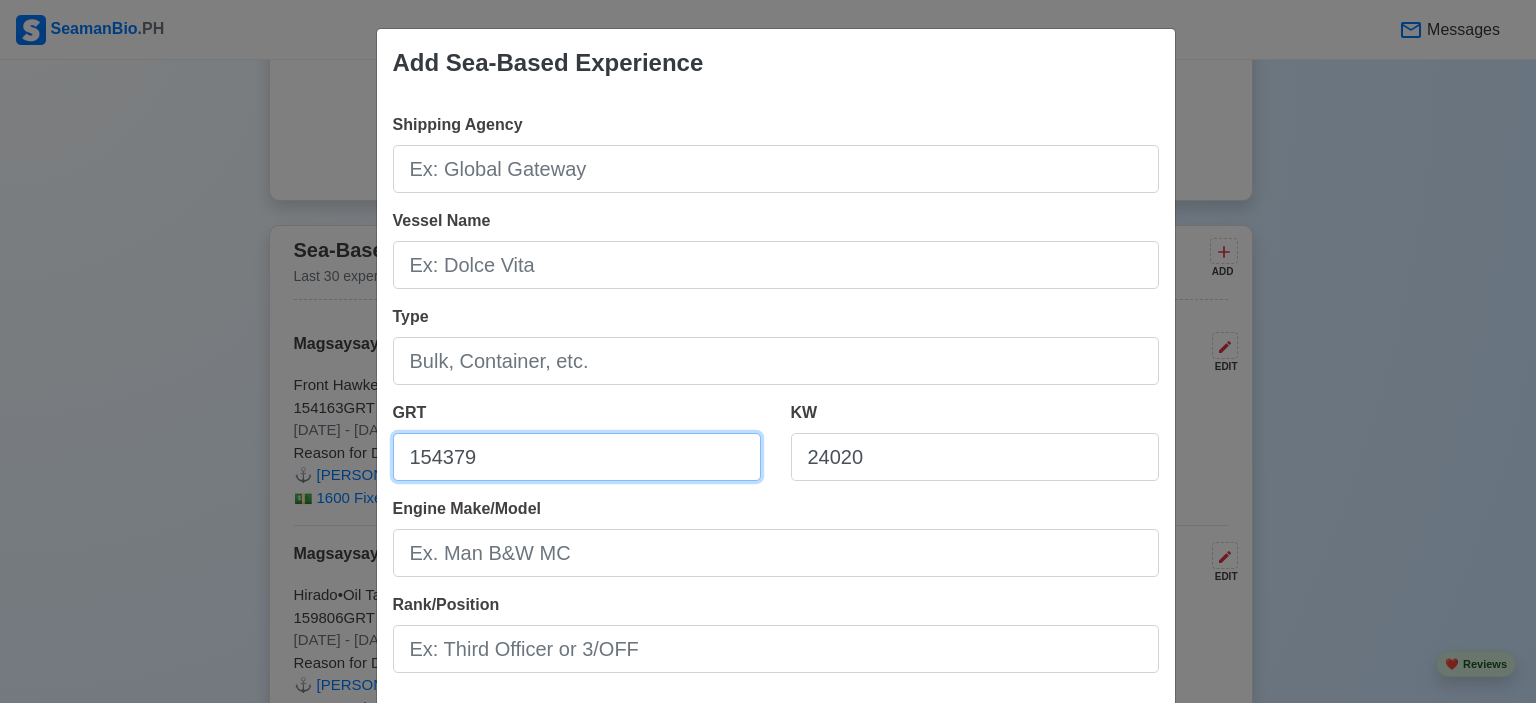 type on "154379" 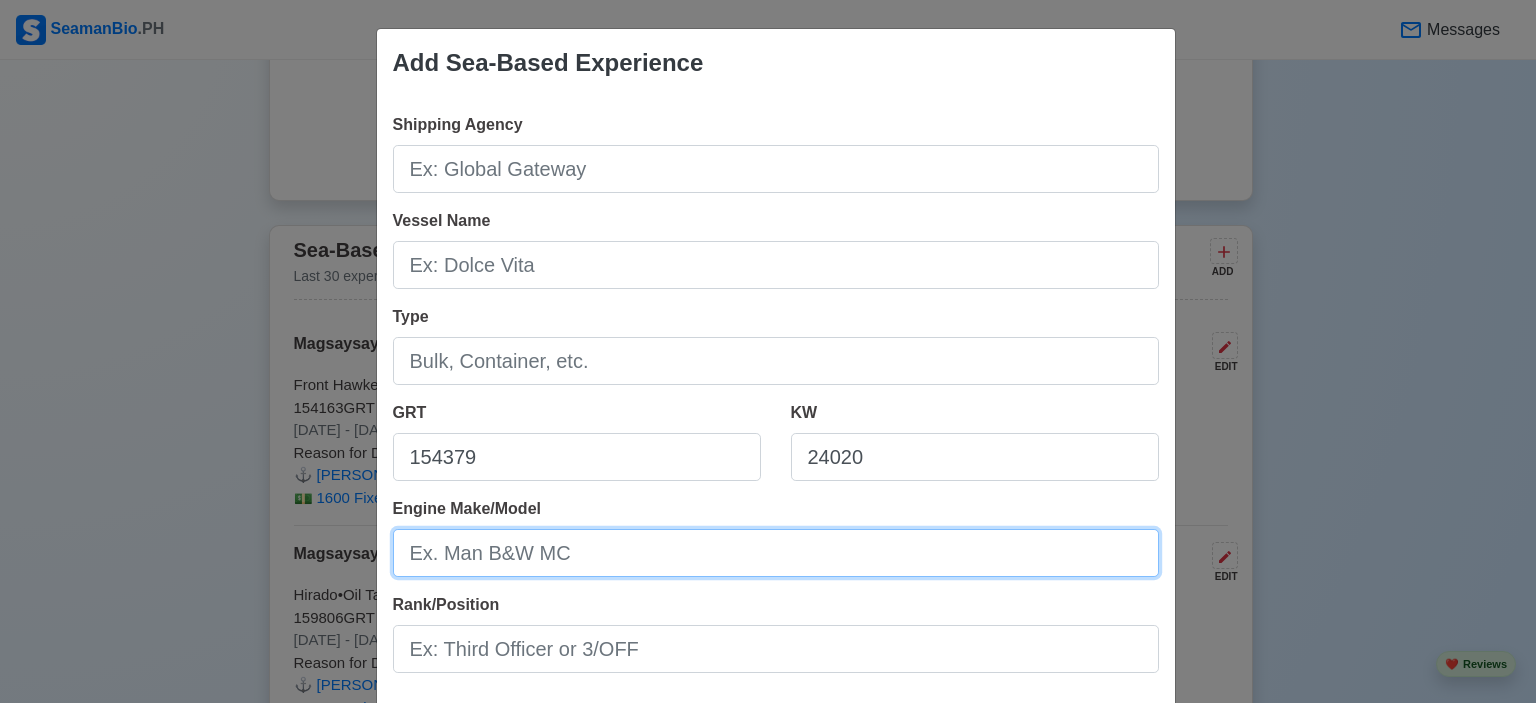 click on "Engine Make/Model" at bounding box center [776, 553] 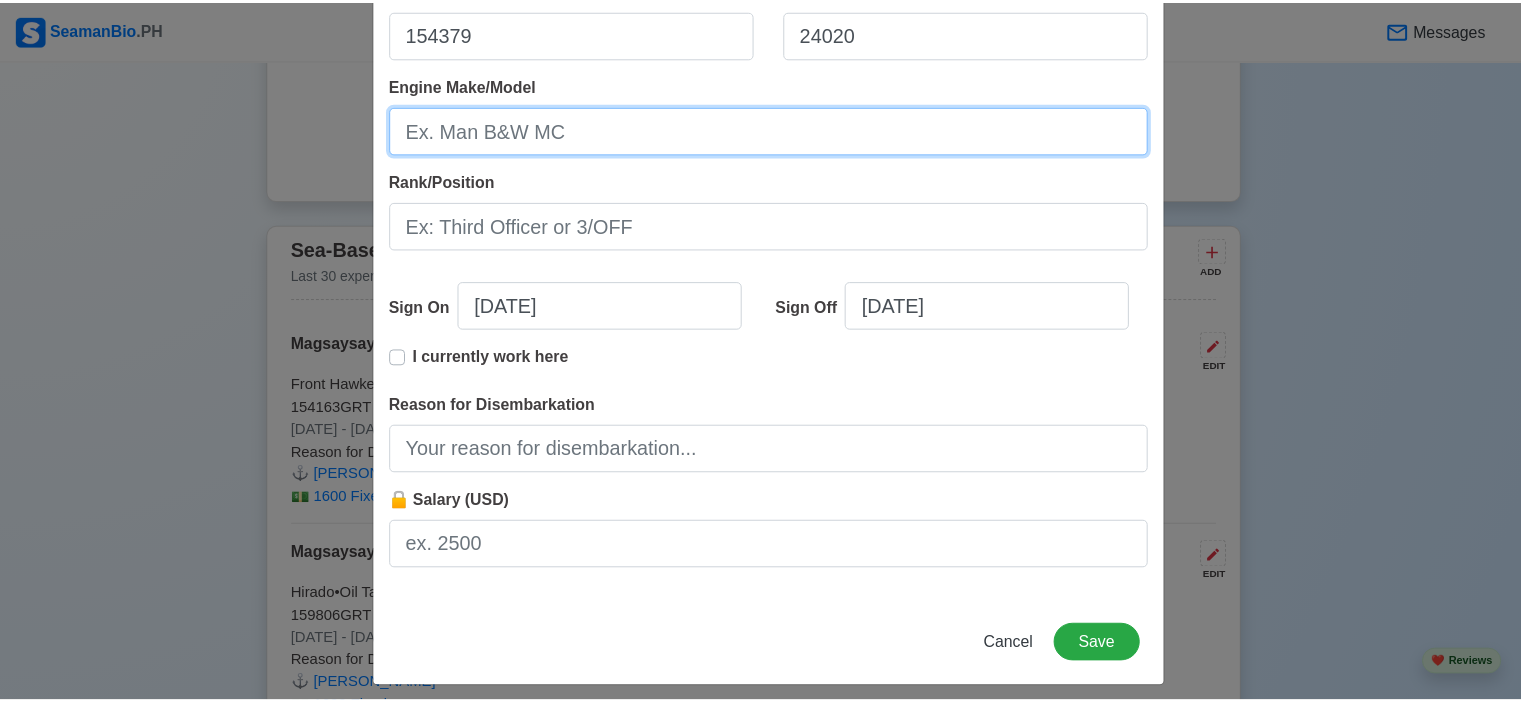 scroll, scrollTop: 436, scrollLeft: 0, axis: vertical 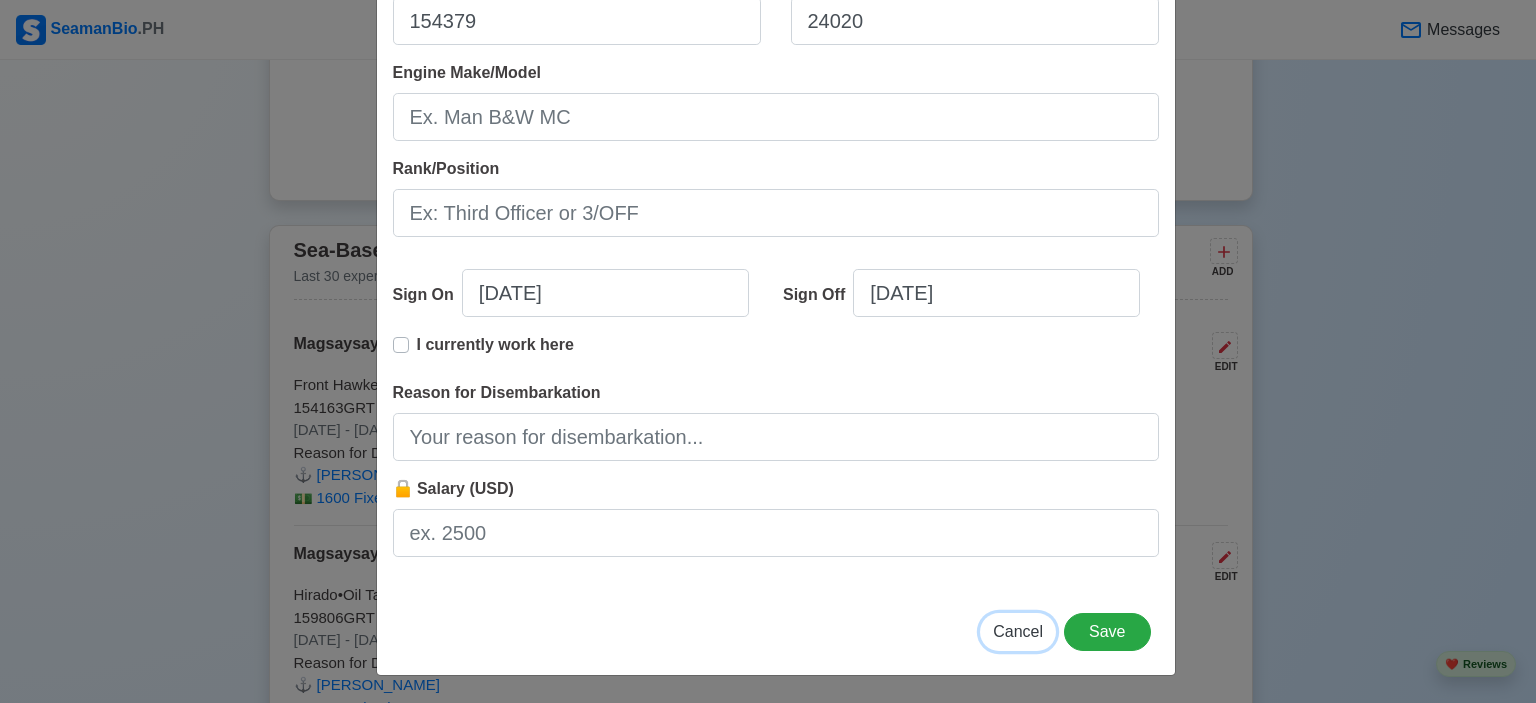 click on "Cancel" at bounding box center [1018, 631] 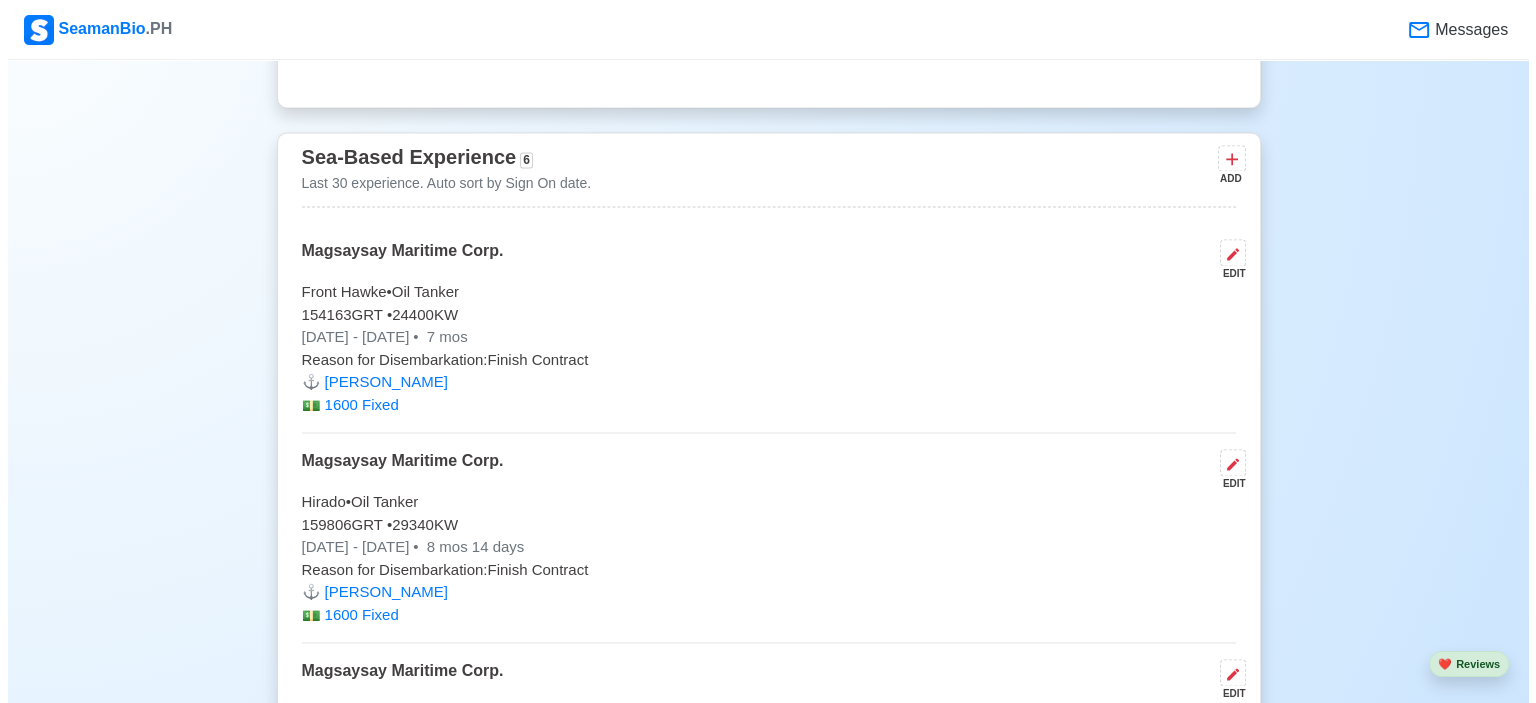 scroll, scrollTop: 3200, scrollLeft: 0, axis: vertical 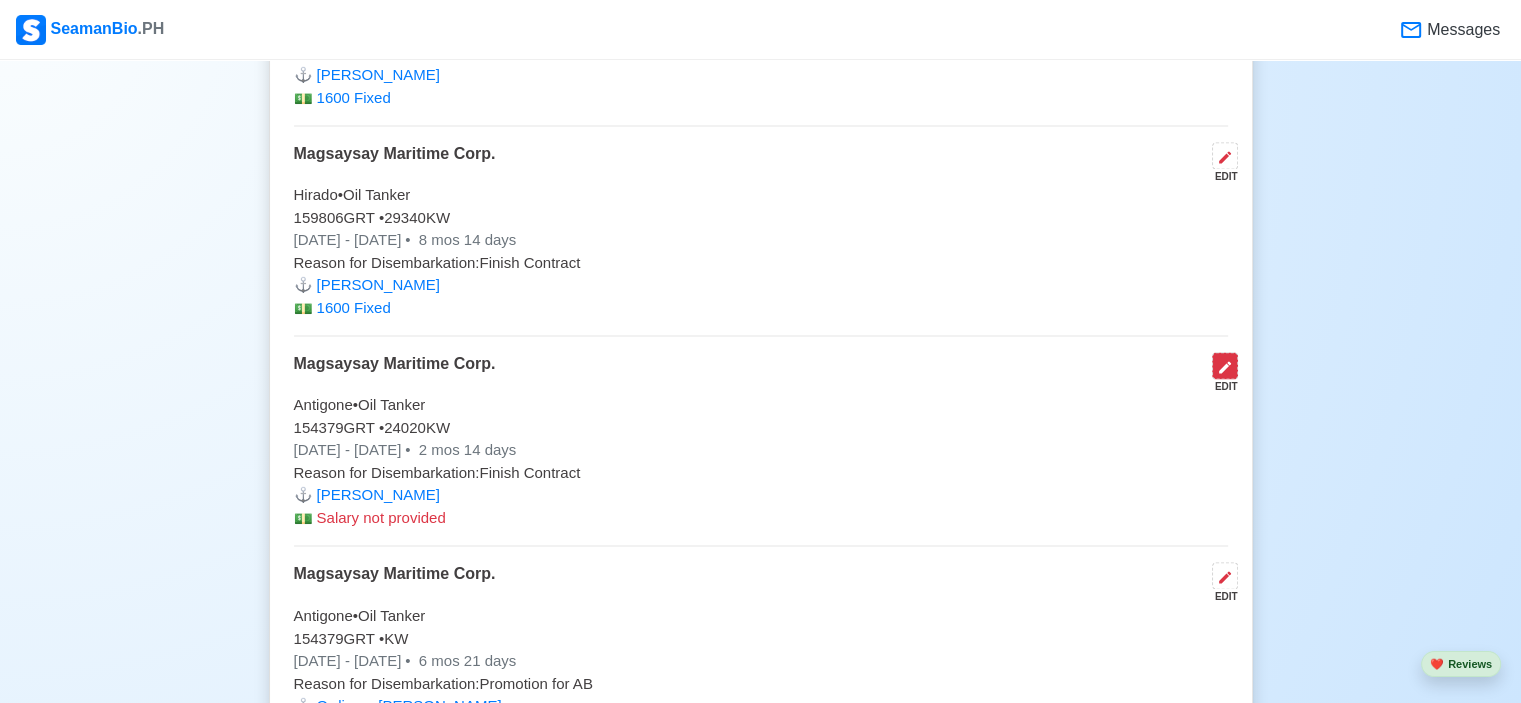 click 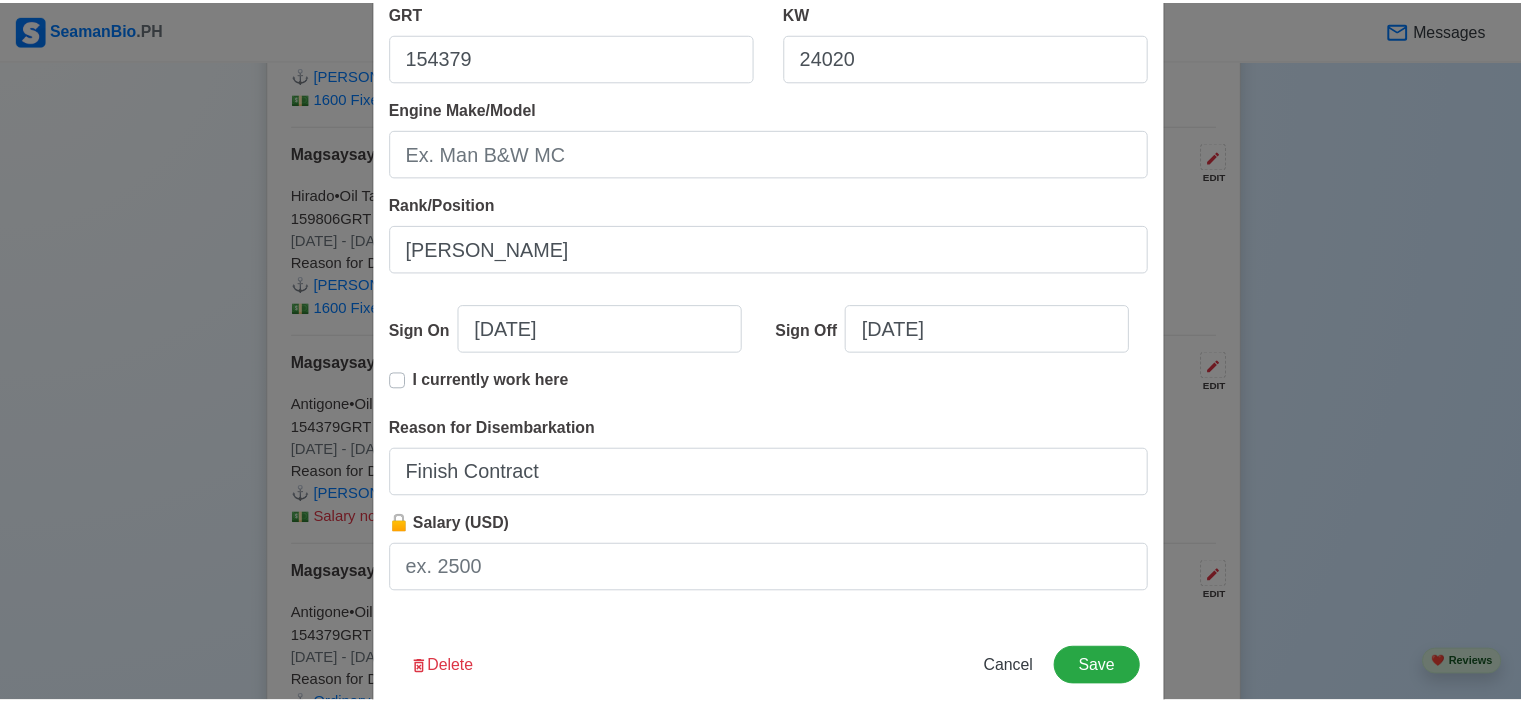 scroll, scrollTop: 436, scrollLeft: 0, axis: vertical 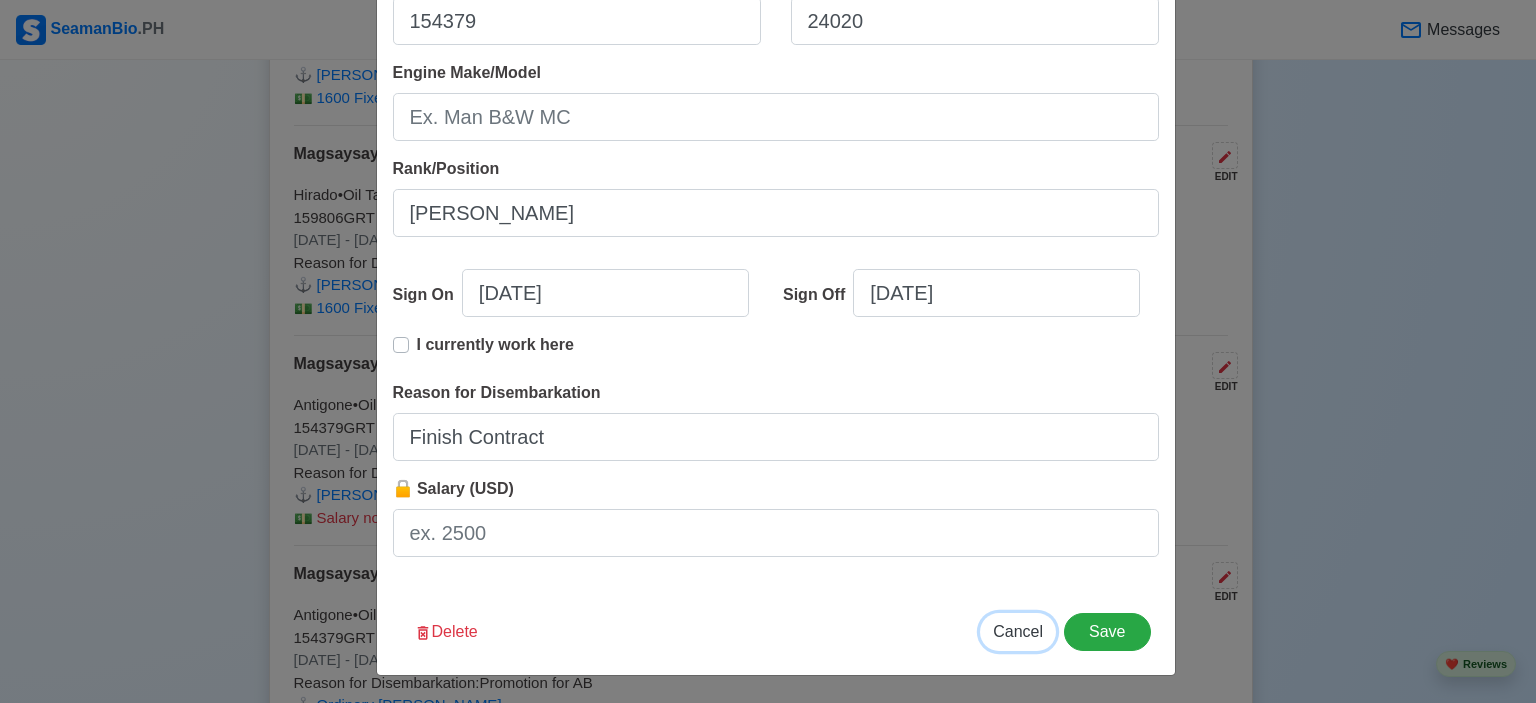 click on "Cancel" at bounding box center (1018, 631) 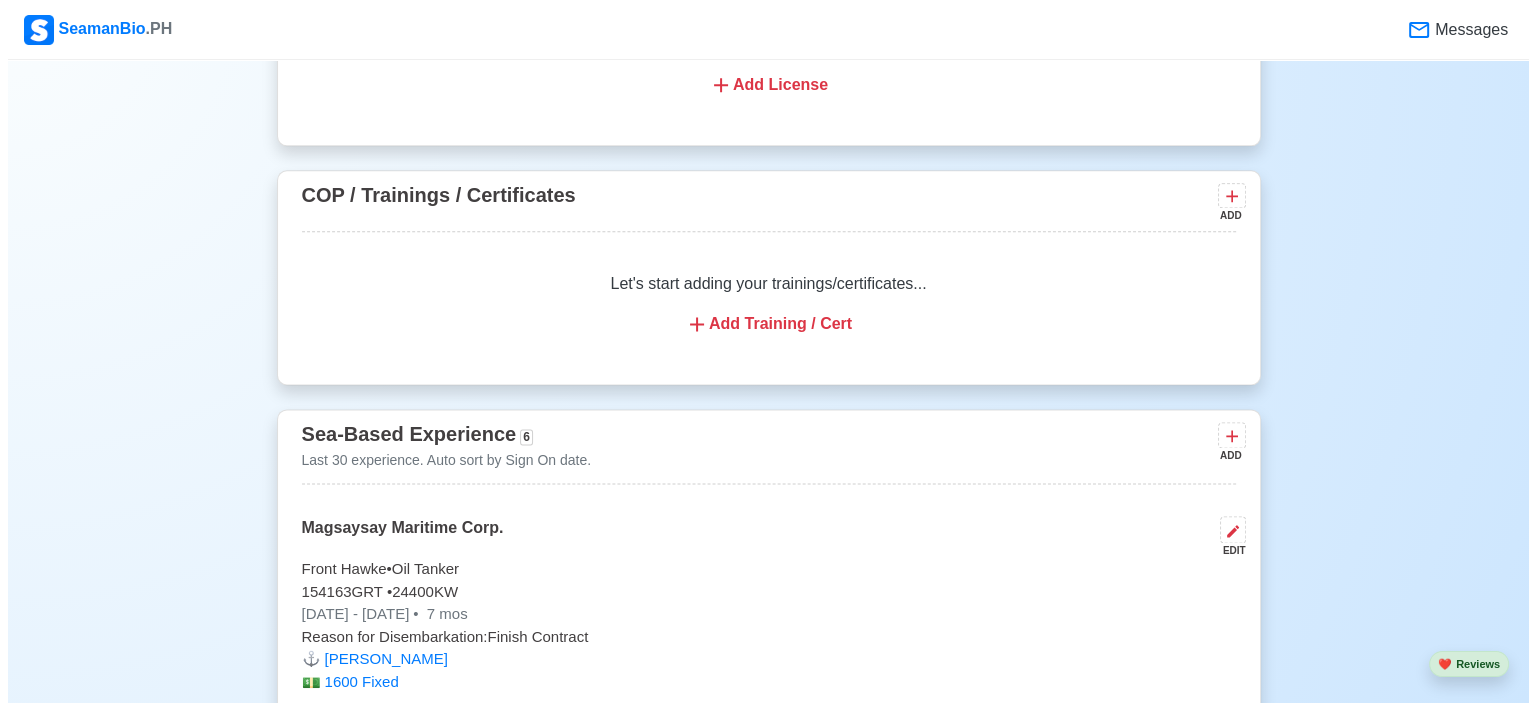 scroll, scrollTop: 2700, scrollLeft: 0, axis: vertical 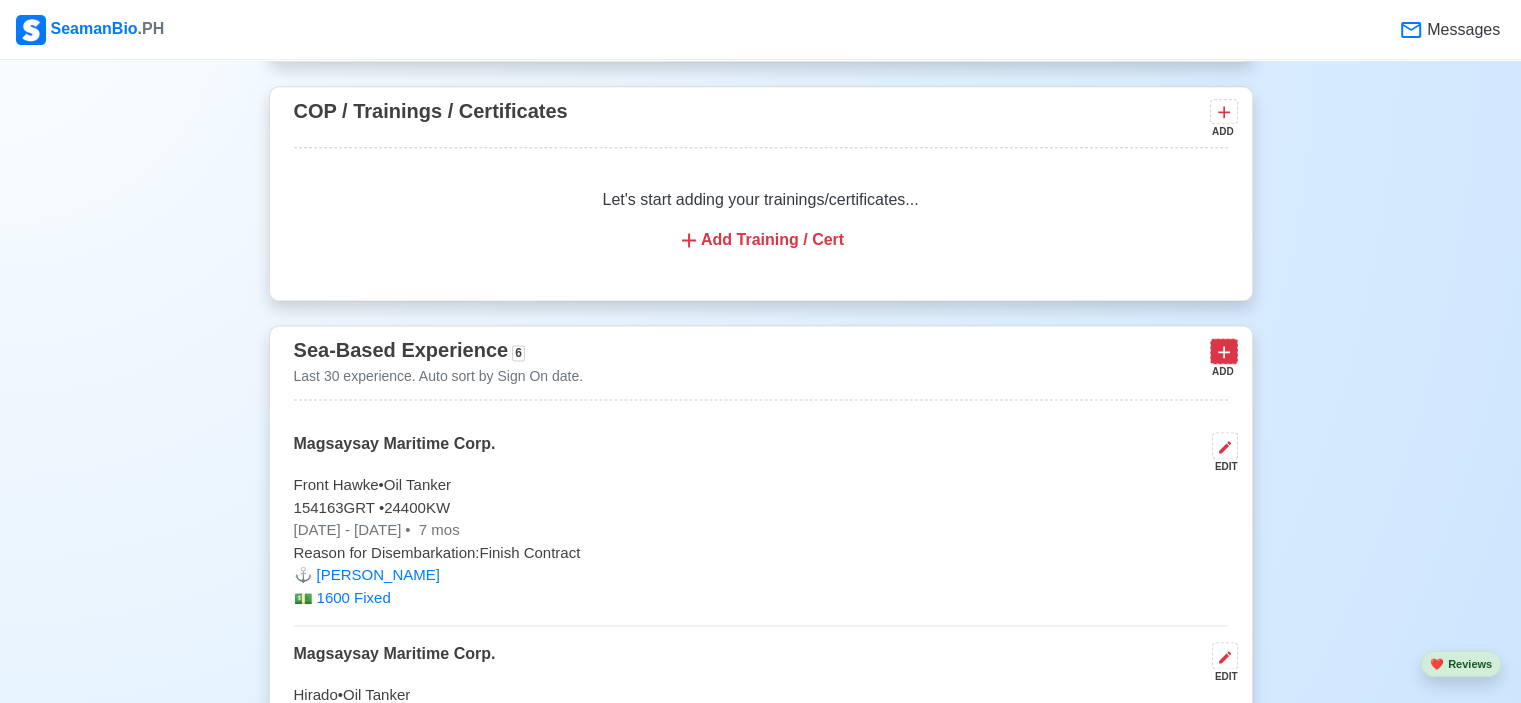 click 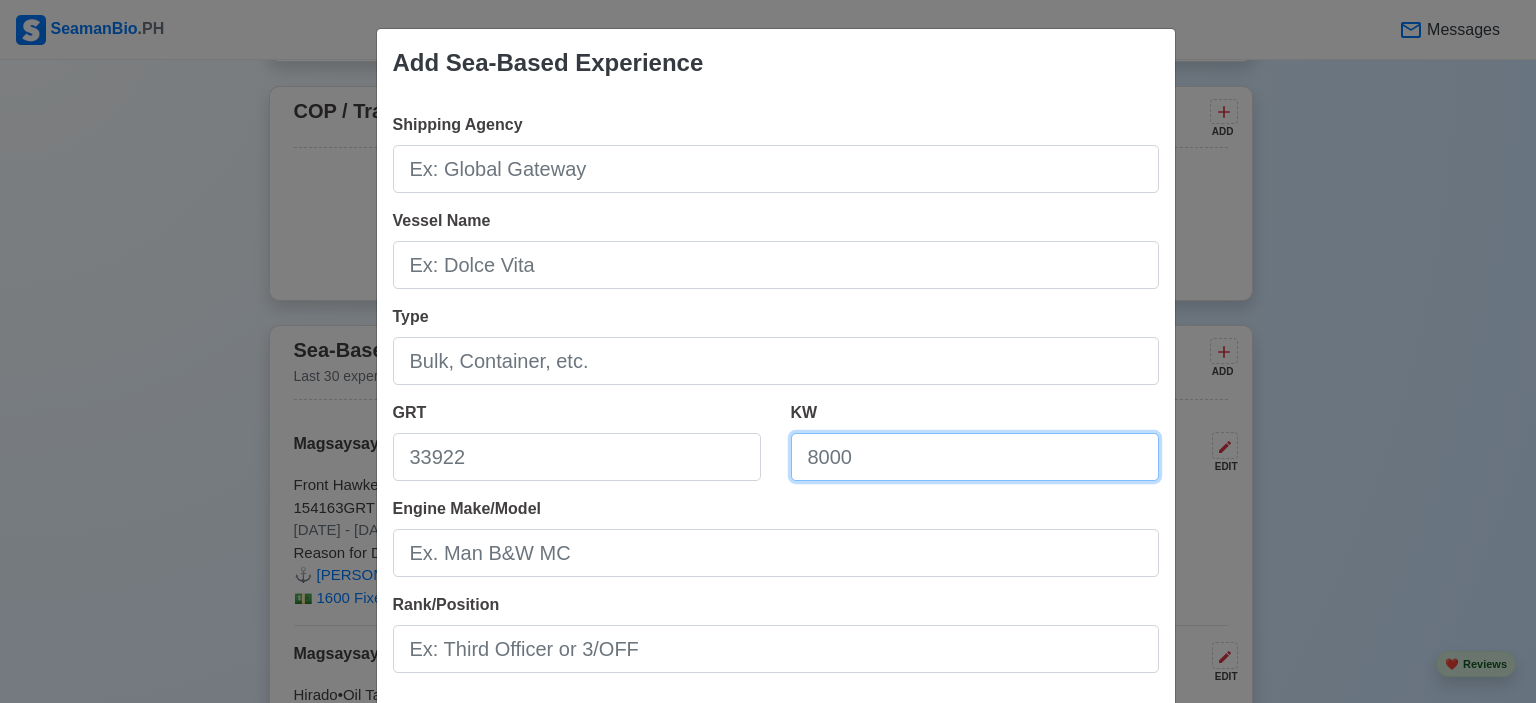 click on "KW" at bounding box center (975, 457) 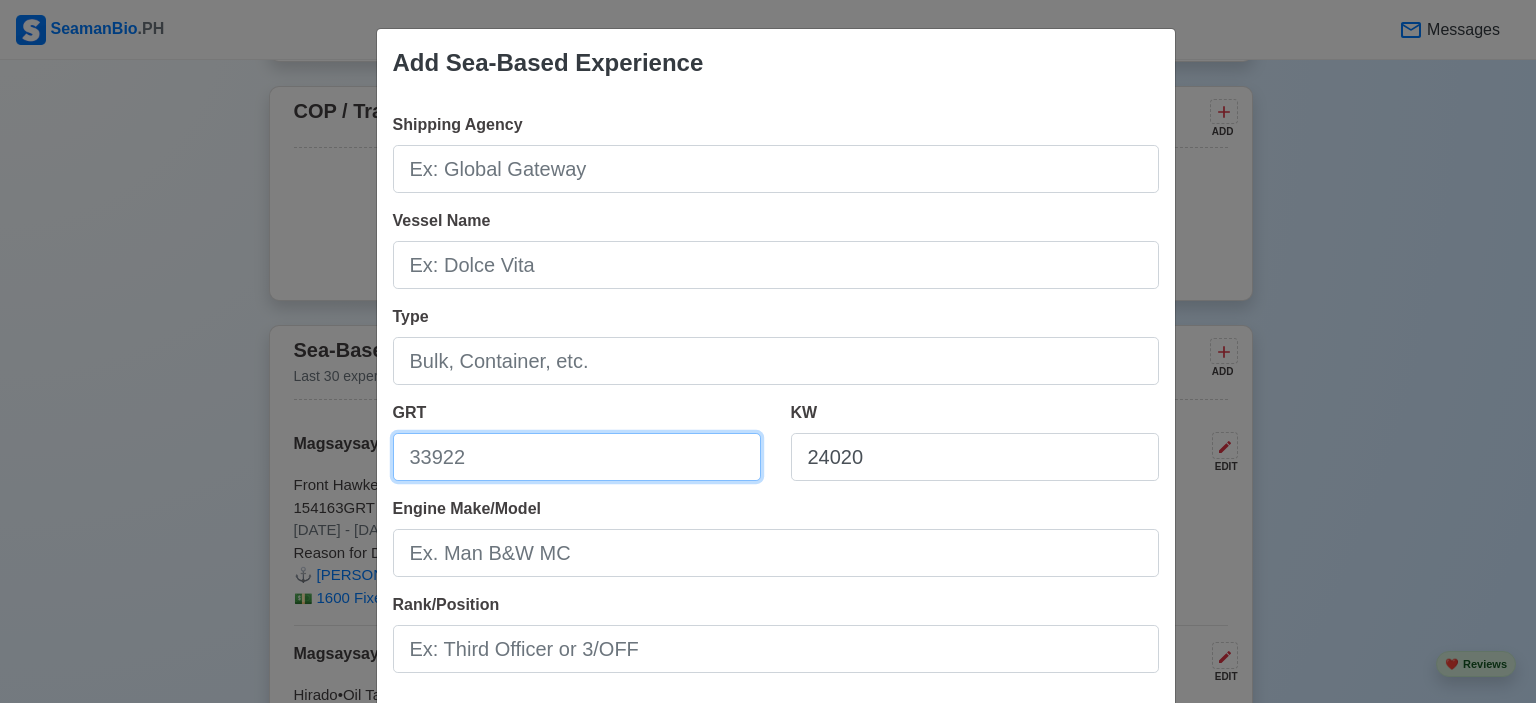 click on "GRT" at bounding box center [577, 457] 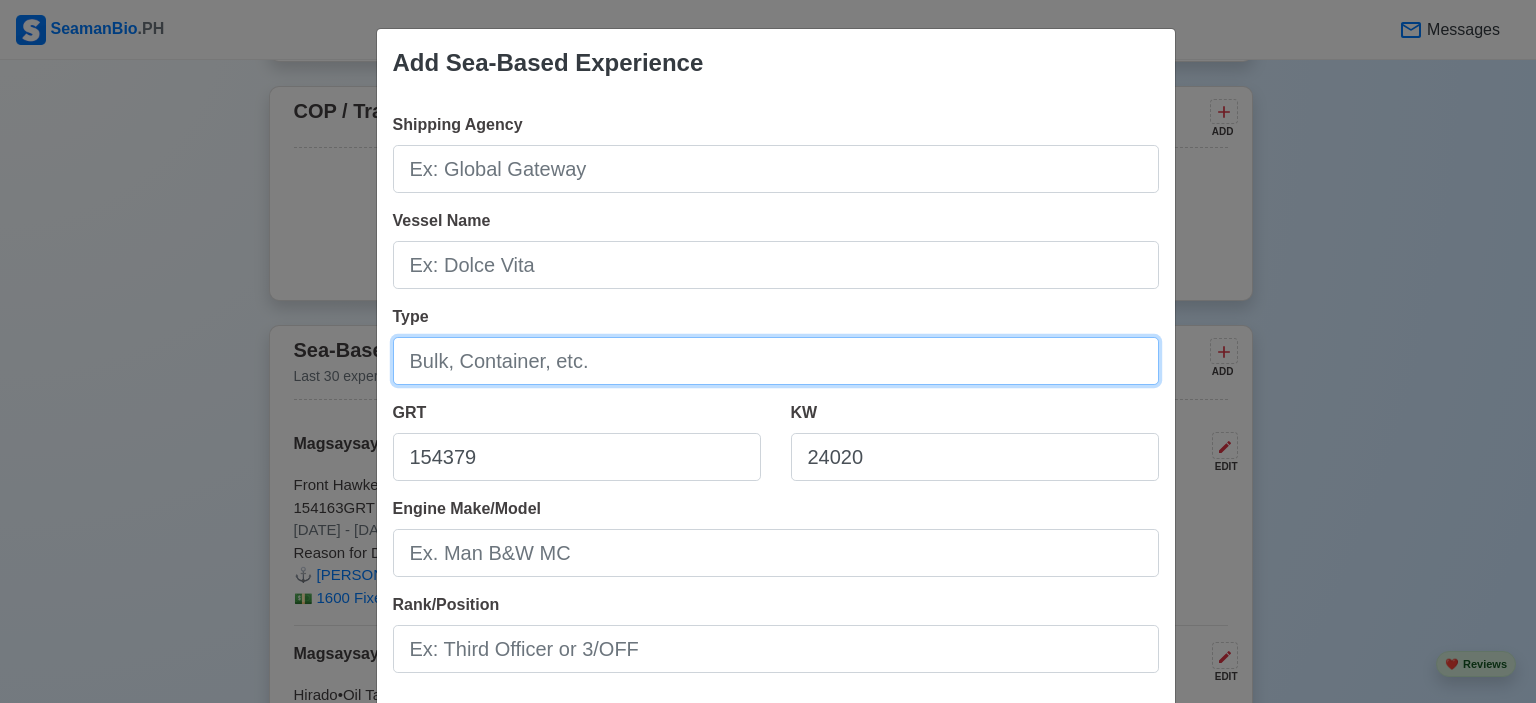click on "Type" at bounding box center (776, 361) 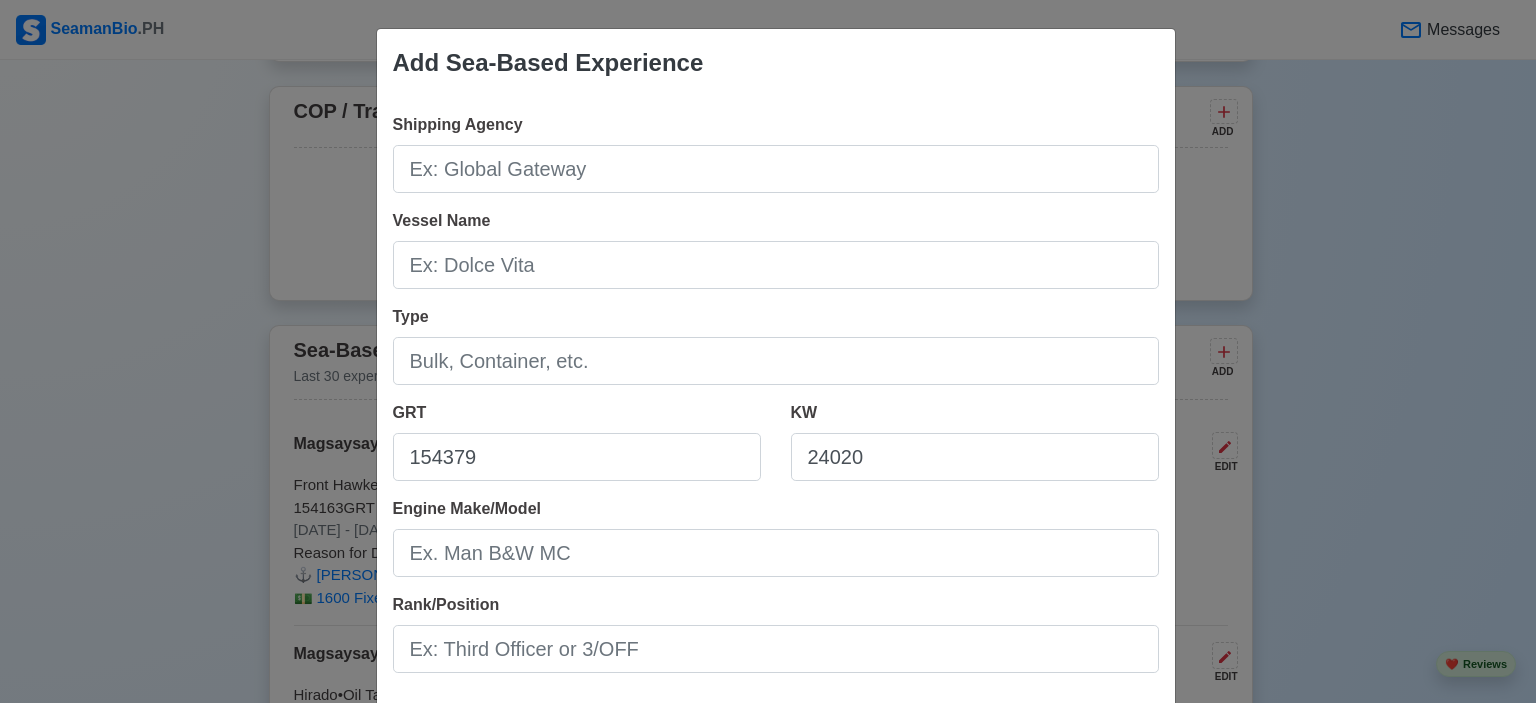 click on "Shipping Agency Vessel Name Type GRT 154379 KW 24020 Engine Make/Model Rank/Position Sign On [DATE] Sign Off [DATE] I currently work here Reason for Disembarkation 🔒 Salary (USD)" at bounding box center (776, 561) 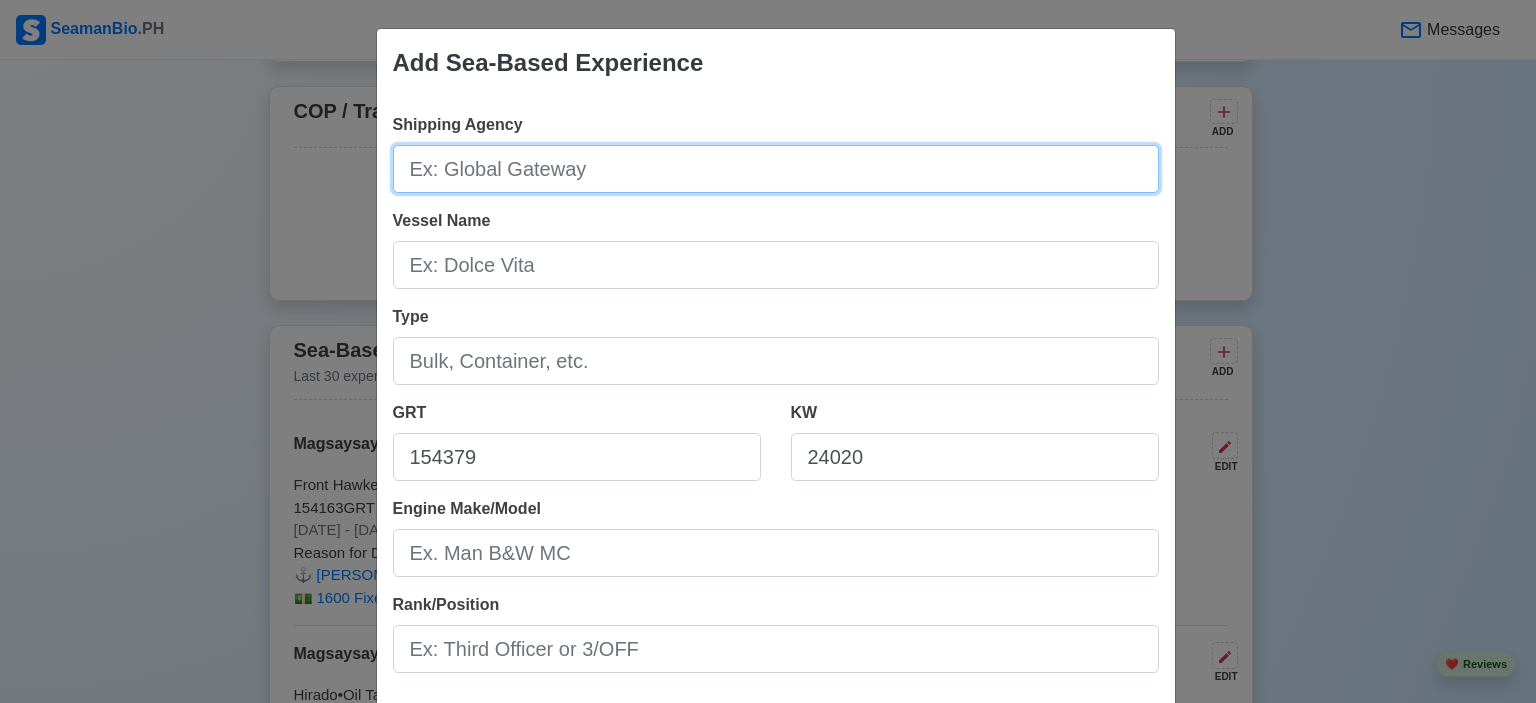 click on "Shipping Agency" at bounding box center (776, 169) 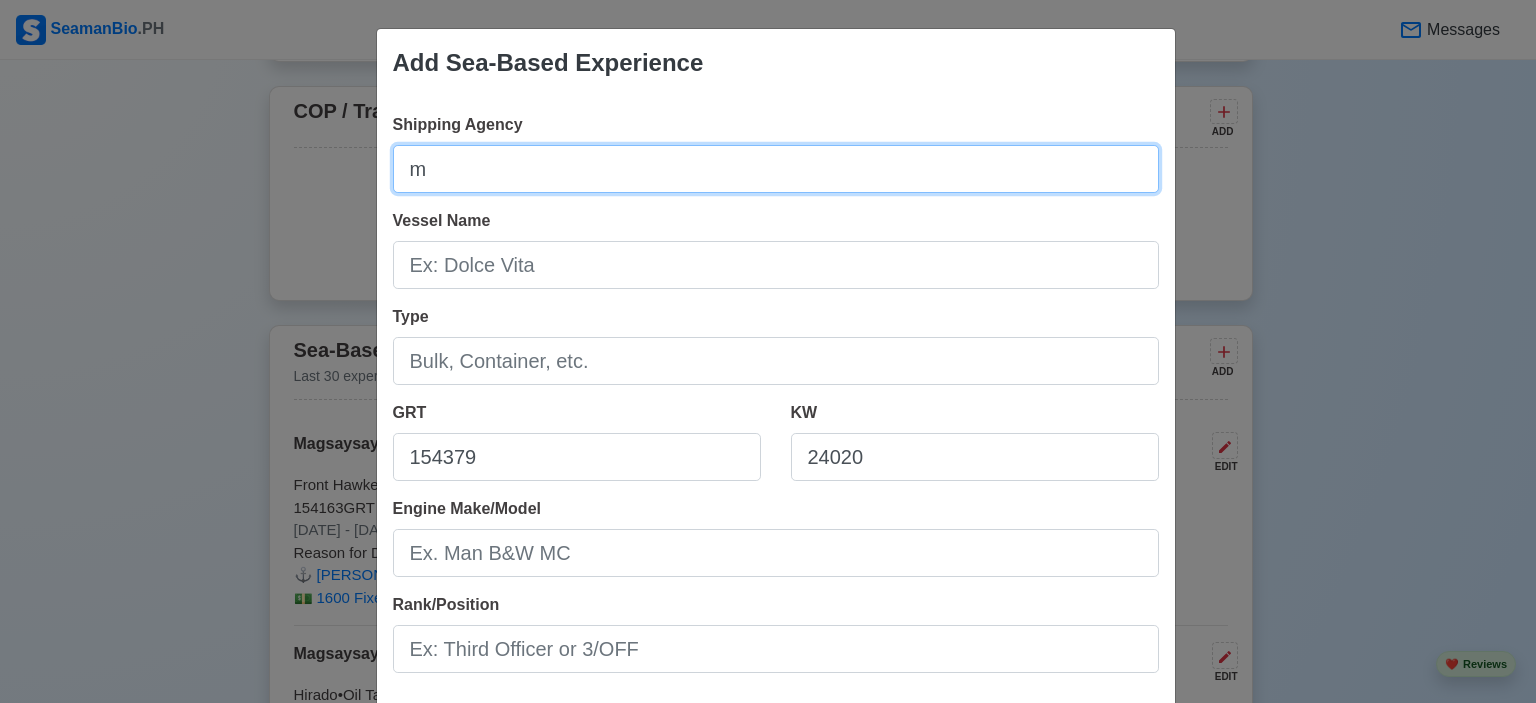 type 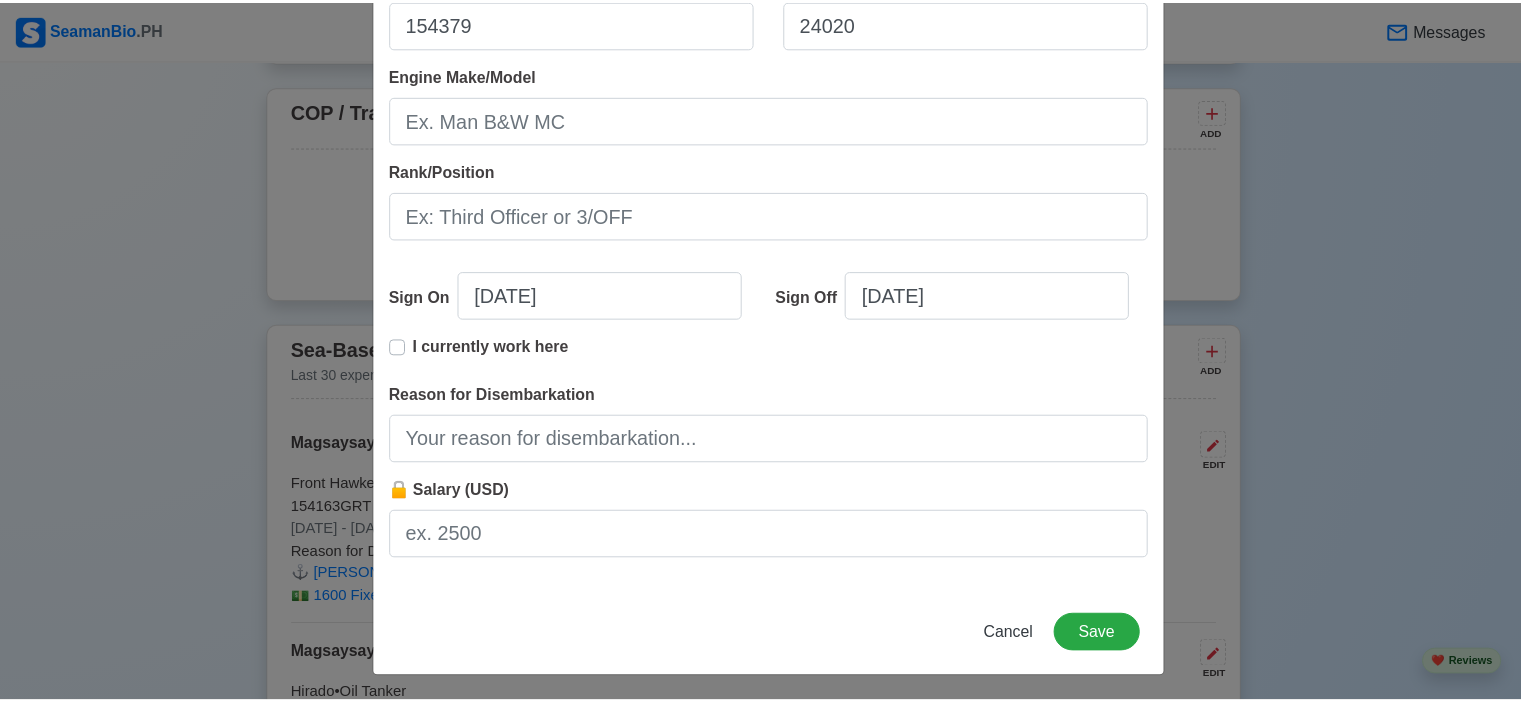 scroll, scrollTop: 436, scrollLeft: 0, axis: vertical 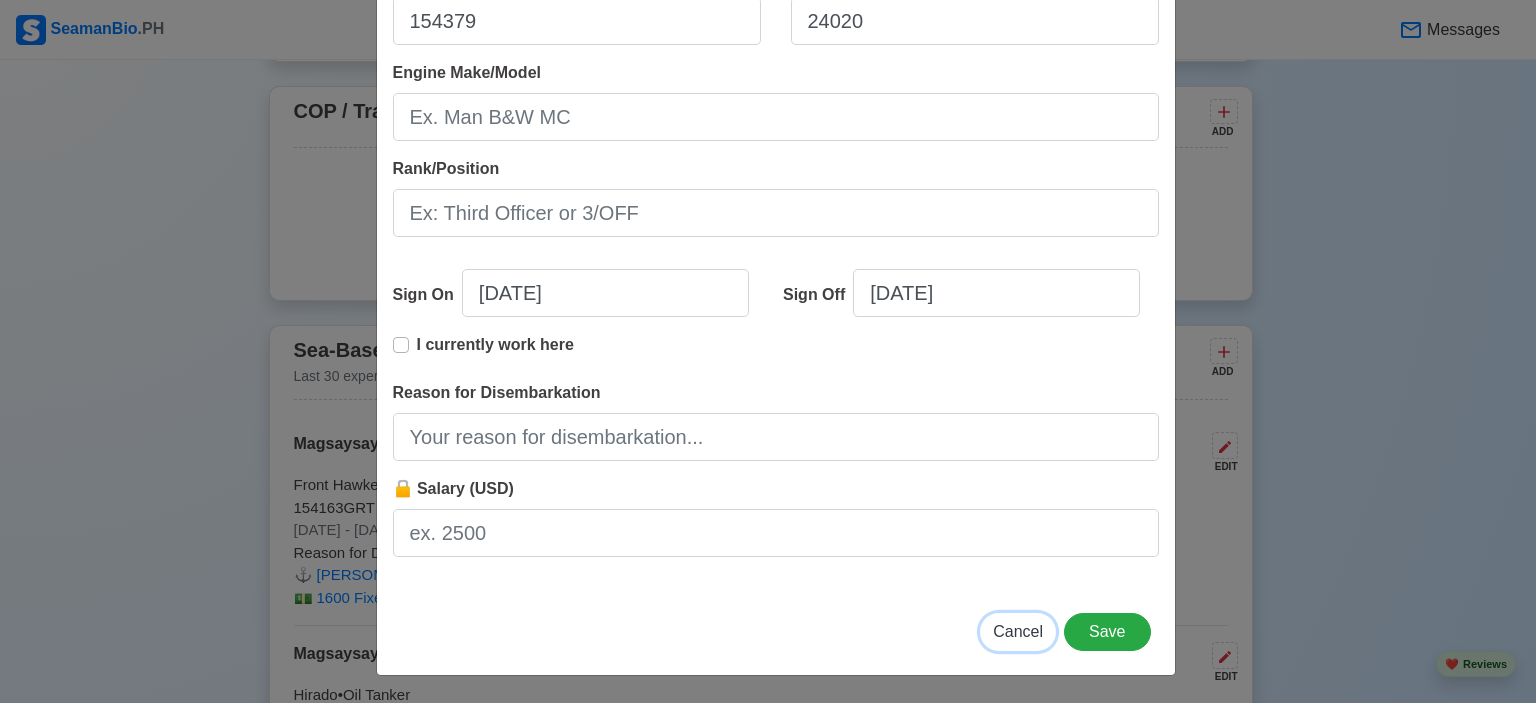 click on "Cancel" at bounding box center (1018, 631) 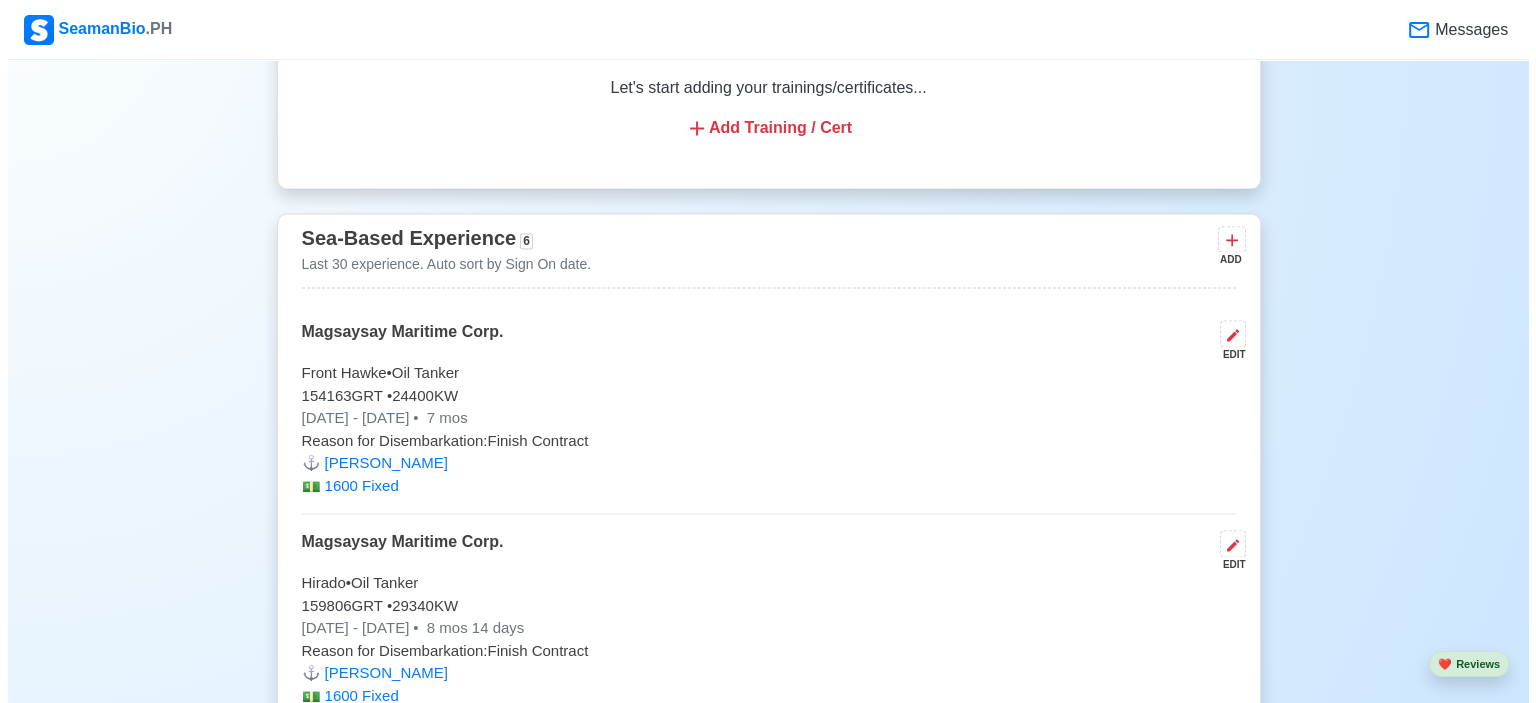 scroll, scrollTop: 2900, scrollLeft: 0, axis: vertical 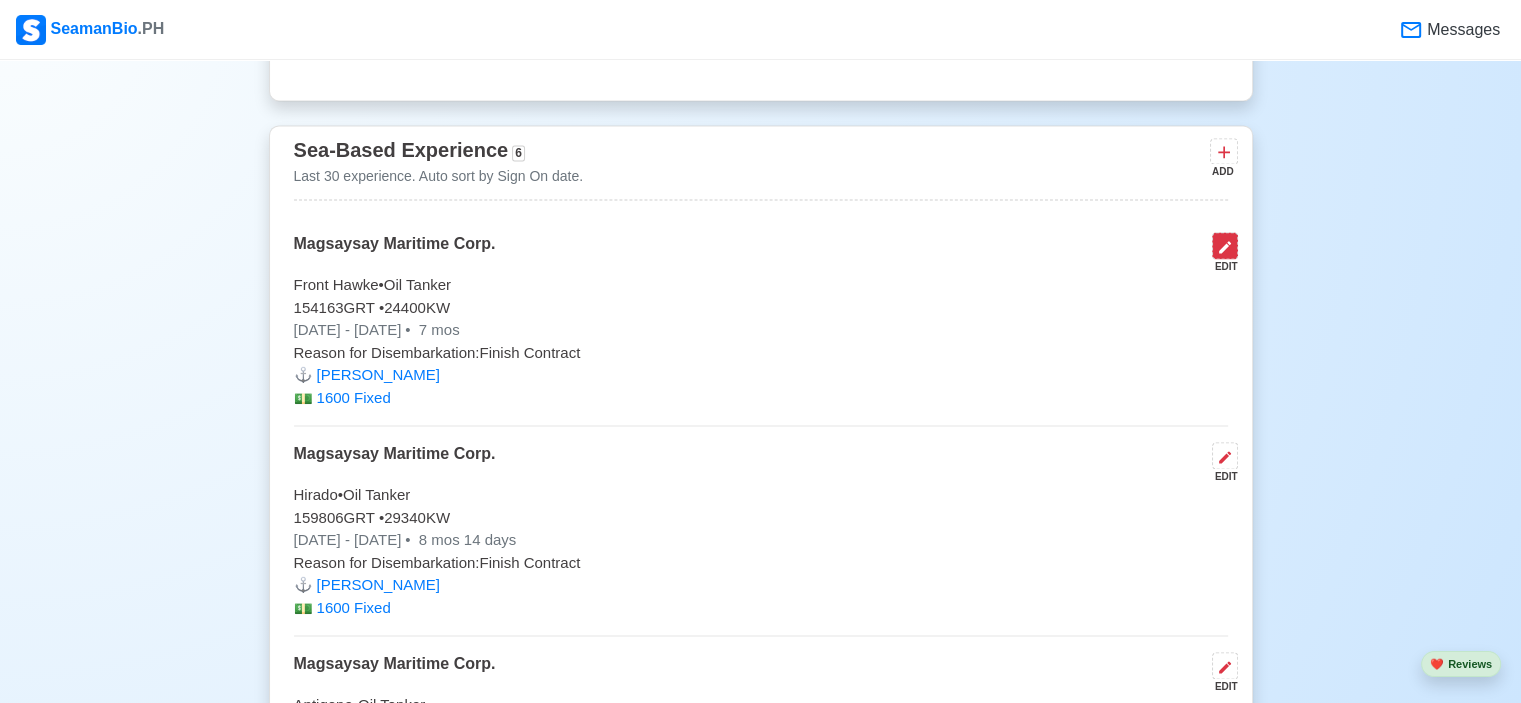 click 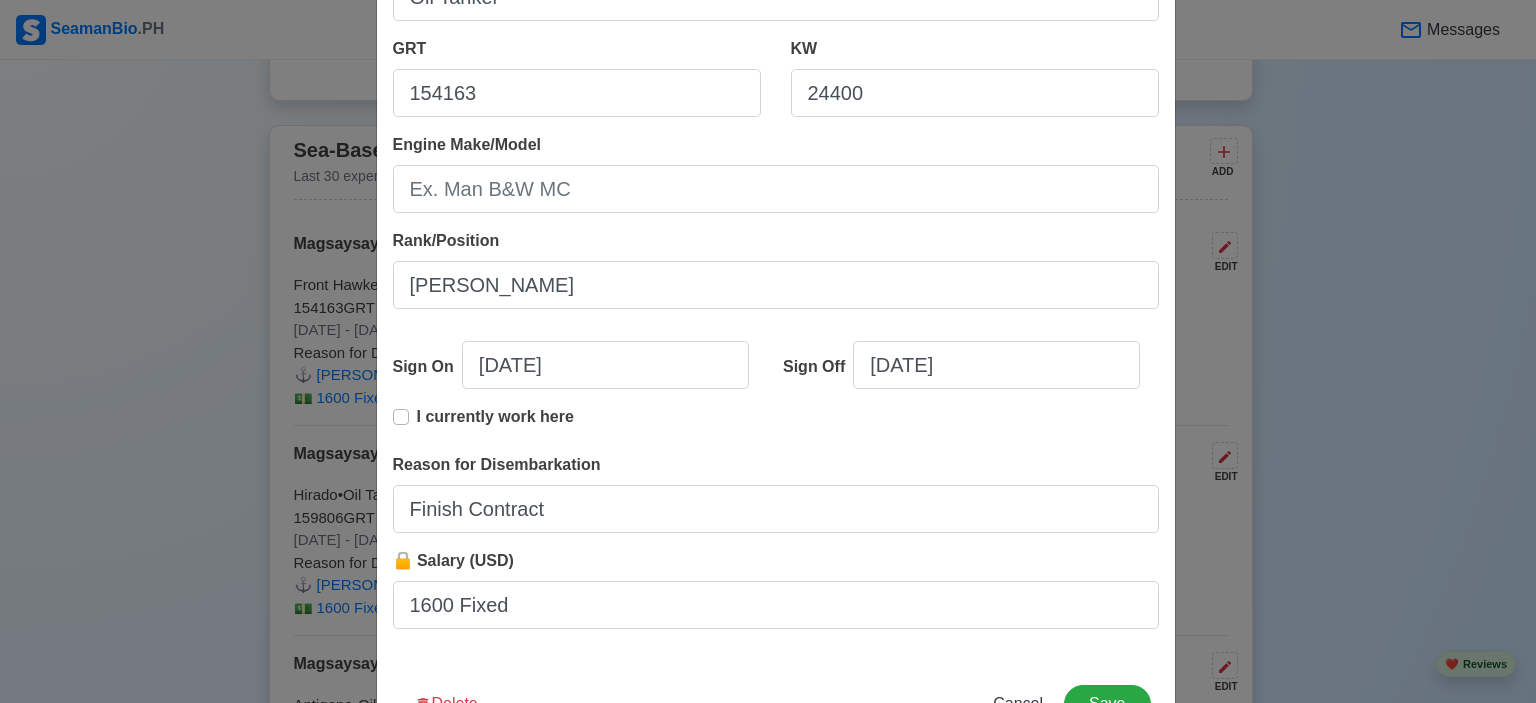 scroll, scrollTop: 400, scrollLeft: 0, axis: vertical 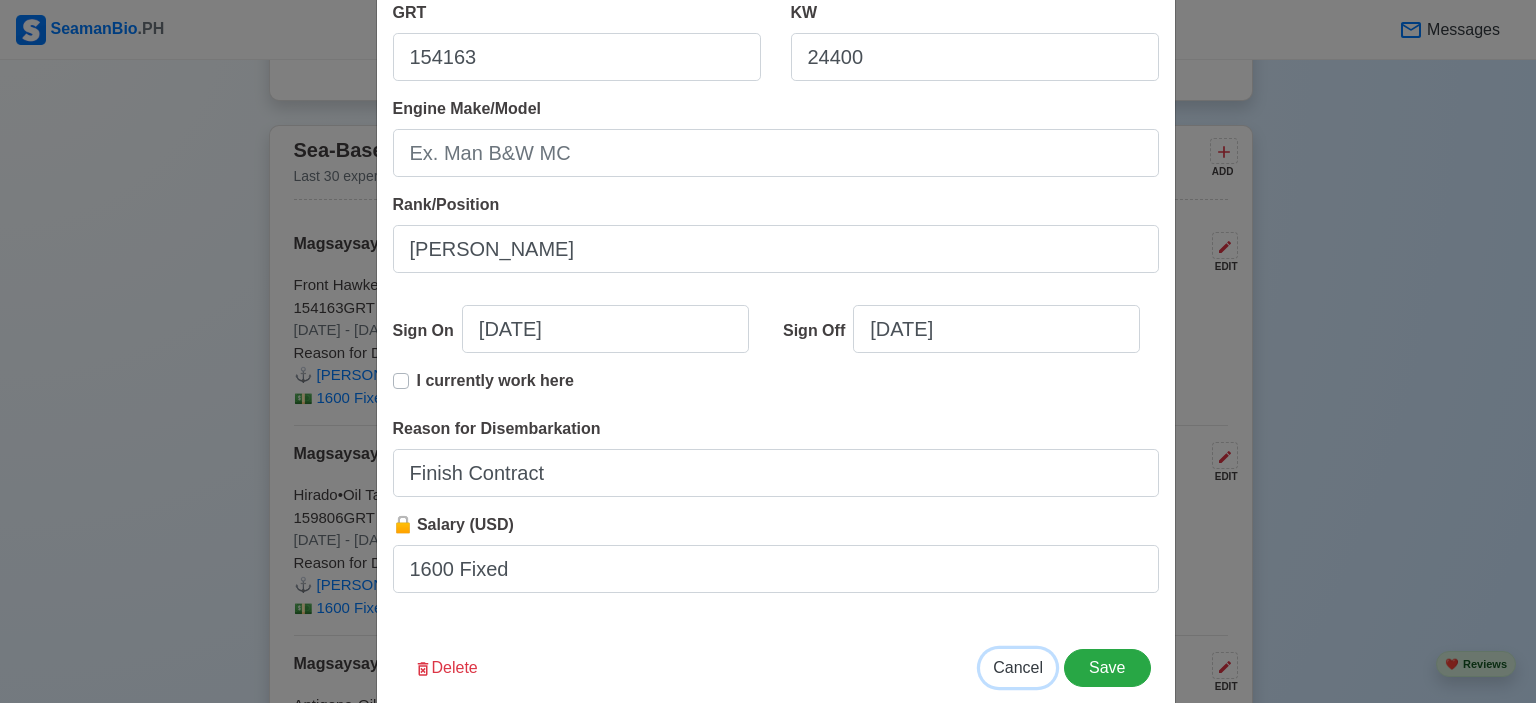 click on "Cancel" at bounding box center (1018, 667) 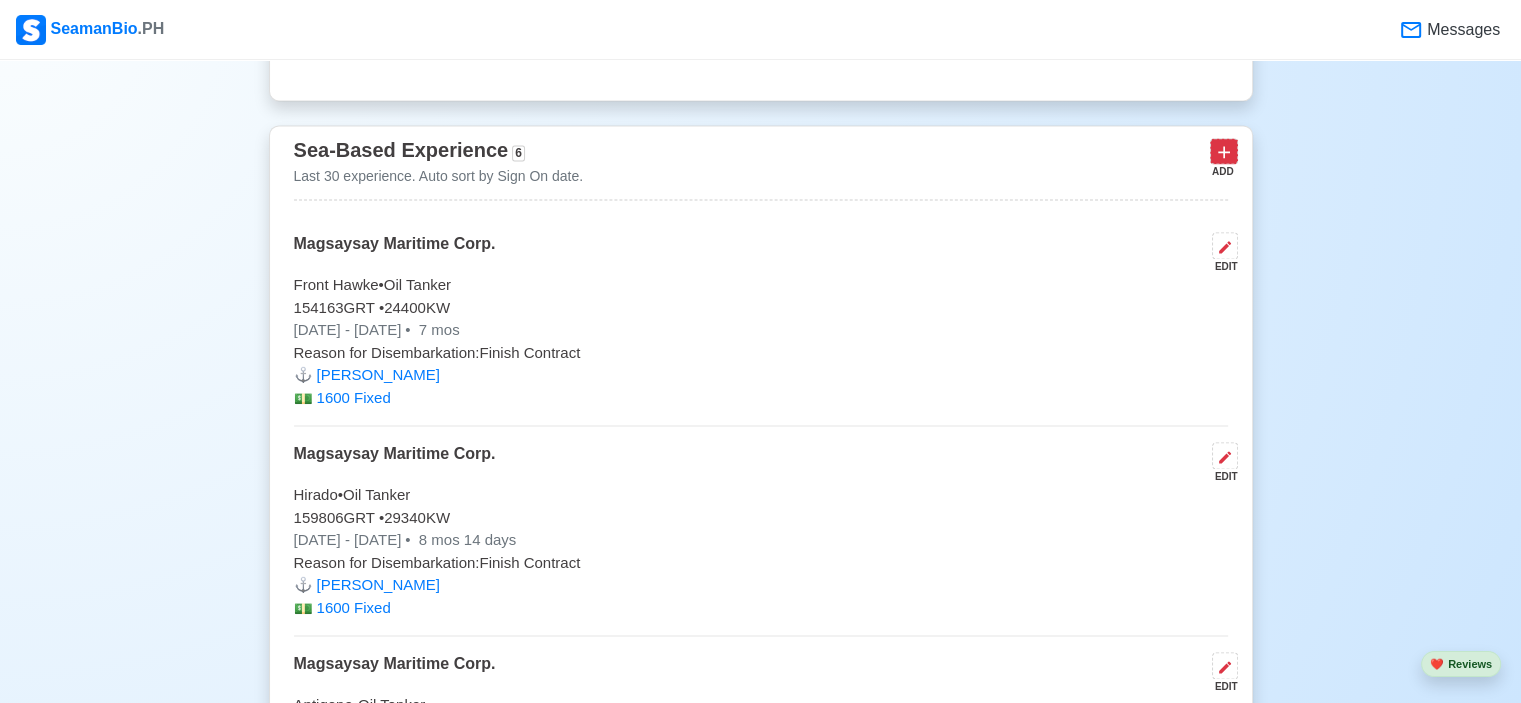 click 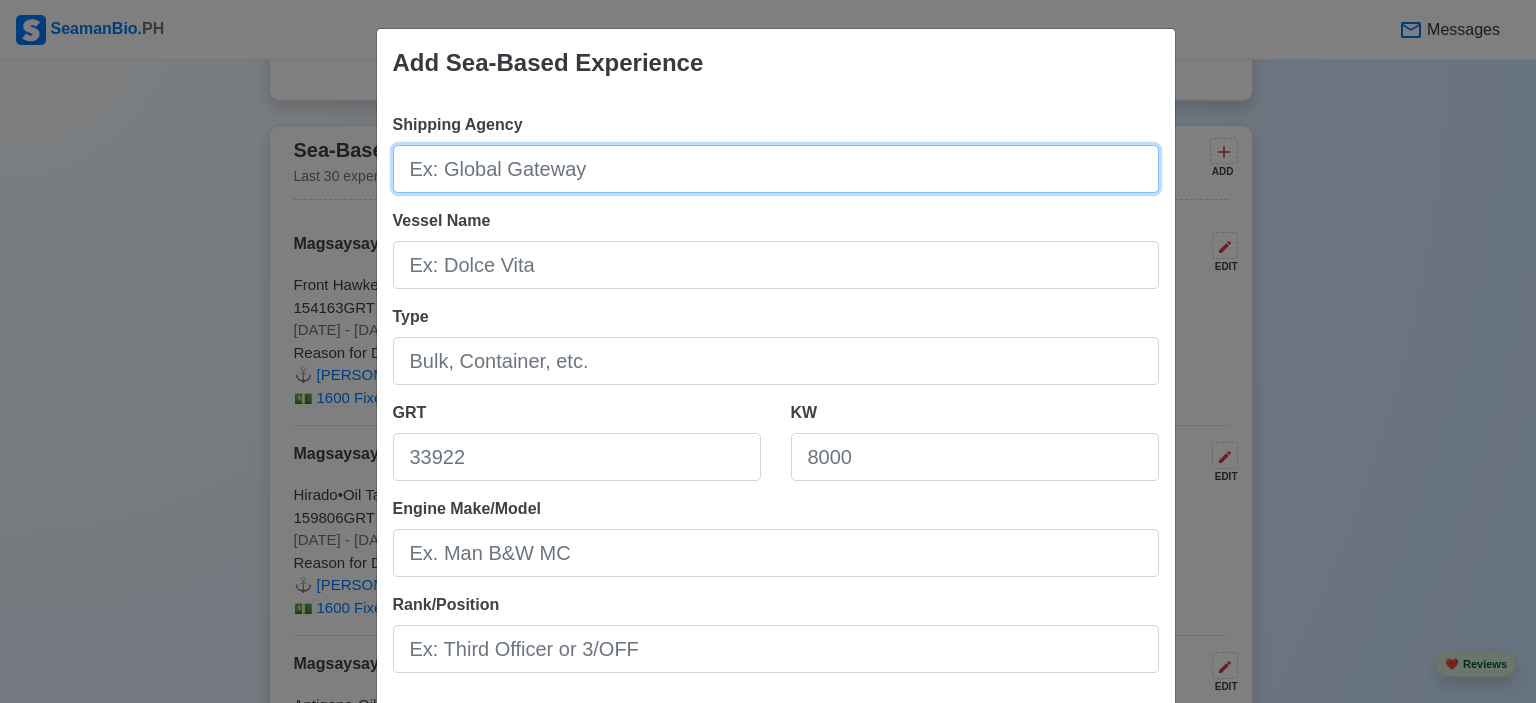 click on "Shipping Agency" at bounding box center (776, 169) 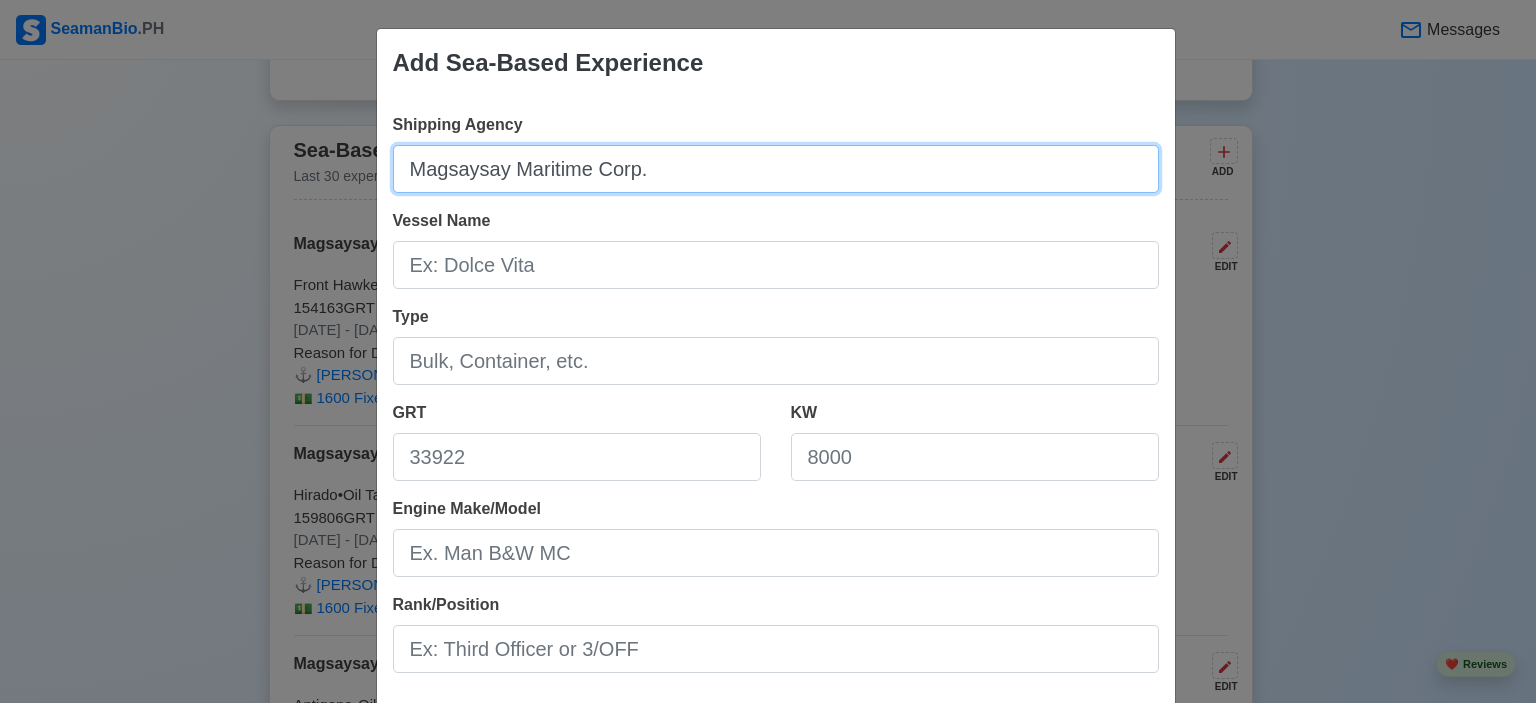 type on "Magsaysay Maritime Corp." 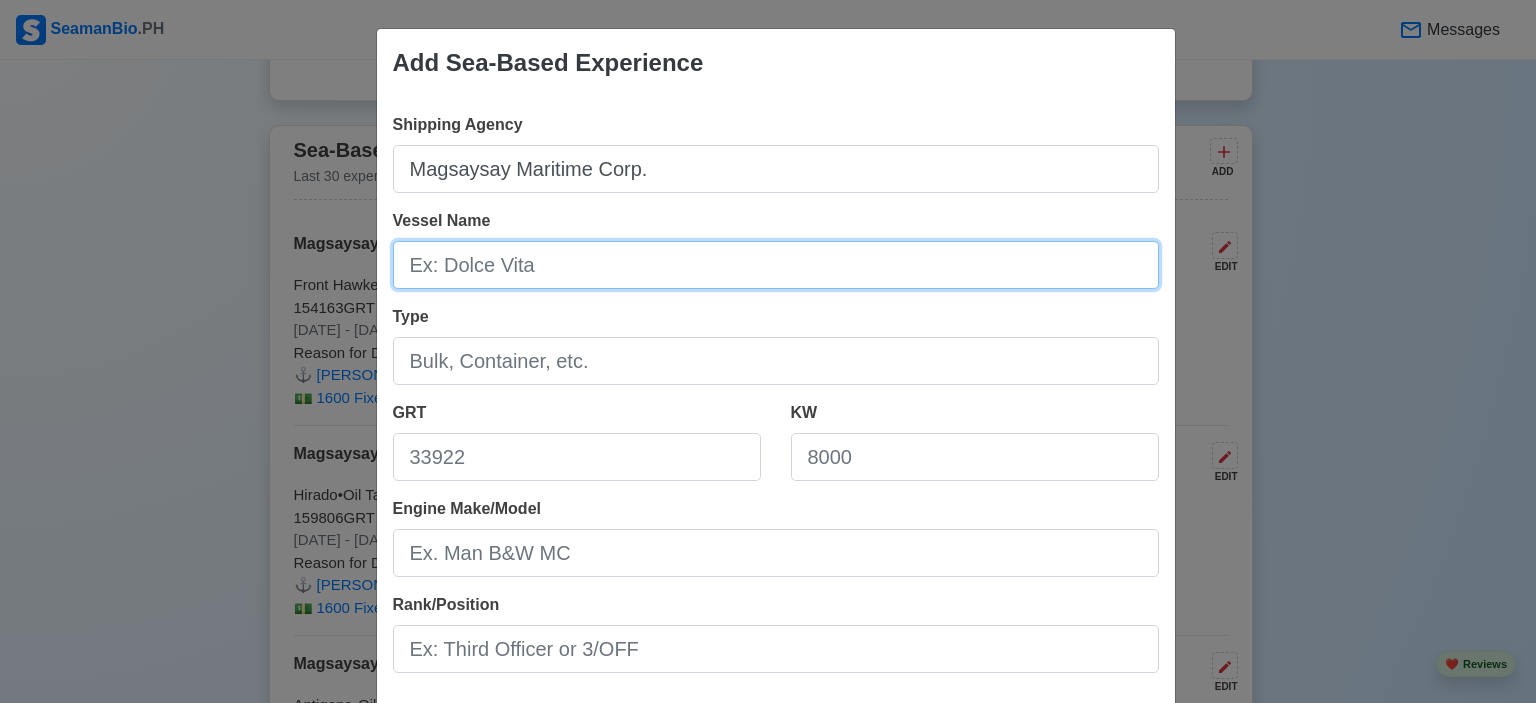 click on "Vessel Name" at bounding box center (776, 265) 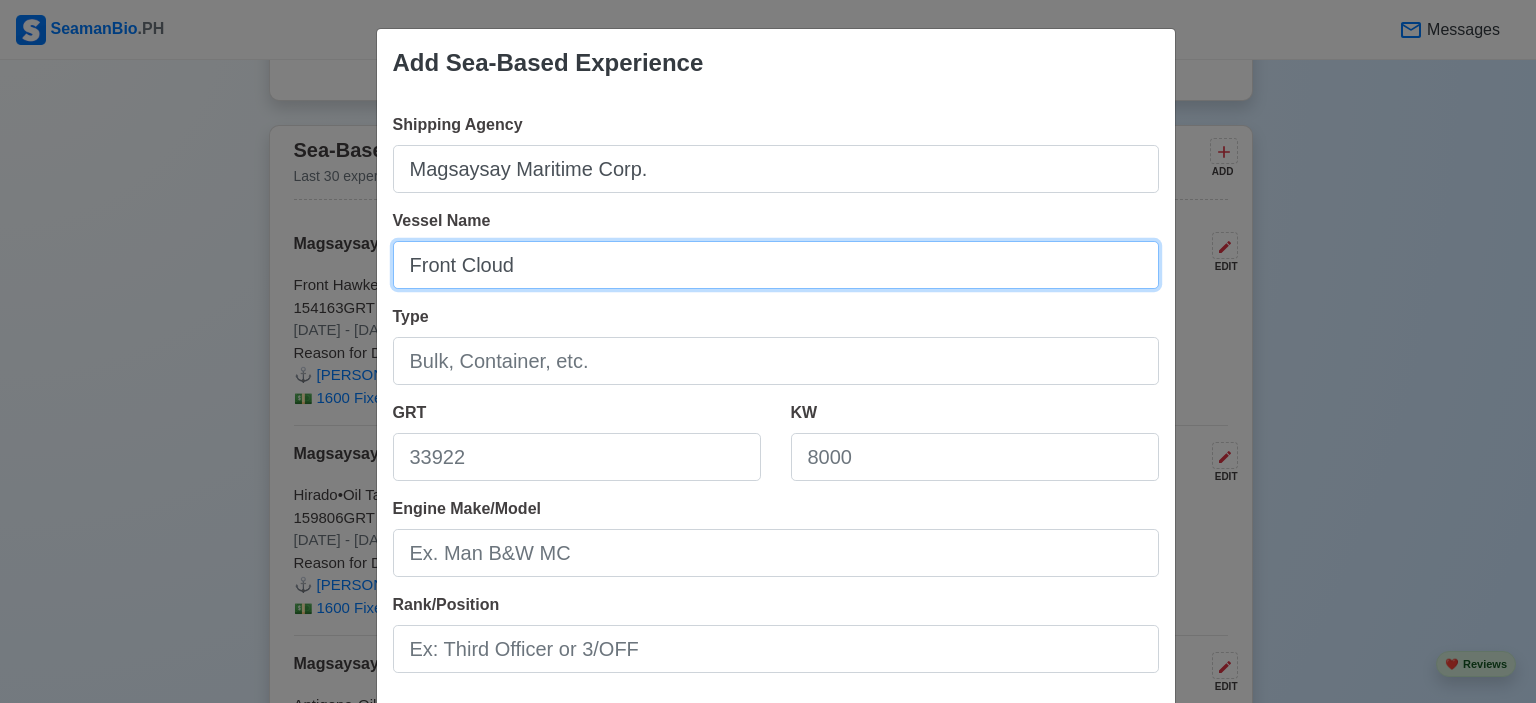 type on "Front Cloud" 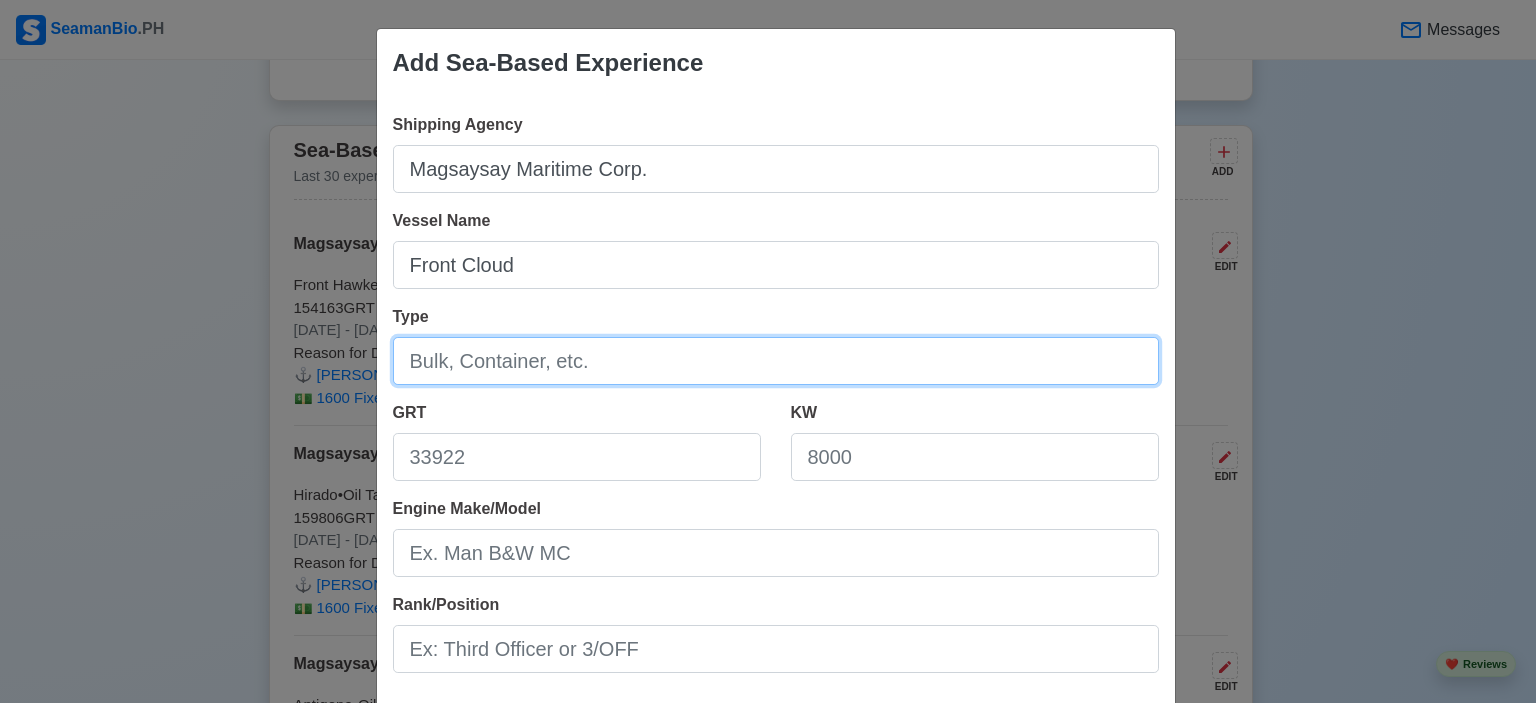 click on "Type" at bounding box center [776, 361] 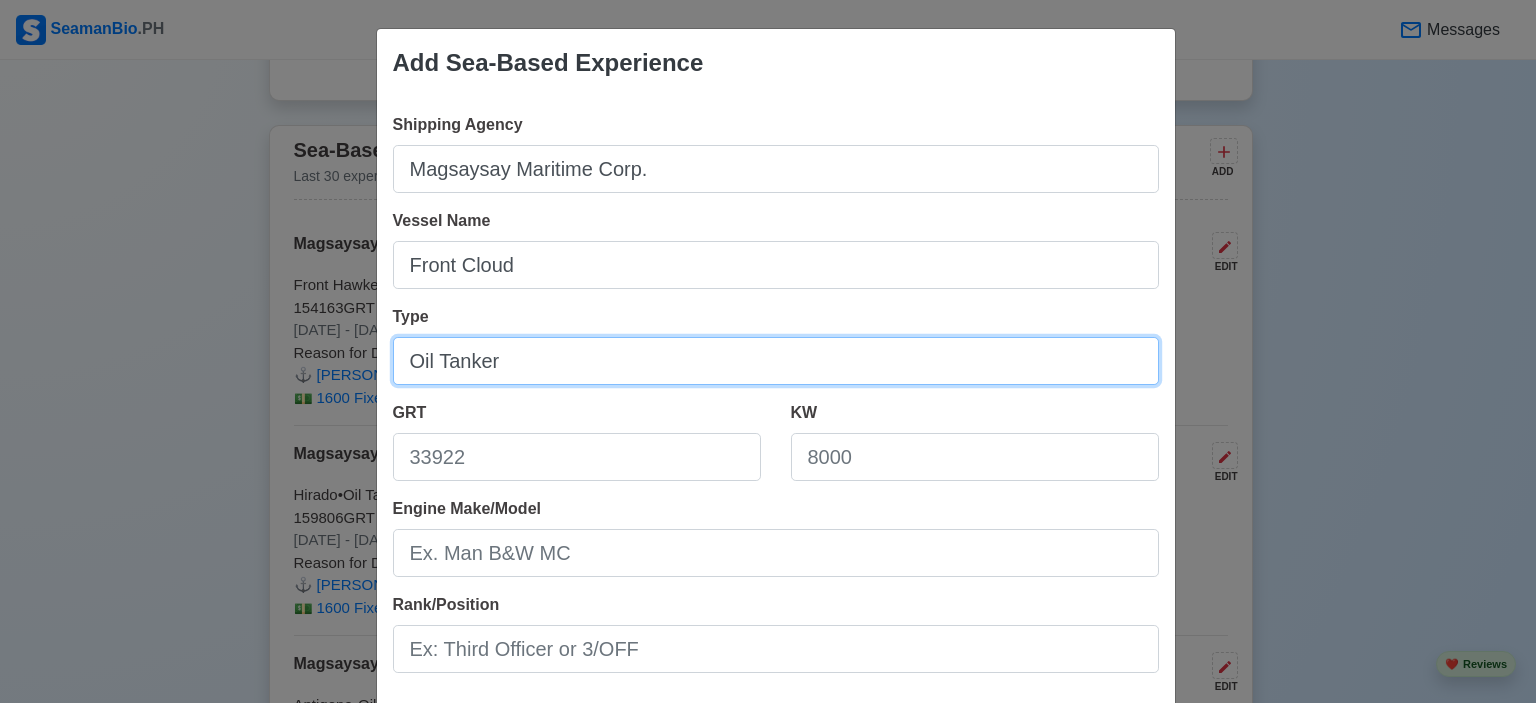 type on "Oil Tanker" 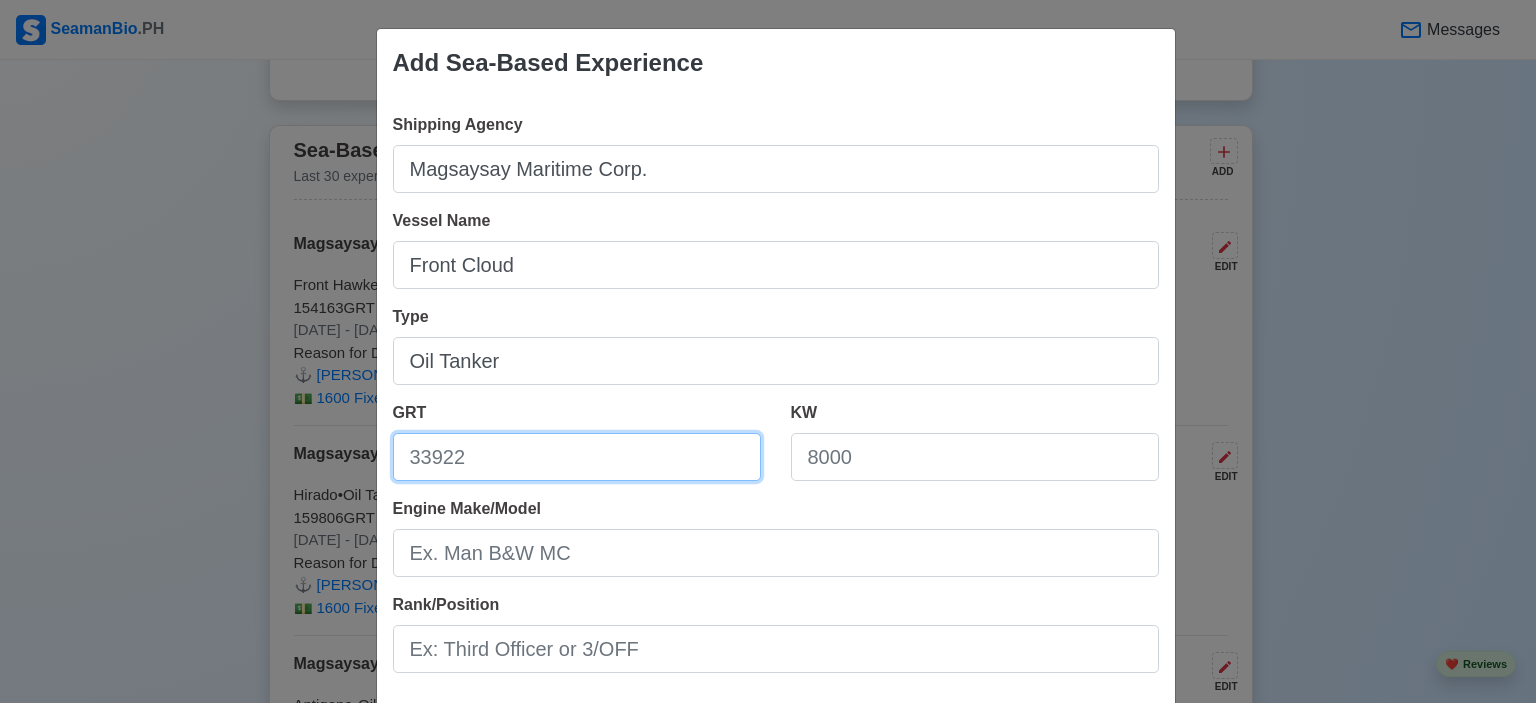 click on "GRT" at bounding box center (577, 457) 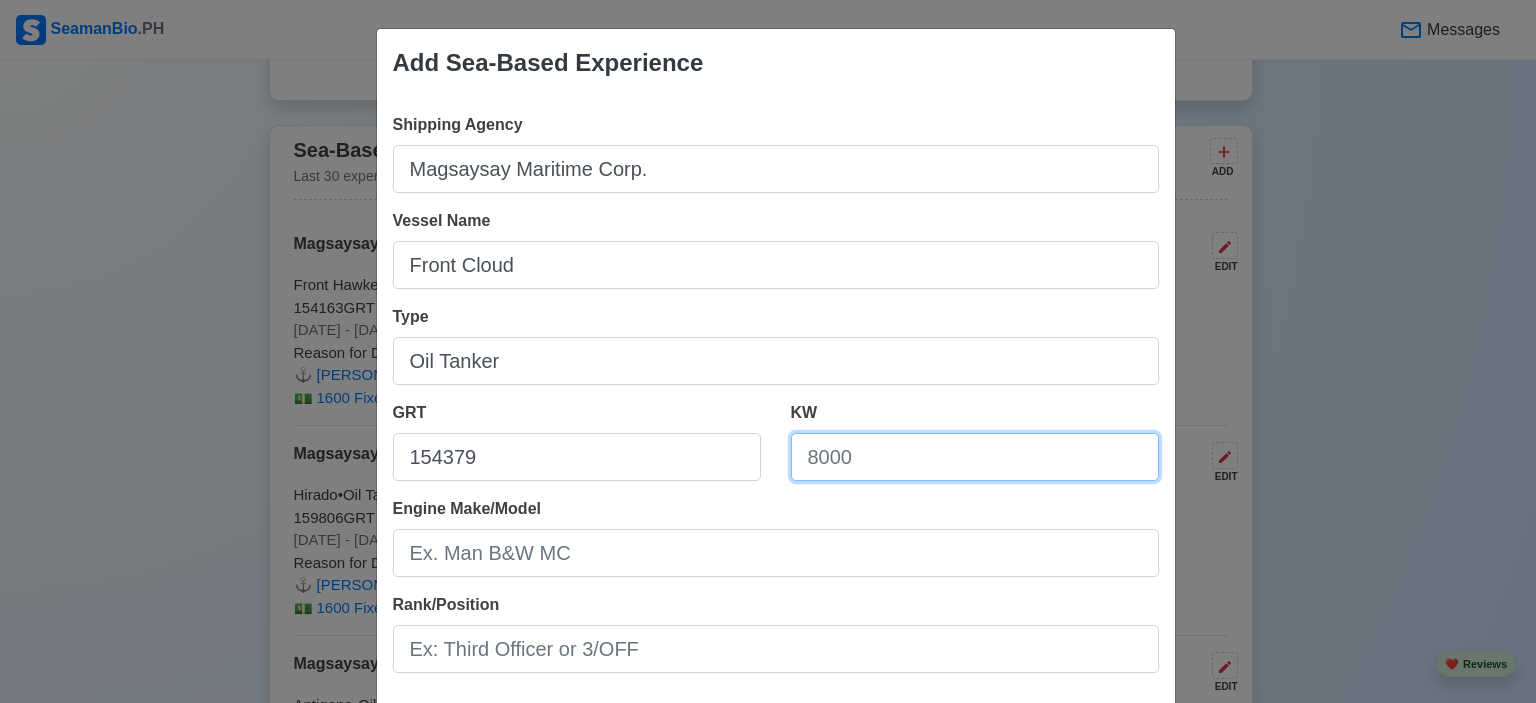 click on "KW" at bounding box center [975, 457] 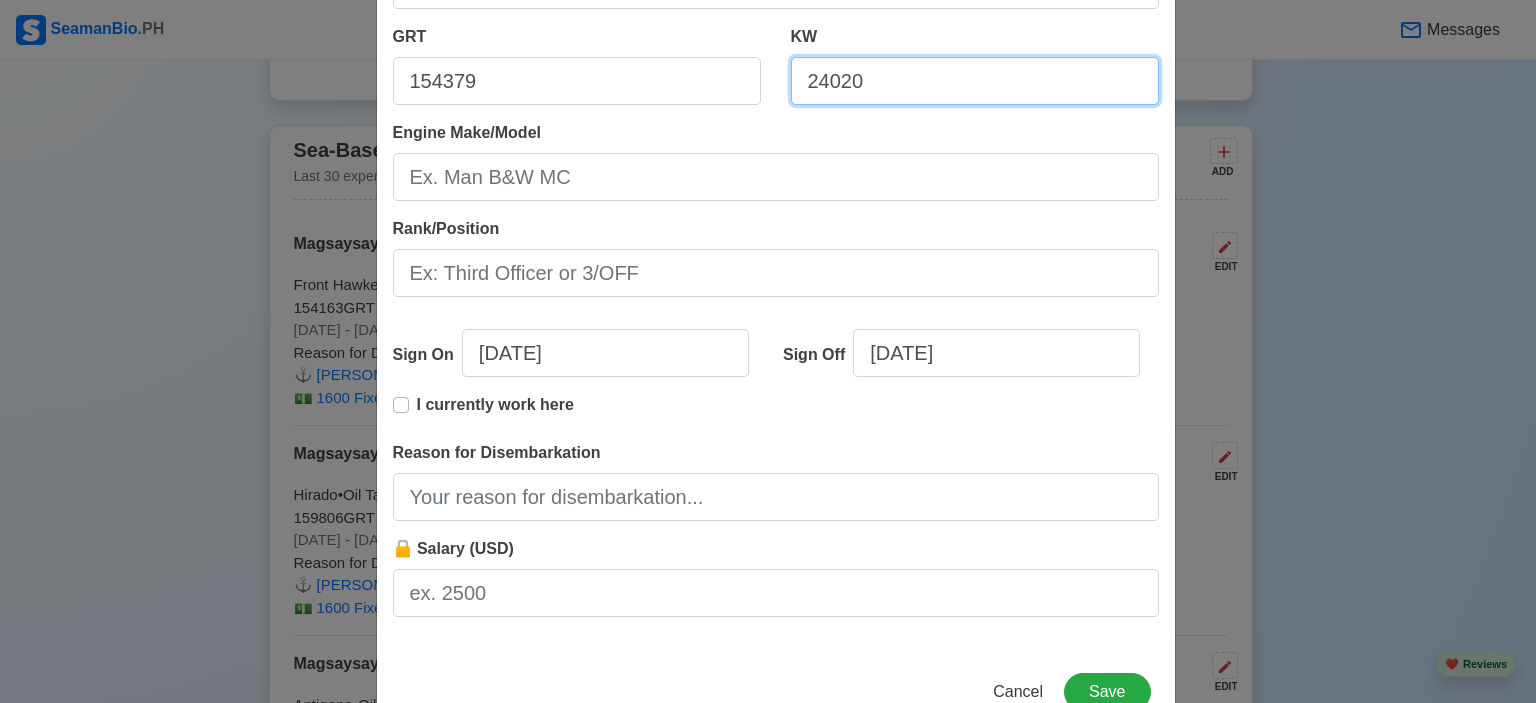 scroll, scrollTop: 400, scrollLeft: 0, axis: vertical 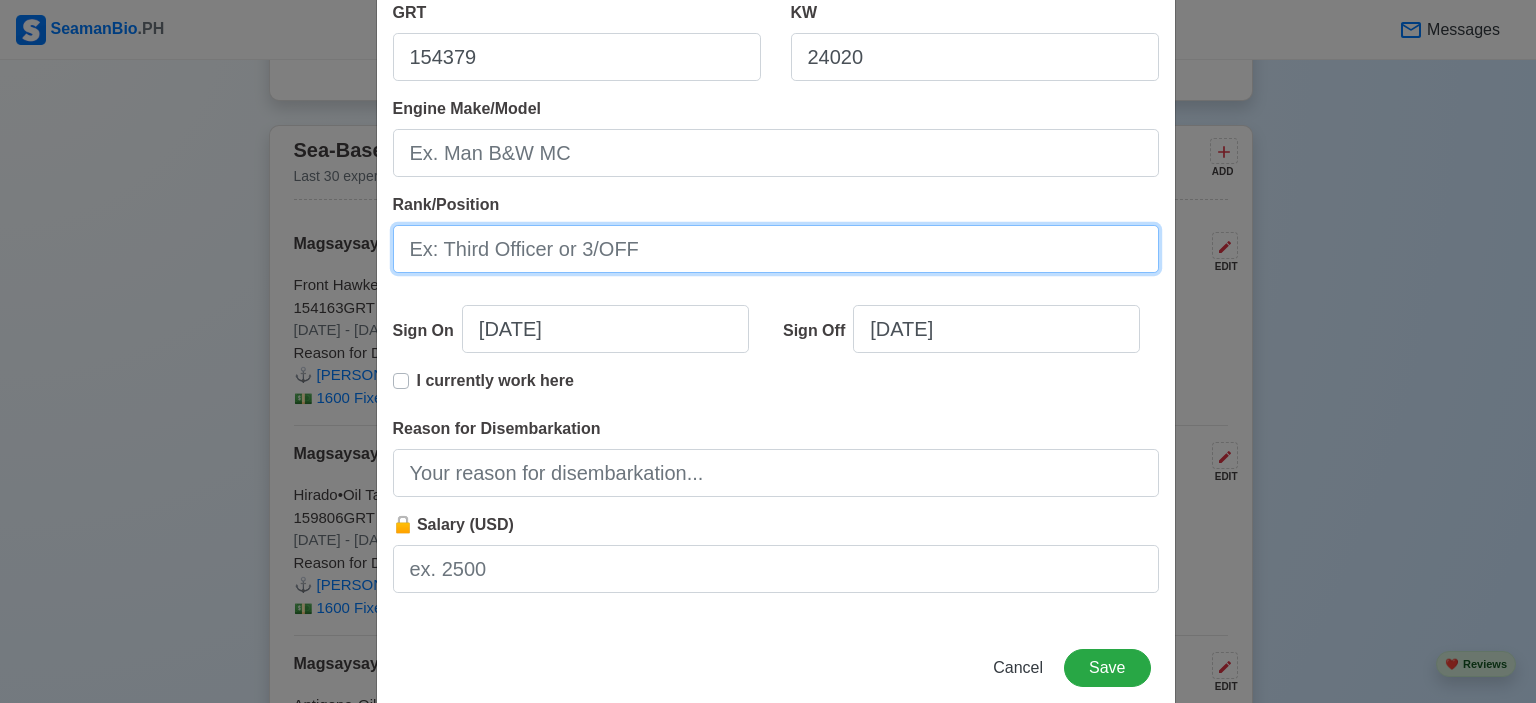 click on "Rank/Position" at bounding box center (776, 249) 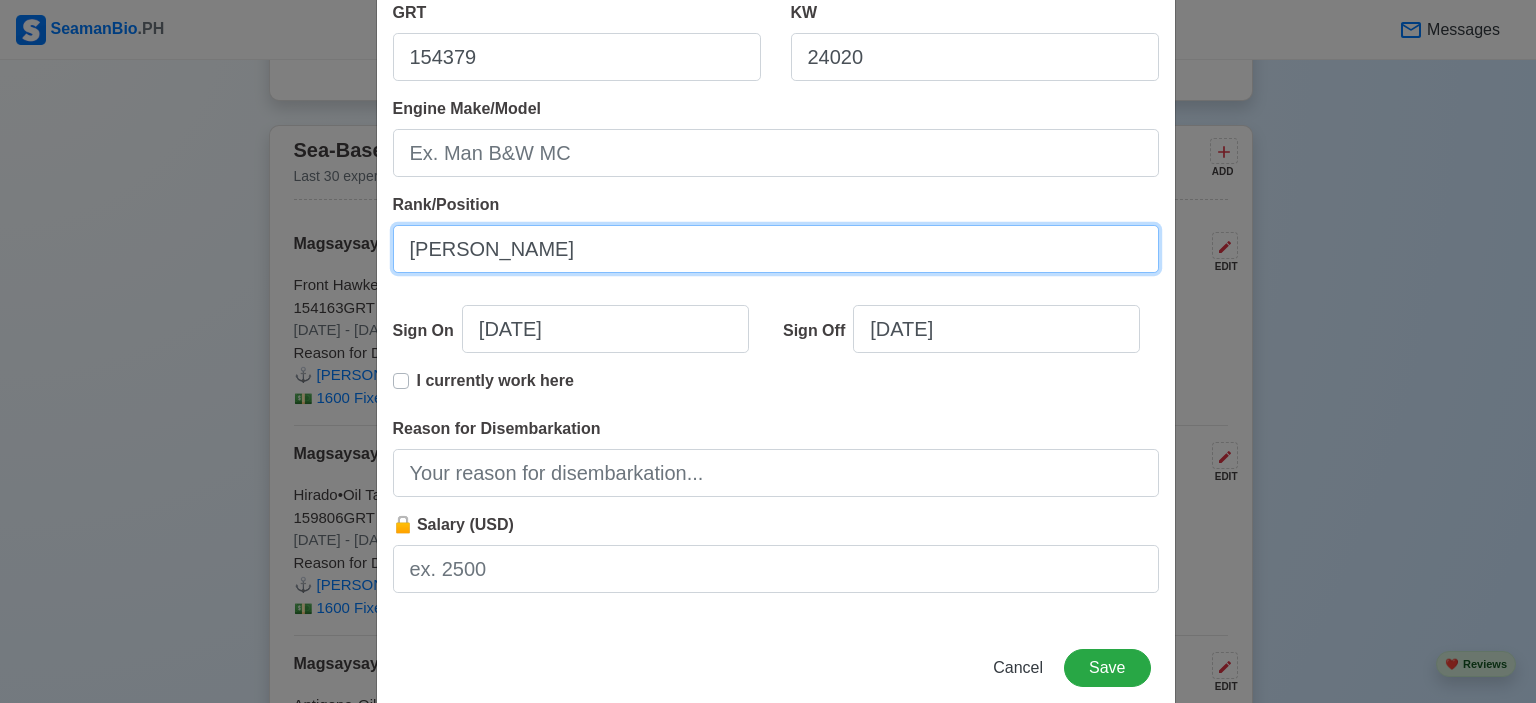 type on "[PERSON_NAME]" 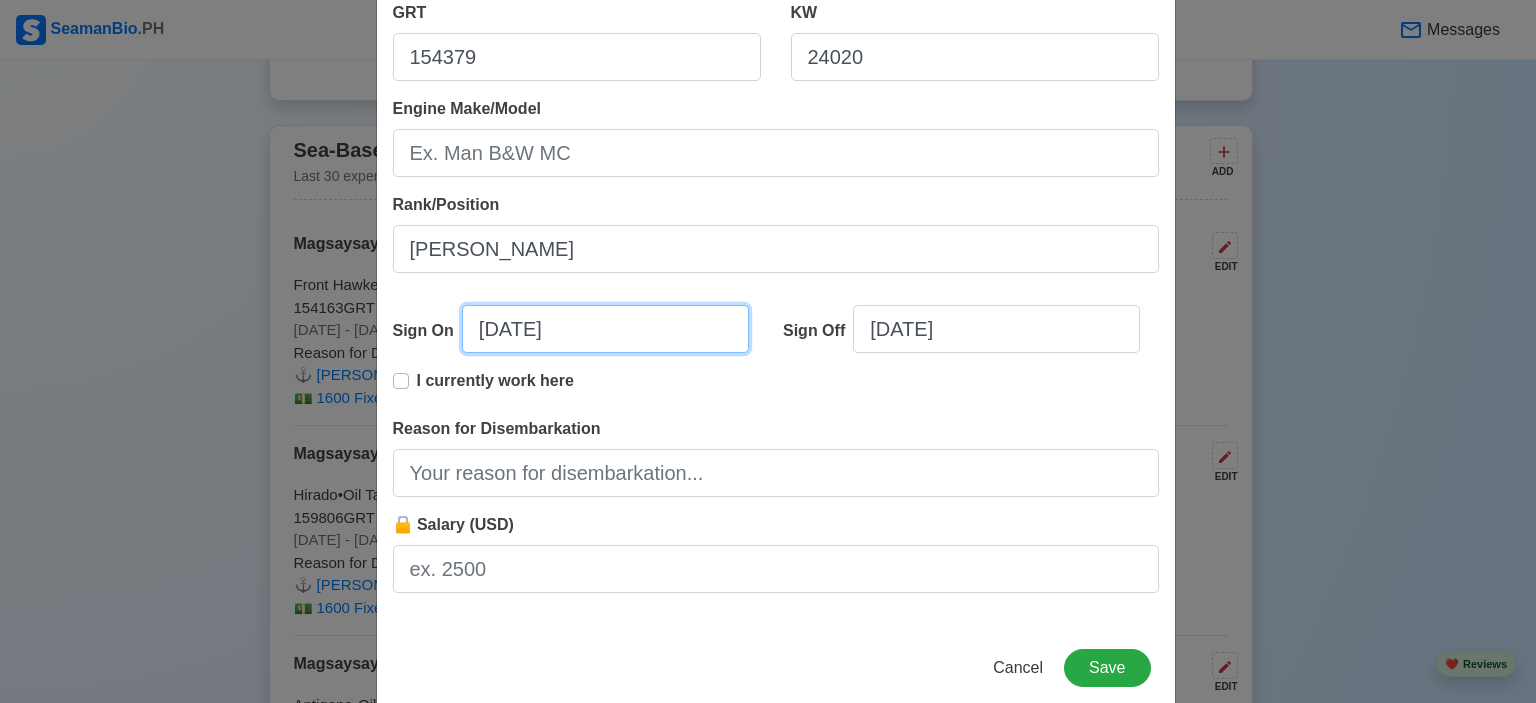 select on "****" 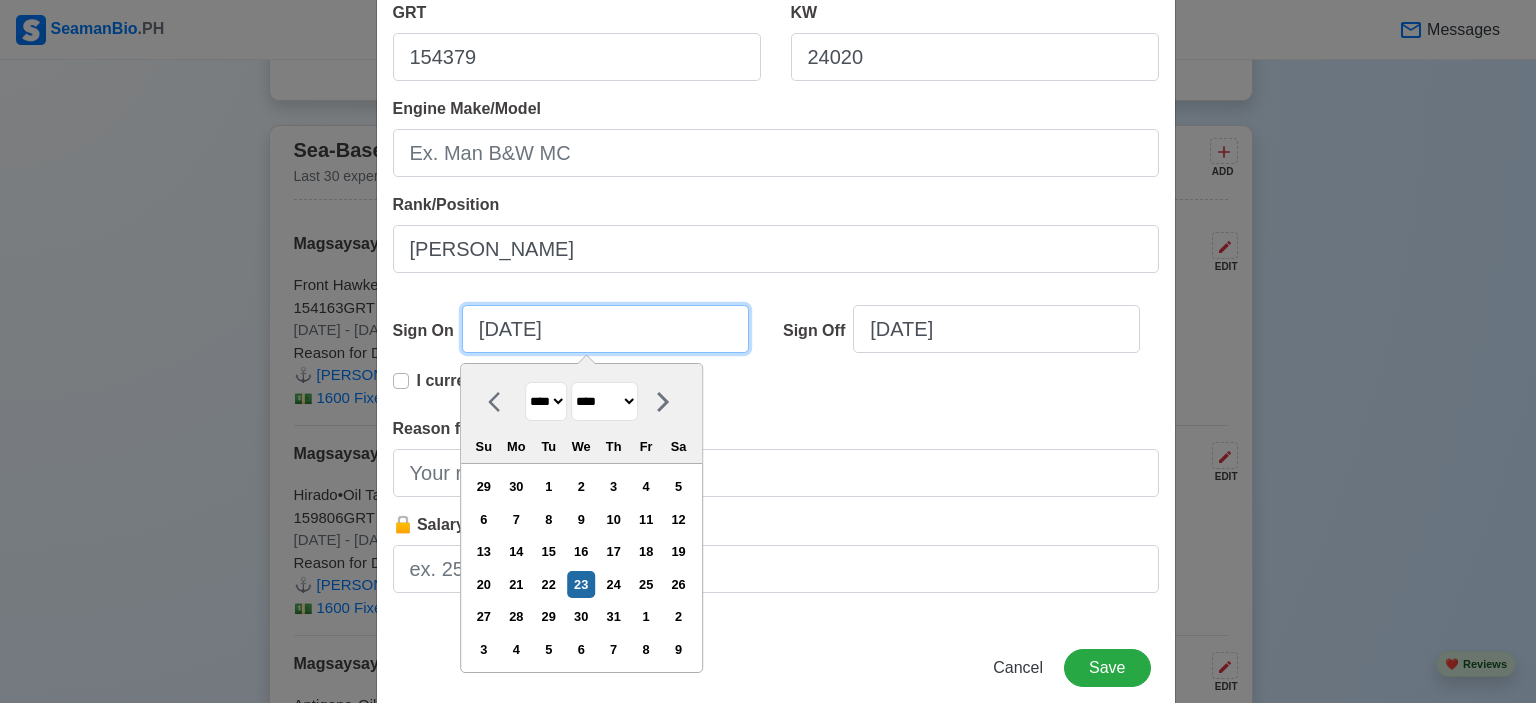 click on "[DATE]" at bounding box center [605, 329] 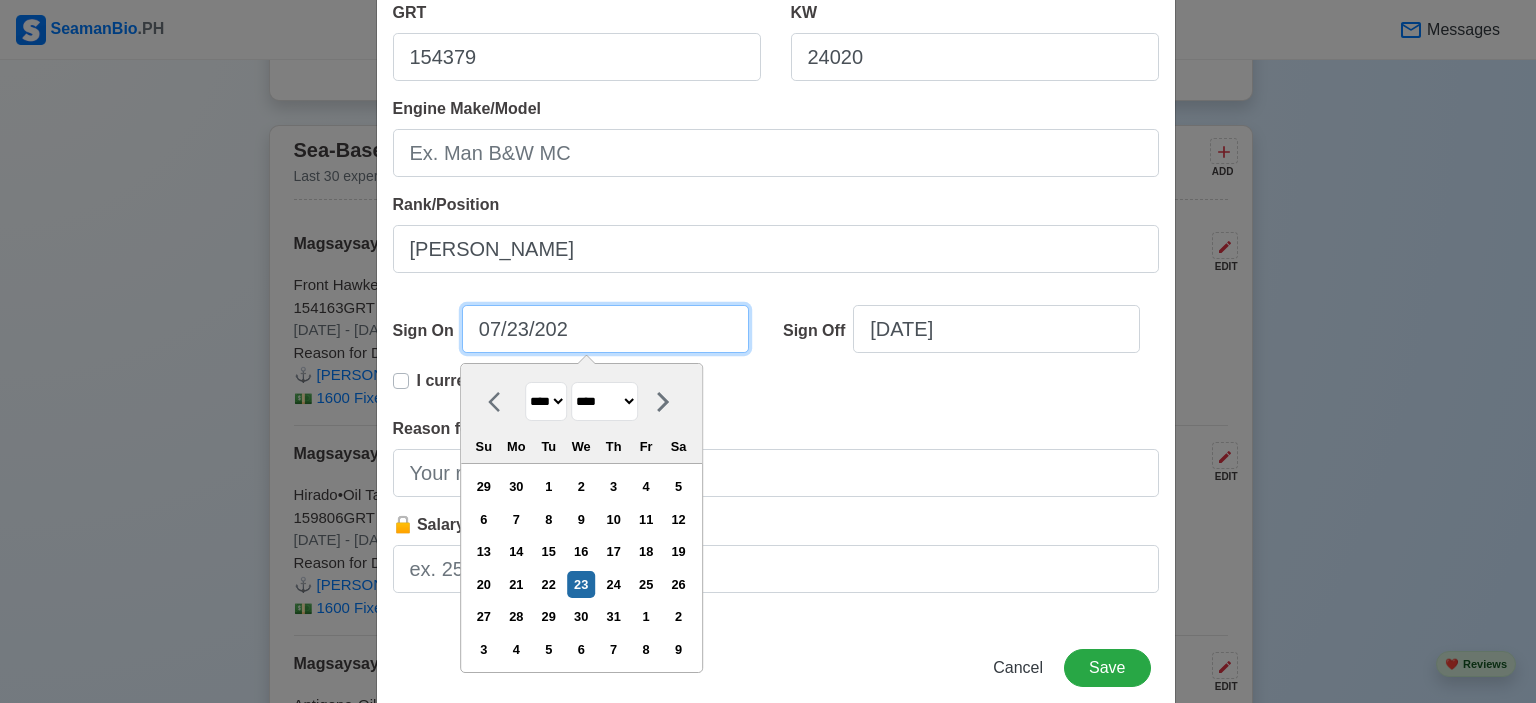 type on "[DATE]" 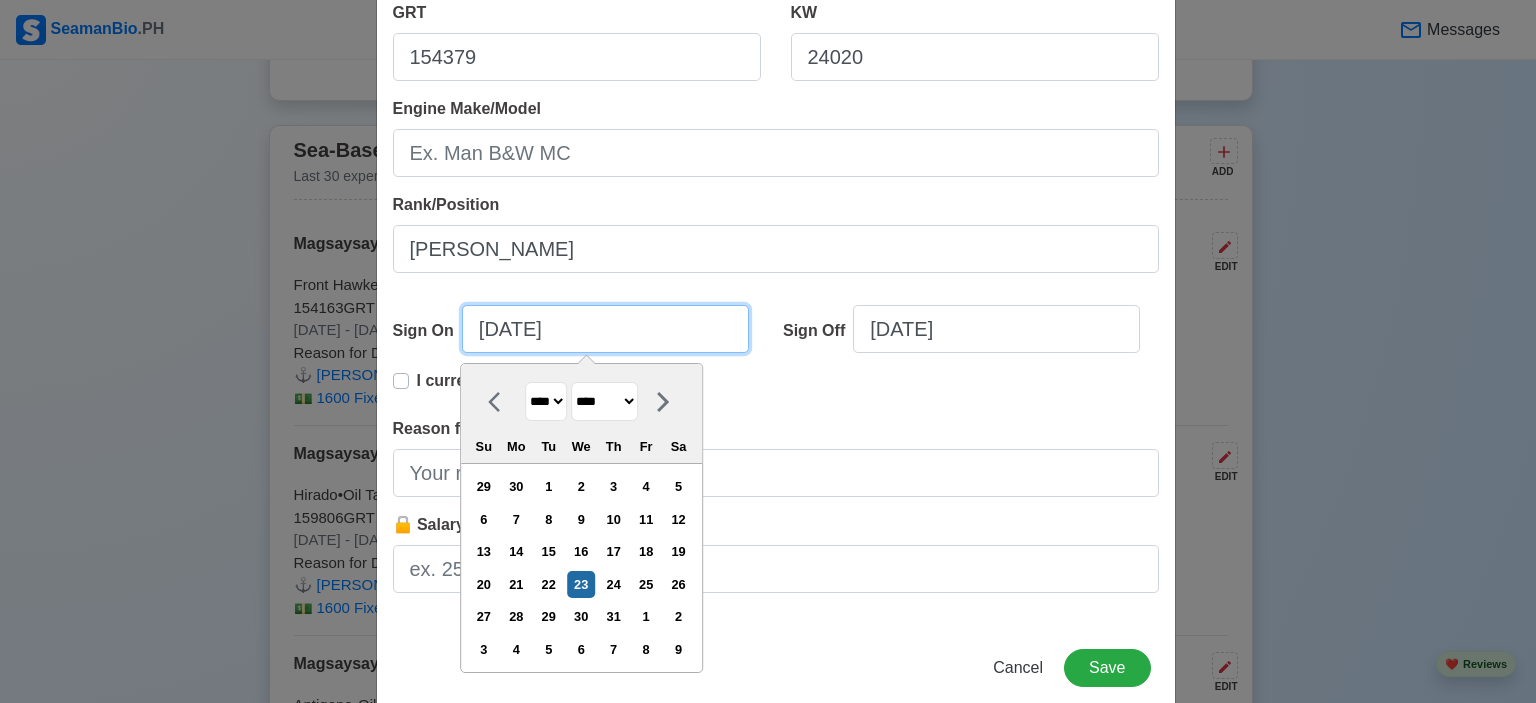 type on "07/23/2" 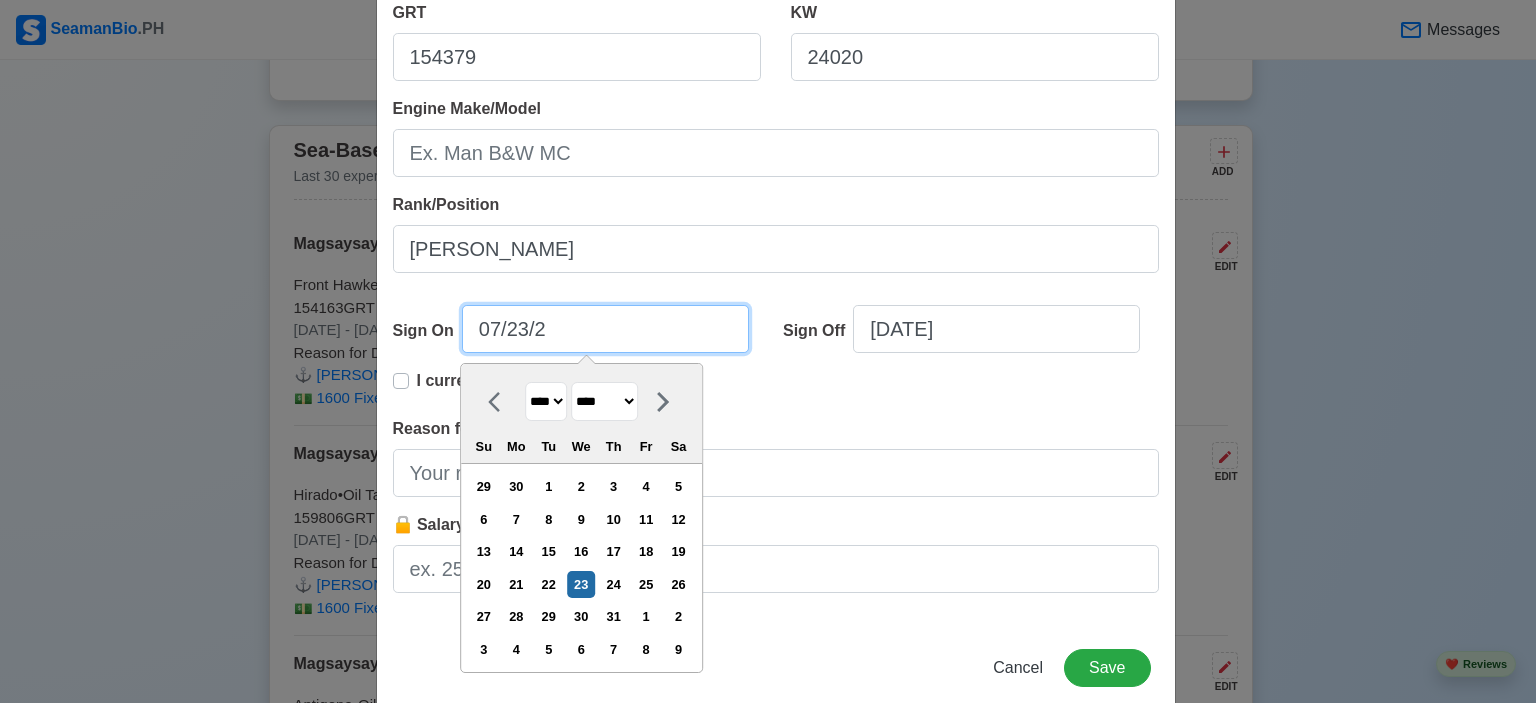 select on "****" 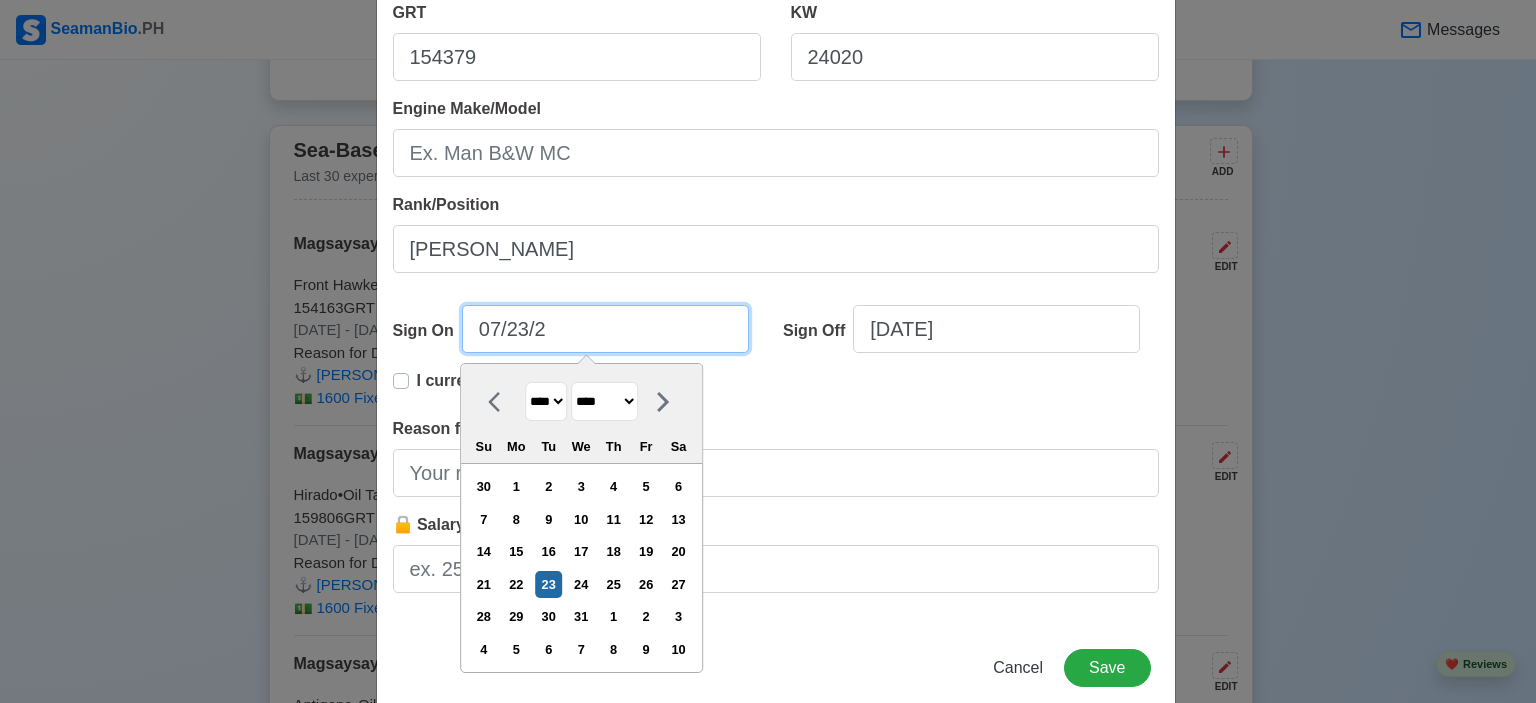 type on "07/23/" 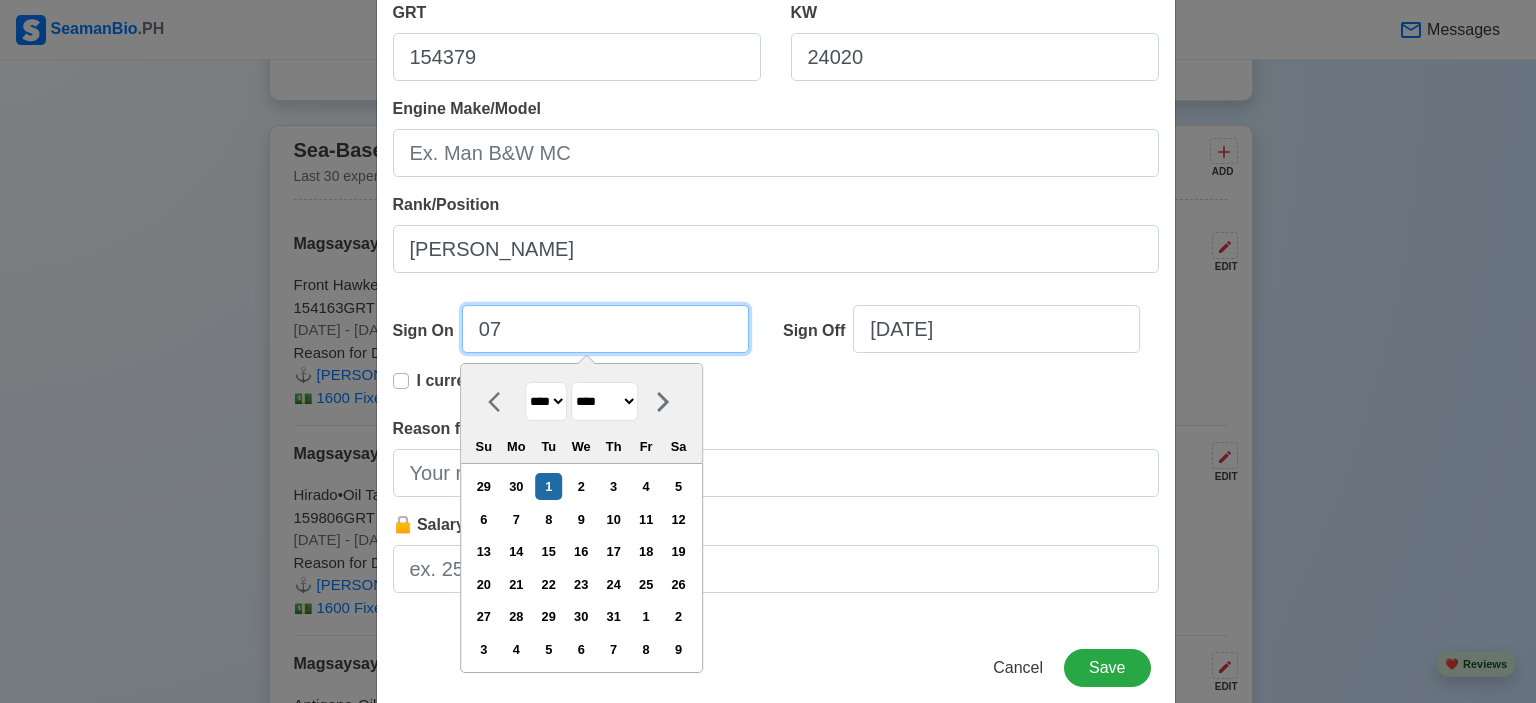 type on "0" 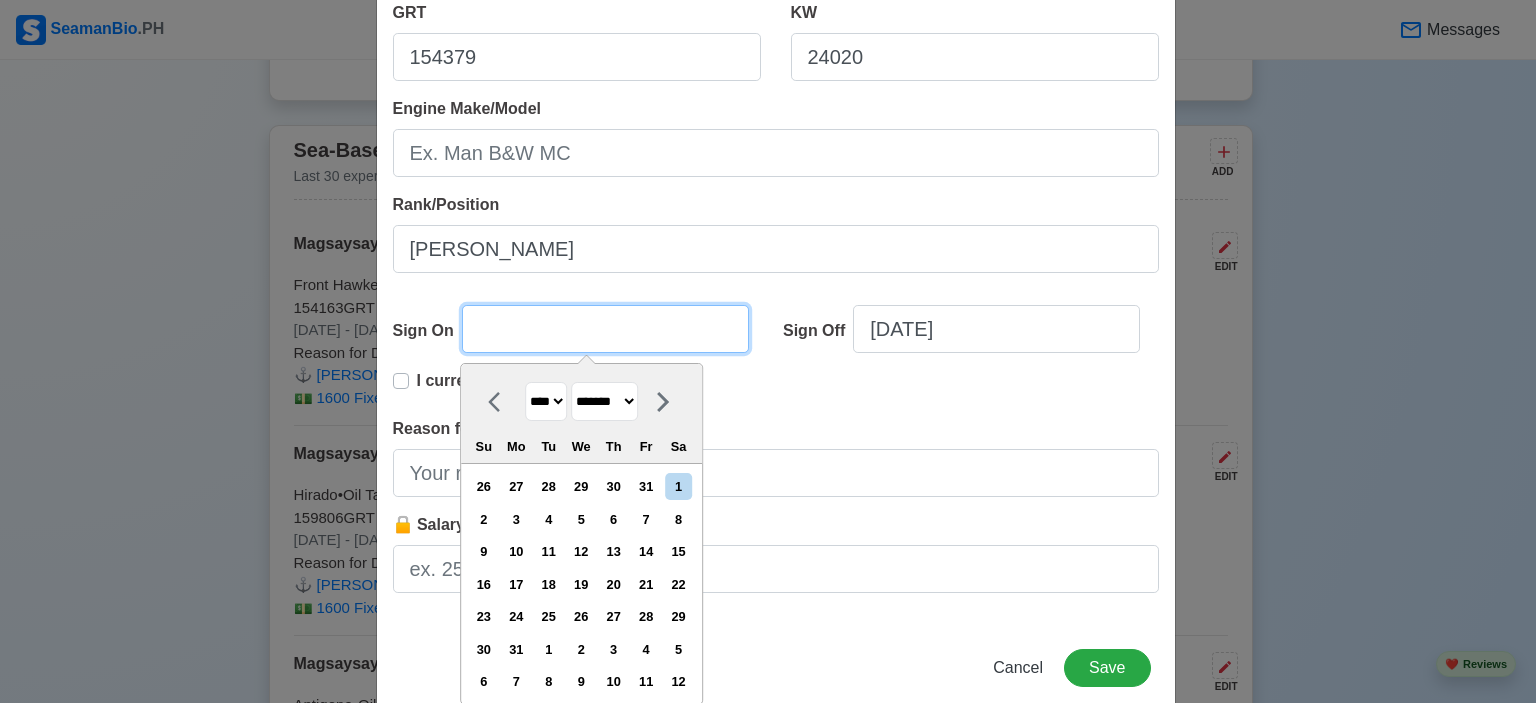 type on "1" 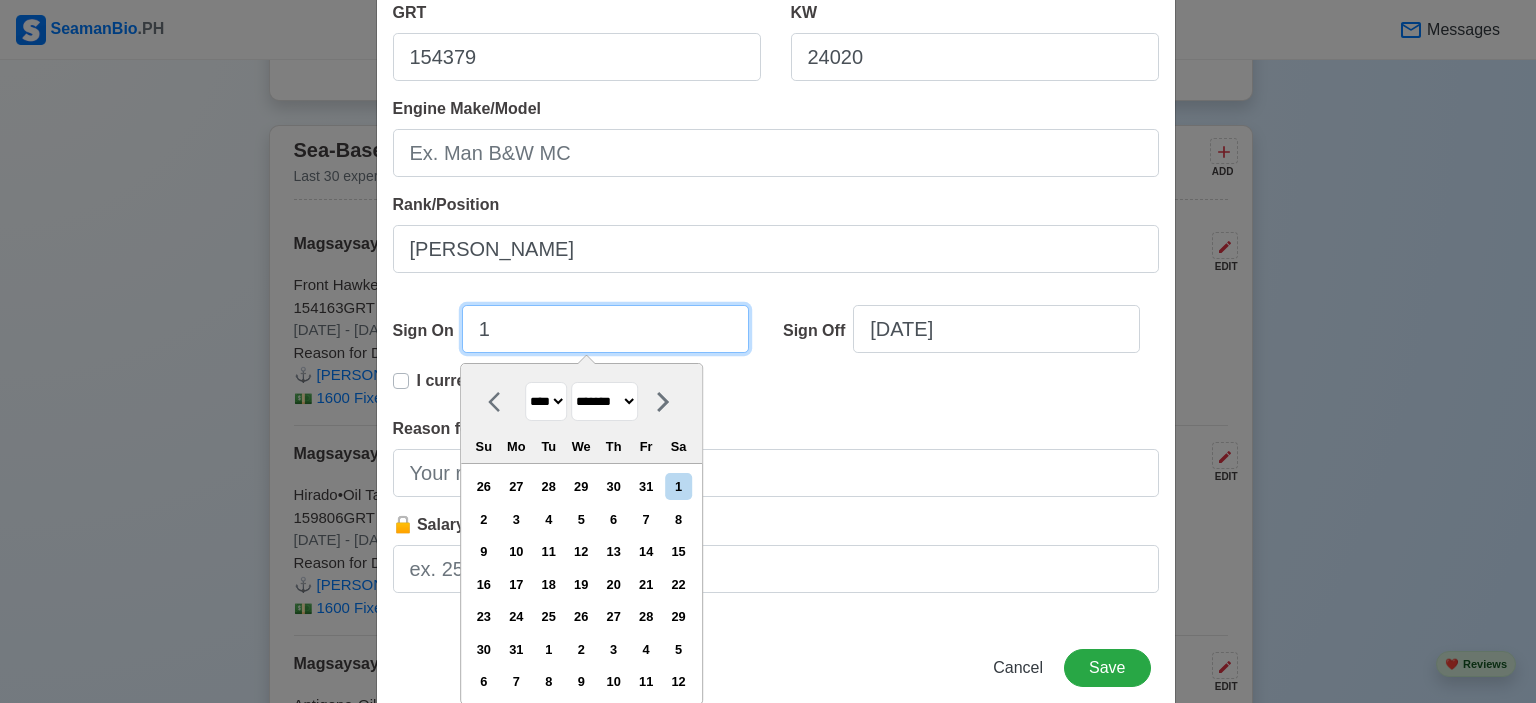 select on "****" 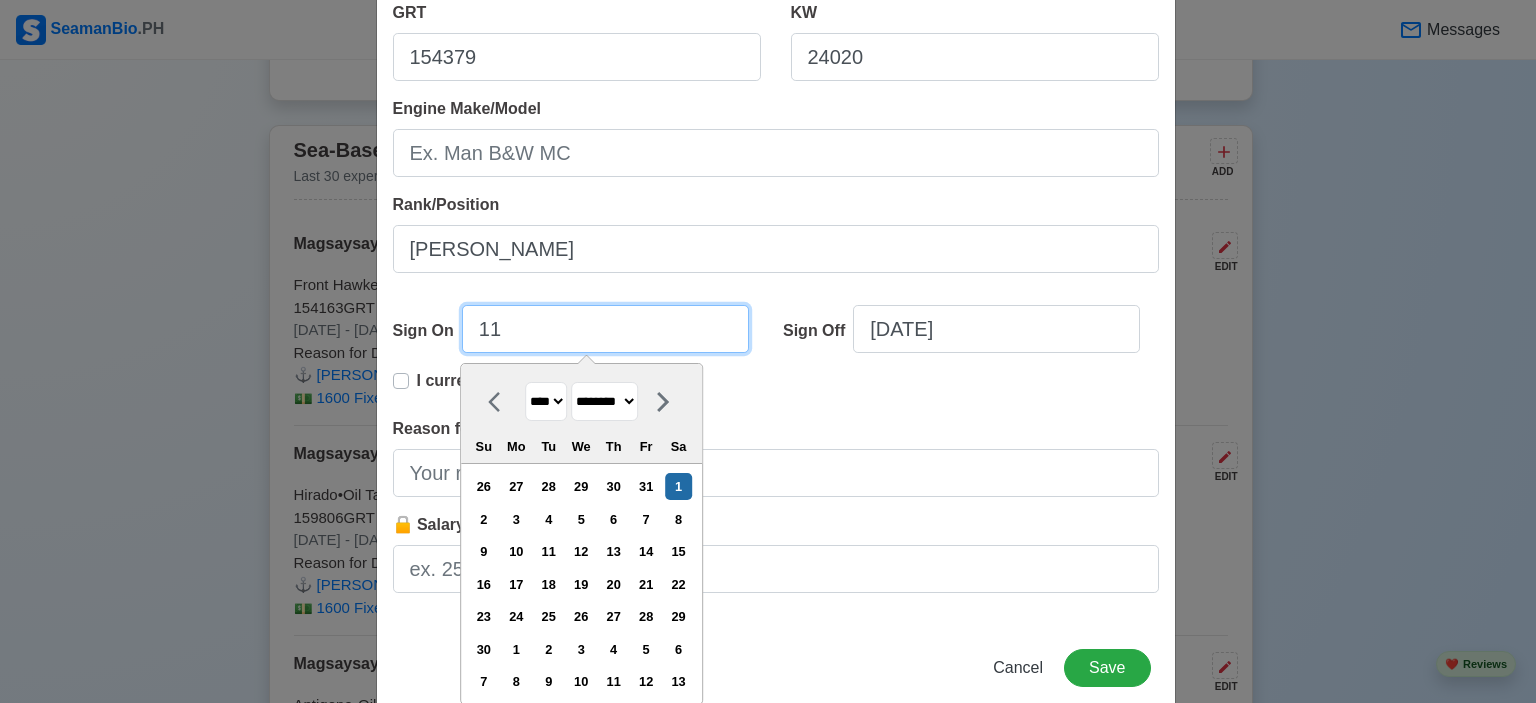 type on "11" 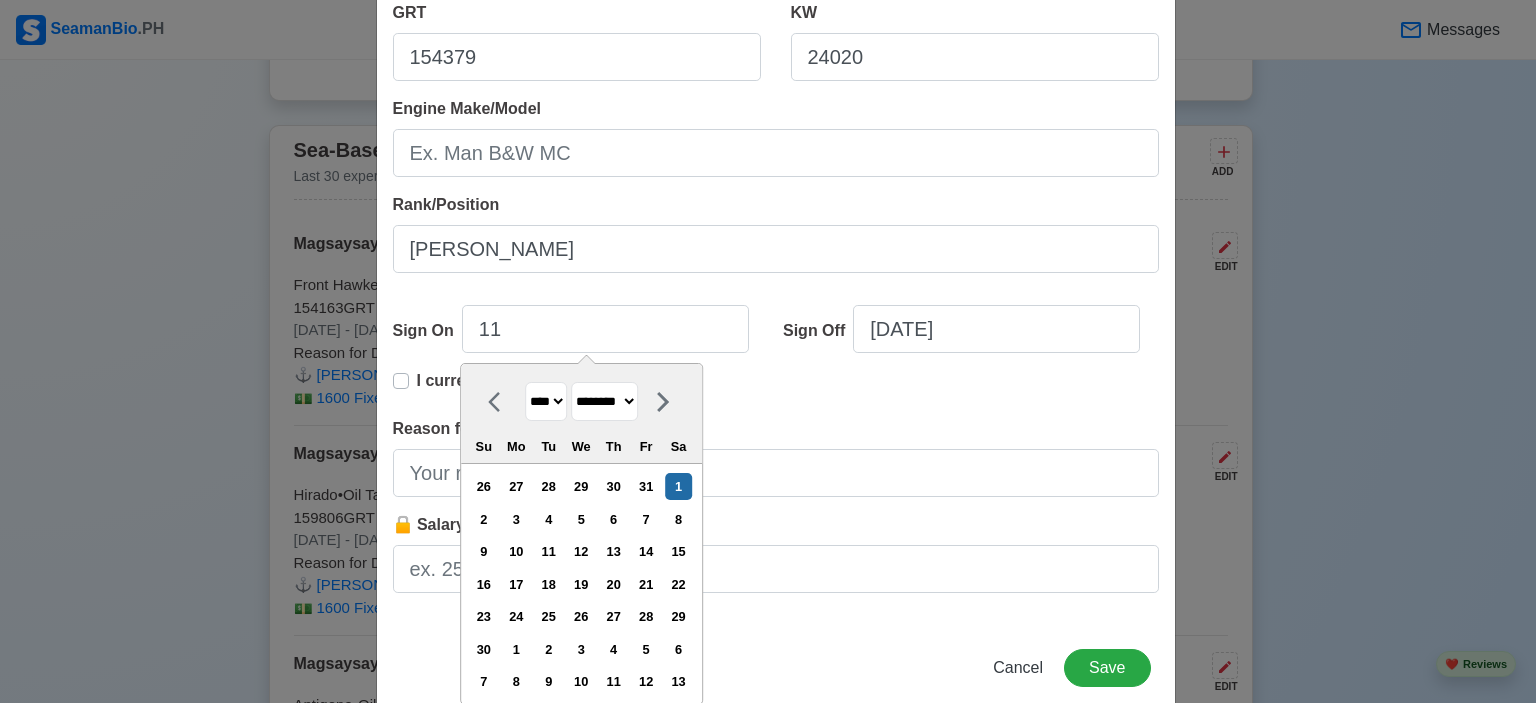 click on "**** **** **** **** **** **** **** **** **** **** **** **** **** **** **** **** **** **** **** **** **** **** **** **** **** **** **** **** **** **** **** **** **** **** **** **** **** **** **** **** **** **** **** **** **** **** **** **** **** **** **** **** **** **** **** **** **** **** **** **** **** **** **** **** **** **** **** **** **** **** **** **** **** **** **** **** **** **** **** **** **** **** **** **** **** **** **** **** **** **** **** **** **** **** **** **** **** **** **** **** **** **** **** **** **** ****" at bounding box center (546, 401) 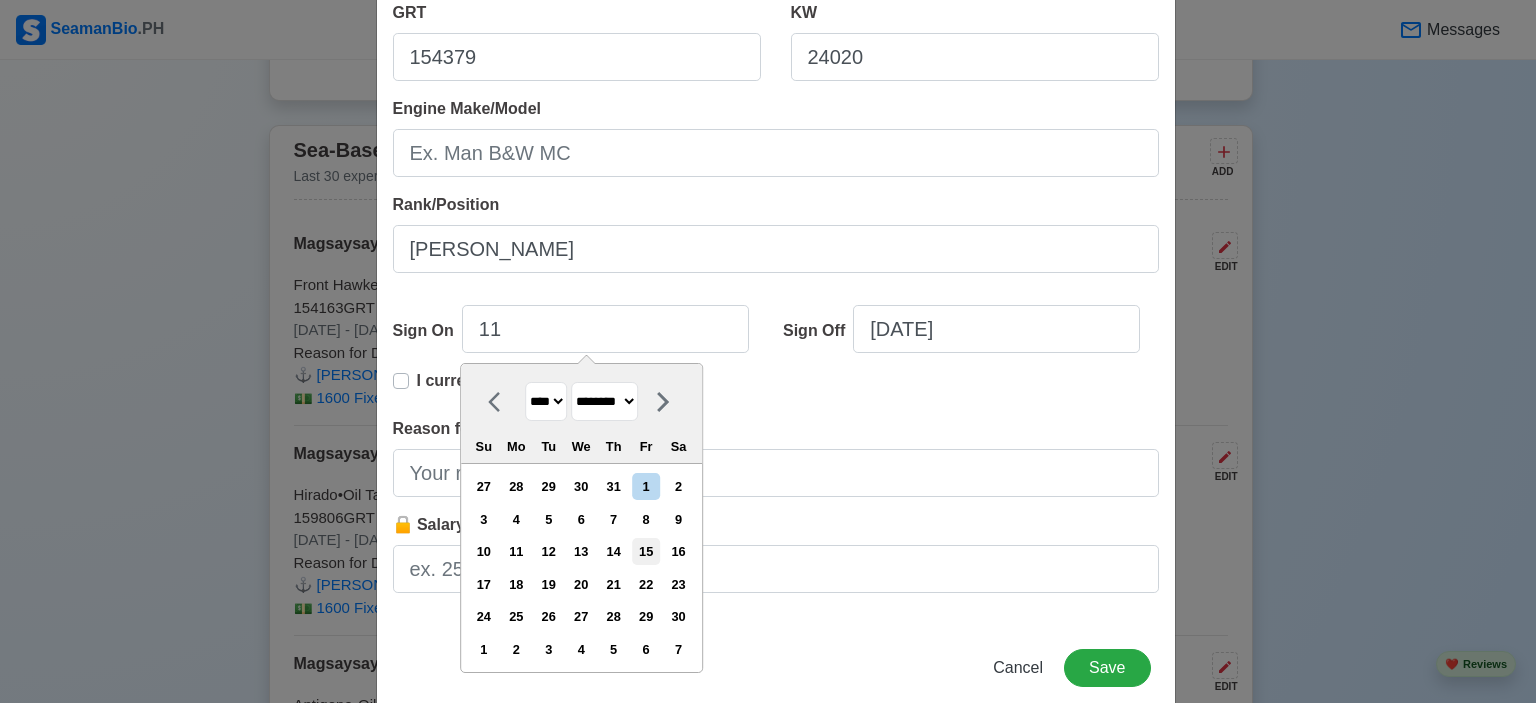 click on "15" at bounding box center (646, 551) 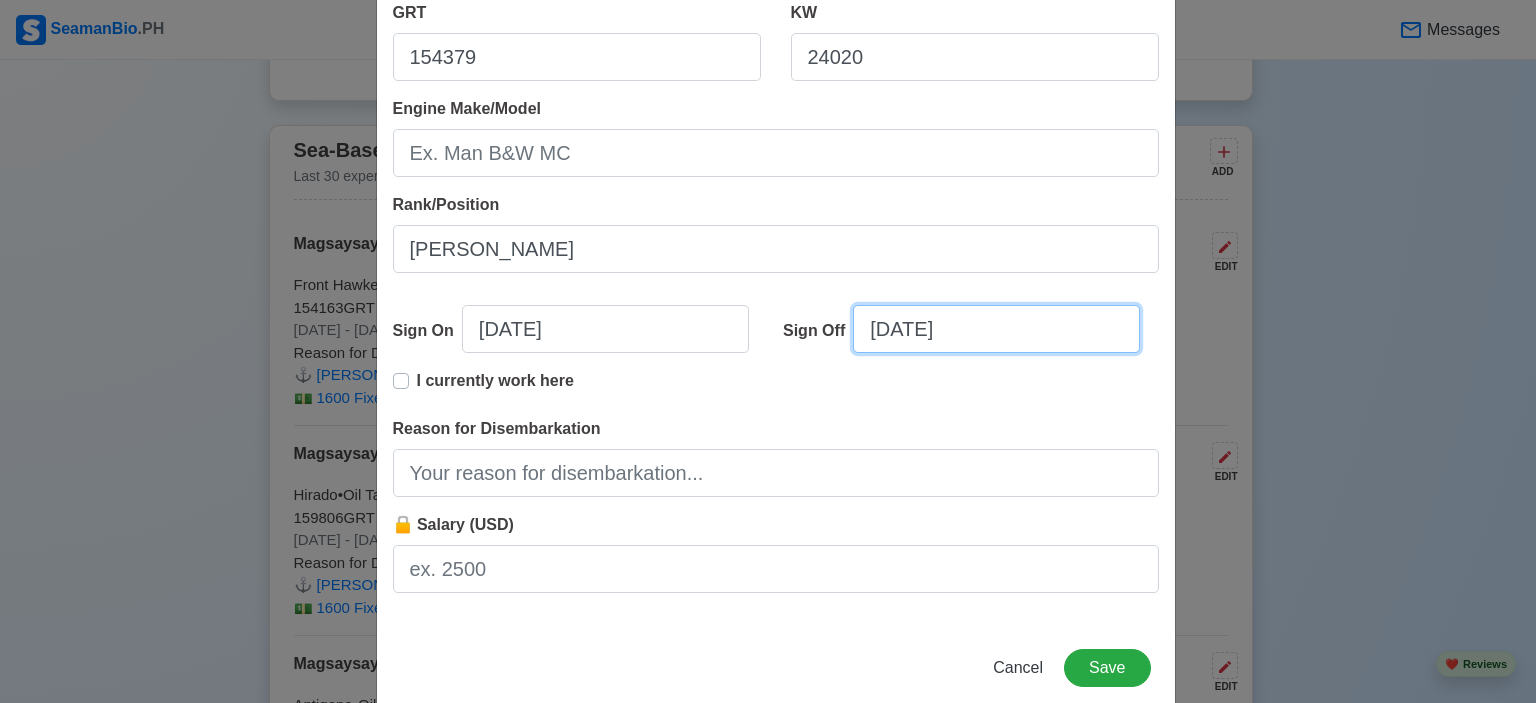click on "[DATE]" at bounding box center [996, 329] 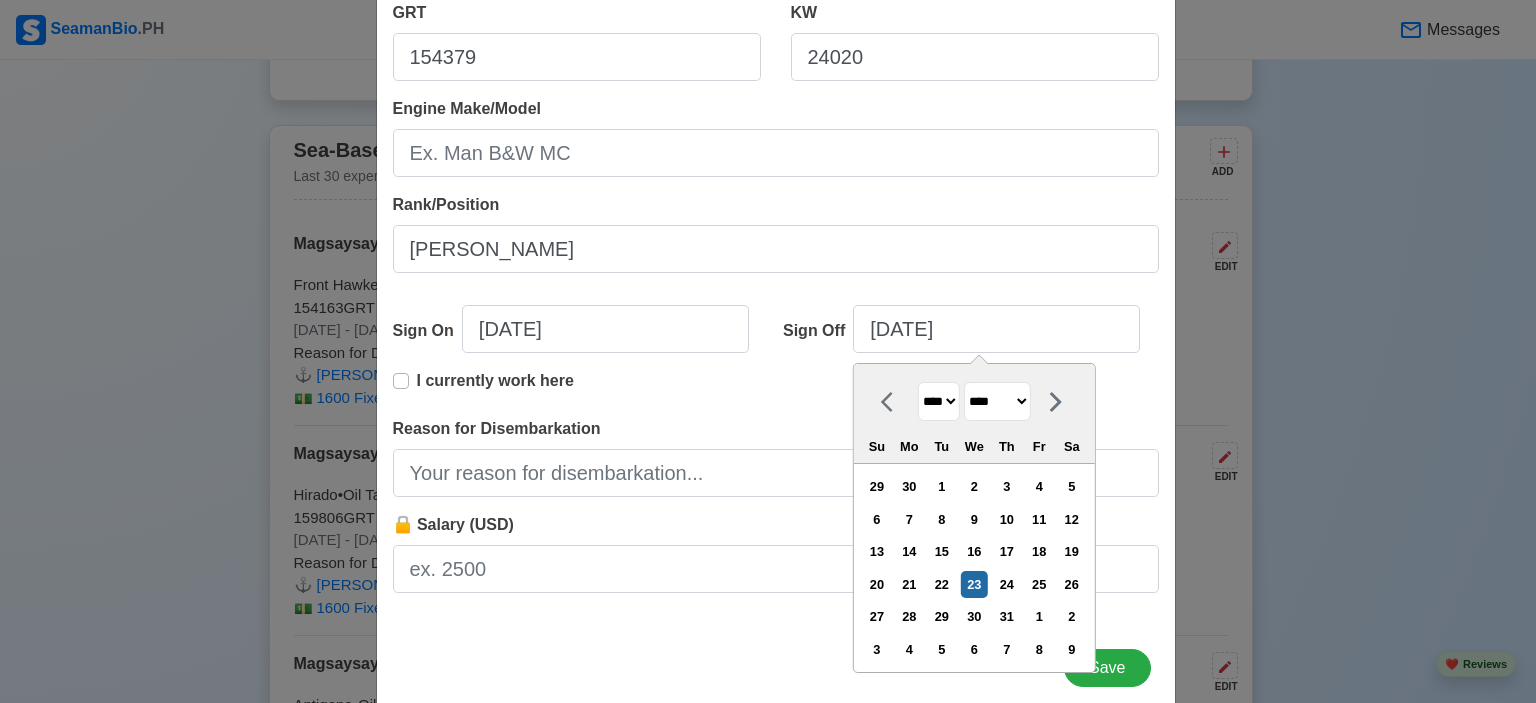 click on "22" at bounding box center (941, 584) 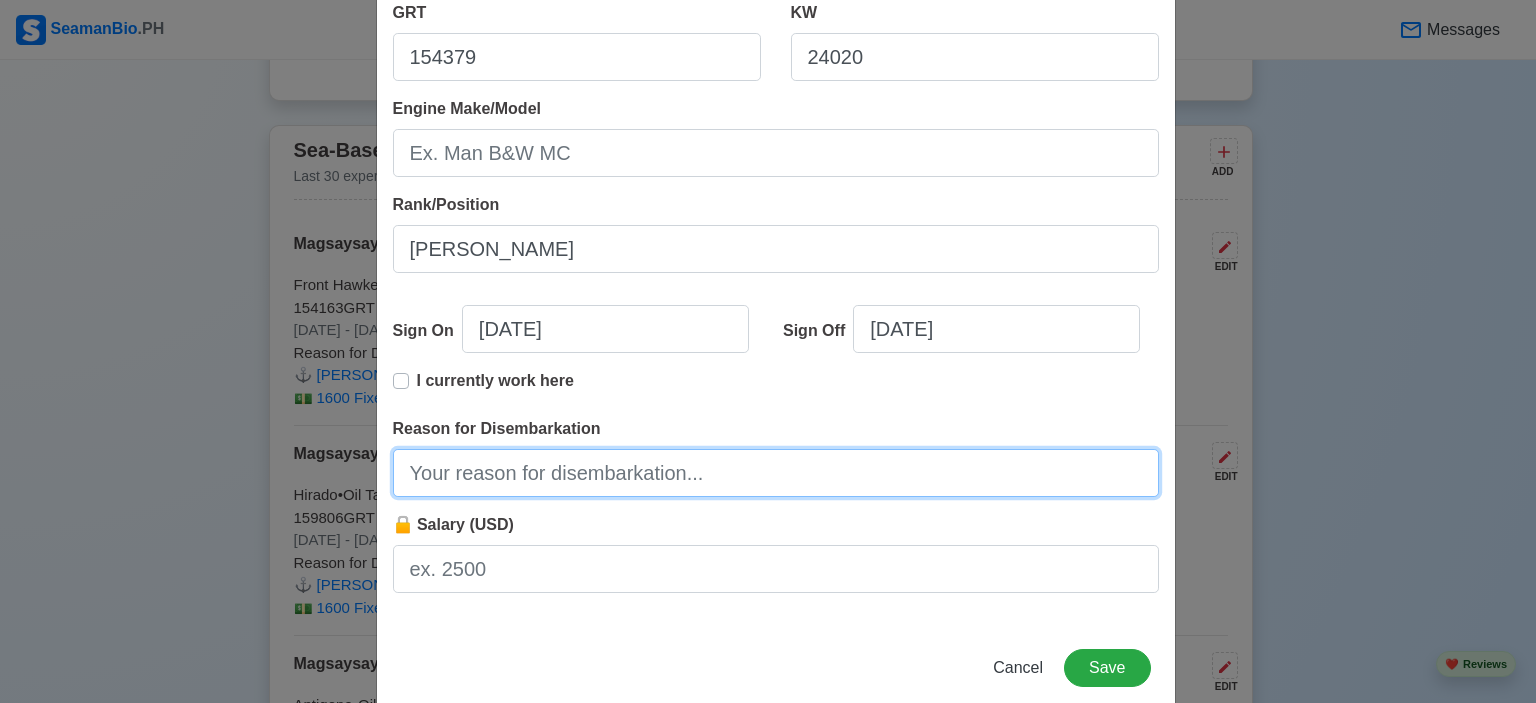 drag, startPoint x: 652, startPoint y: 482, endPoint x: 652, endPoint y: 464, distance: 18 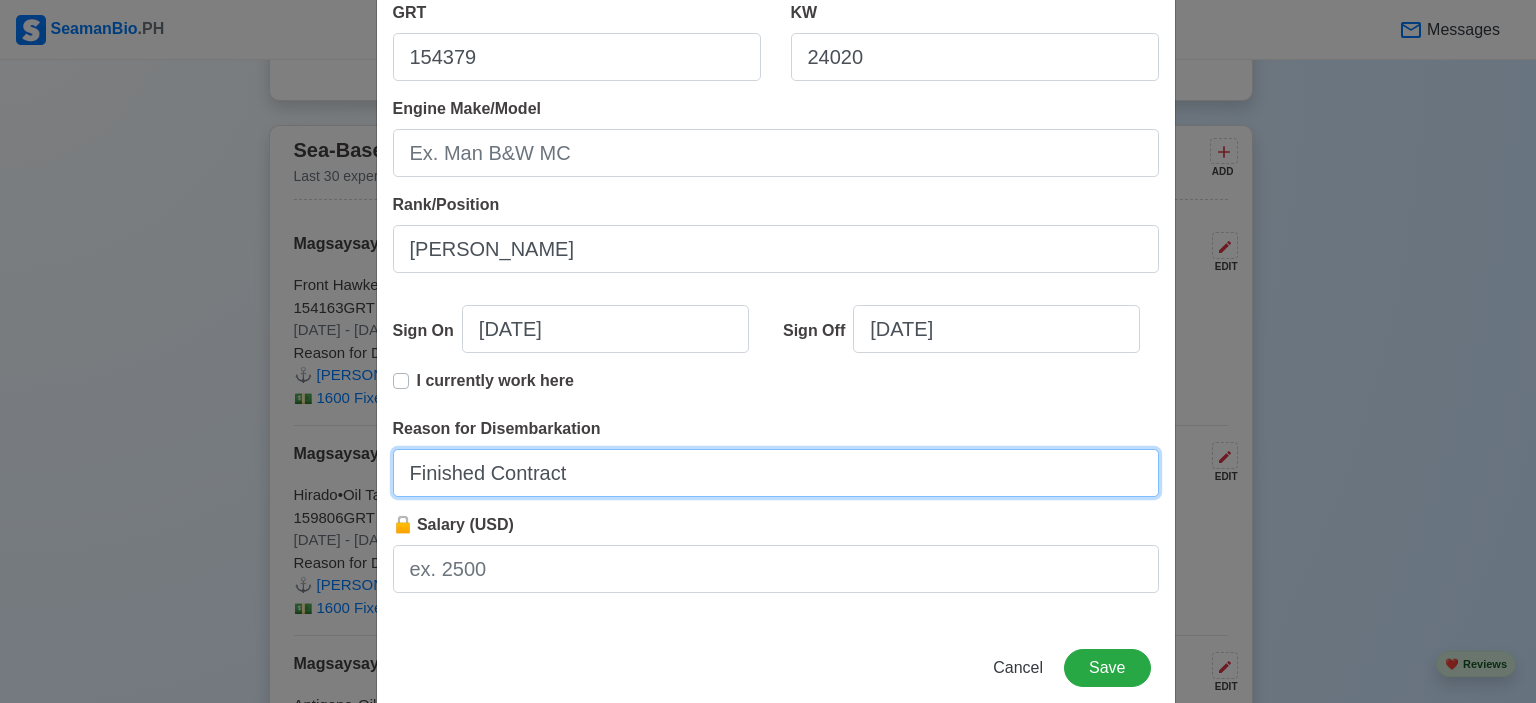 type on "Finished Contract" 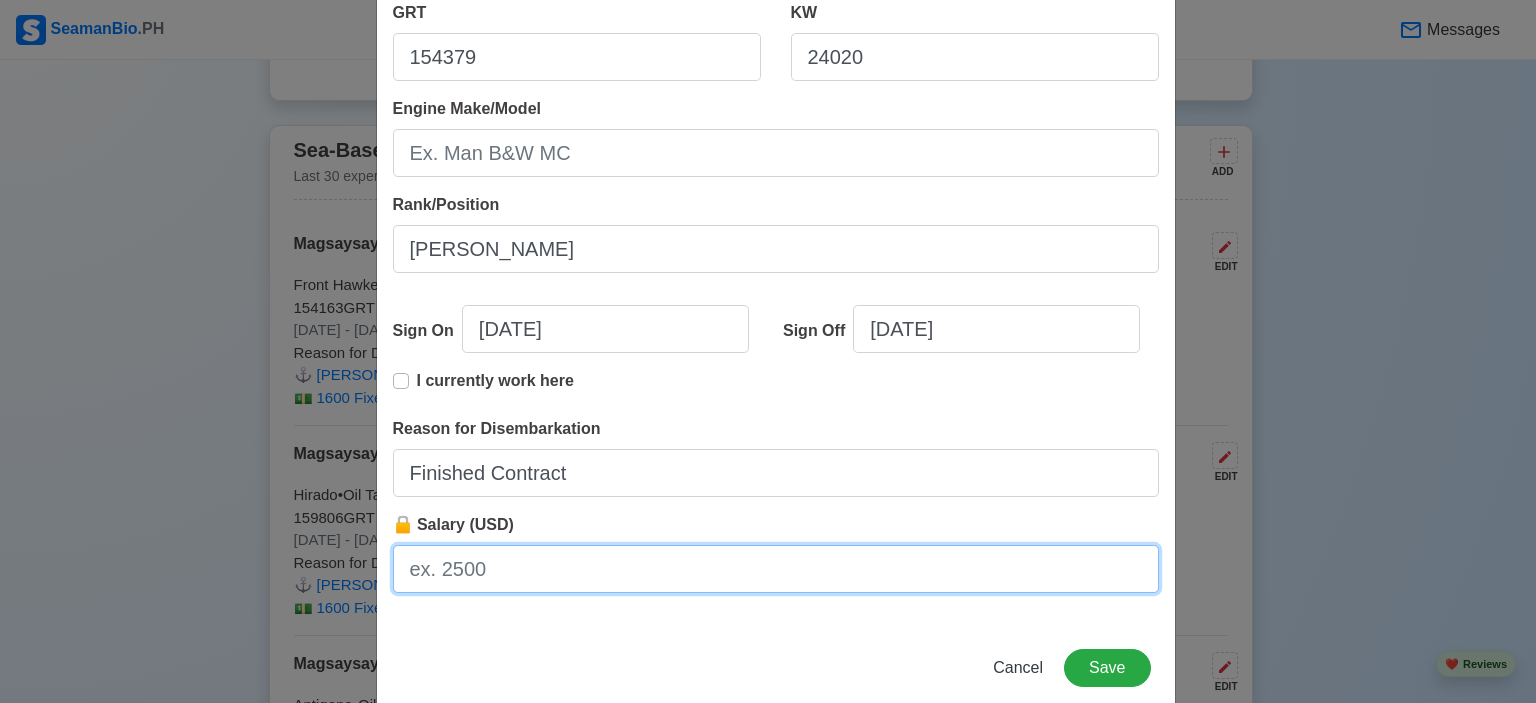click on "🔒 Salary (USD)" at bounding box center [776, 569] 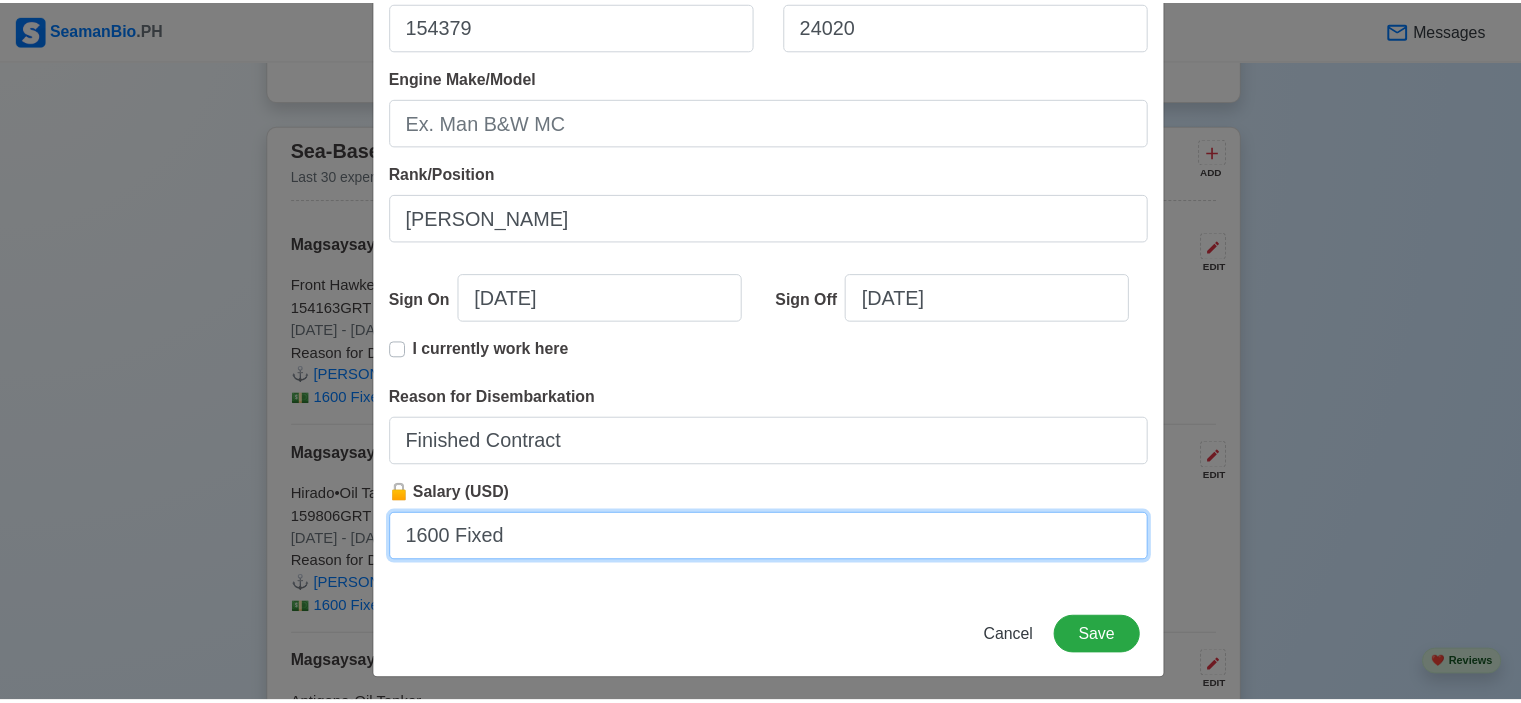 scroll, scrollTop: 436, scrollLeft: 0, axis: vertical 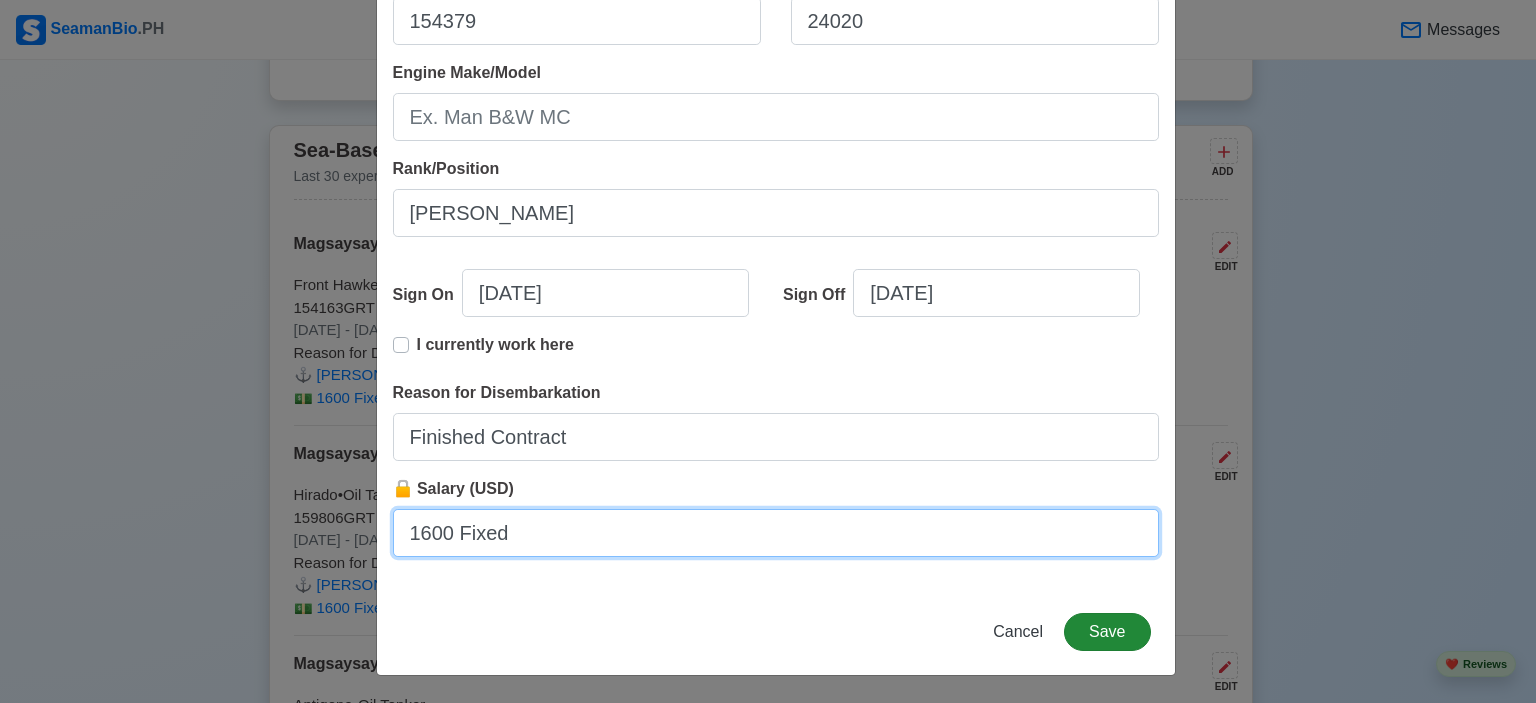 type on "1600 Fixed" 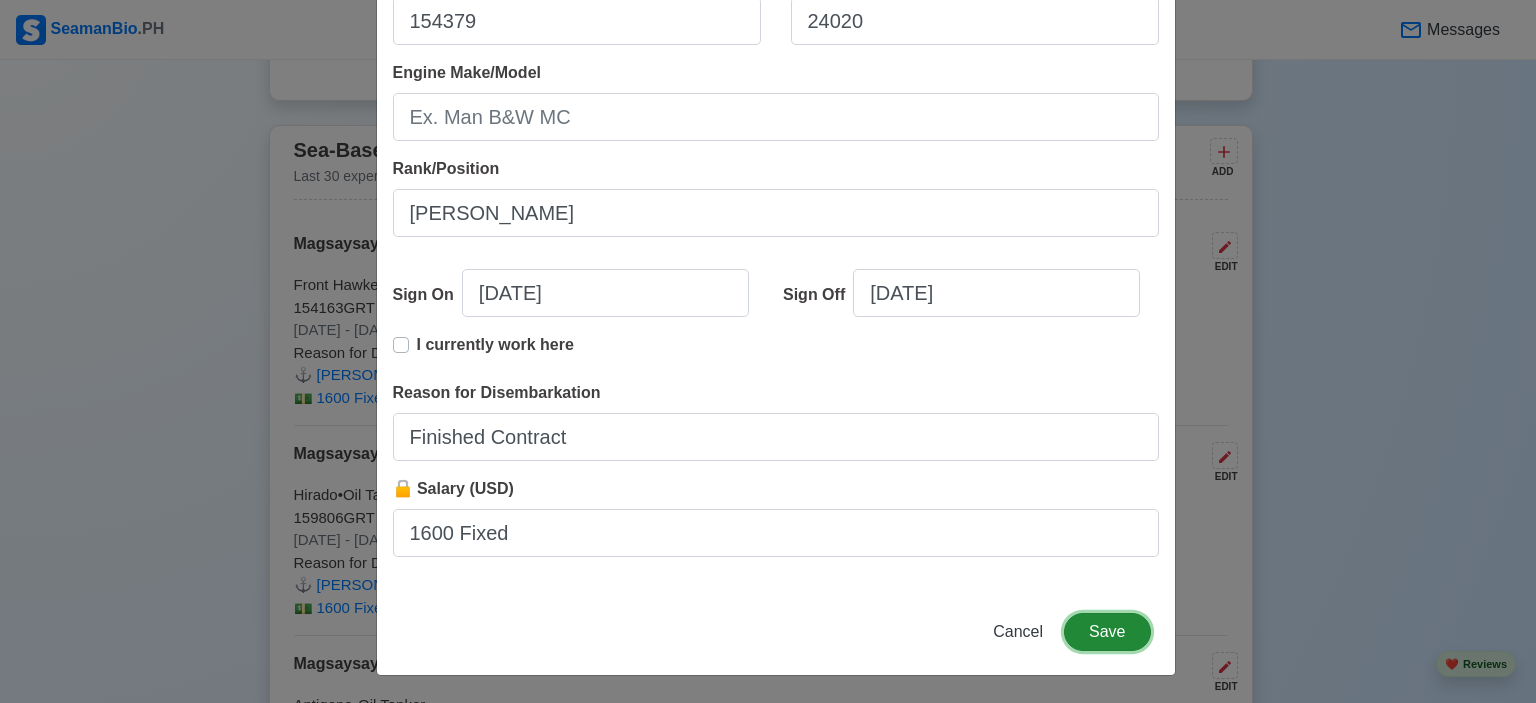 click on "Save" at bounding box center [1107, 632] 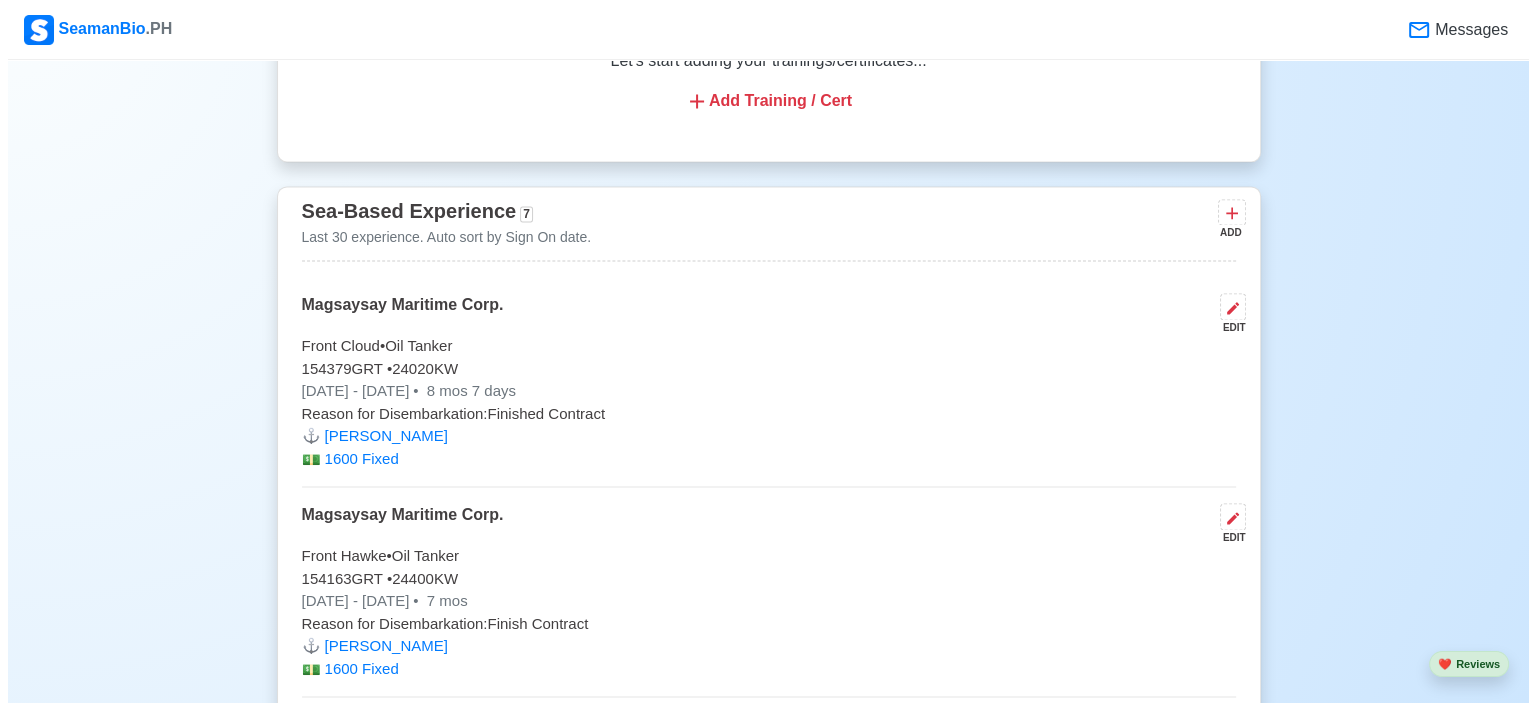 scroll, scrollTop: 2600, scrollLeft: 0, axis: vertical 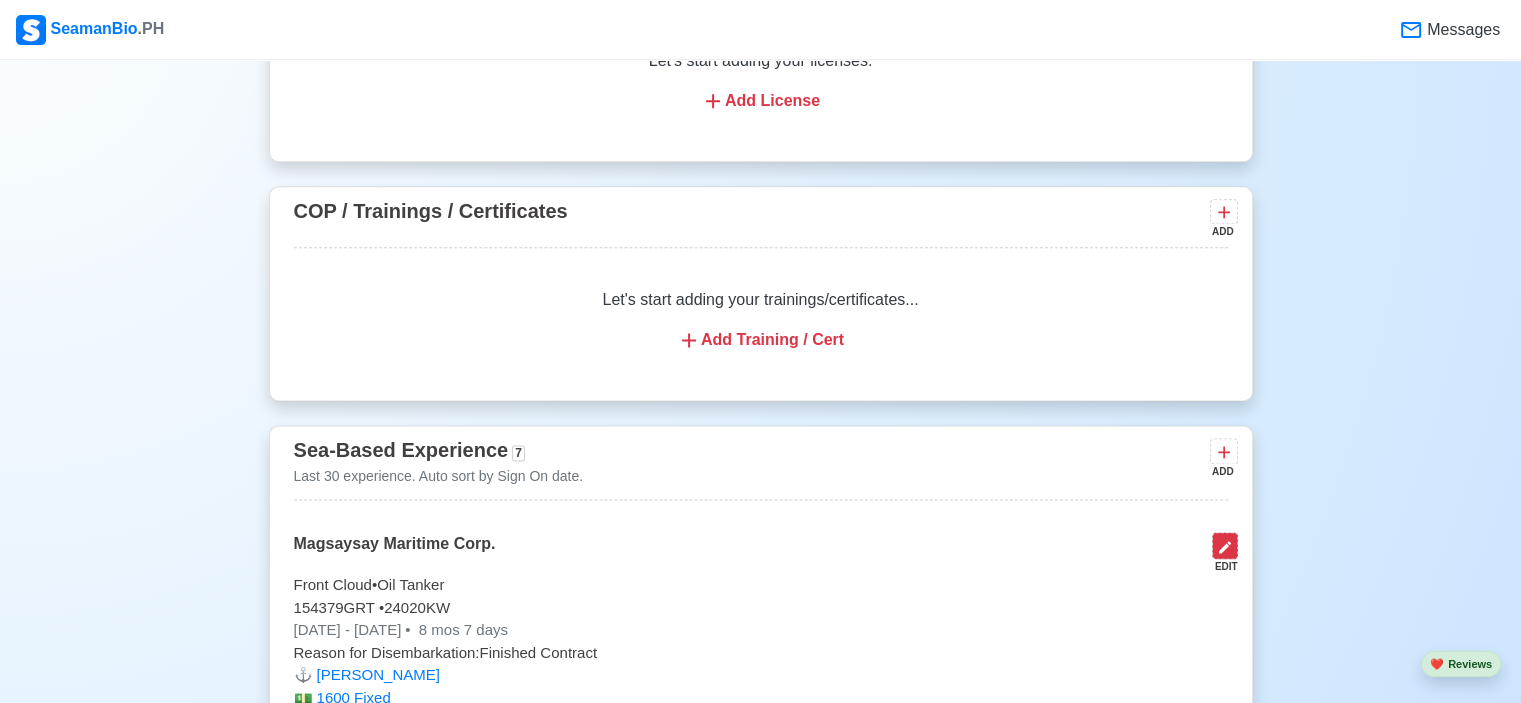 click 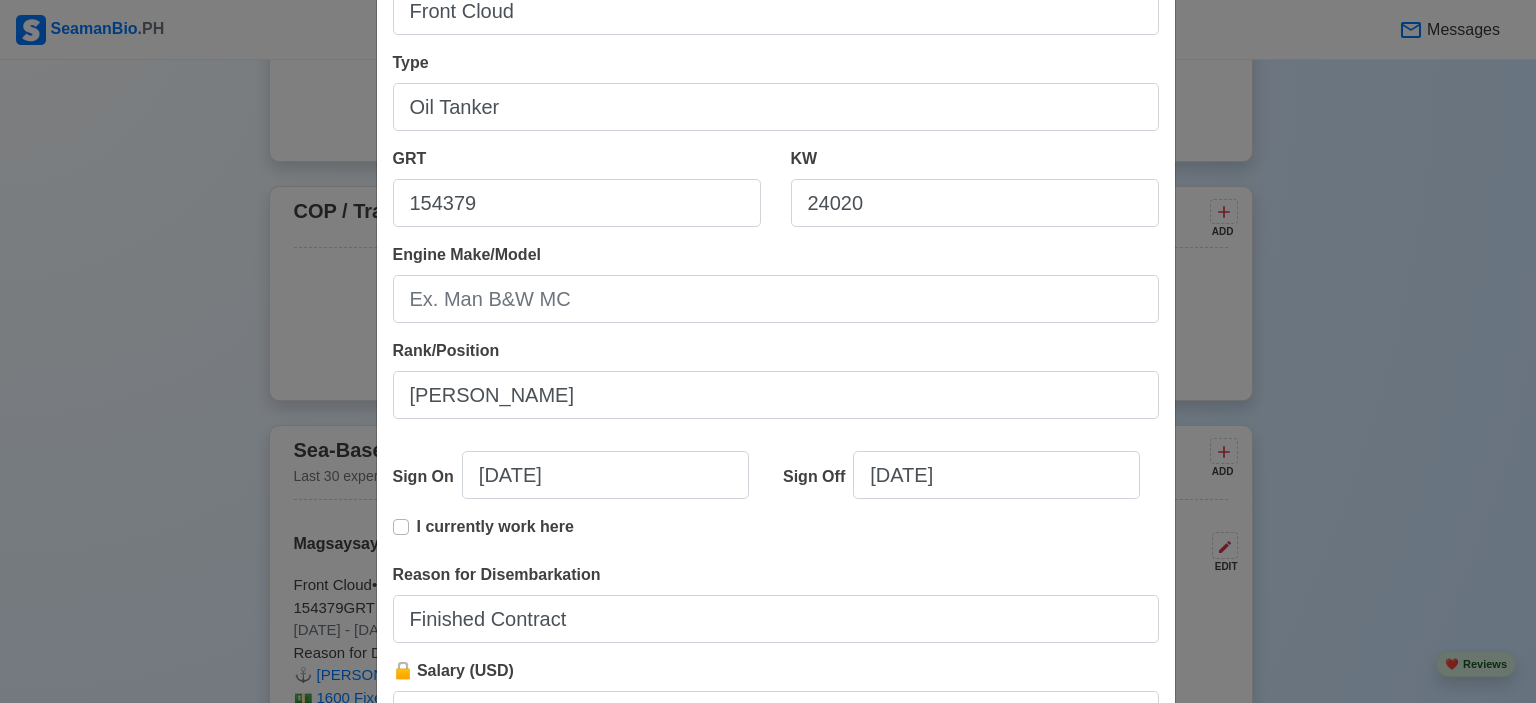 scroll, scrollTop: 300, scrollLeft: 0, axis: vertical 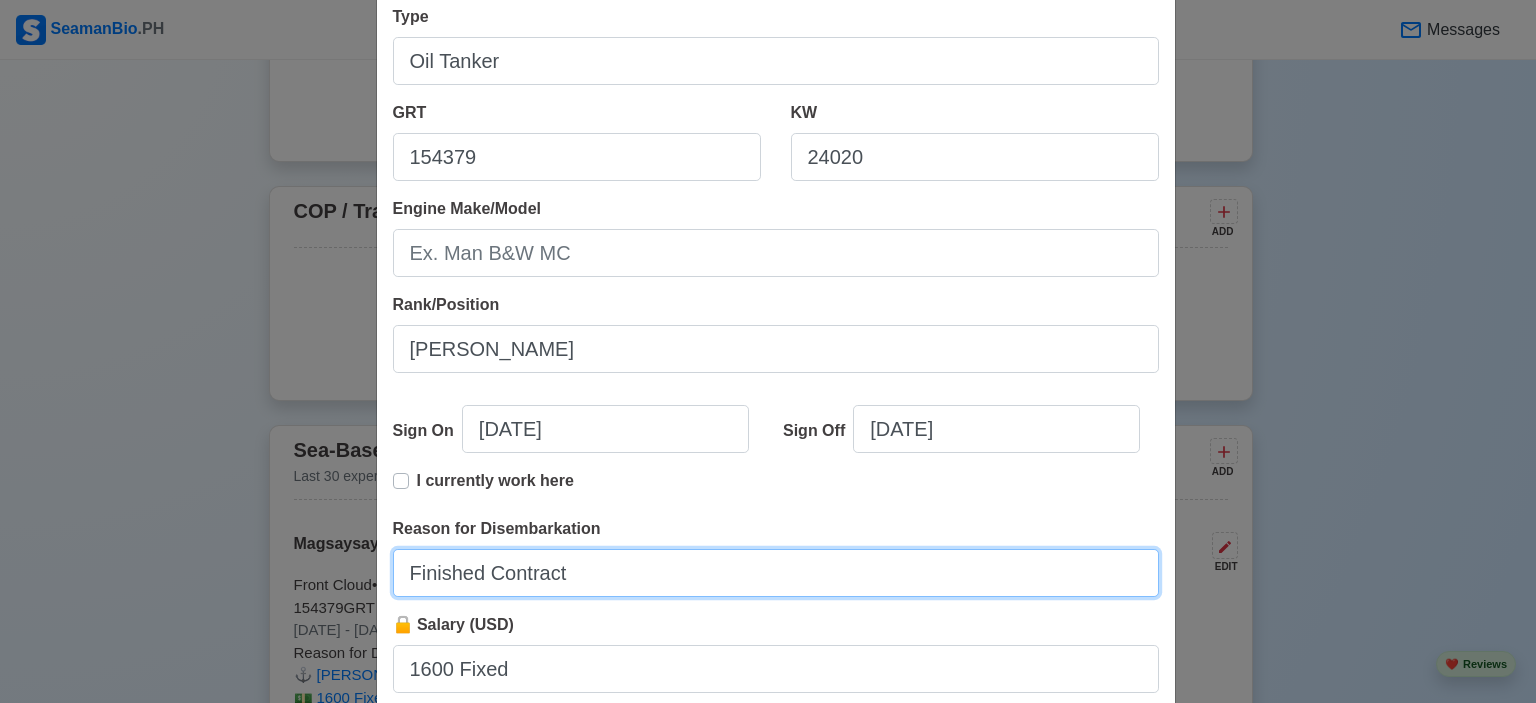 click on "Finished Contract" at bounding box center [776, 573] 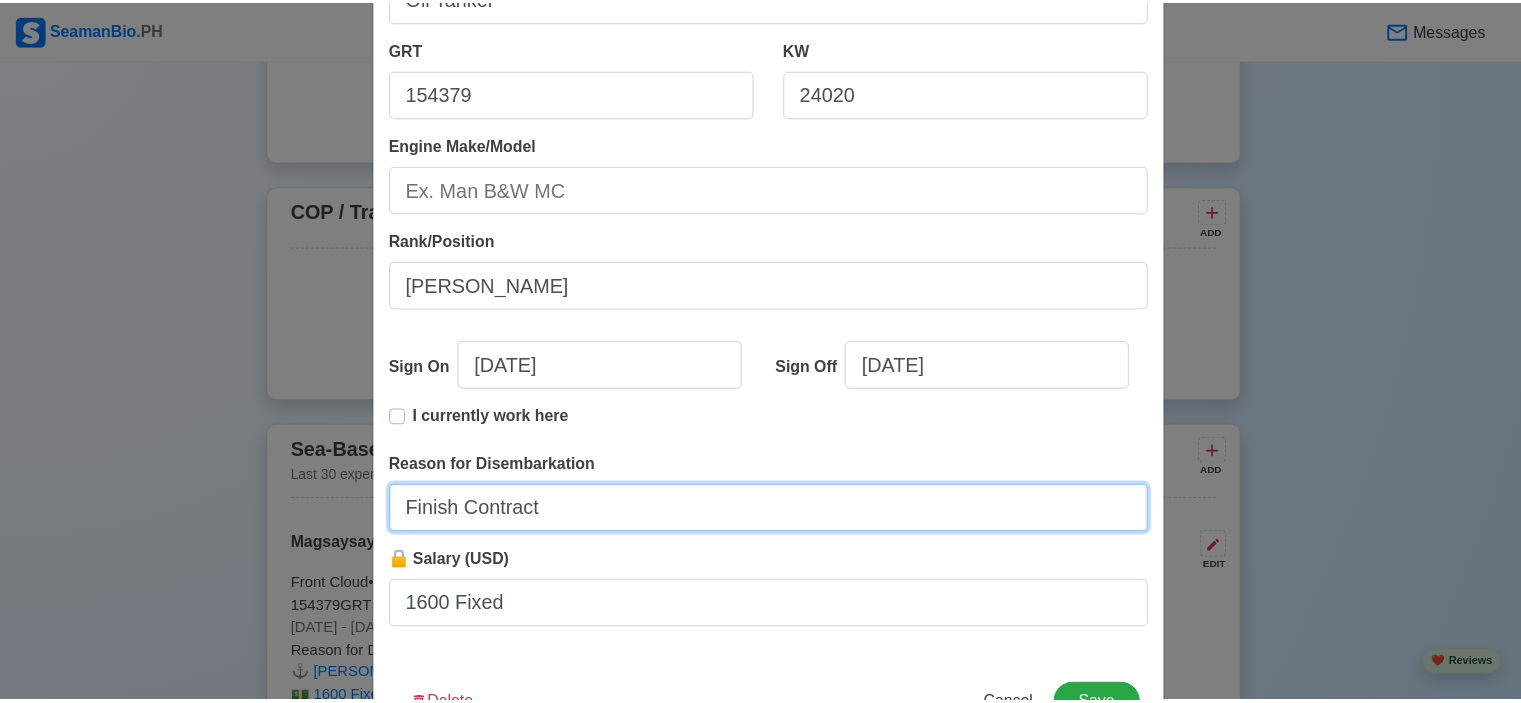 scroll, scrollTop: 436, scrollLeft: 0, axis: vertical 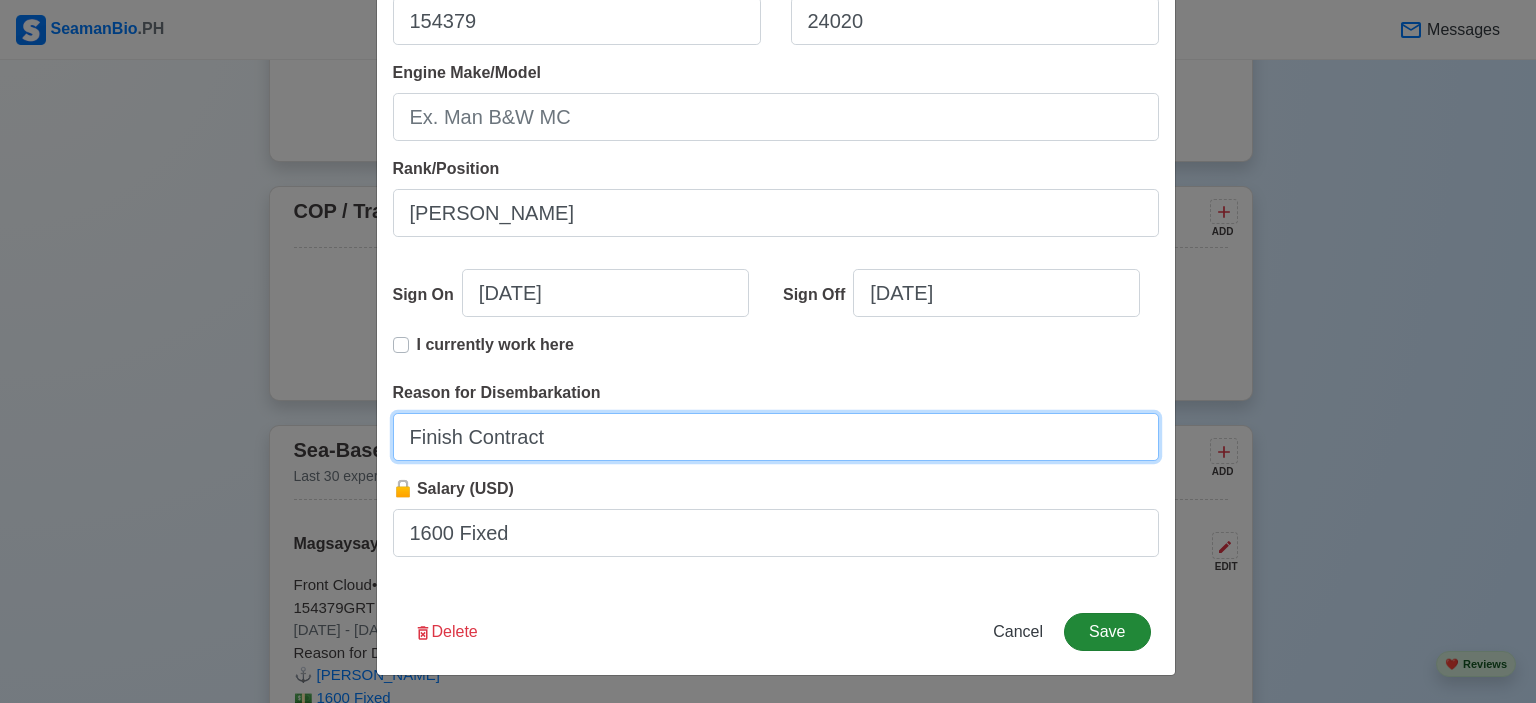 type on "Finish Contract" 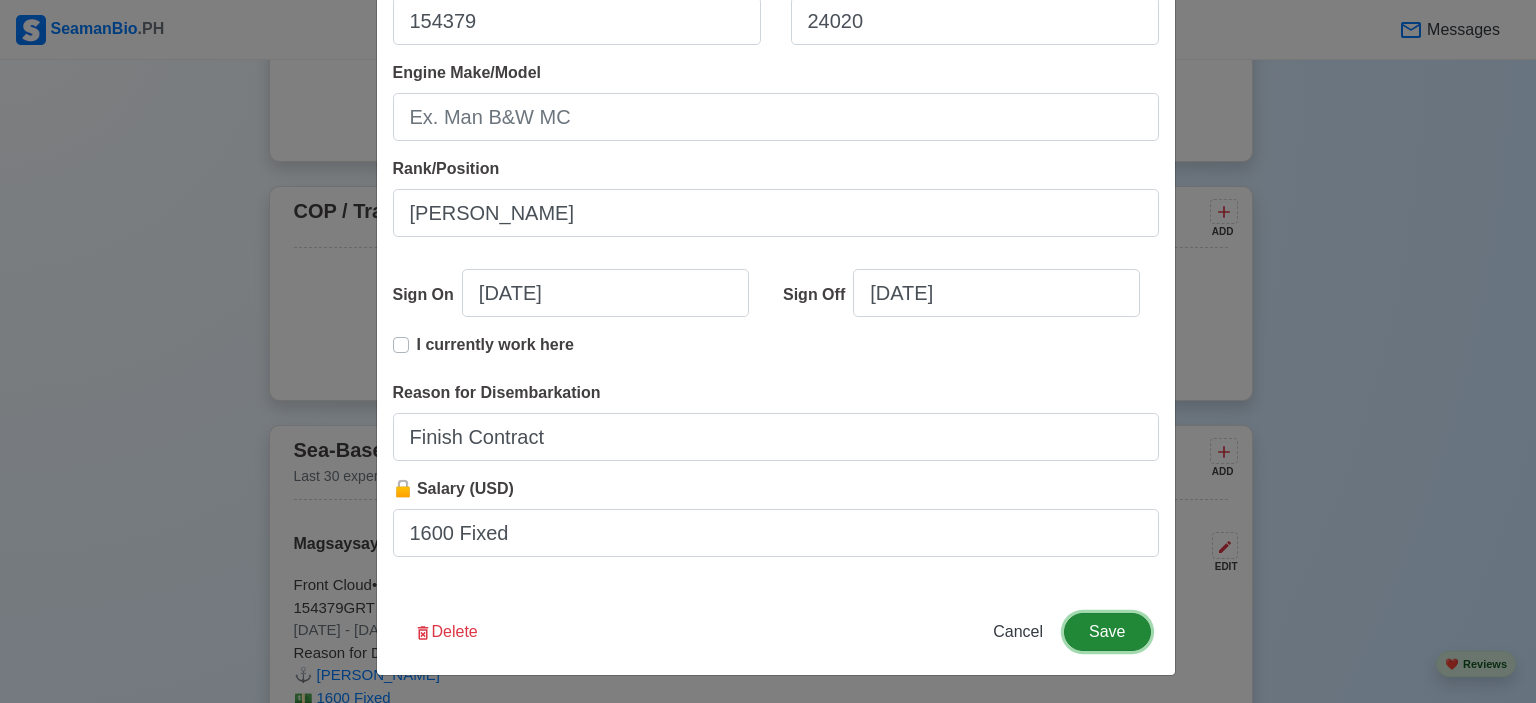 click on "Save" at bounding box center (1107, 632) 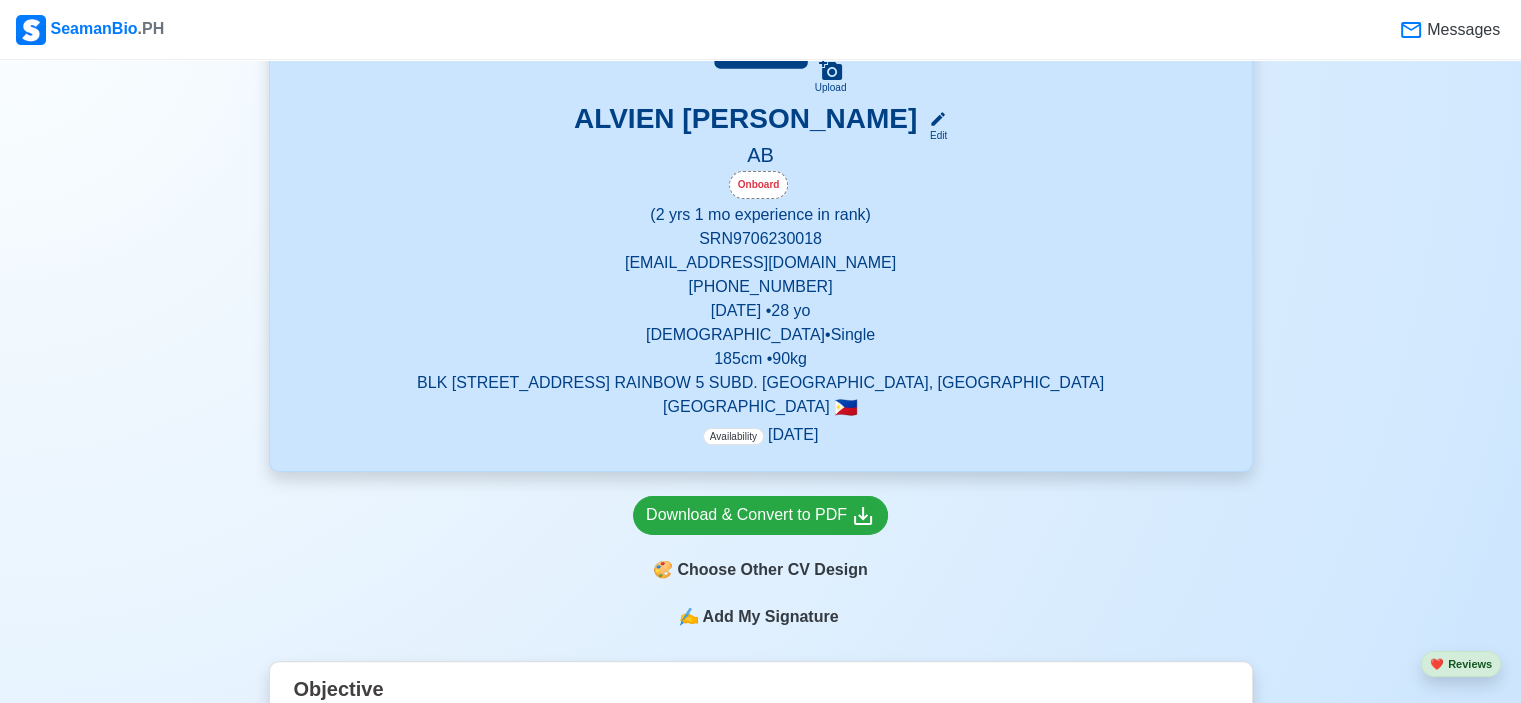 scroll, scrollTop: 500, scrollLeft: 0, axis: vertical 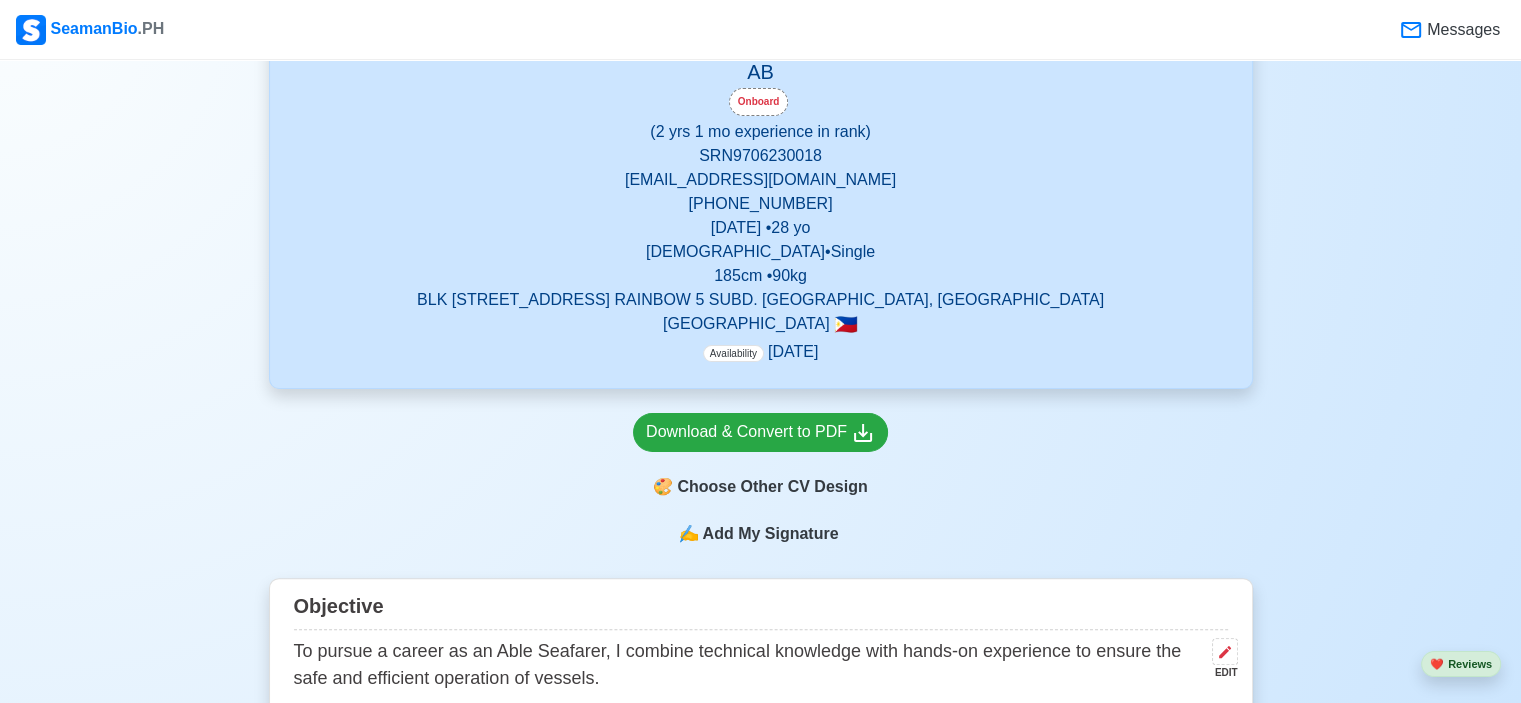 click on "Onboard" at bounding box center [759, 102] 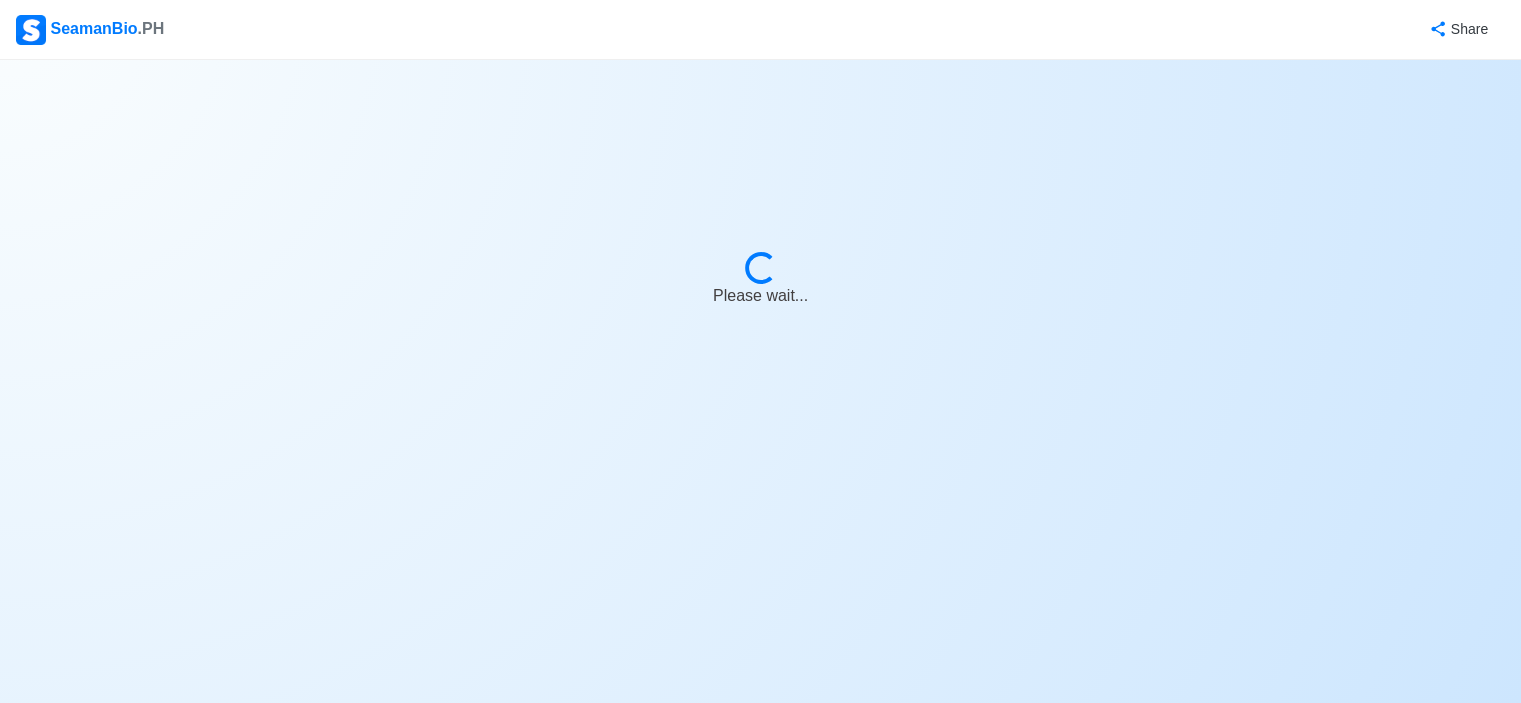 scroll, scrollTop: 0, scrollLeft: 0, axis: both 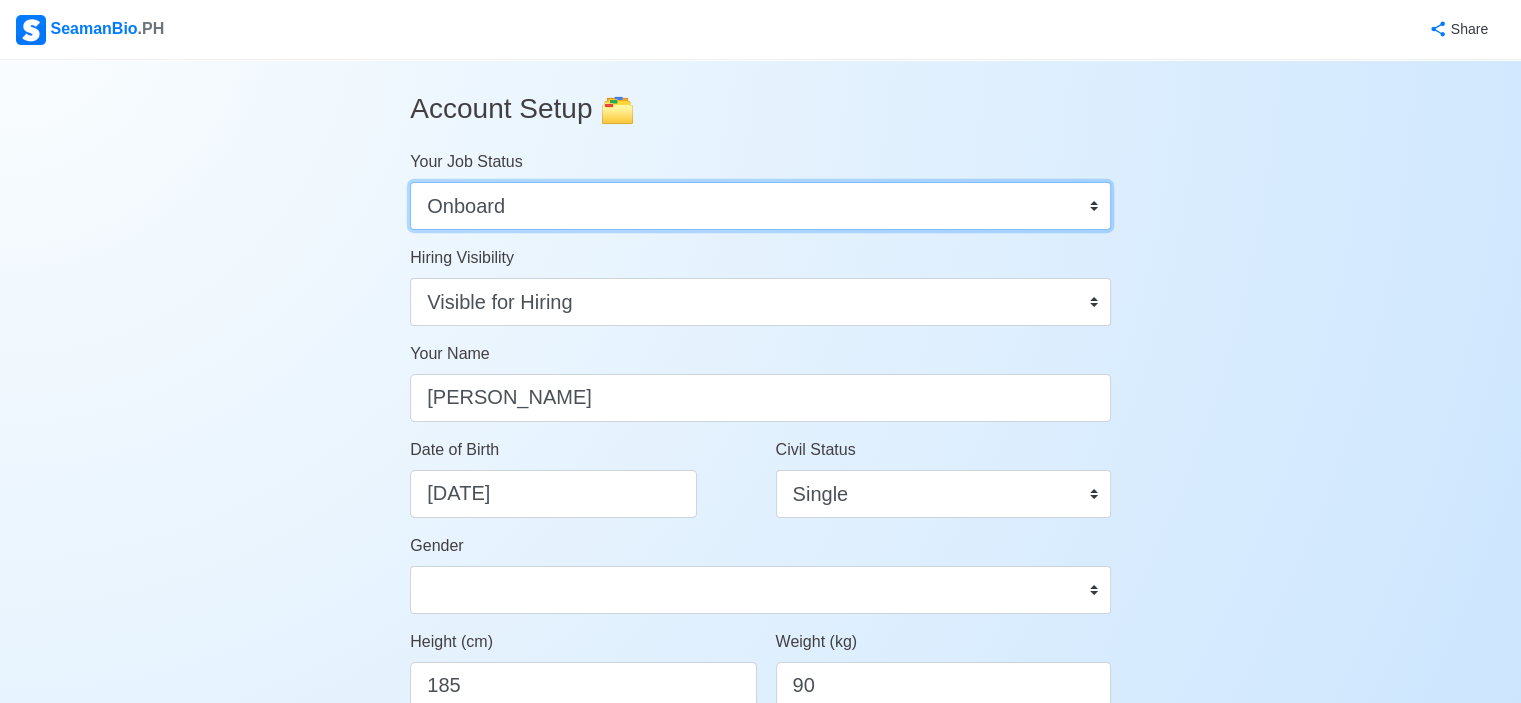 click on "Onboard Actively Looking for Job Not Looking for Job" at bounding box center (760, 206) 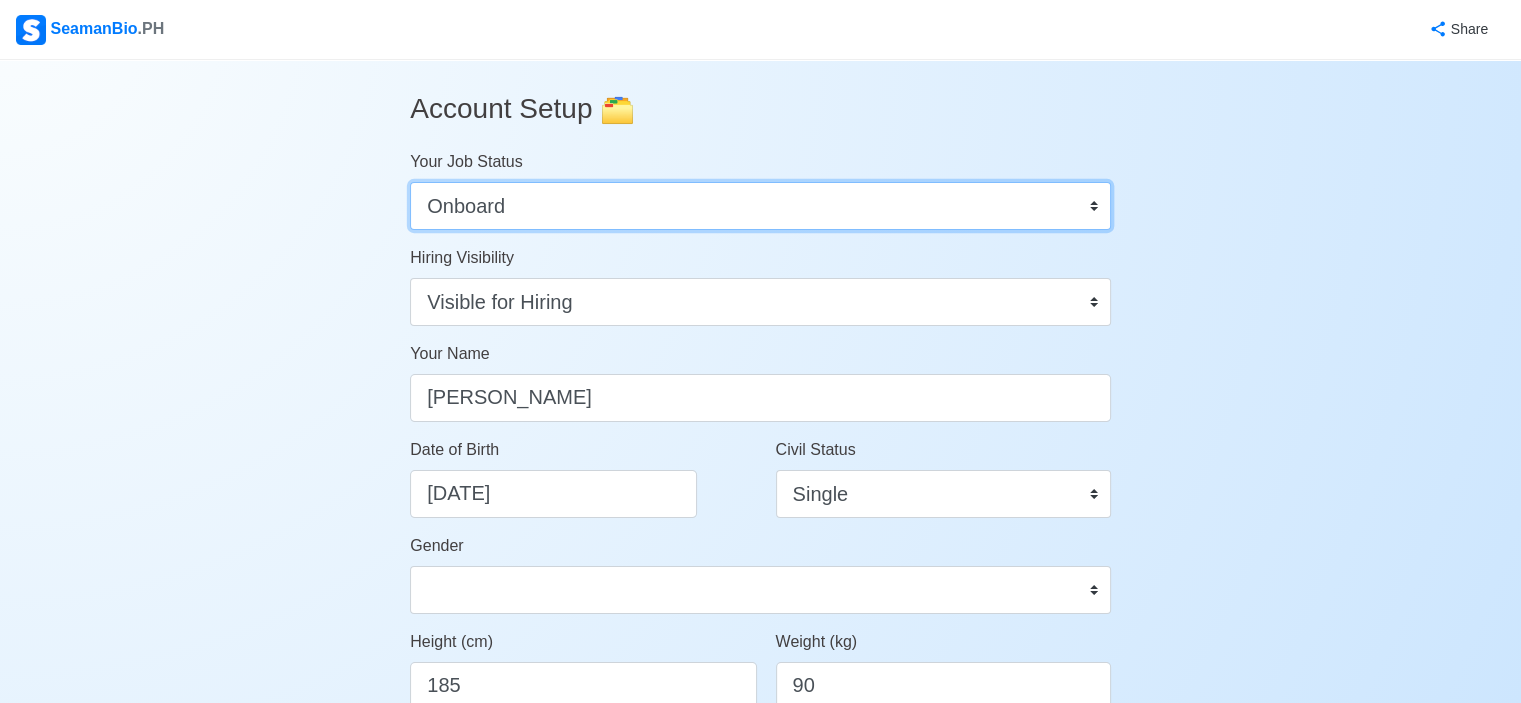 select on "Actively Looking for Job" 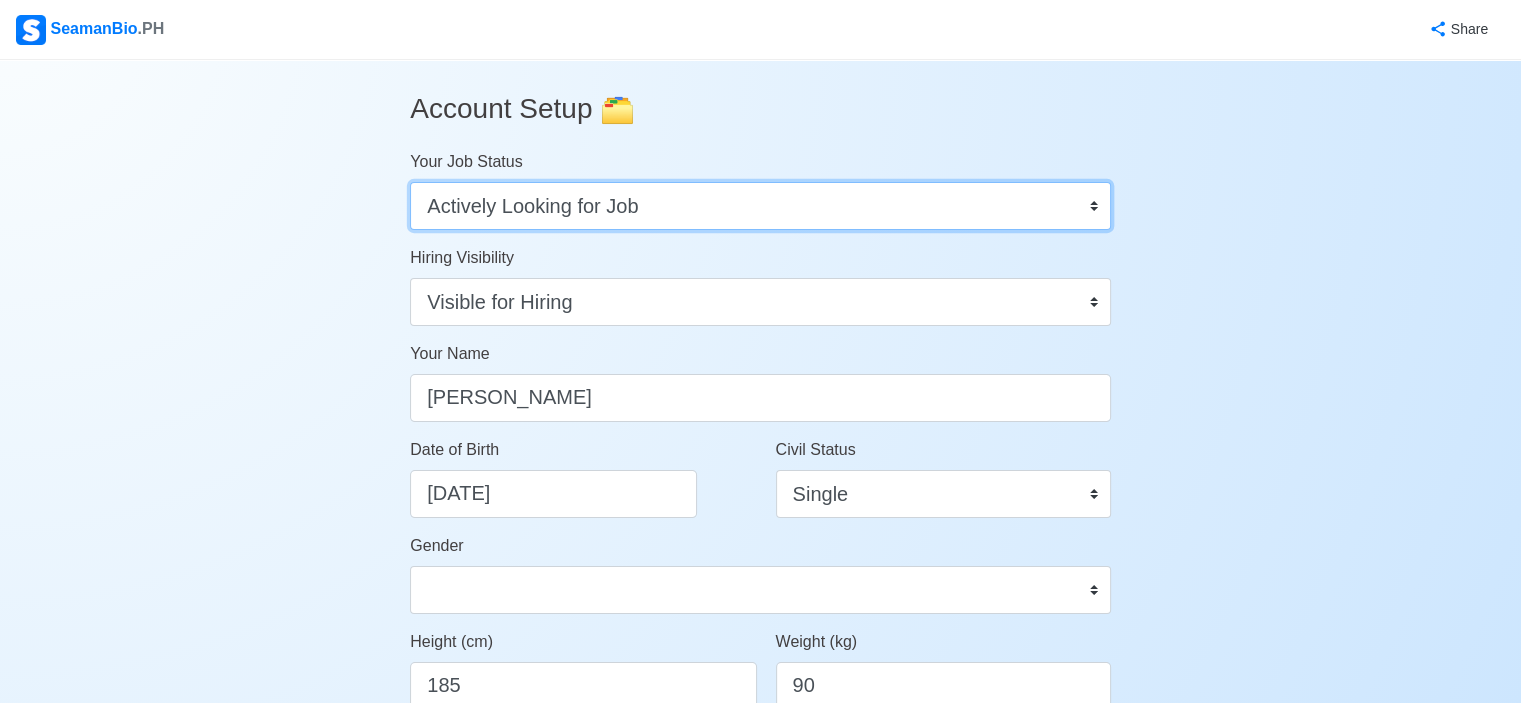 click on "Onboard Actively Looking for Job Not Looking for Job" at bounding box center (760, 206) 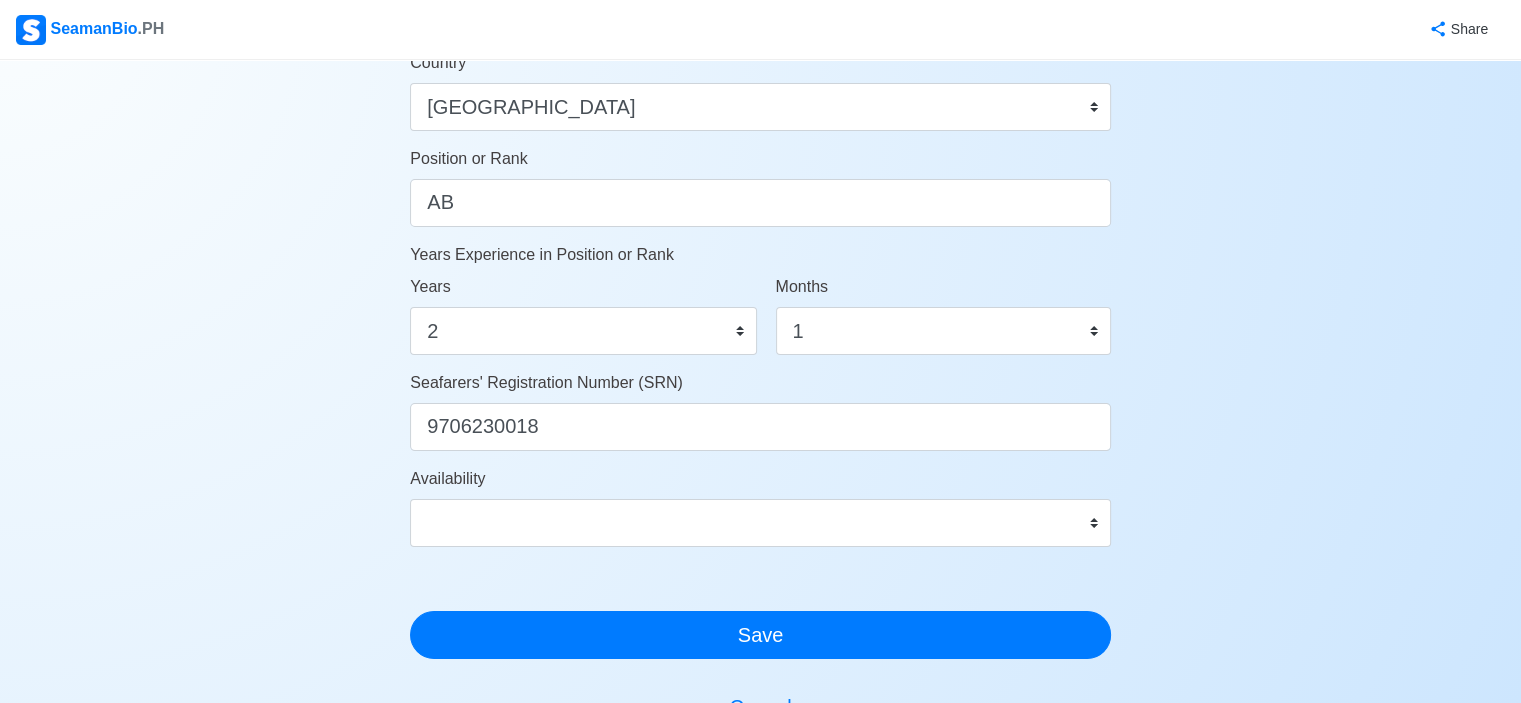 scroll, scrollTop: 1000, scrollLeft: 0, axis: vertical 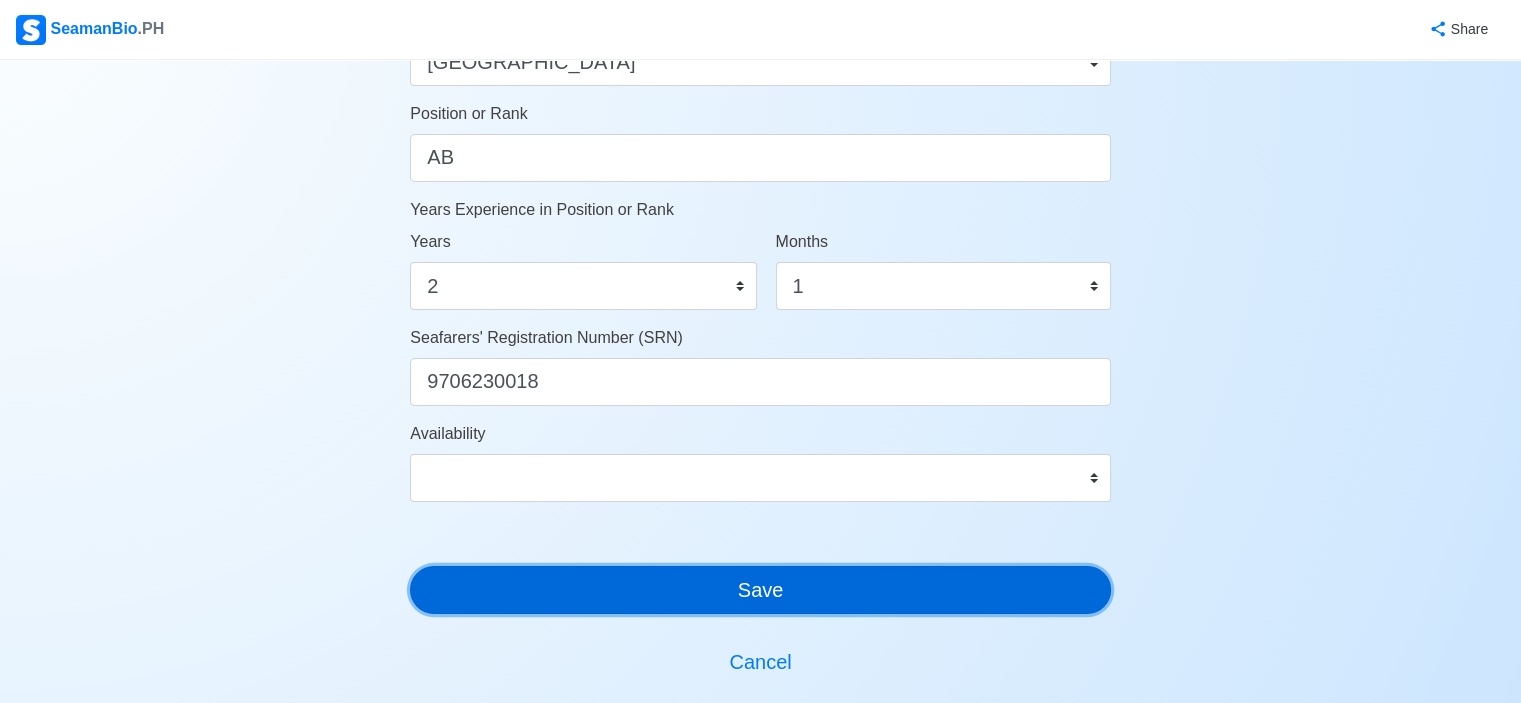 click on "Save" at bounding box center (760, 590) 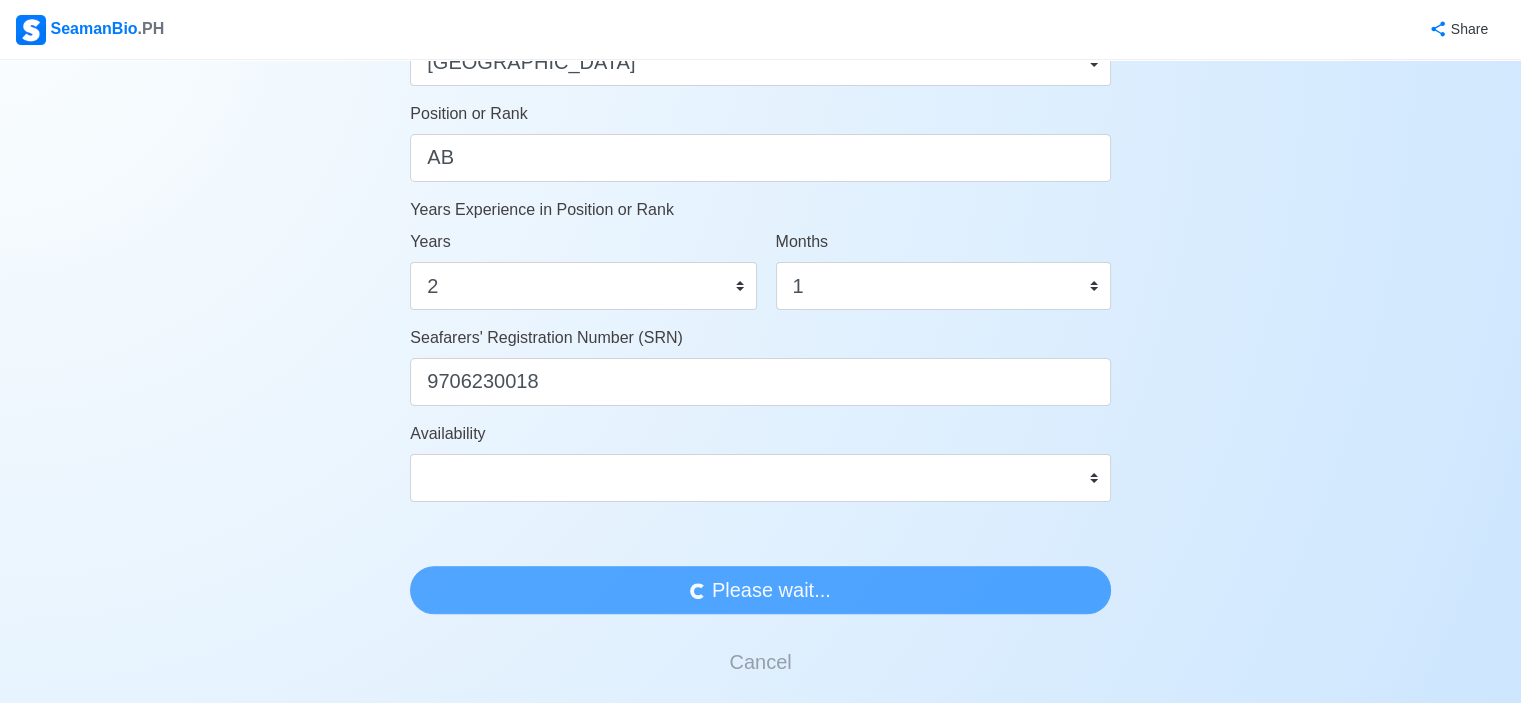 scroll, scrollTop: 0, scrollLeft: 0, axis: both 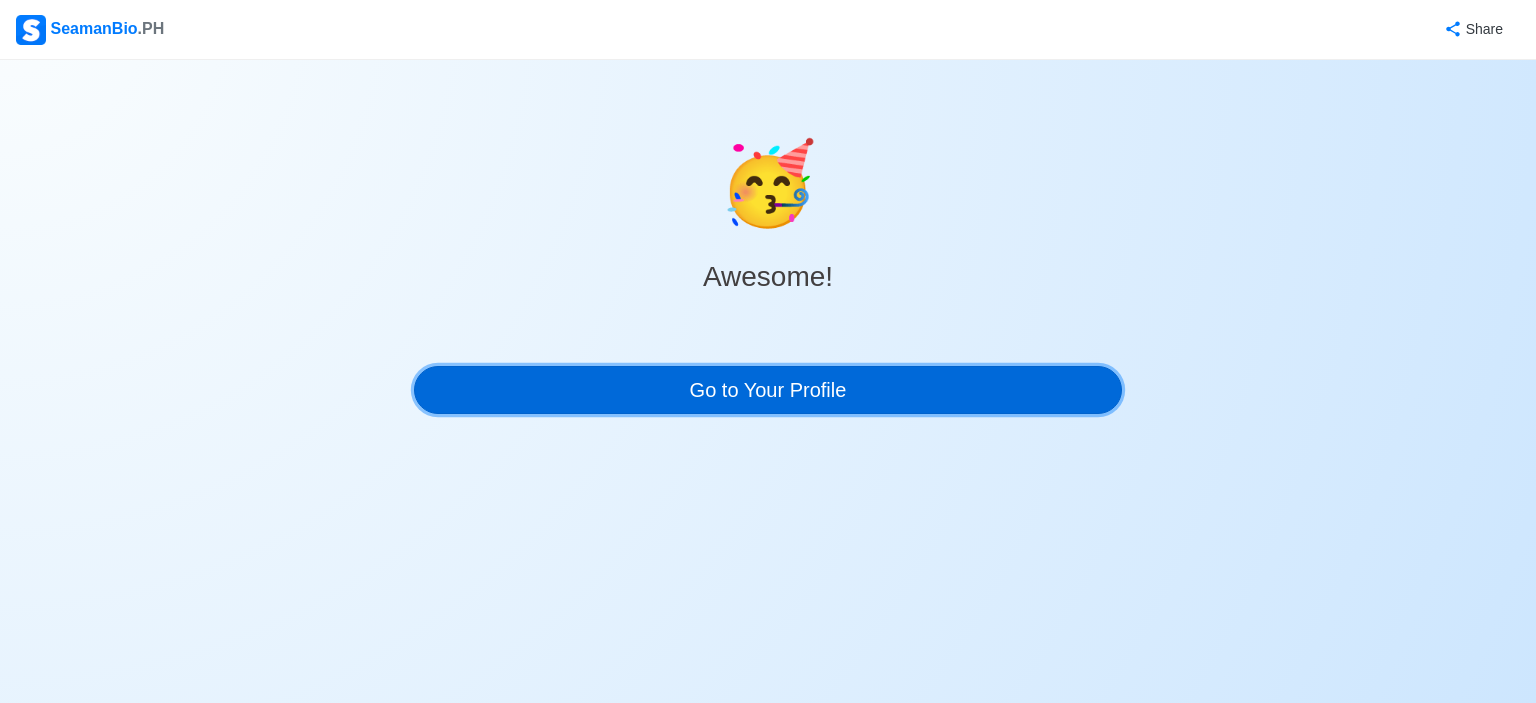 click on "Go to Your Profile" at bounding box center [768, 390] 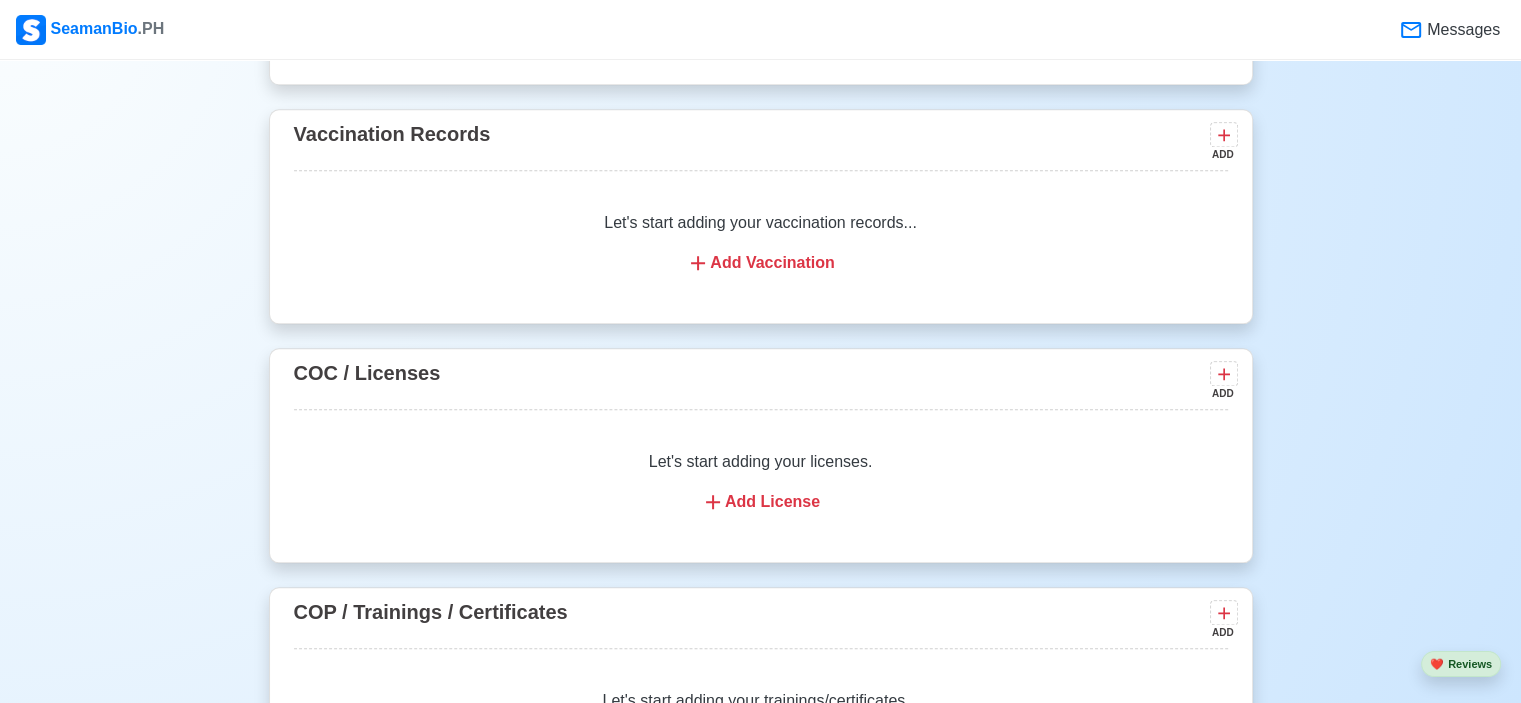 scroll, scrollTop: 2200, scrollLeft: 0, axis: vertical 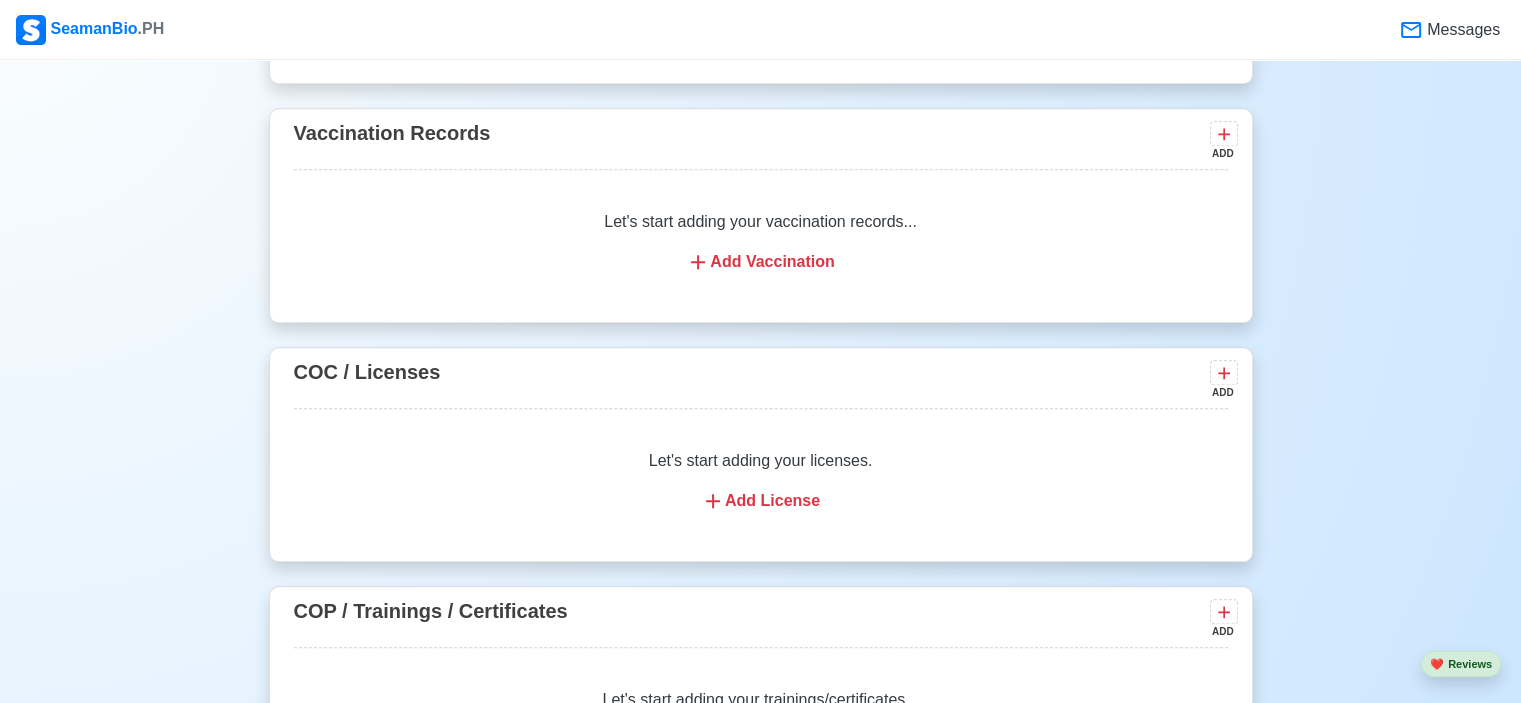 click on "Add Vaccination" at bounding box center (761, 262) 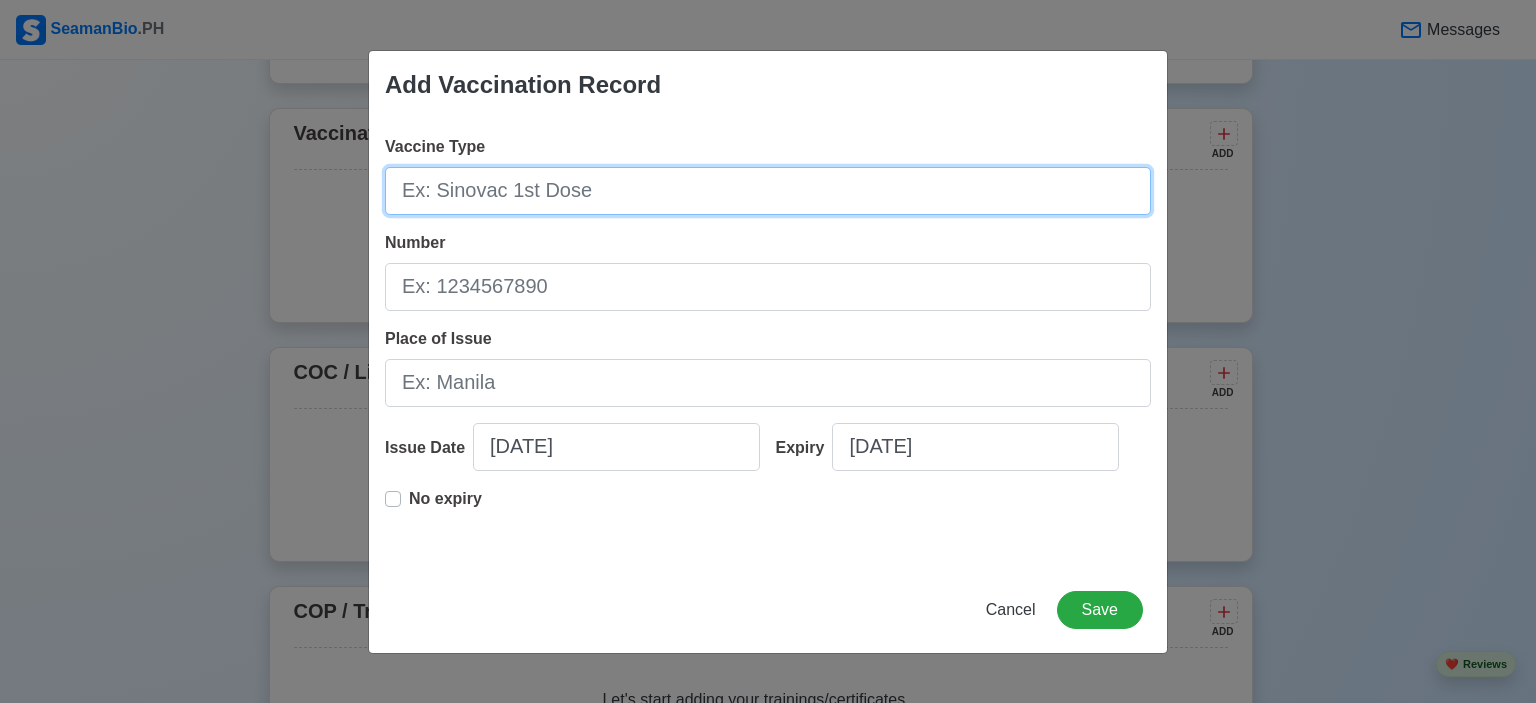 drag, startPoint x: 852, startPoint y: 193, endPoint x: 852, endPoint y: 169, distance: 24 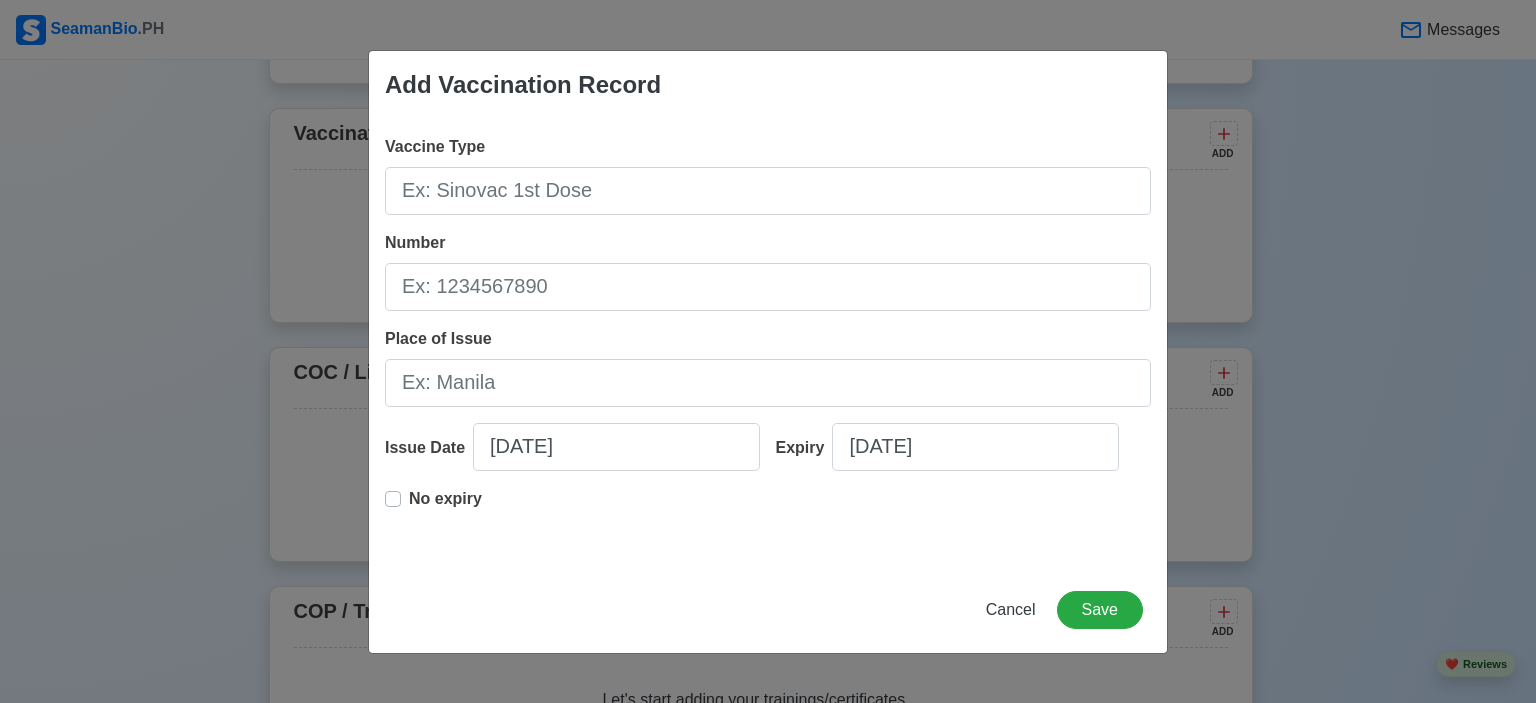click on "No expiry" at bounding box center [445, 507] 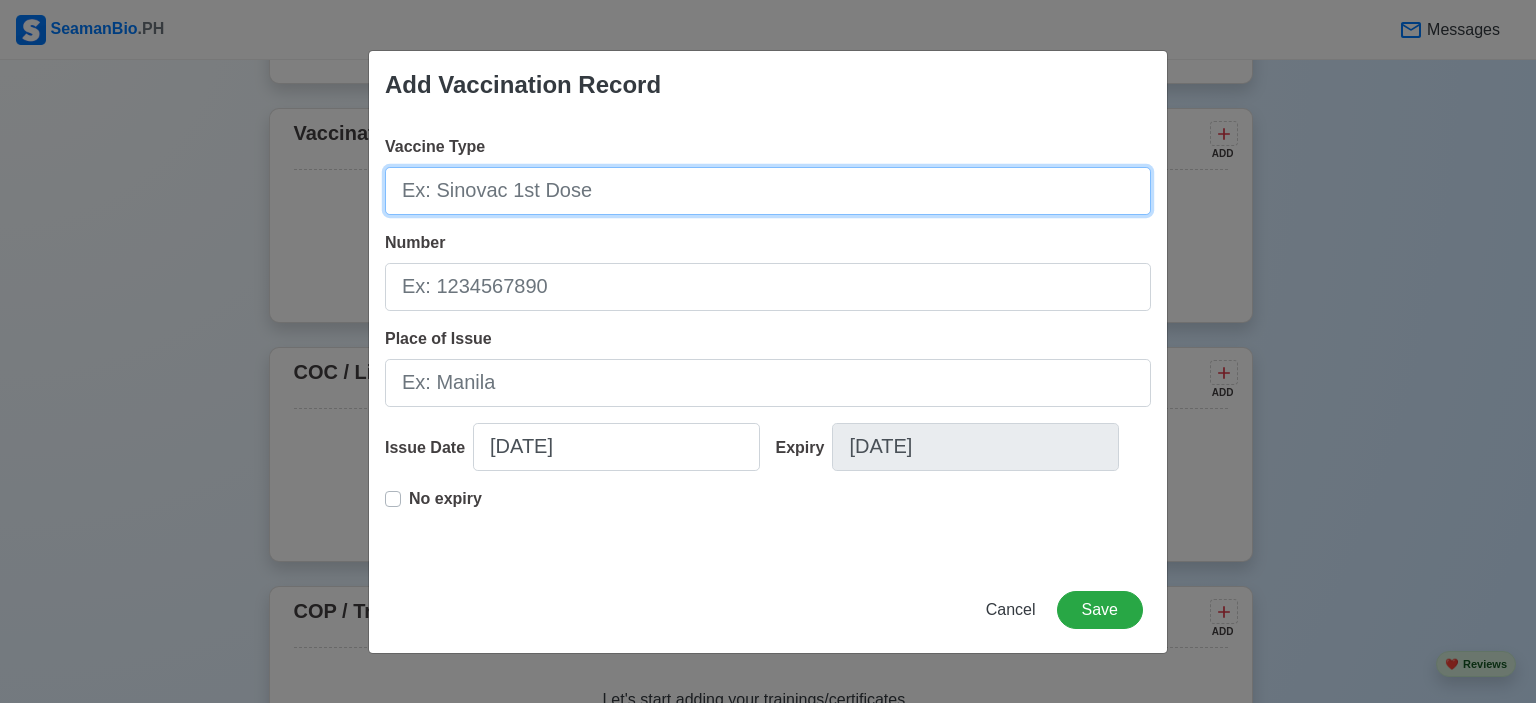click on "Vaccine Type" at bounding box center [768, 191] 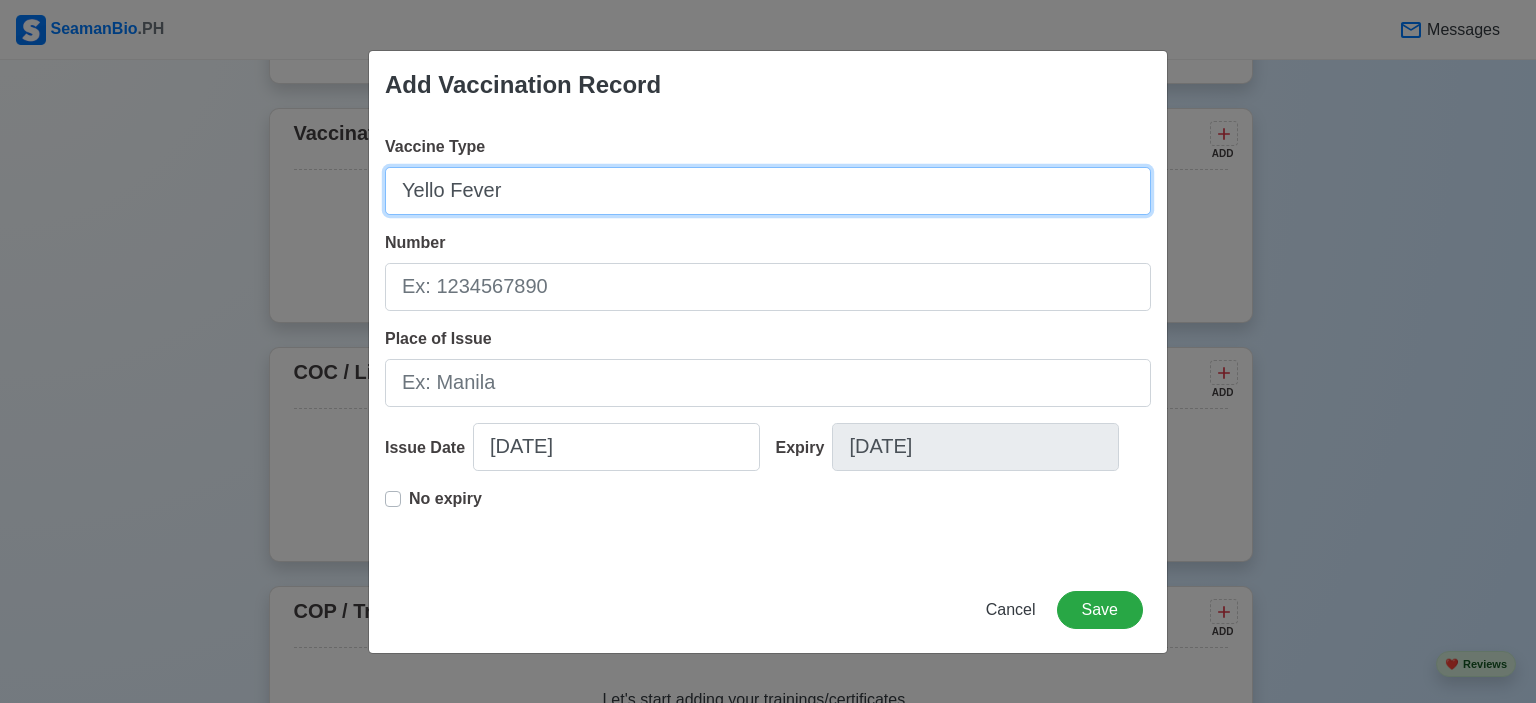 type on "Yello Fever" 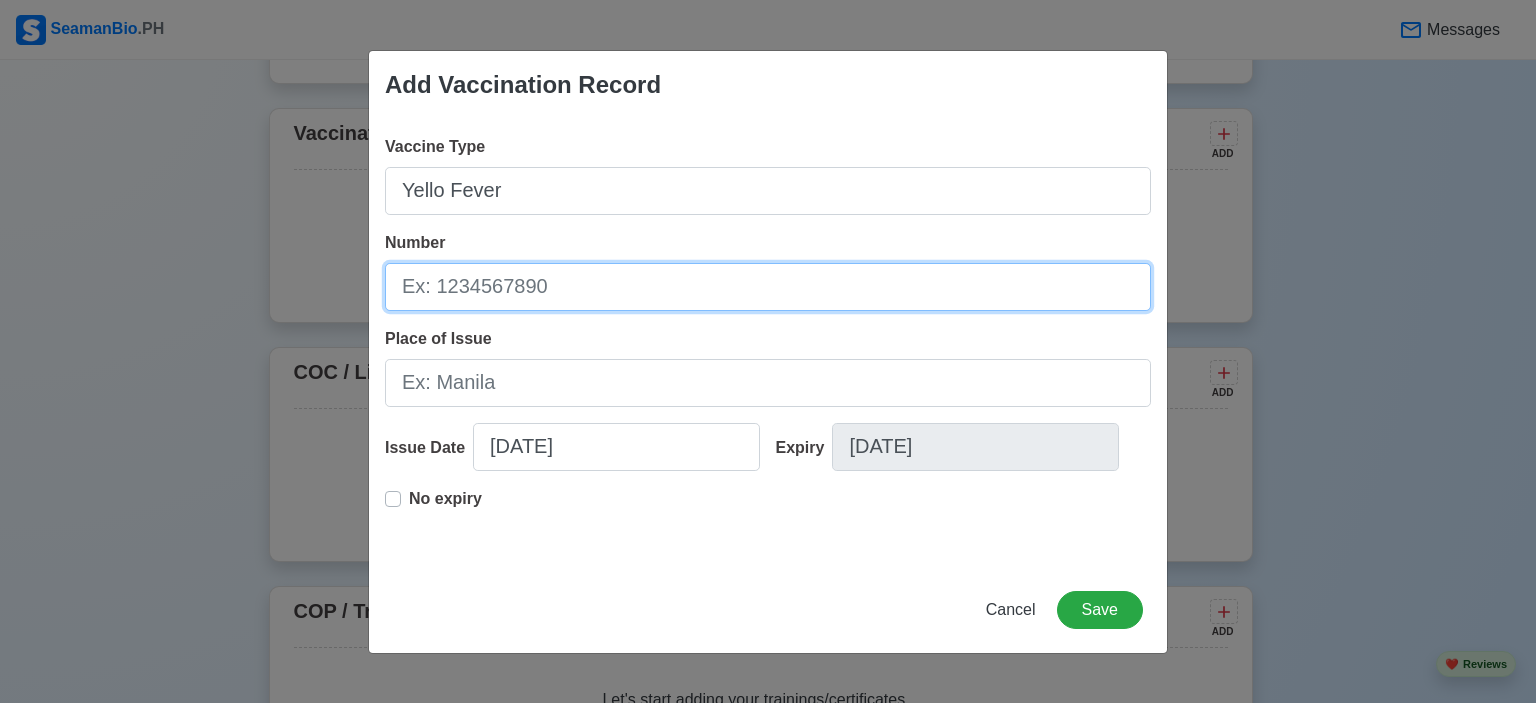 click on "Number" at bounding box center [768, 287] 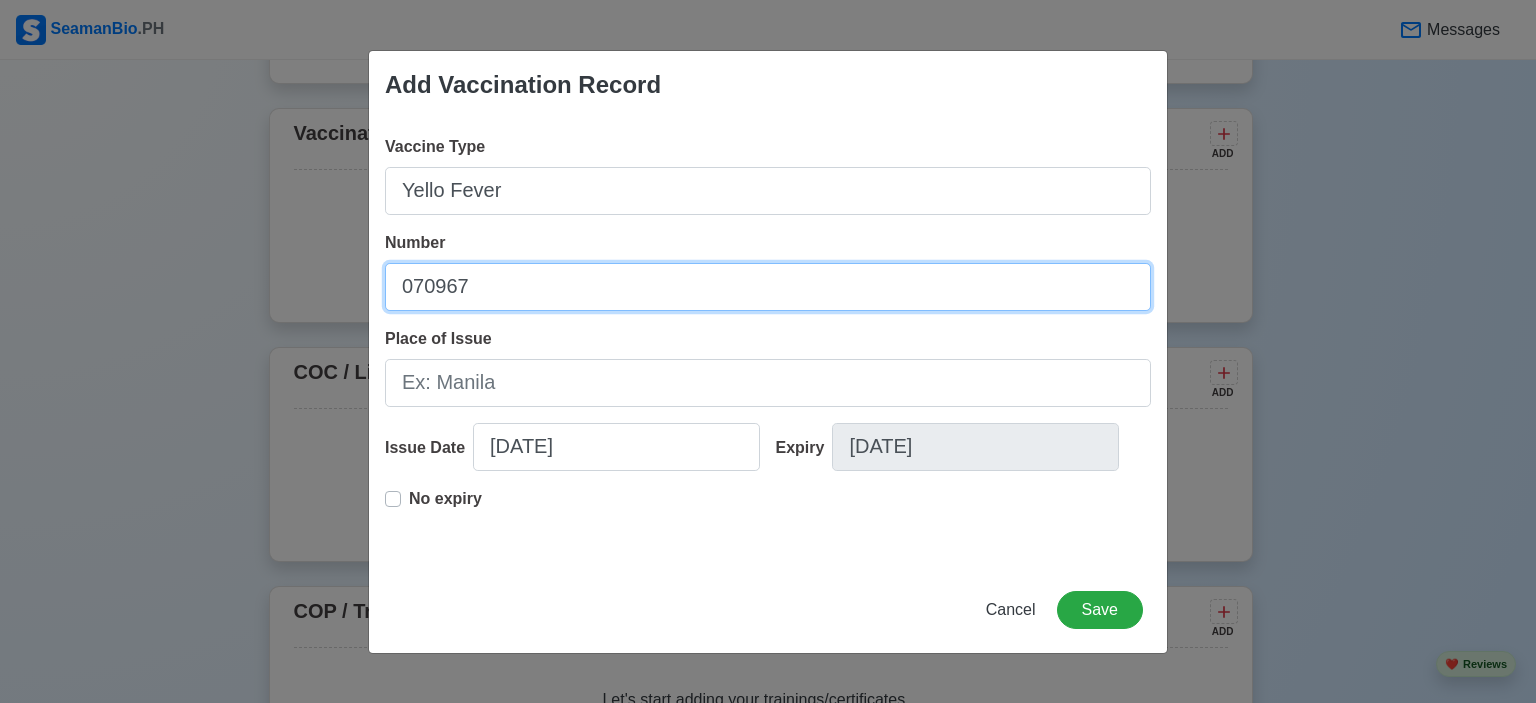 type on "070967" 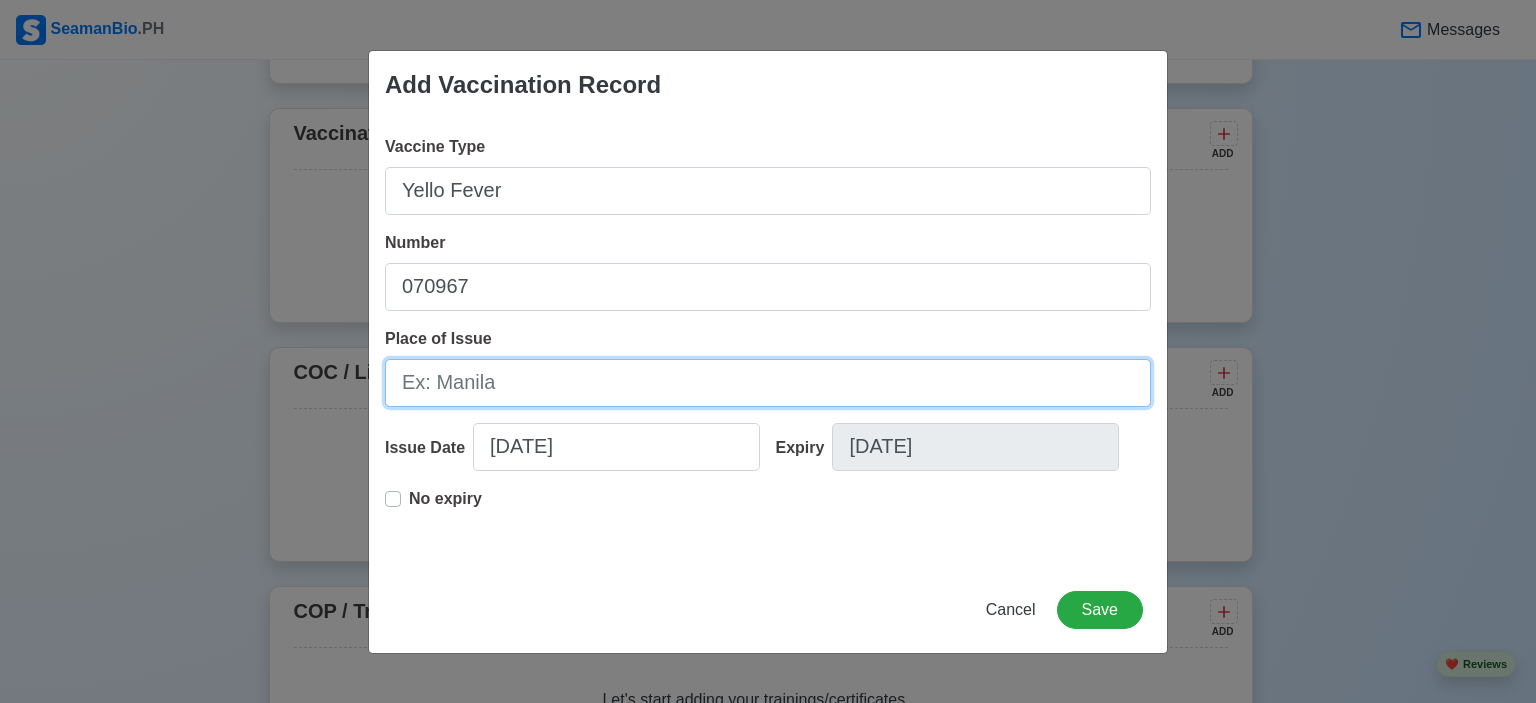 click on "Place of Issue" at bounding box center (768, 383) 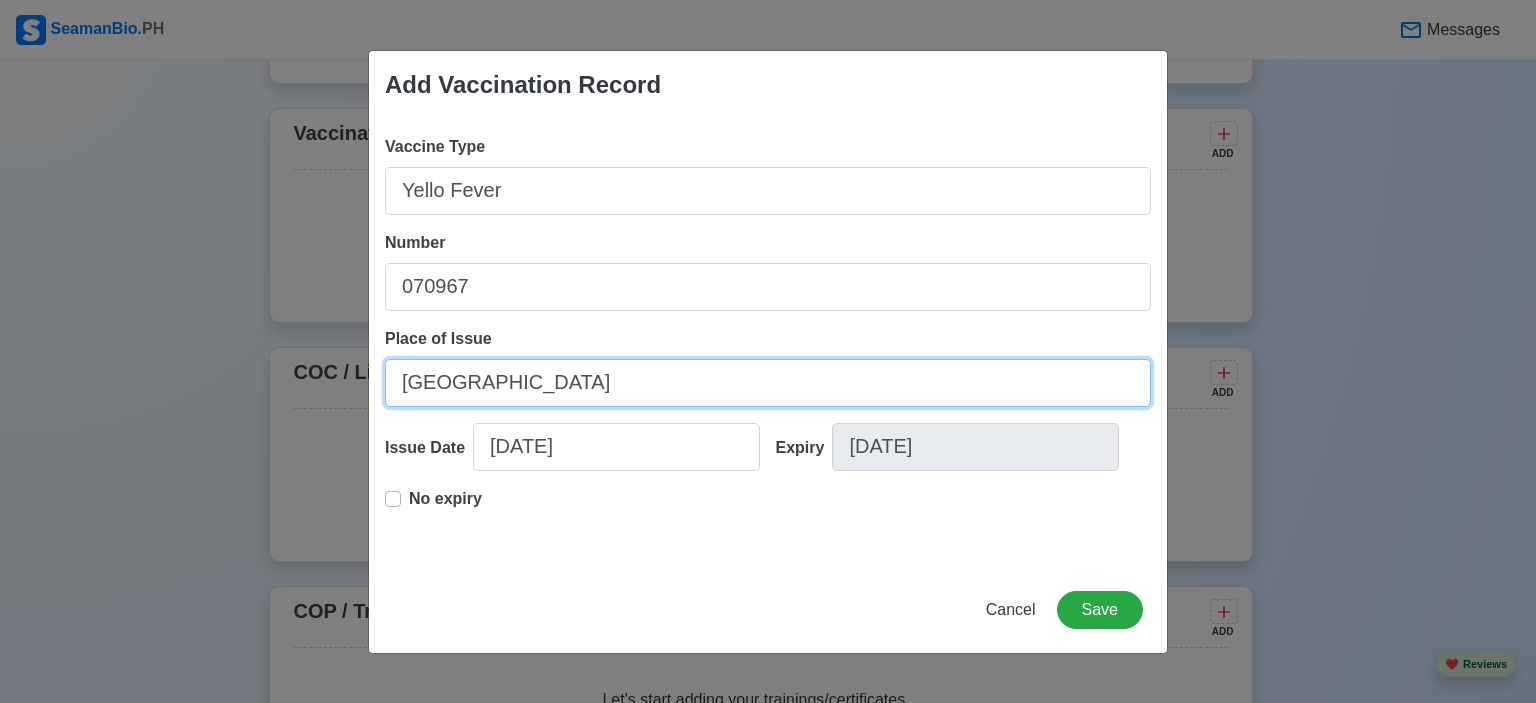 type on "[GEOGRAPHIC_DATA]" 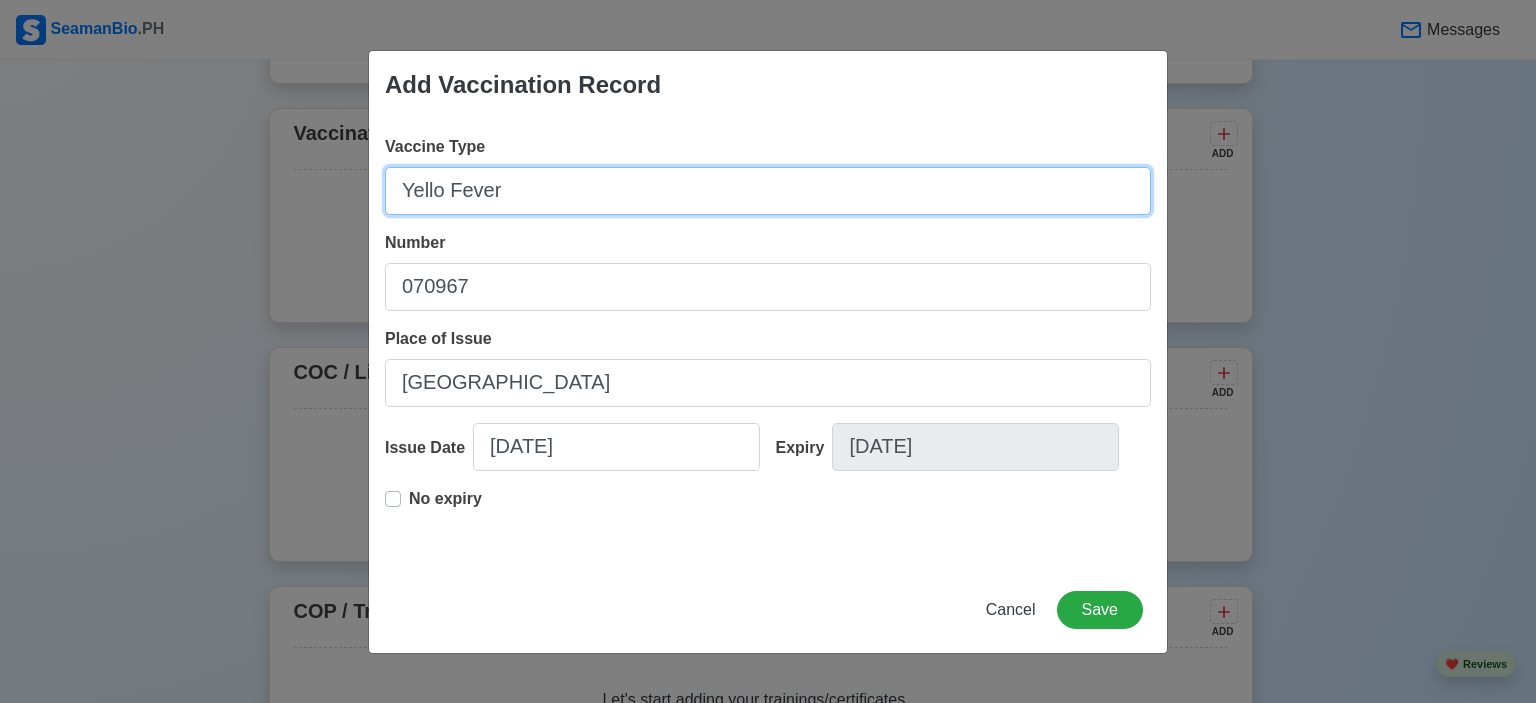 click on "Yello Fever" at bounding box center [768, 191] 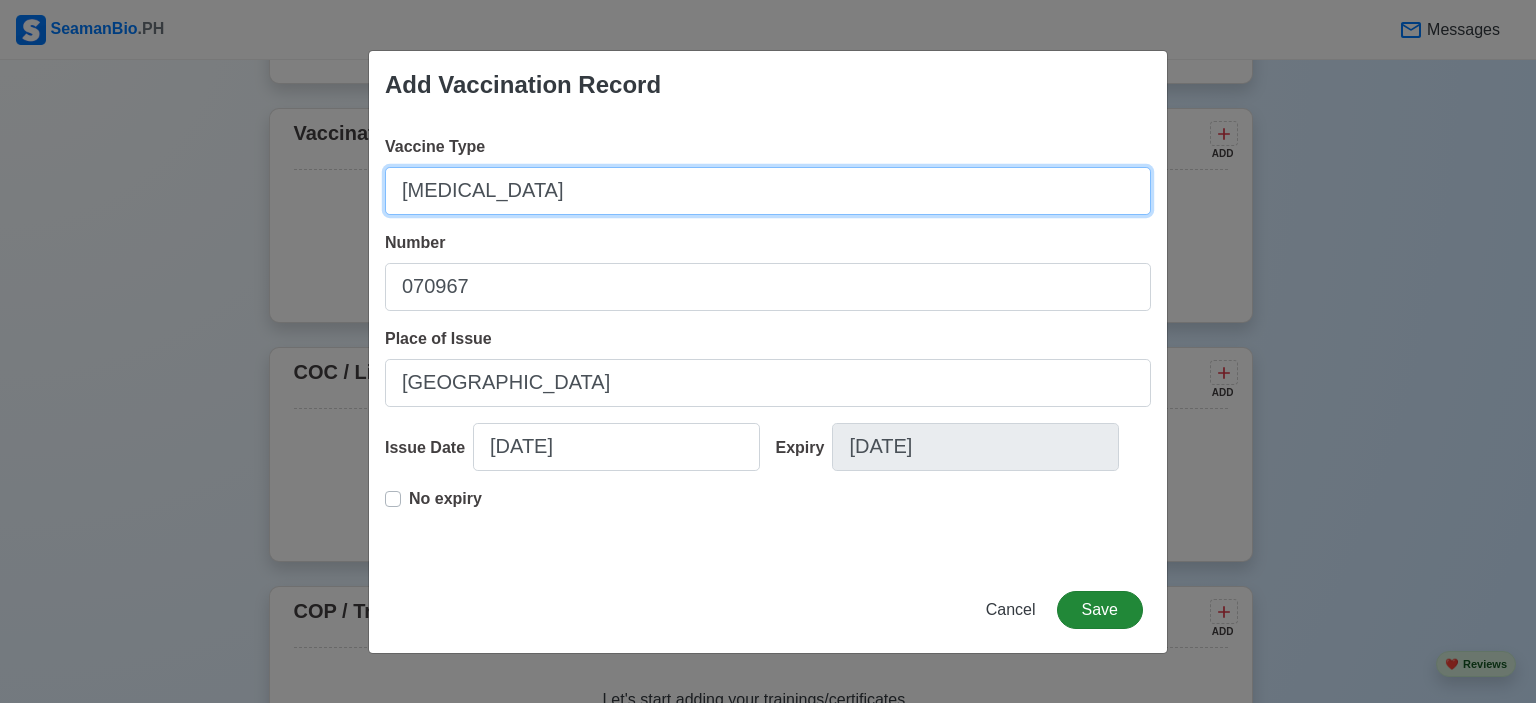 type on "[MEDICAL_DATA]" 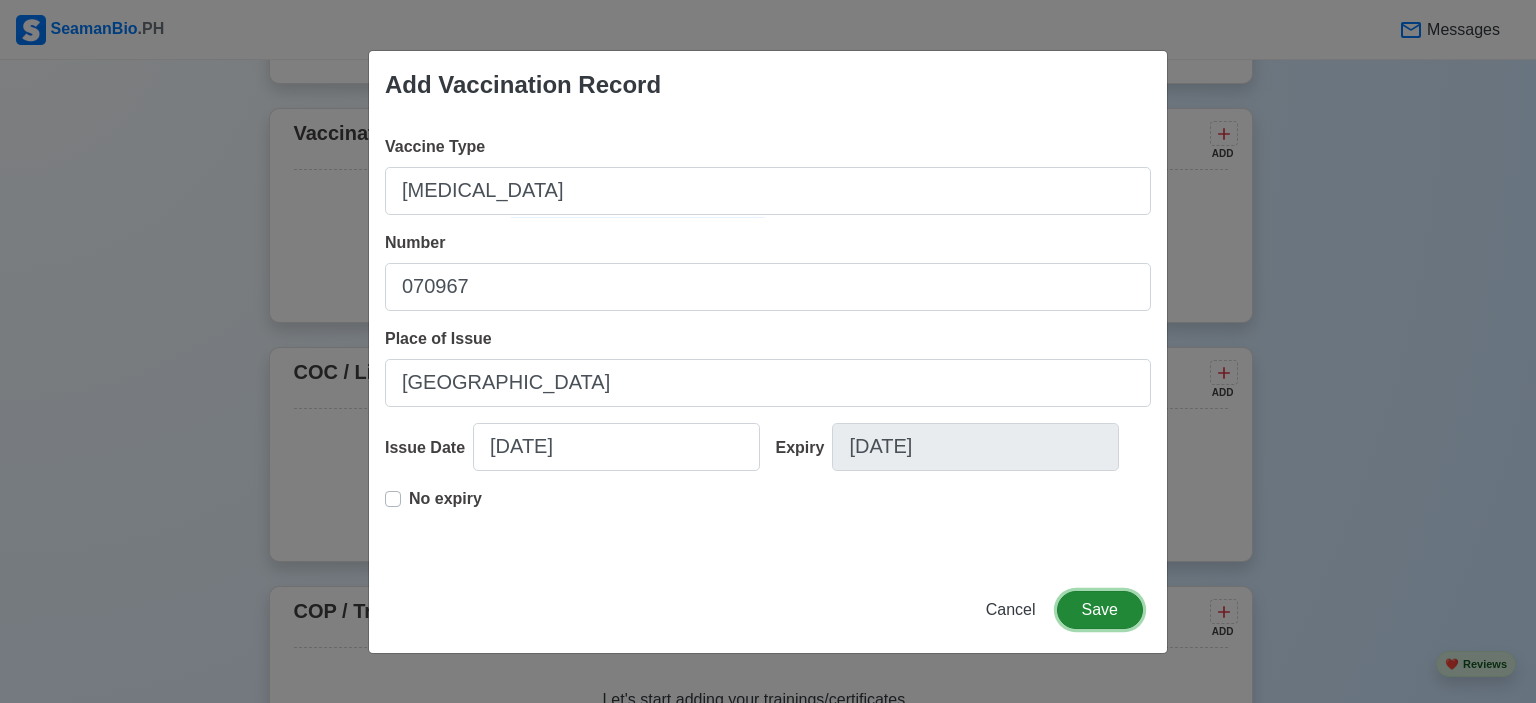 click on "Save" at bounding box center (1100, 610) 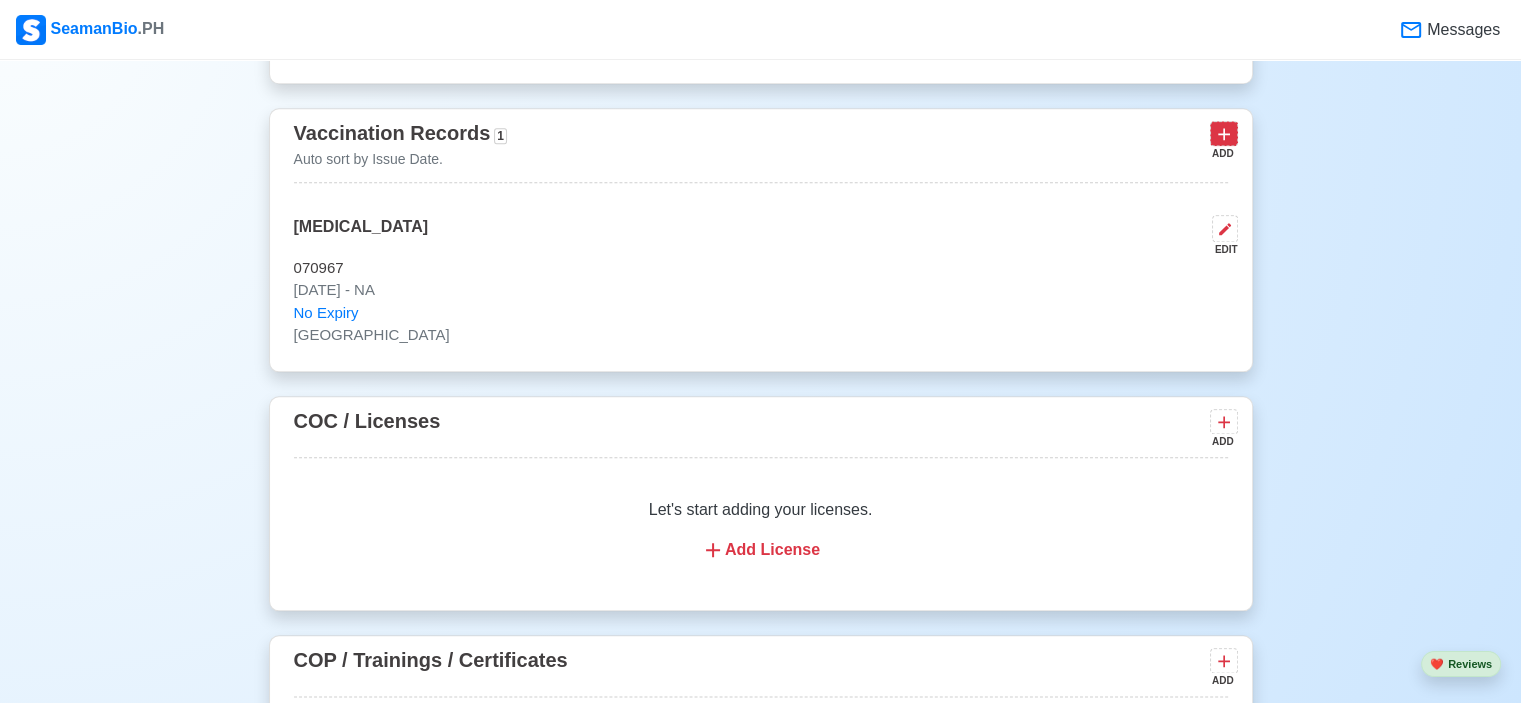 click 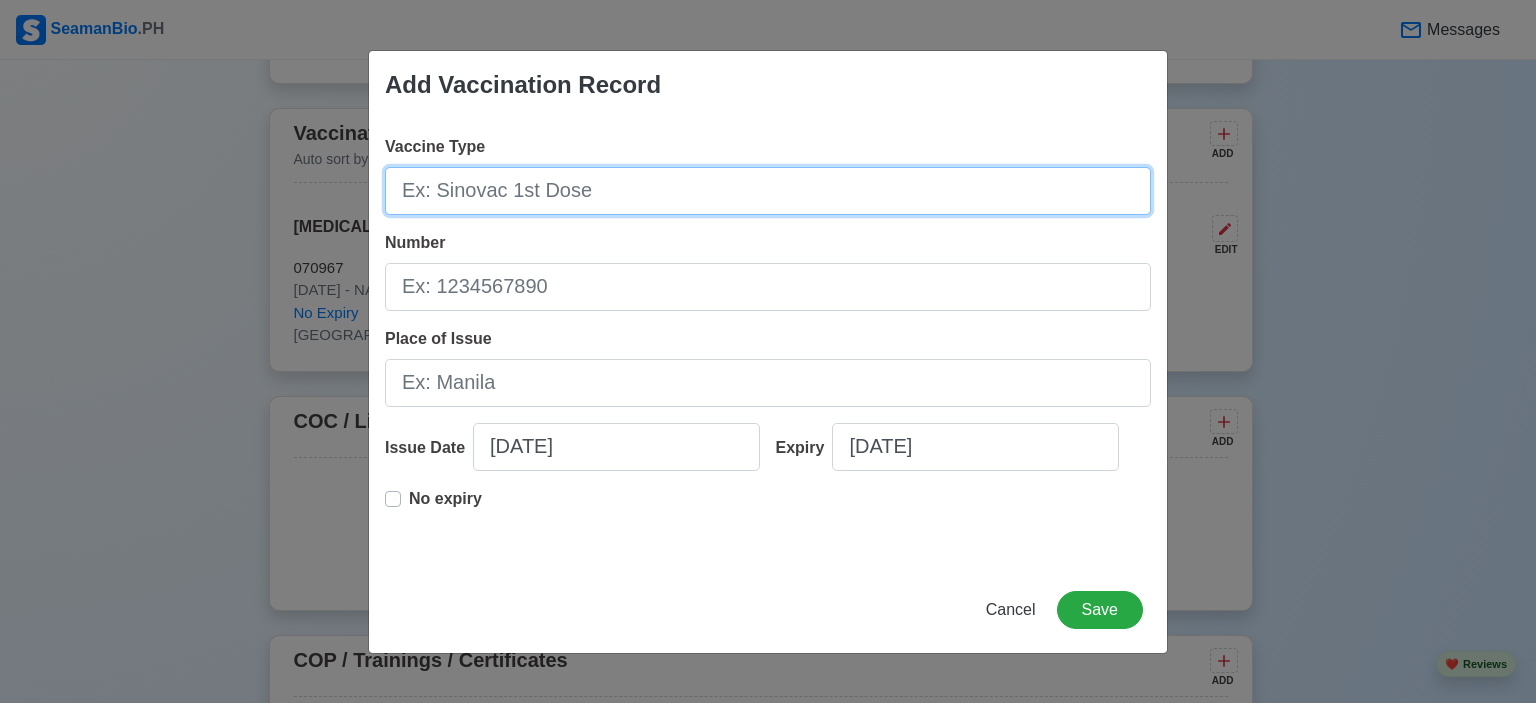 click on "Vaccine Type" at bounding box center [768, 191] 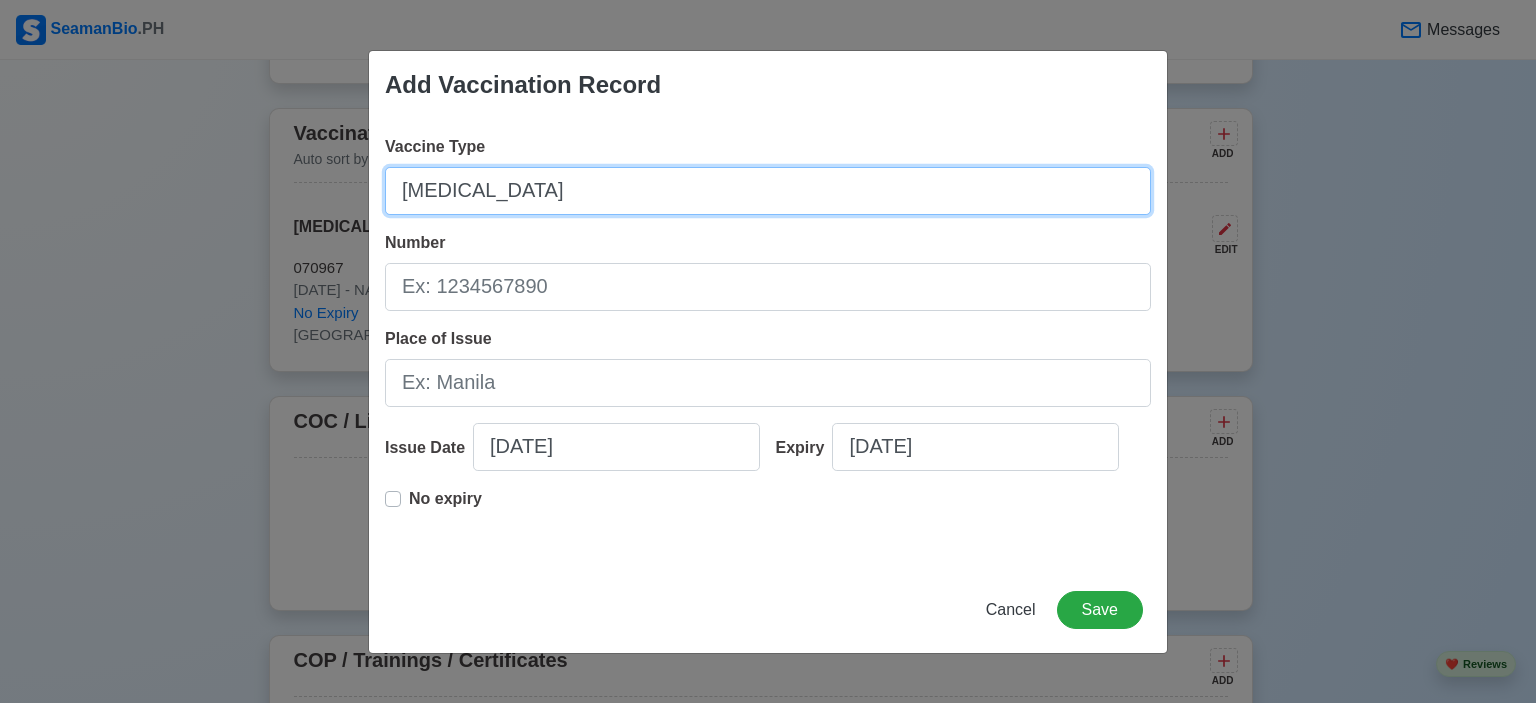 type on "[MEDICAL_DATA]" 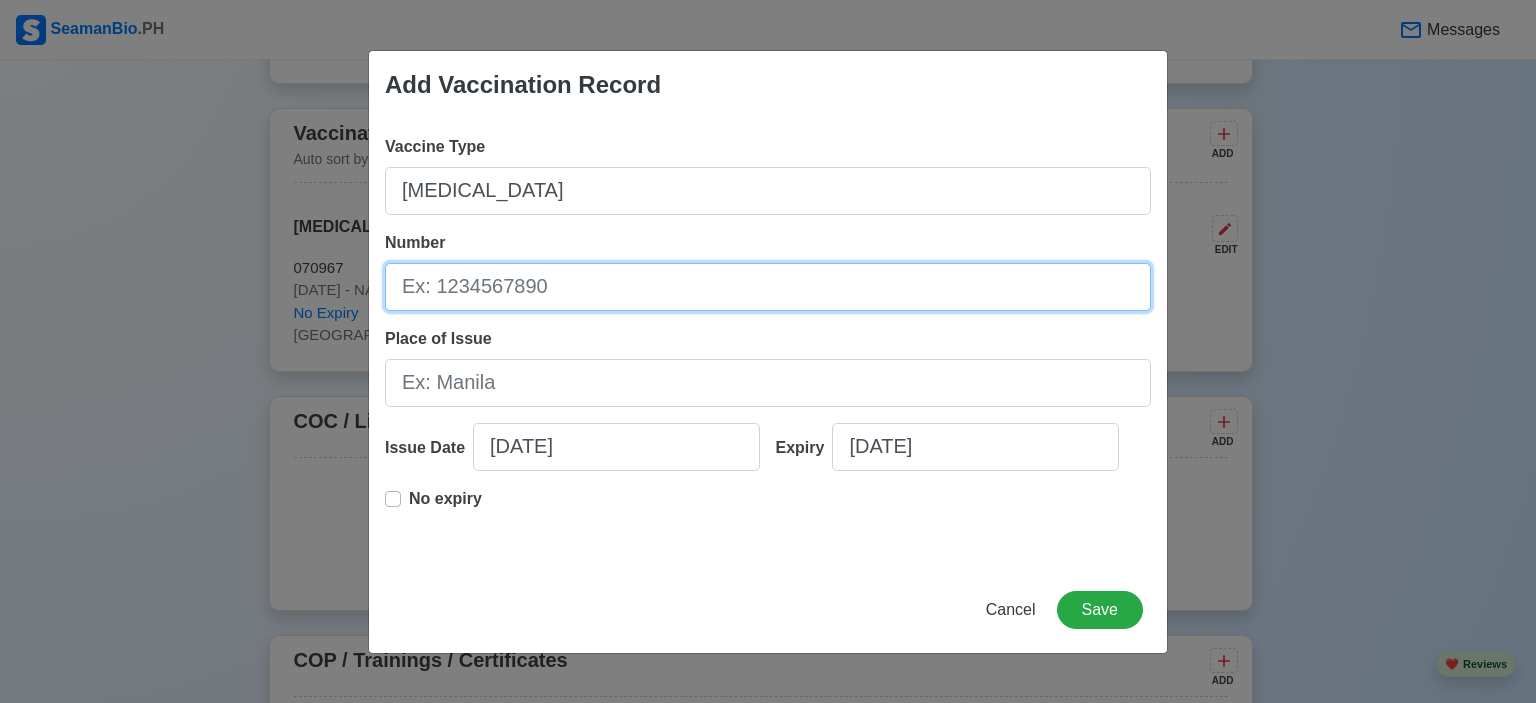 click on "Number" at bounding box center (768, 287) 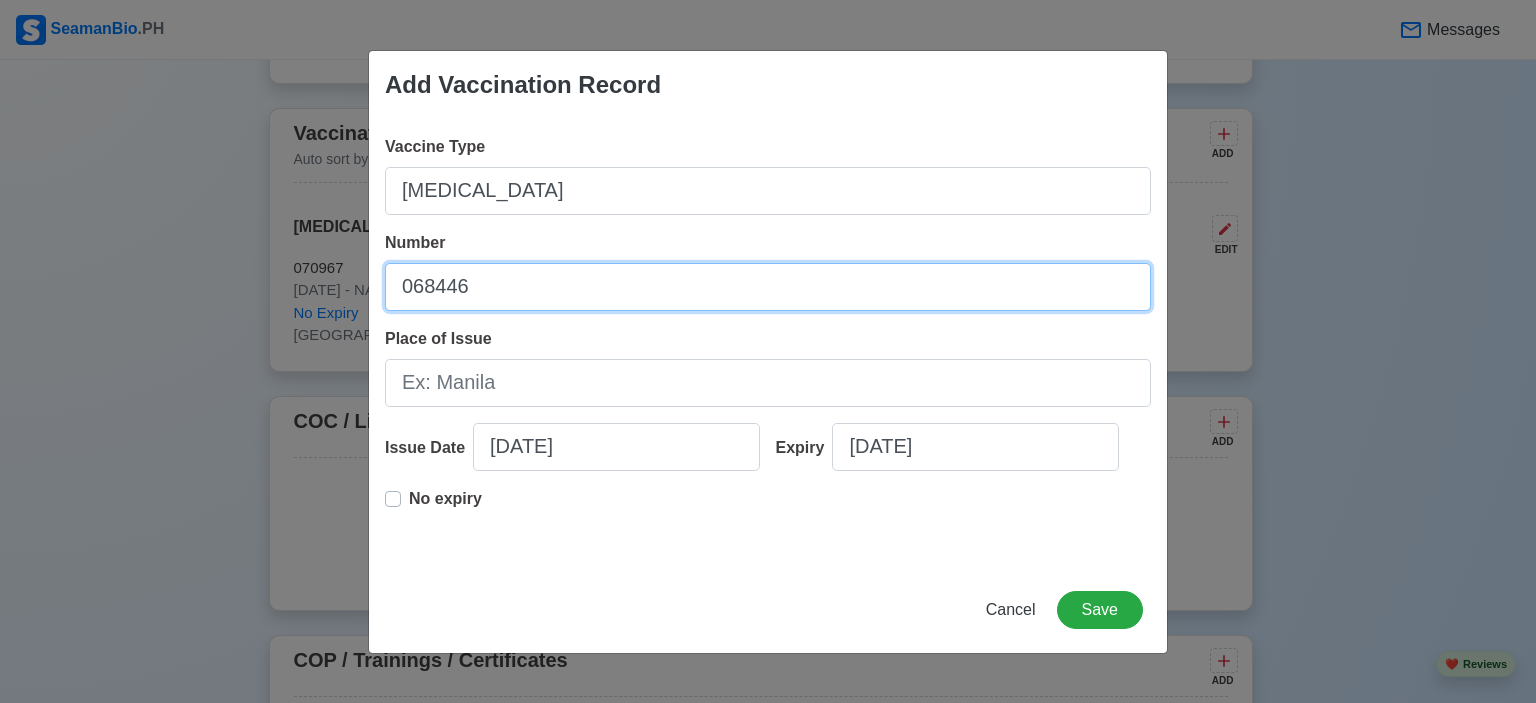 type on "068446" 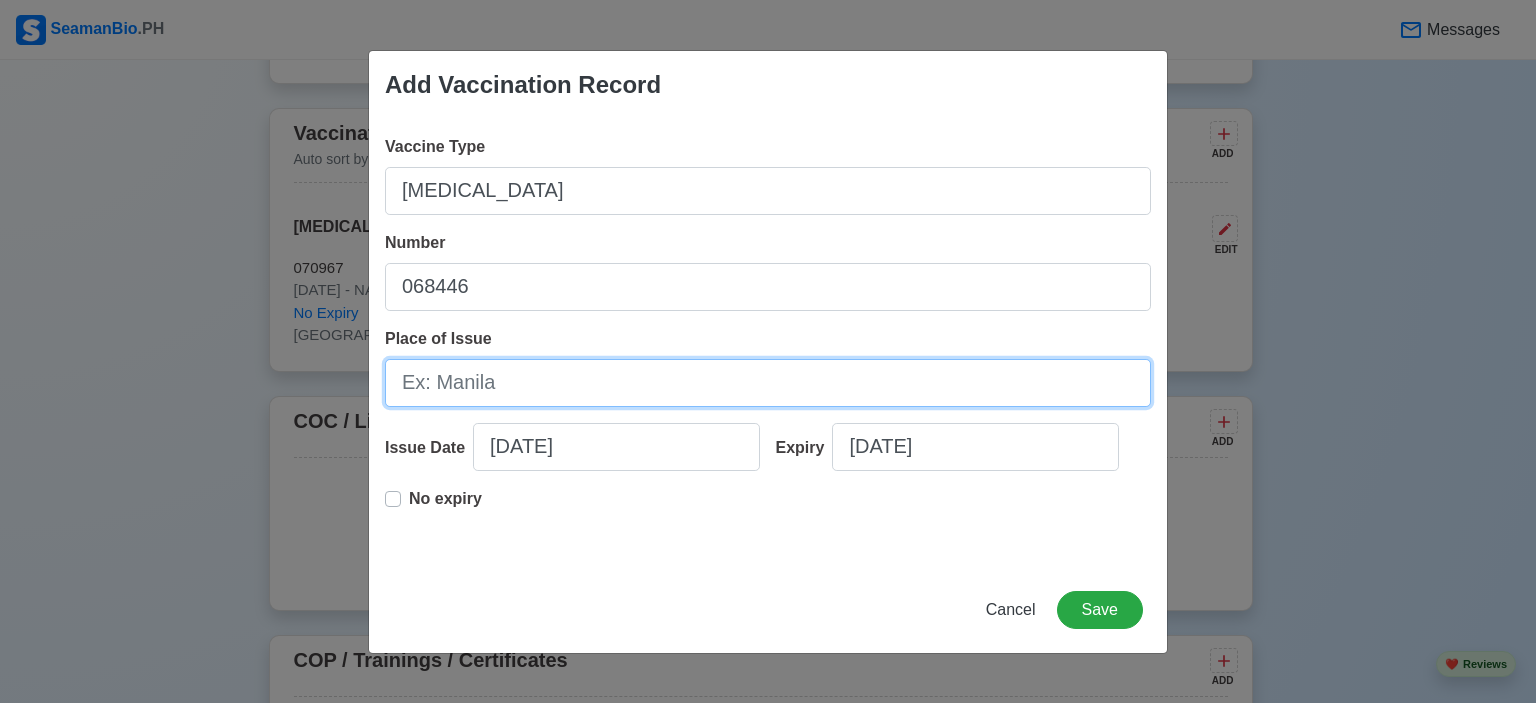 click on "Place of Issue" at bounding box center (768, 383) 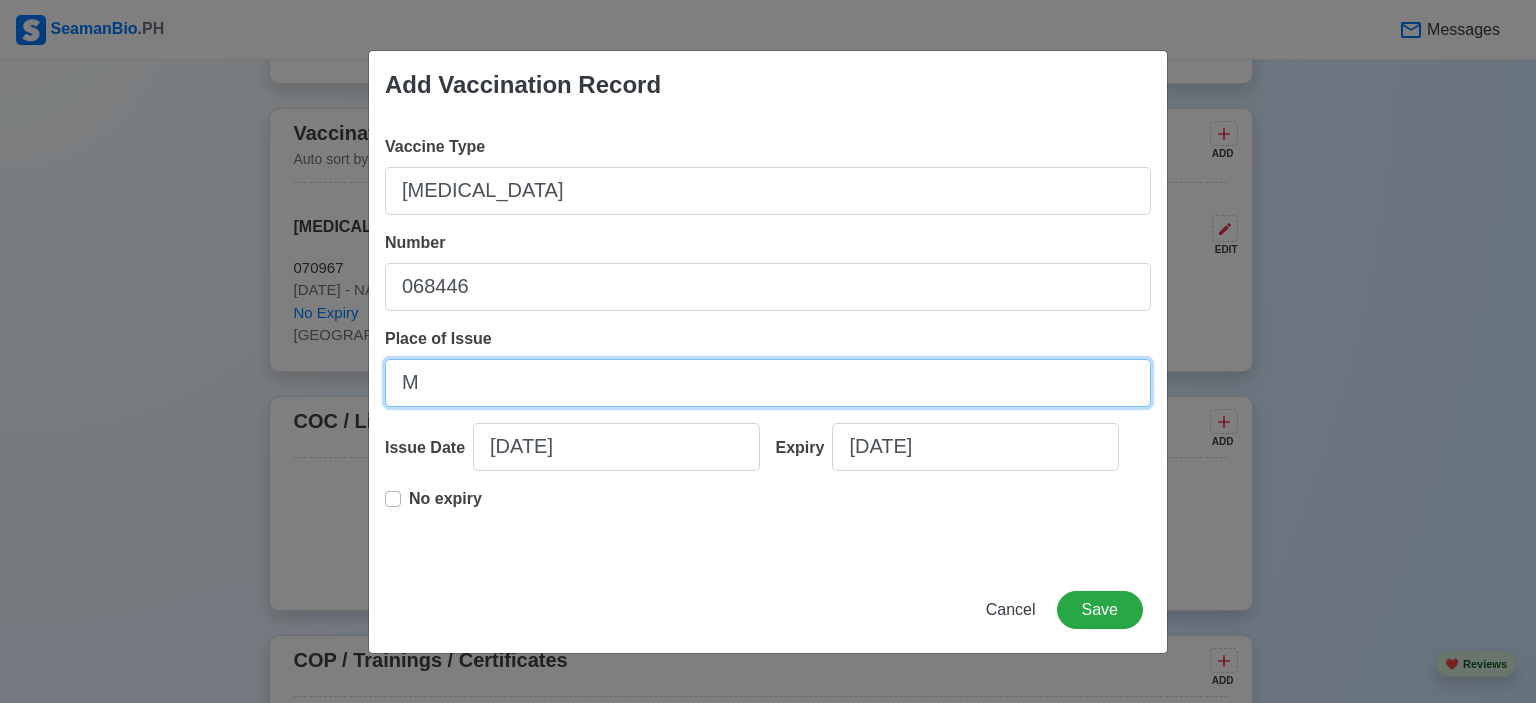 type on "[GEOGRAPHIC_DATA]" 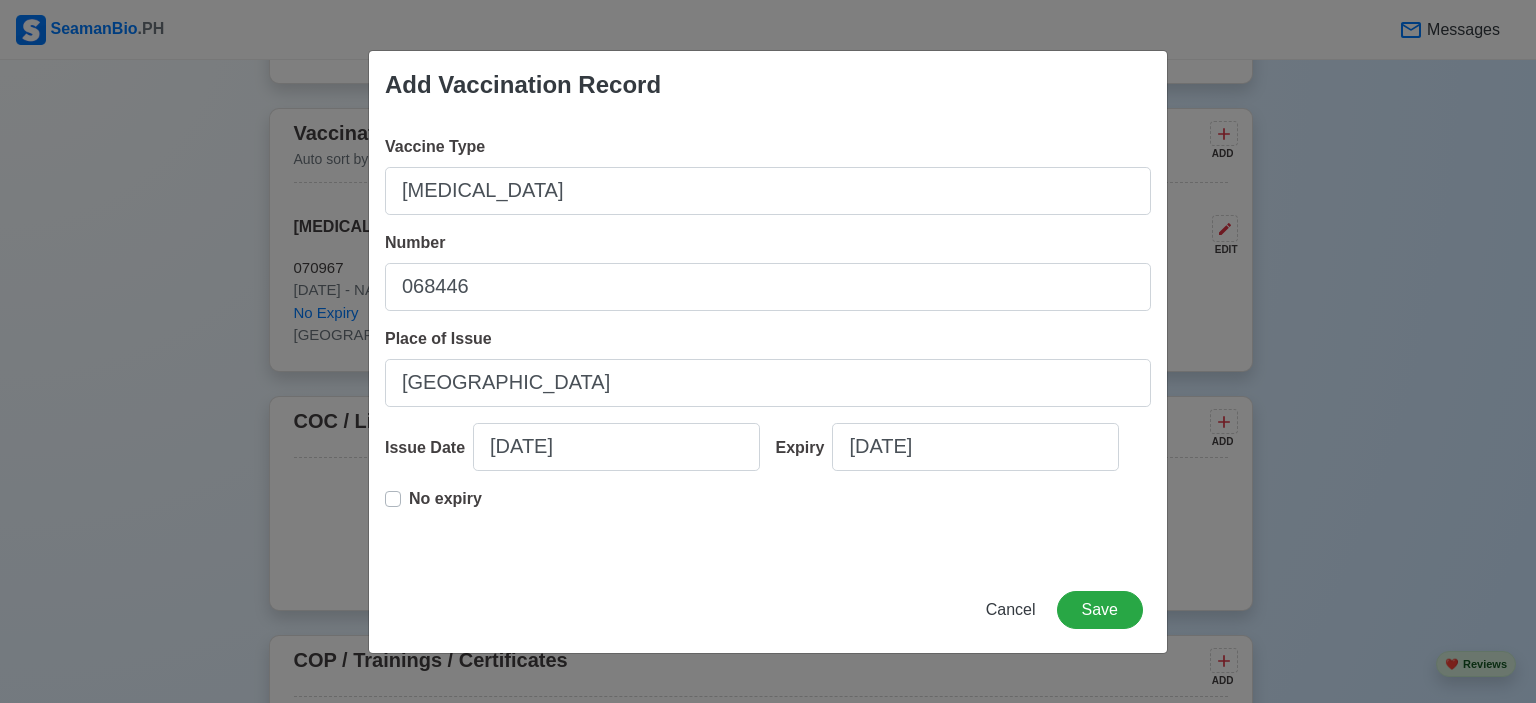 click on "No expiry" at bounding box center [445, 499] 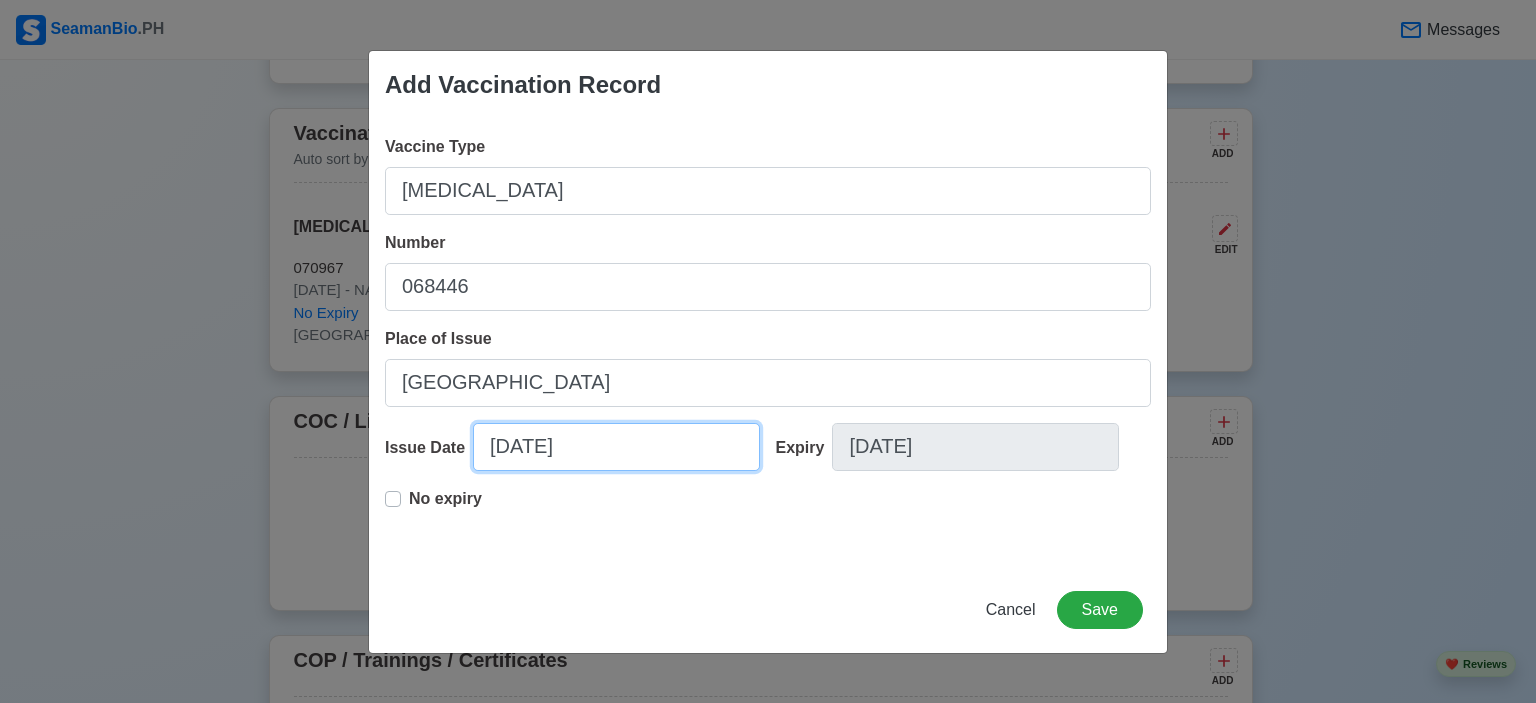 select on "****" 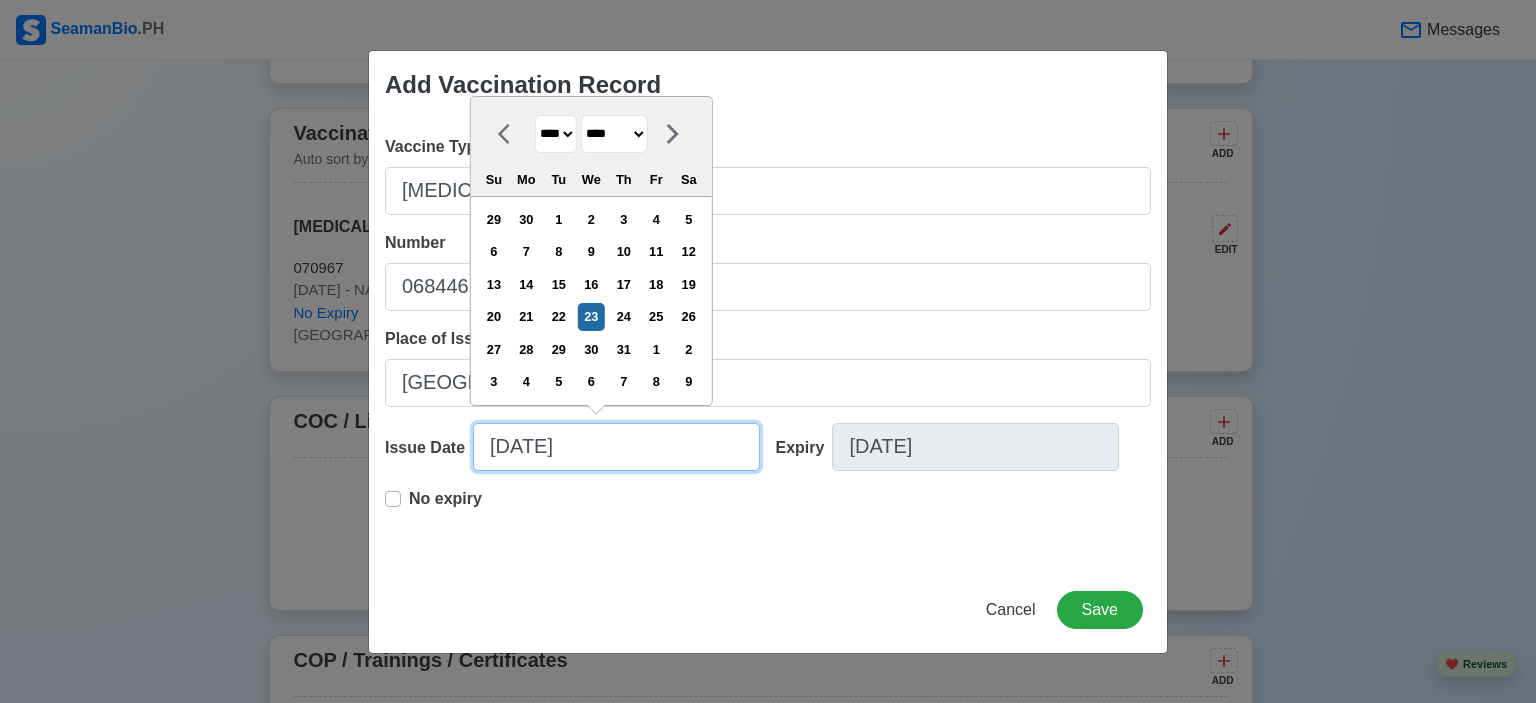 drag, startPoint x: 700, startPoint y: 469, endPoint x: 827, endPoint y: 476, distance: 127.192764 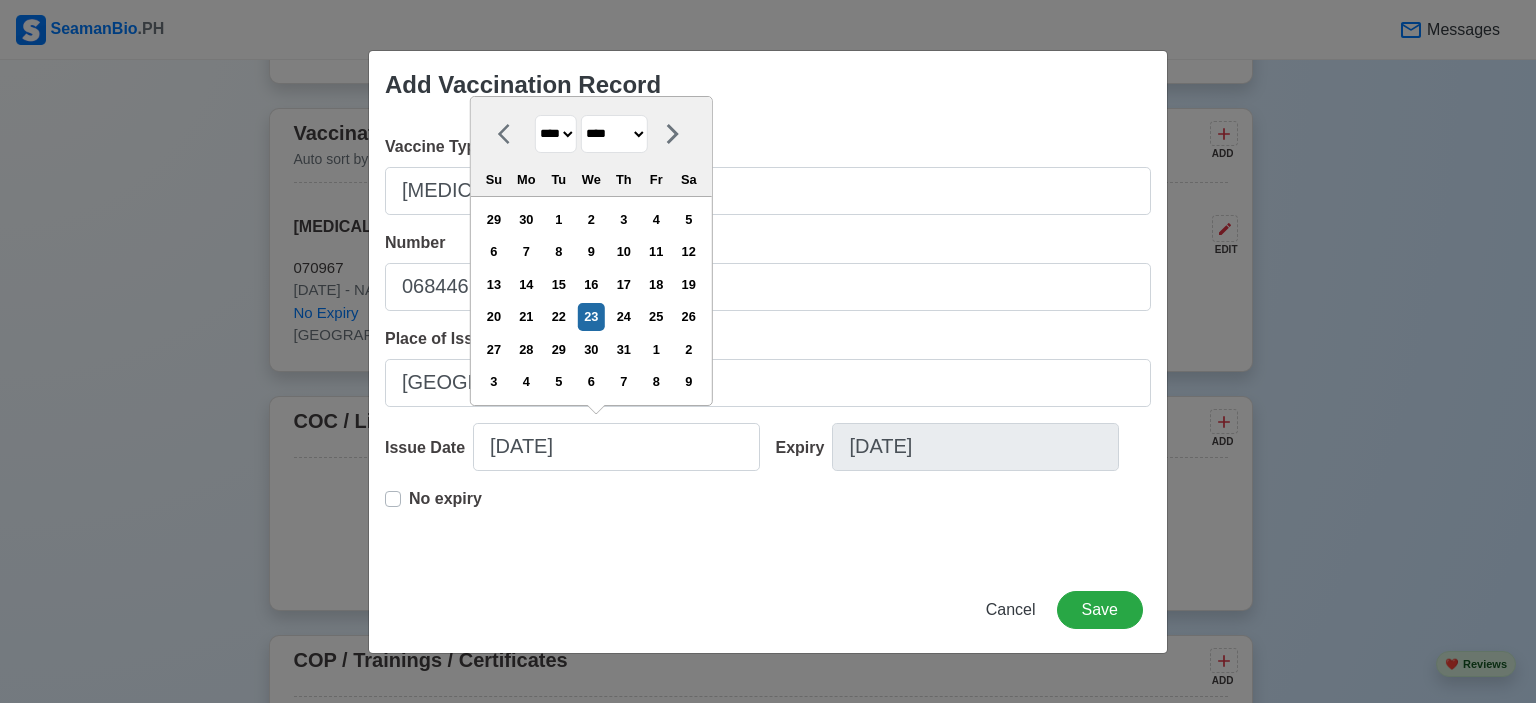 click on "**** **** **** **** **** **** **** **** **** **** **** **** **** **** **** **** **** **** **** **** **** **** **** **** **** **** **** **** **** **** **** **** **** **** **** **** **** **** **** **** **** **** **** **** **** **** **** **** **** **** **** **** **** **** **** **** **** **** **** **** **** **** **** **** **** **** **** **** **** **** **** **** **** **** **** **** **** **** **** **** **** **** **** **** **** **** **** **** **** **** **** **** **** **** **** **** **** **** **** **** **** **** **** **** **** ****" at bounding box center [556, 134] 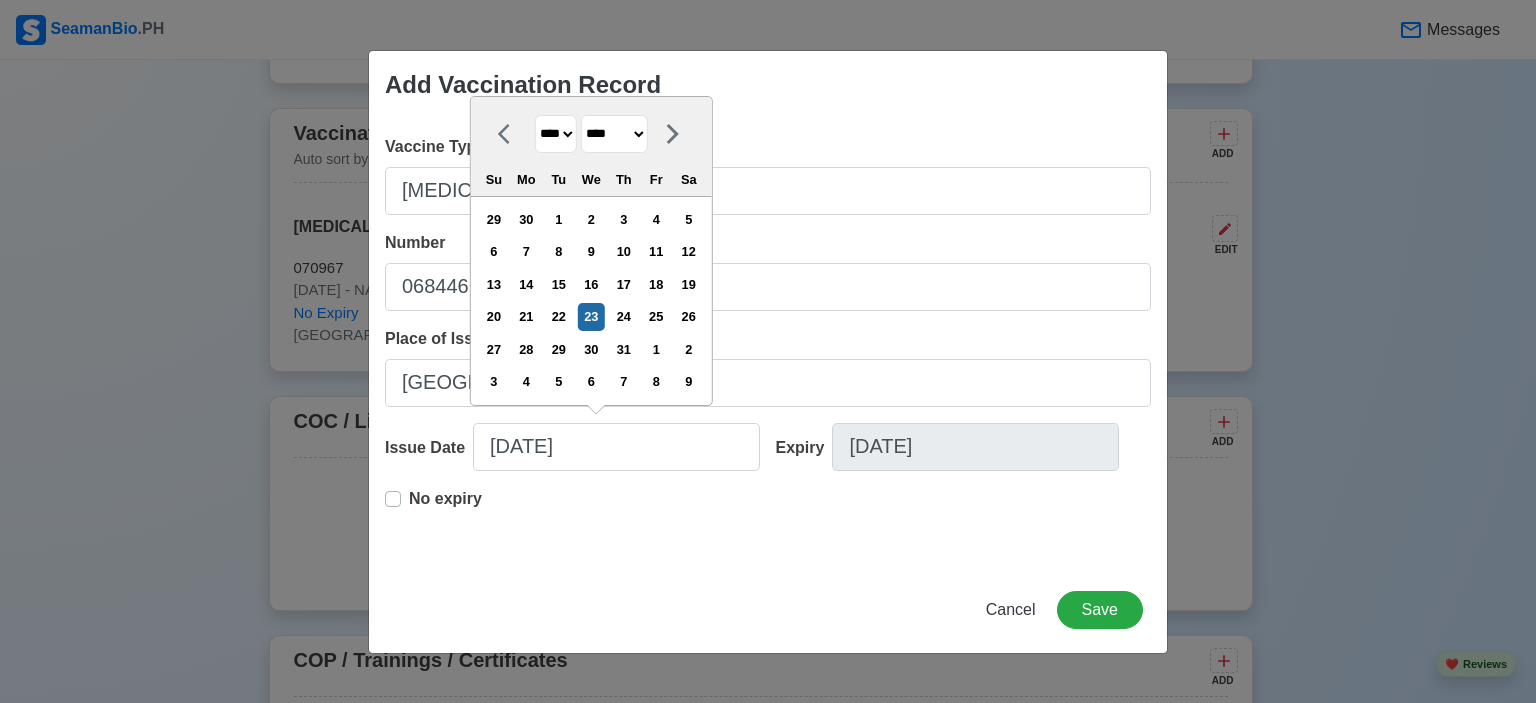select on "****" 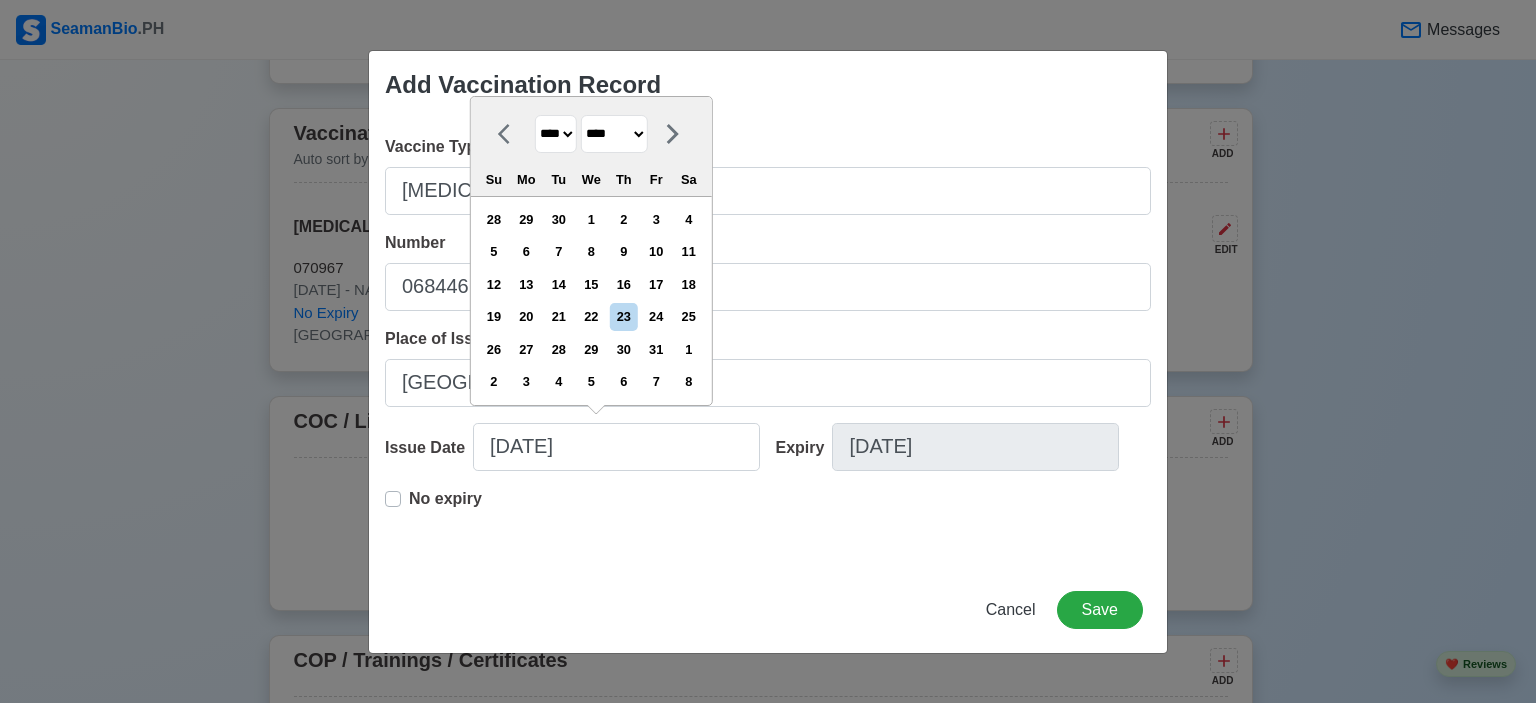 click on "******* ******** ***** ***** *** **** **** ****** ********* ******* ******** ********" at bounding box center [614, 134] 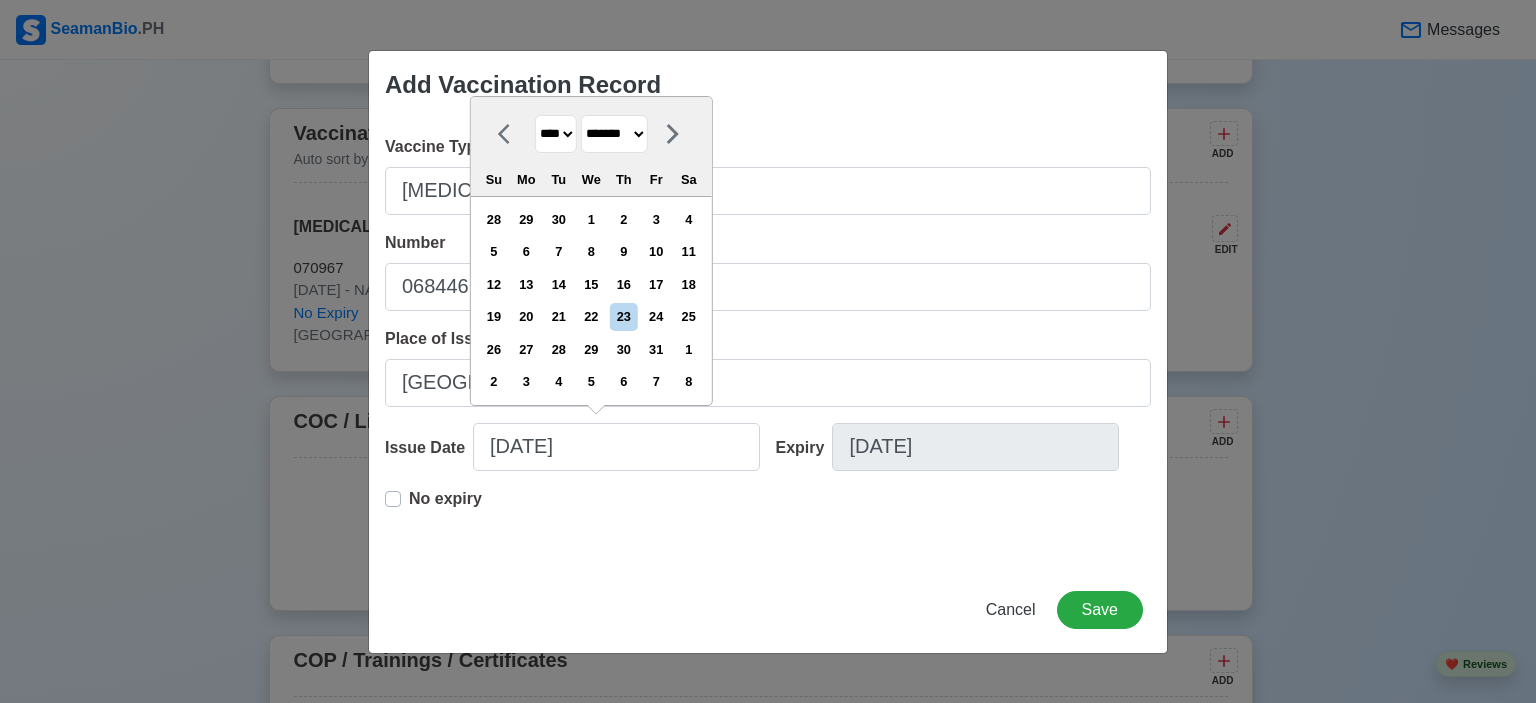 click on "******* ******** ***** ***** *** **** **** ****** ********* ******* ******** ********" at bounding box center (614, 134) 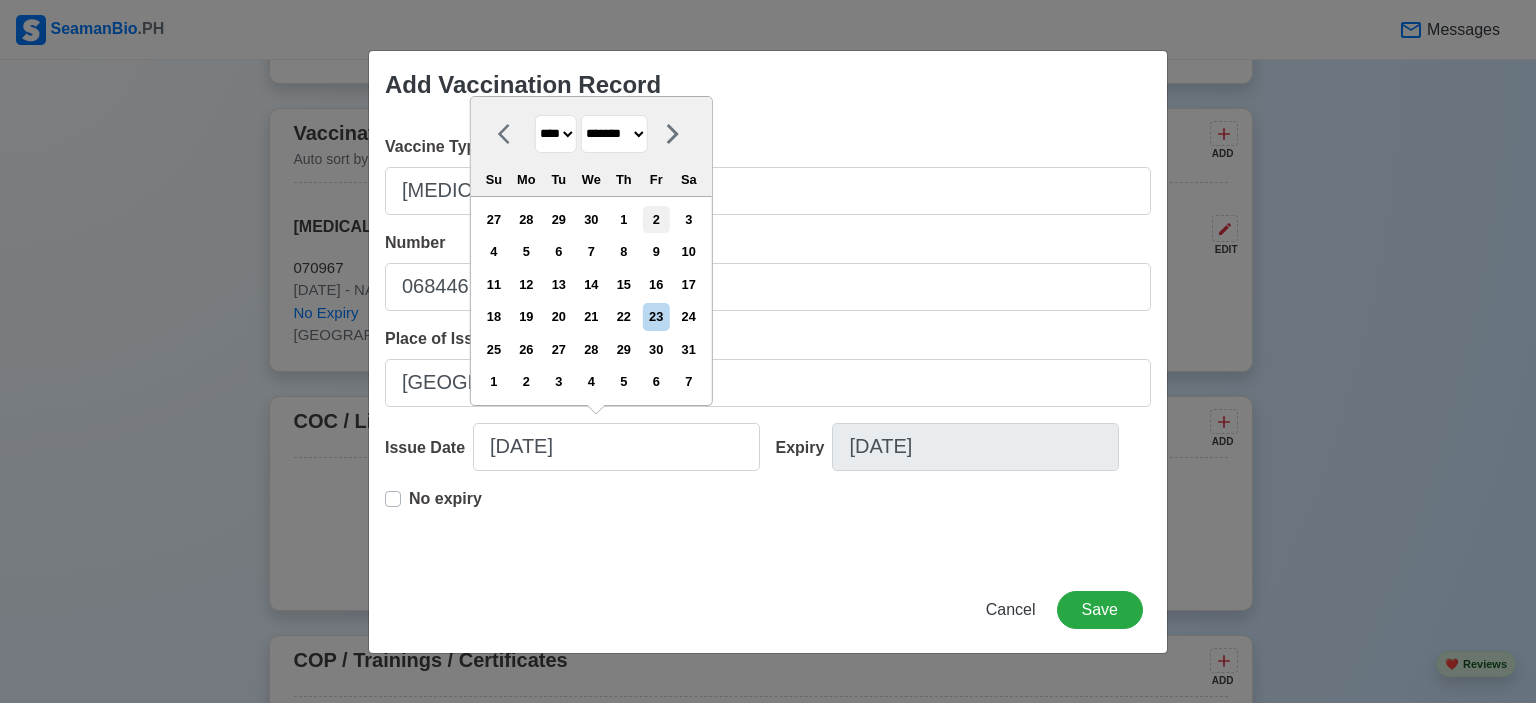 click on "2" at bounding box center [656, 219] 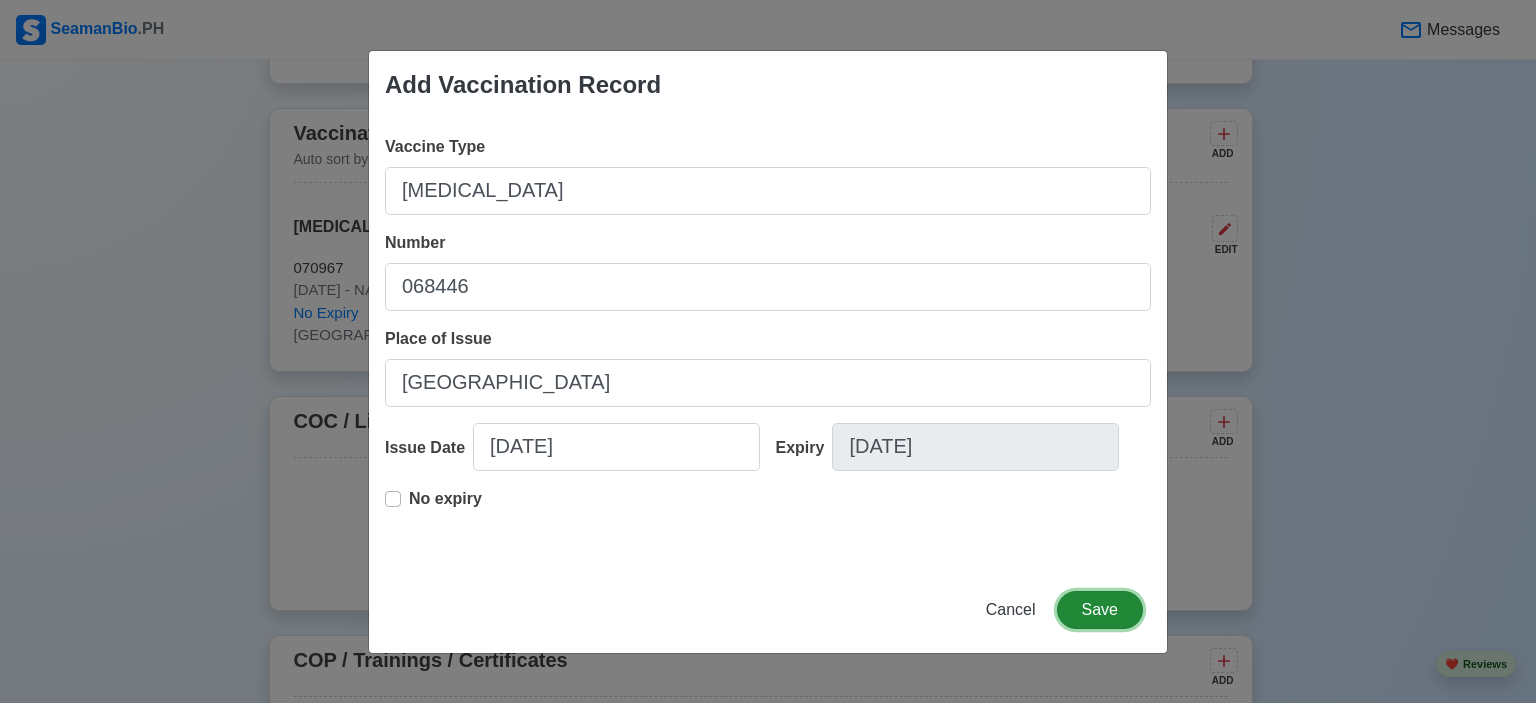 click on "Save" at bounding box center (1100, 610) 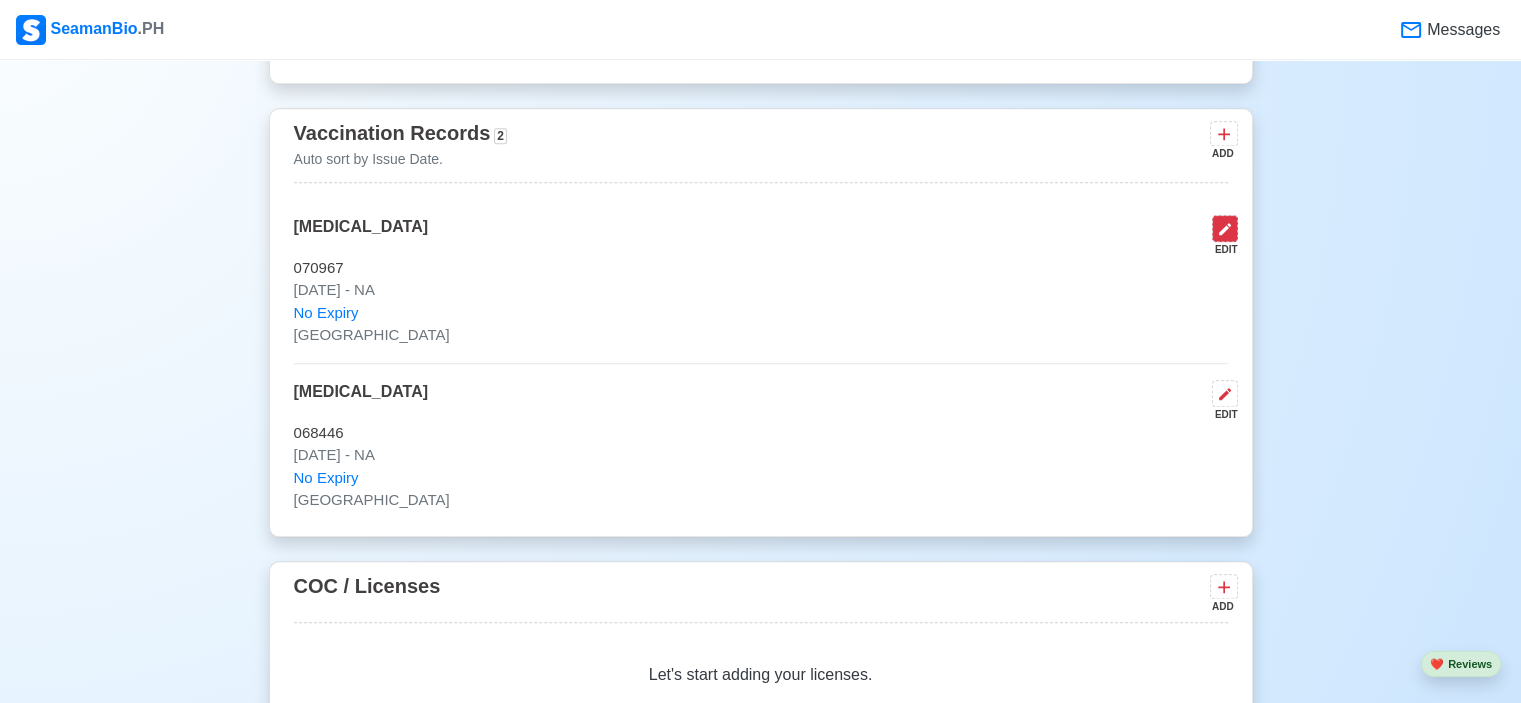 click at bounding box center [1225, 228] 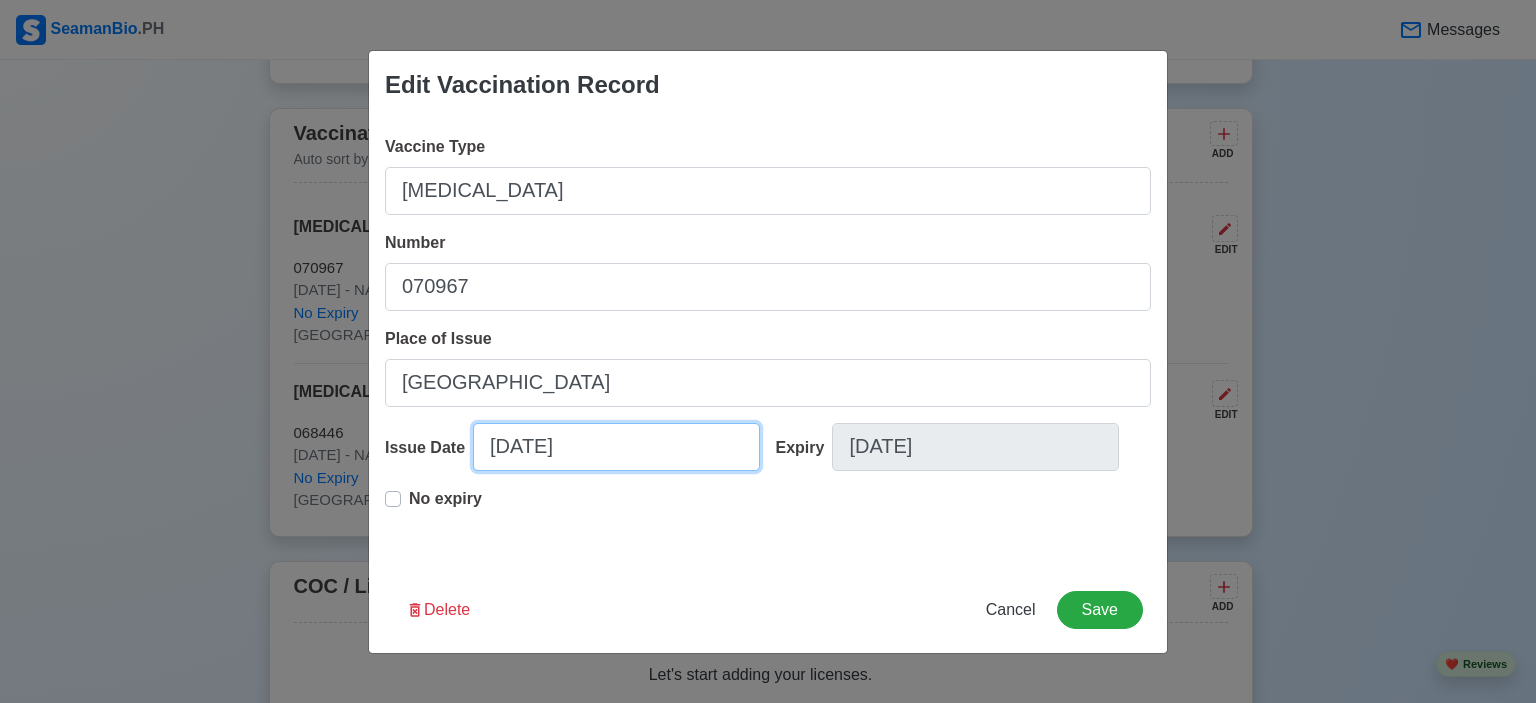 select on "****" 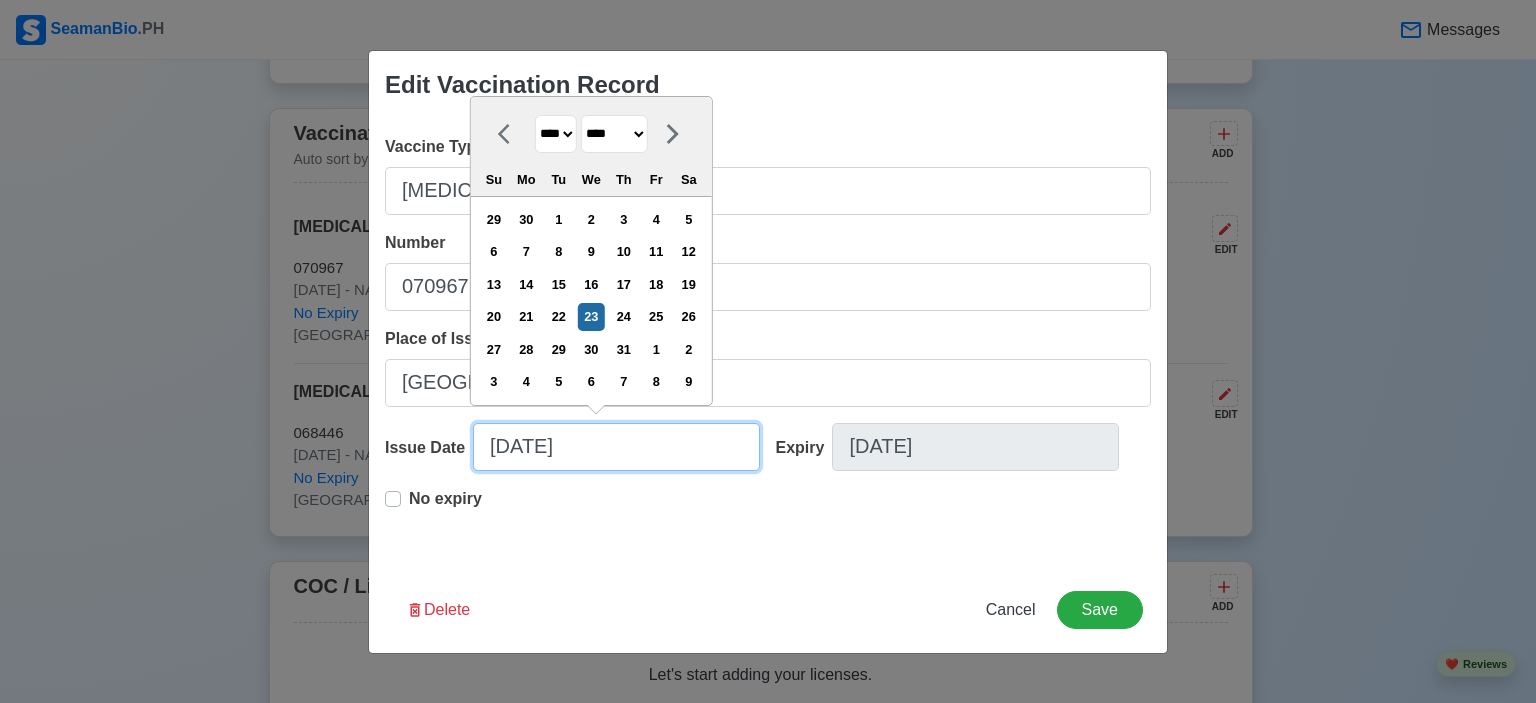 drag, startPoint x: 644, startPoint y: 459, endPoint x: 455, endPoint y: 455, distance: 189.04233 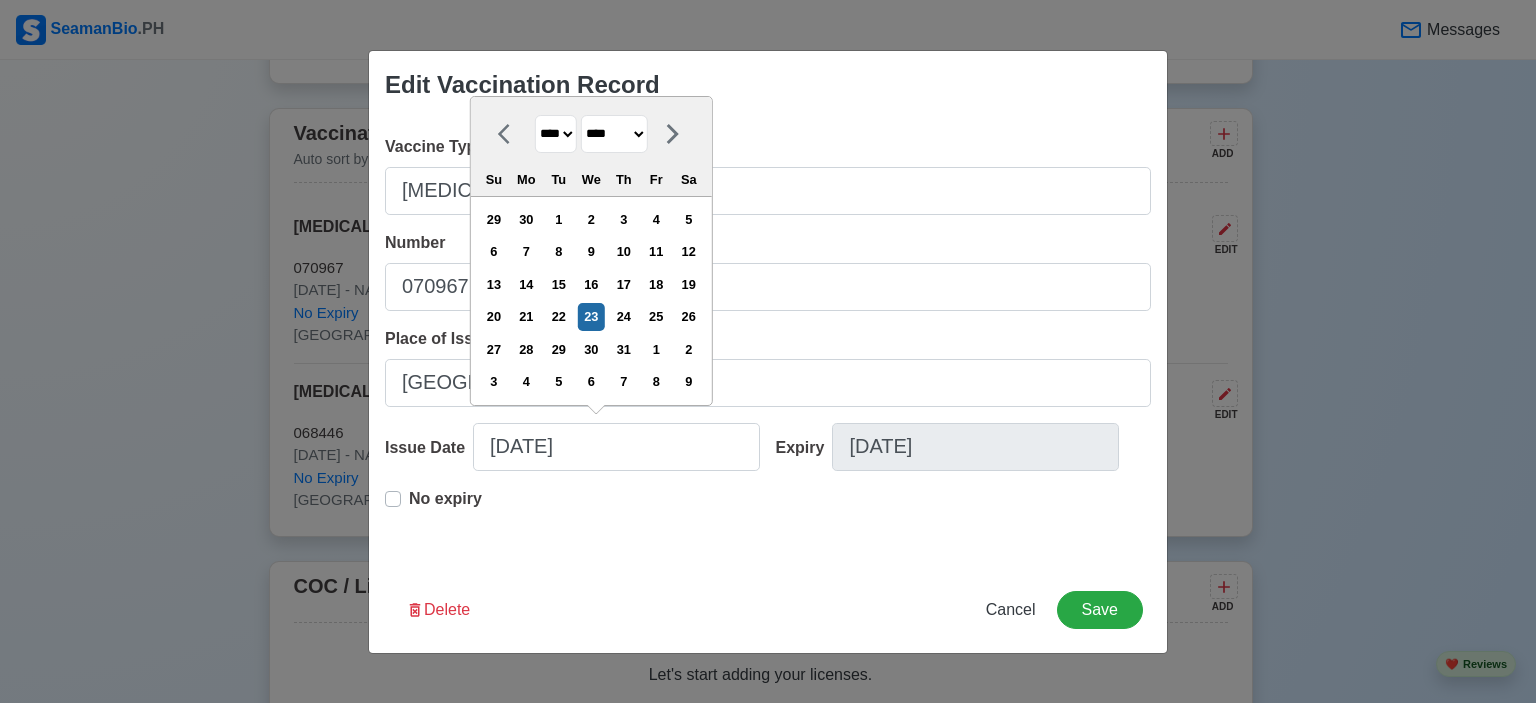 click on "******* ******** ***** ***** *** **** **** ****** ********* ******* ******** ********" at bounding box center [614, 134] 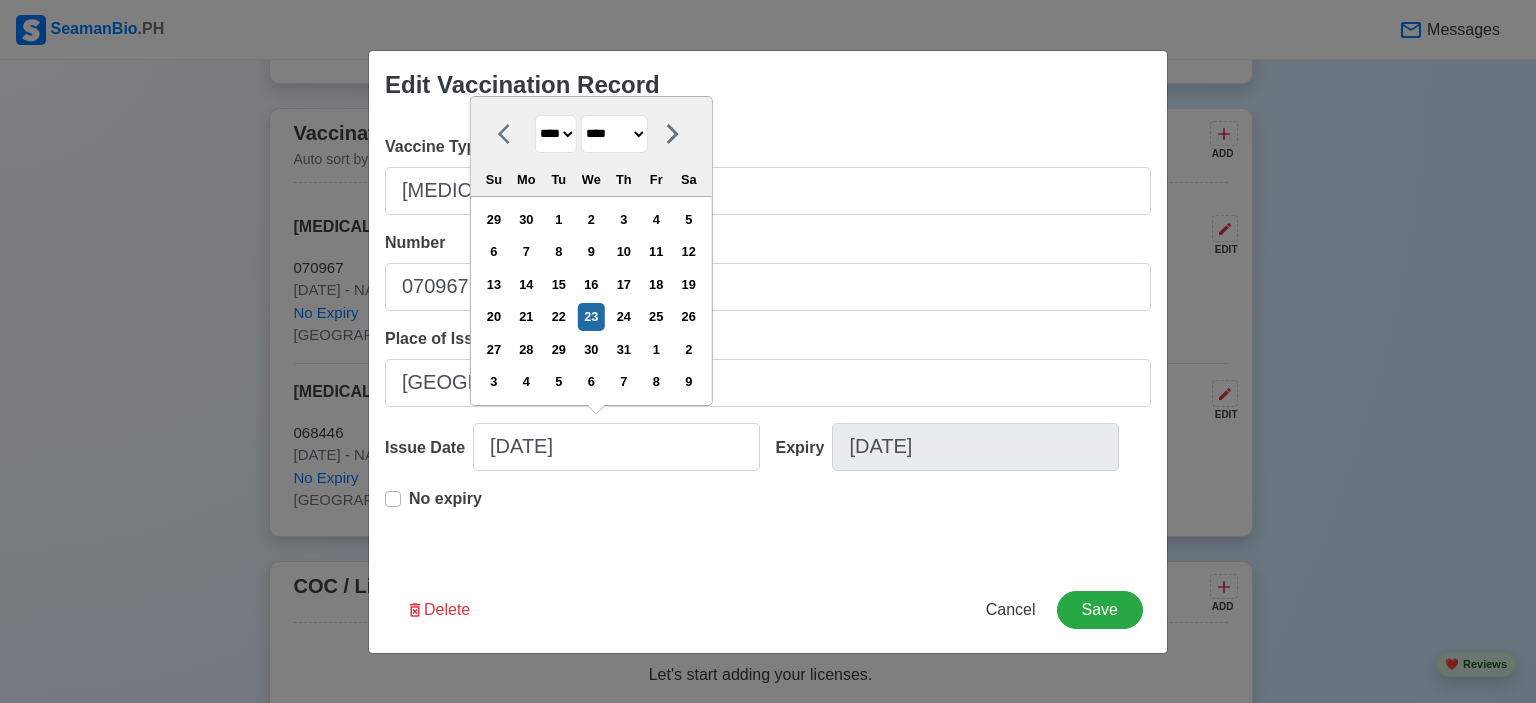 select on "*****" 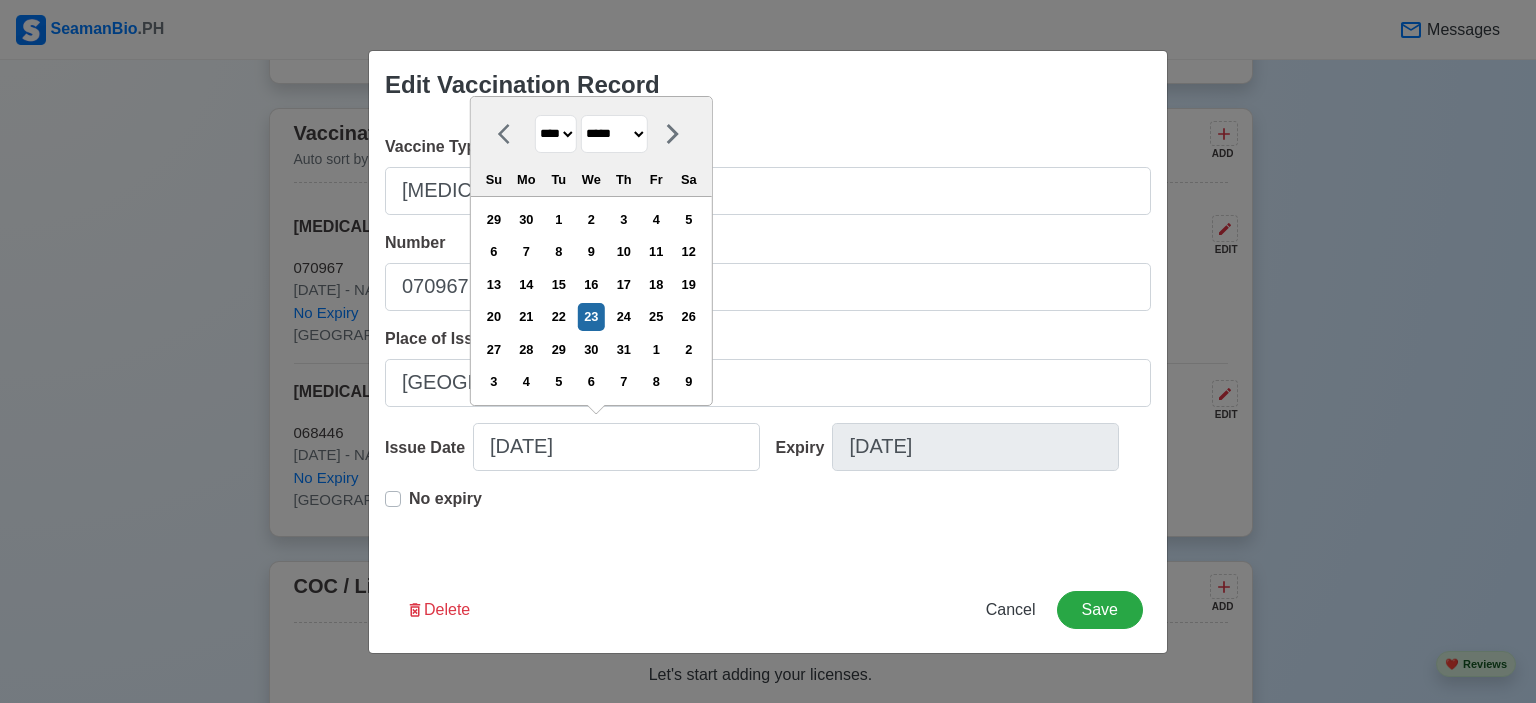click on "******* ******** ***** ***** *** **** **** ****** ********* ******* ******** ********" at bounding box center (614, 134) 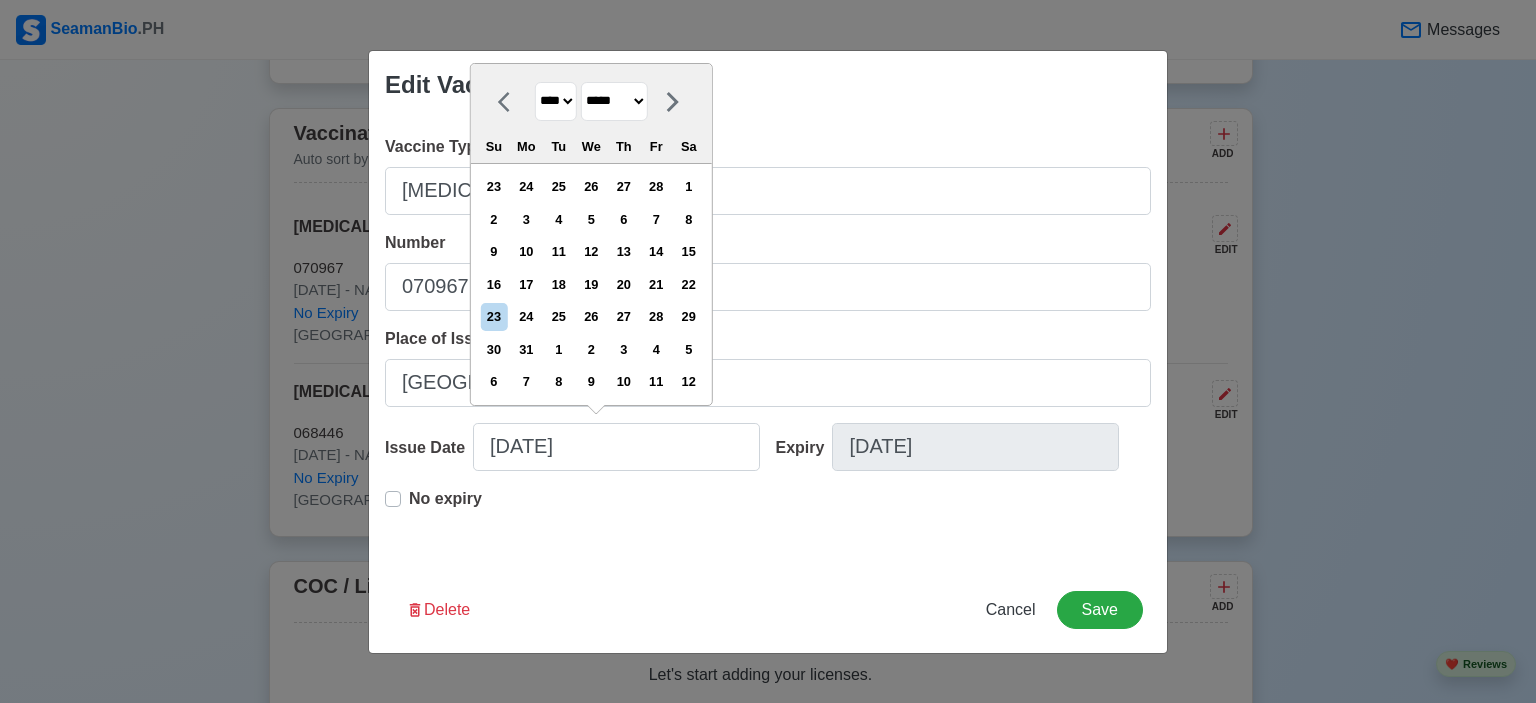 click on "**** **** **** **** **** **** **** **** **** **** **** **** **** **** **** **** **** **** **** **** **** **** **** **** **** **** **** **** **** **** **** **** **** **** **** **** **** **** **** **** **** **** **** **** **** **** **** **** **** **** **** **** **** **** **** **** **** **** **** **** **** **** **** **** **** **** **** **** **** **** **** **** **** **** **** **** **** **** **** **** **** **** **** **** **** **** **** **** **** **** **** **** **** **** **** **** **** **** **** **** **** **** **** **** **** ****" at bounding box center (556, 101) 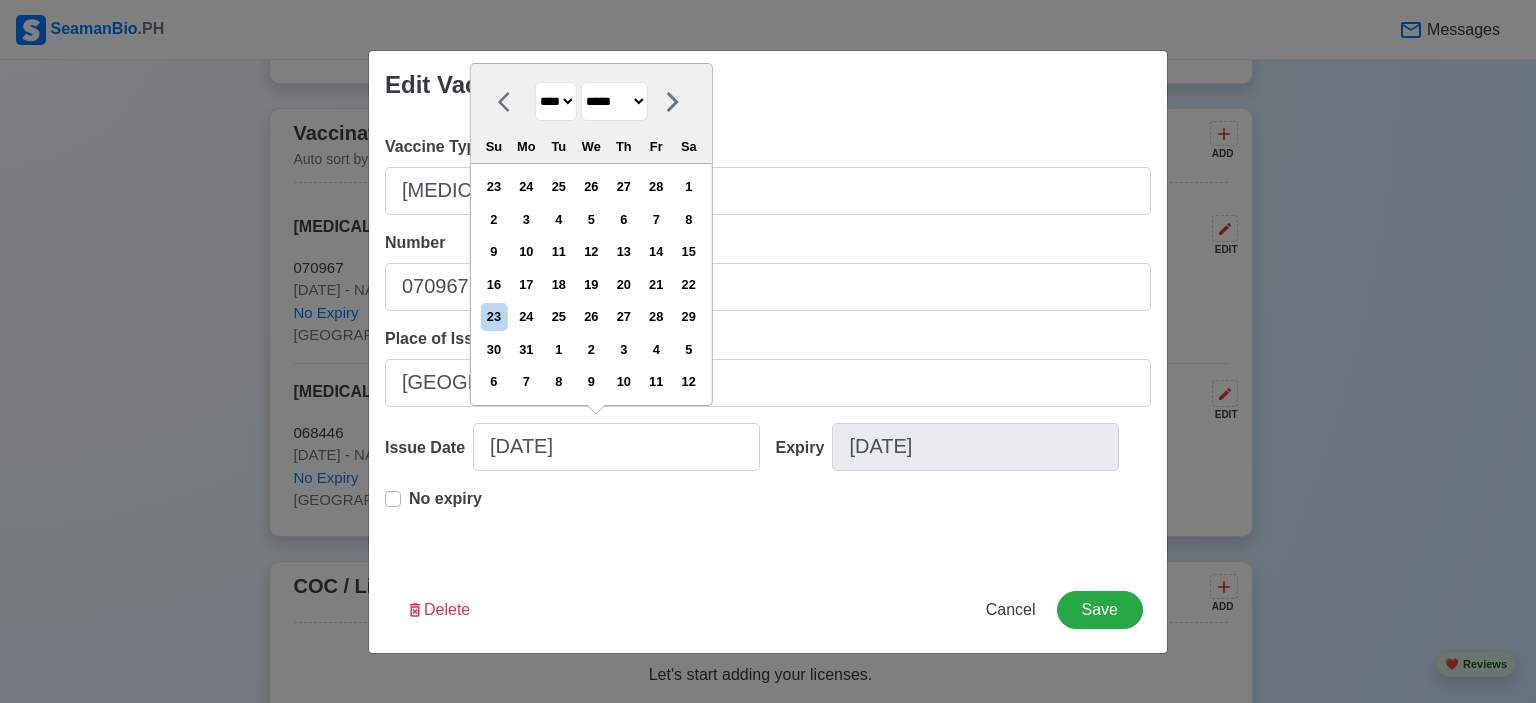 select on "****" 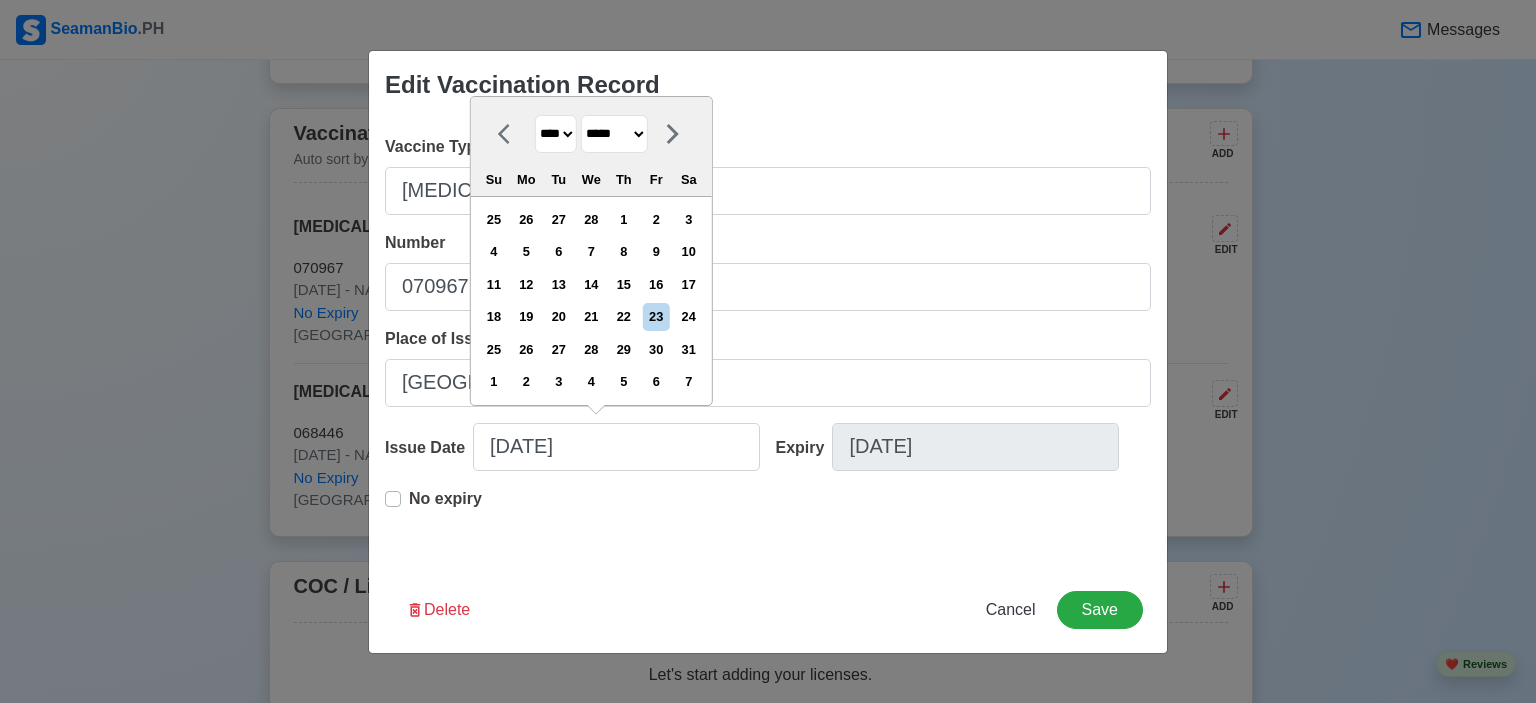 click on "5" at bounding box center (526, 251) 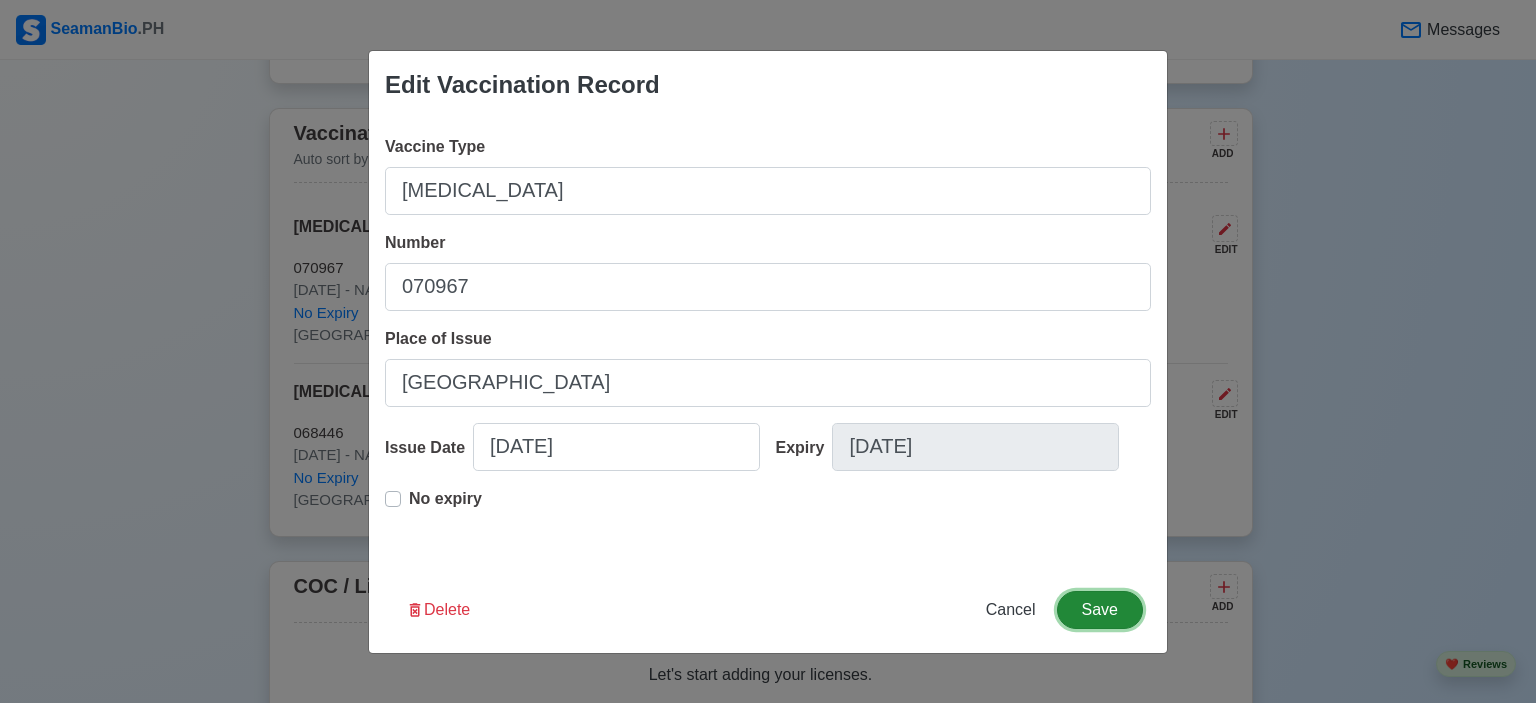 click on "Save" at bounding box center (1100, 610) 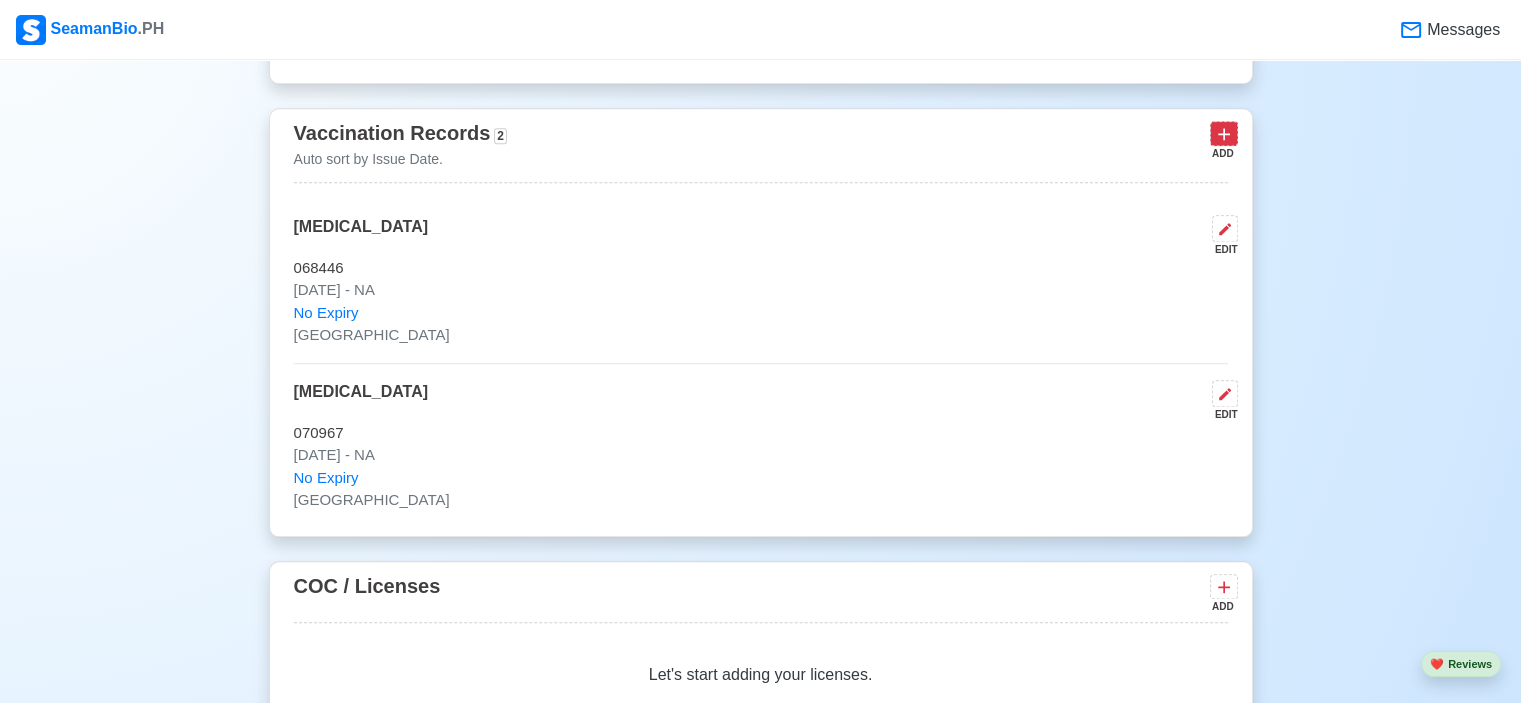 click 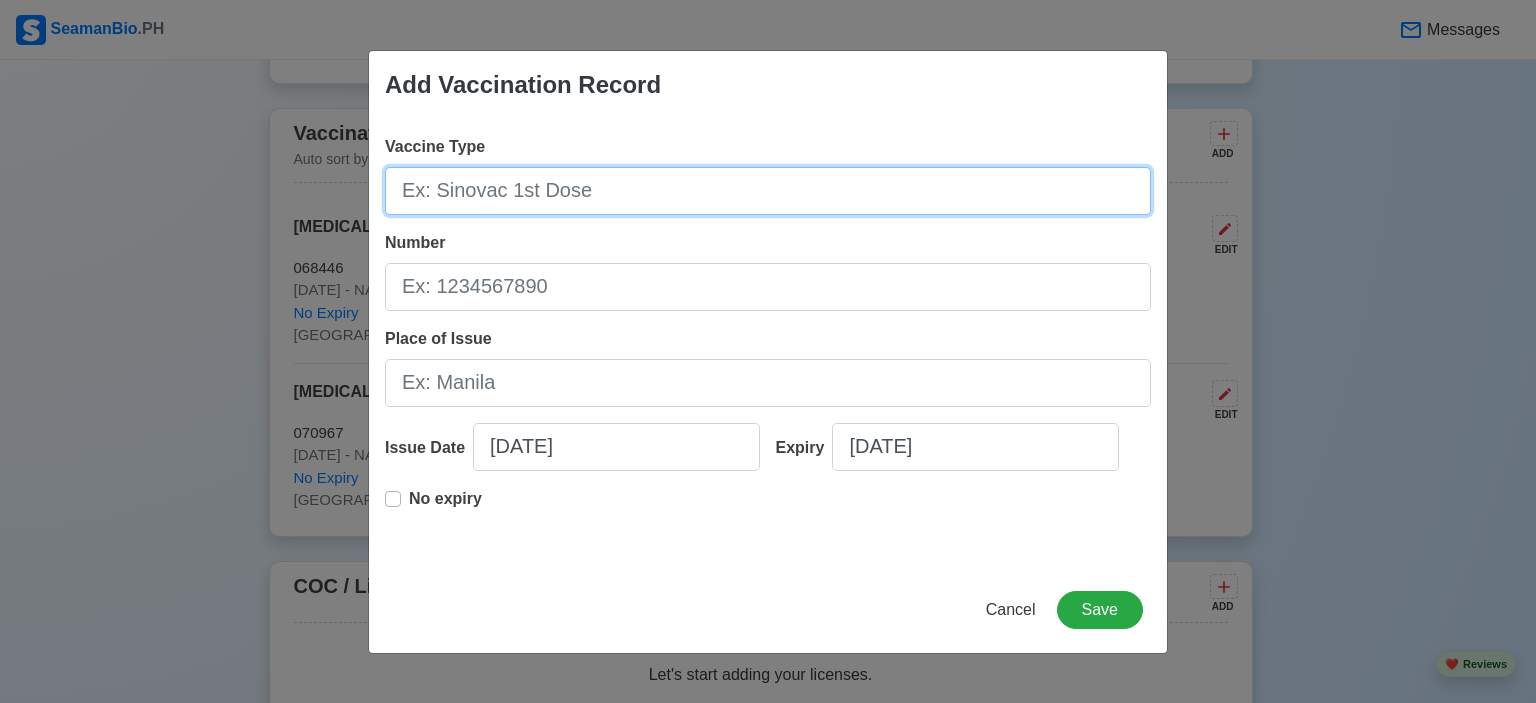 click on "Vaccine Type" at bounding box center [768, 191] 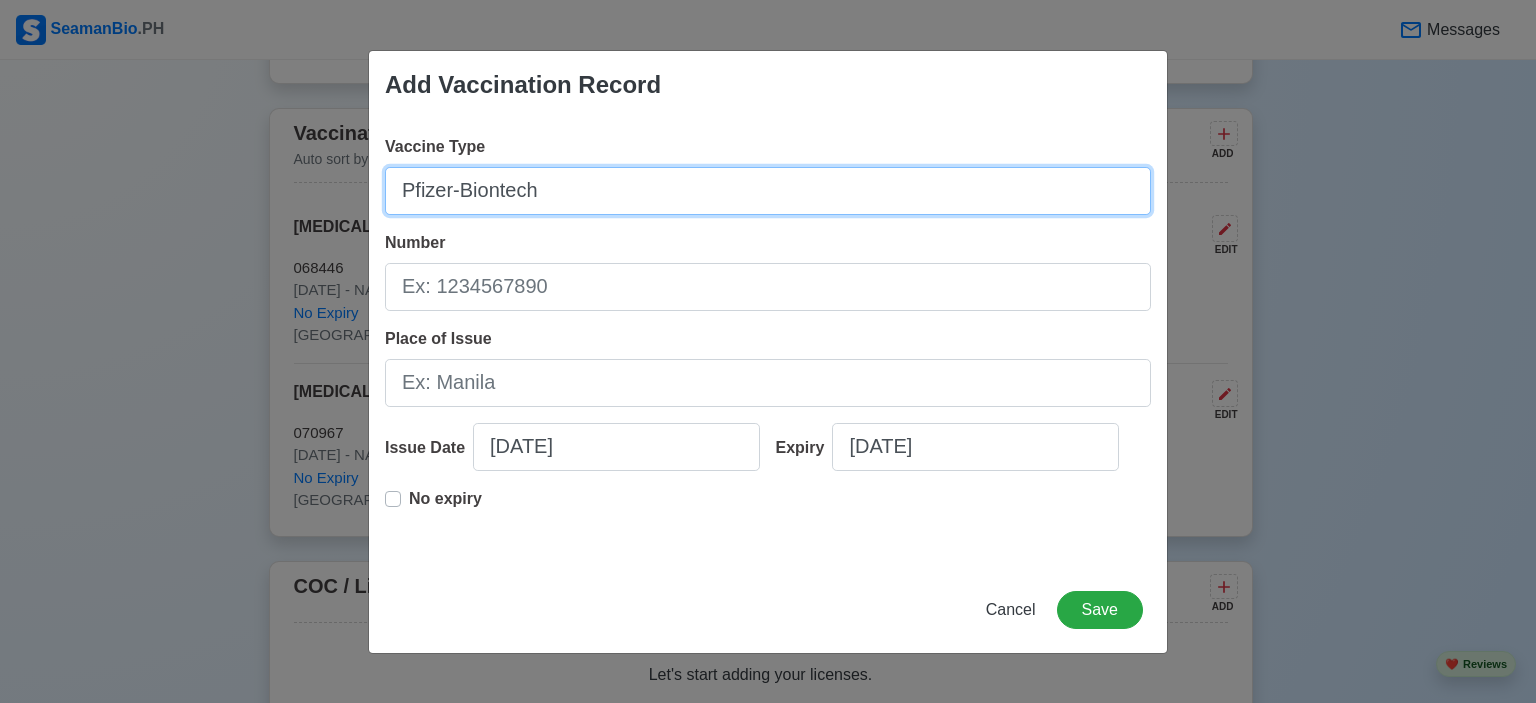 type on "Pfizer-Biontech" 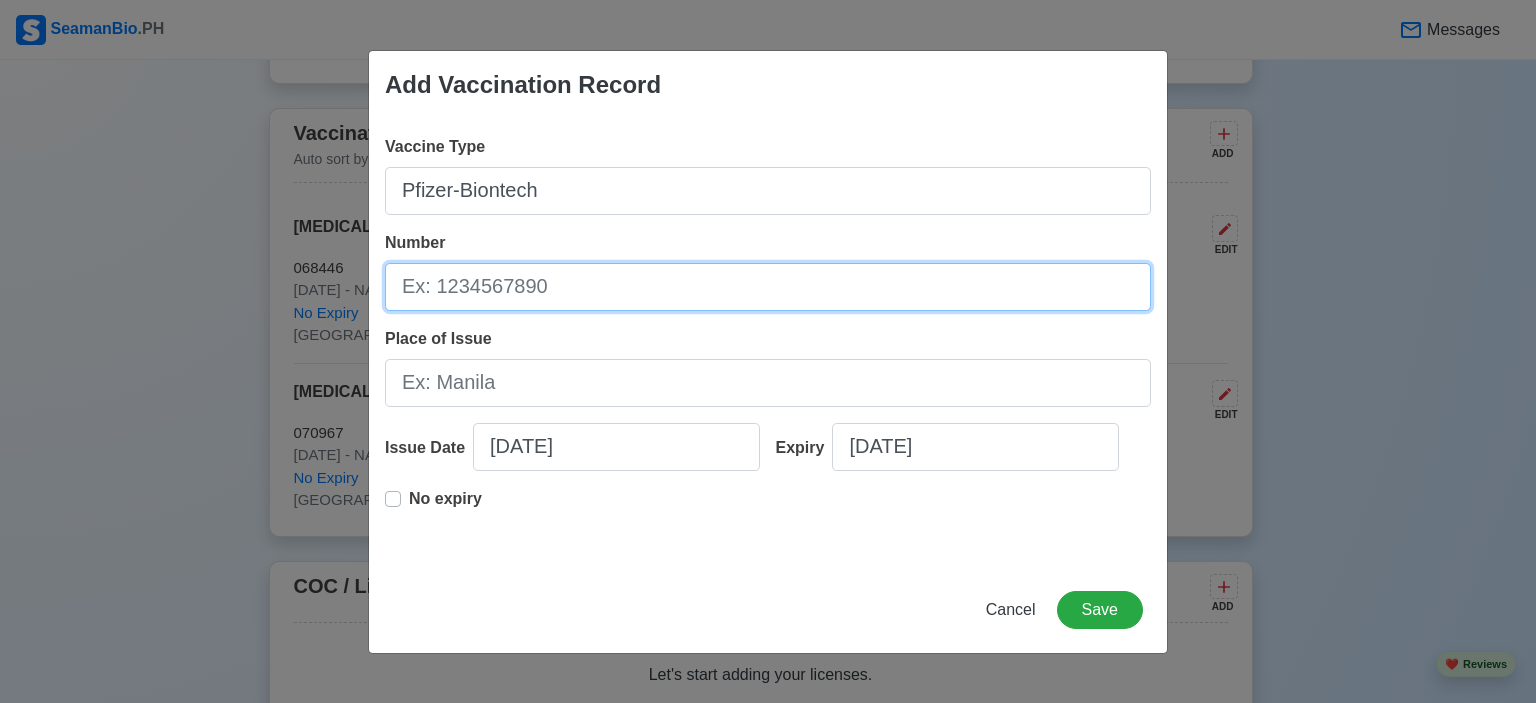 click on "Number" at bounding box center (768, 287) 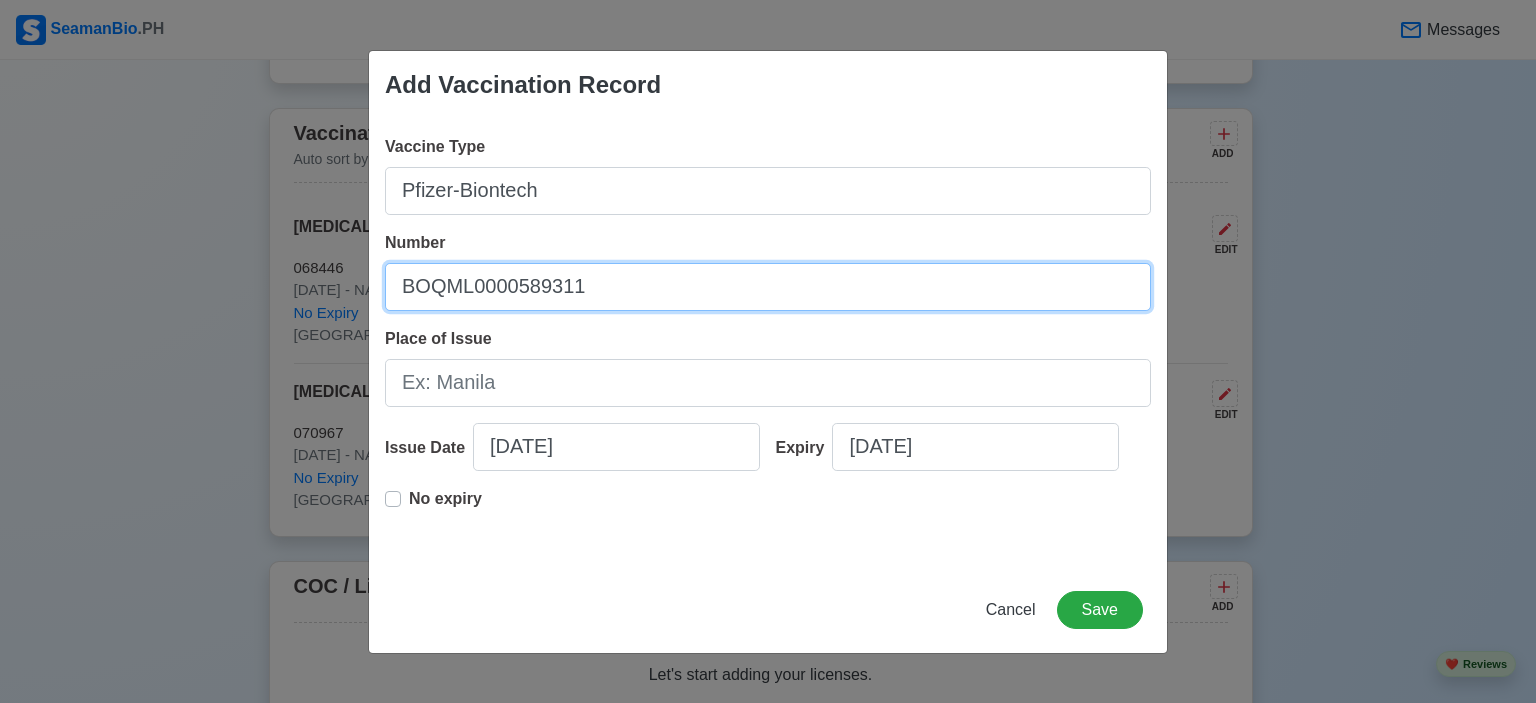 type on "BOQML0000589311" 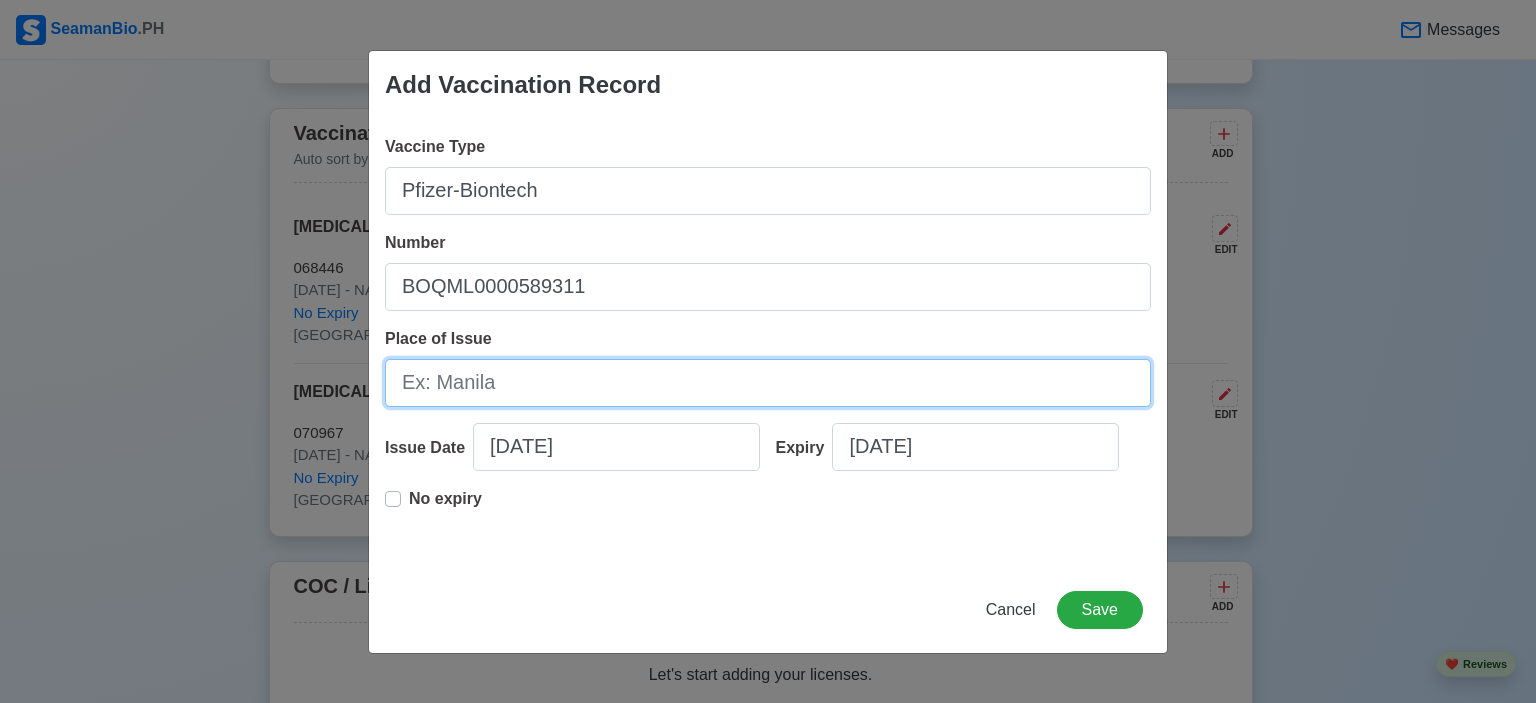 click on "Place of Issue" at bounding box center (768, 383) 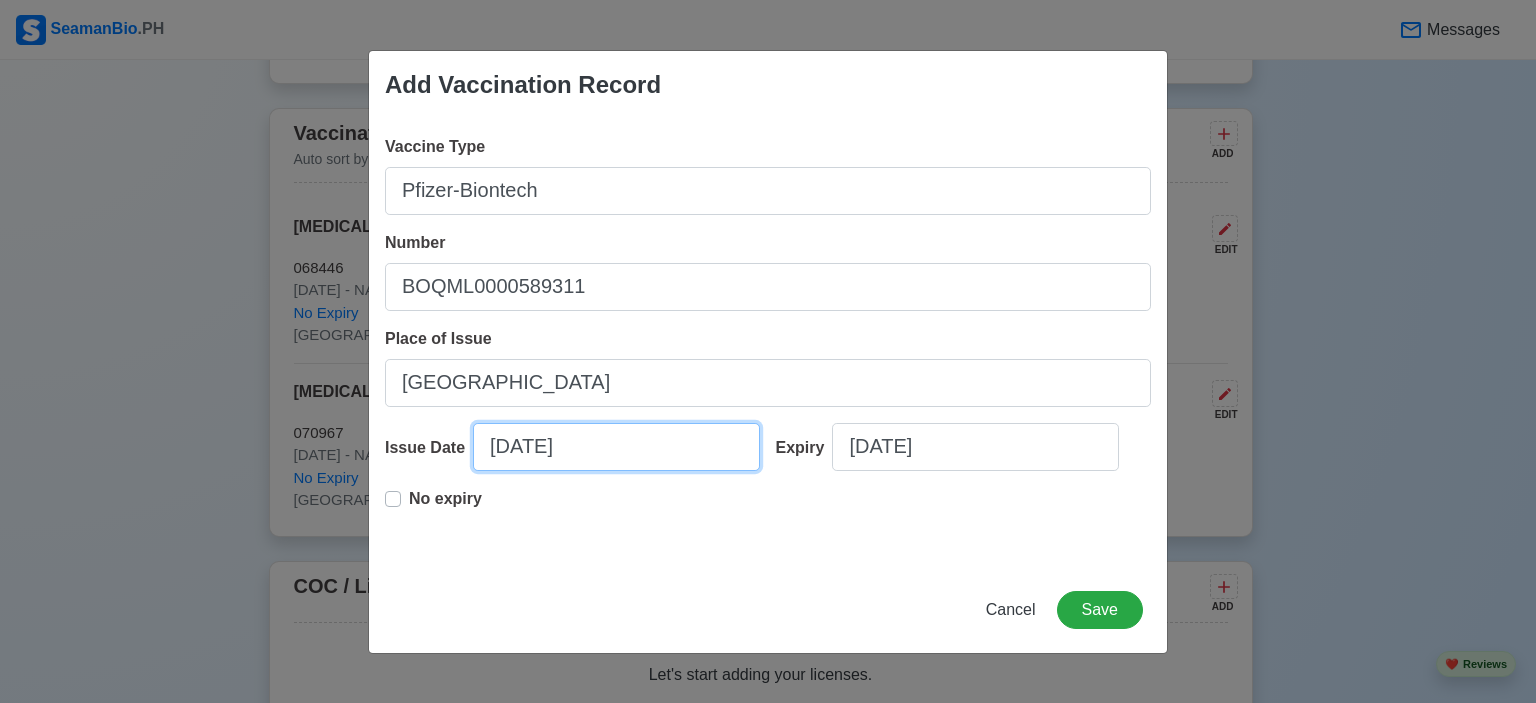 click on "[DATE]" at bounding box center [616, 447] 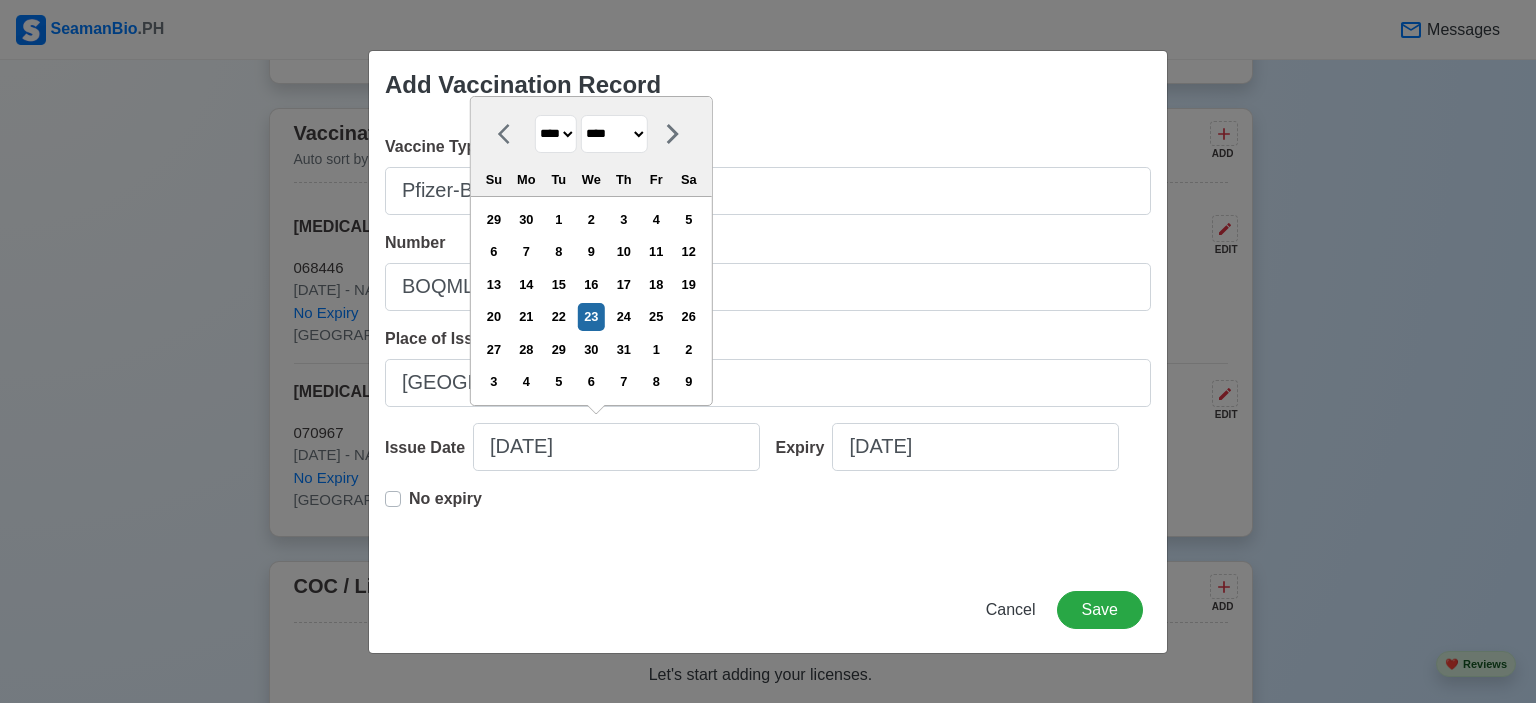click 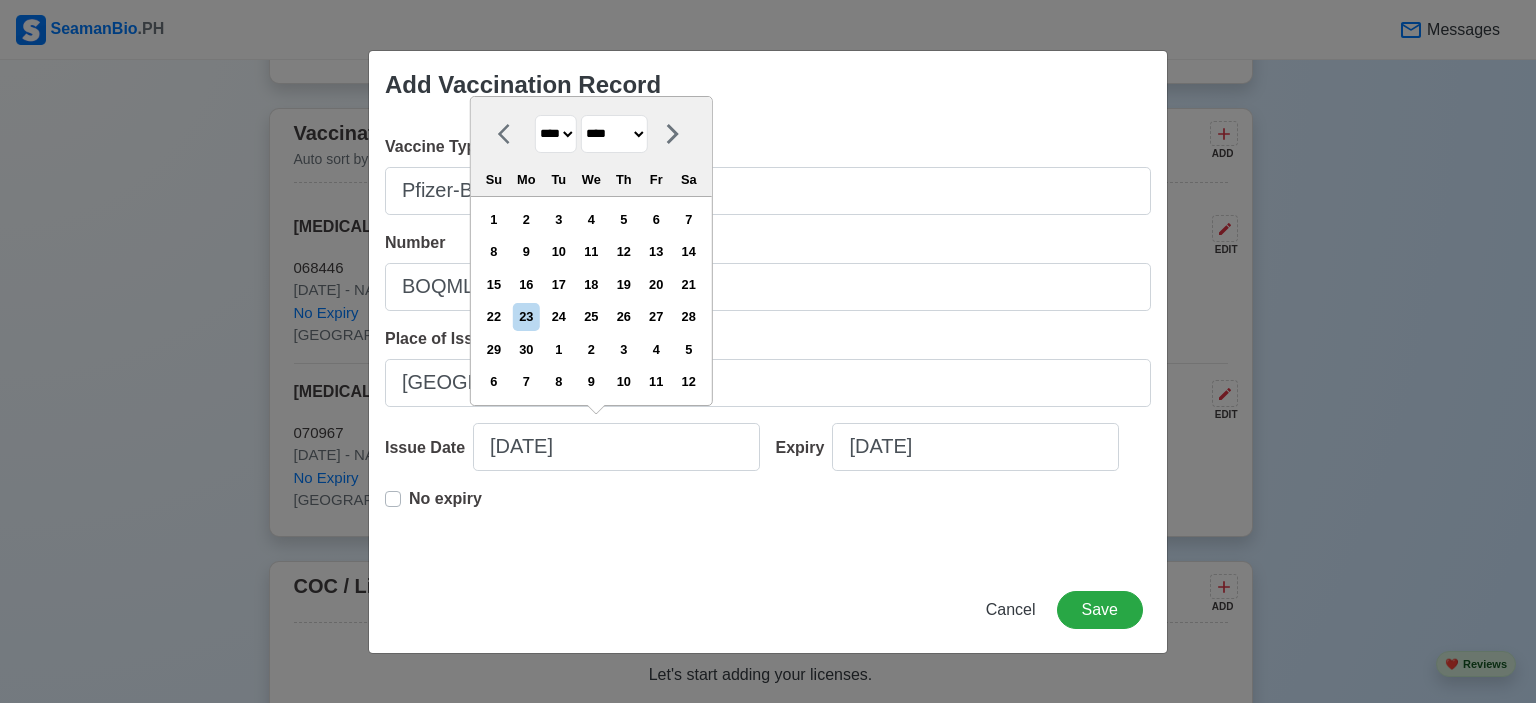 click on "**** **** **** **** **** **** **** **** **** **** **** **** **** **** **** **** **** **** **** **** **** **** **** **** **** **** **** **** **** **** **** **** **** **** **** **** **** **** **** **** **** **** **** **** **** **** **** **** **** **** **** **** **** **** **** **** **** **** **** **** **** **** **** **** **** **** **** **** **** **** **** **** **** **** **** **** **** **** **** **** **** **** **** **** **** **** **** **** **** **** **** **** **** **** **** **** **** **** **** **** **** **** **** **** **** ****" at bounding box center (556, 134) 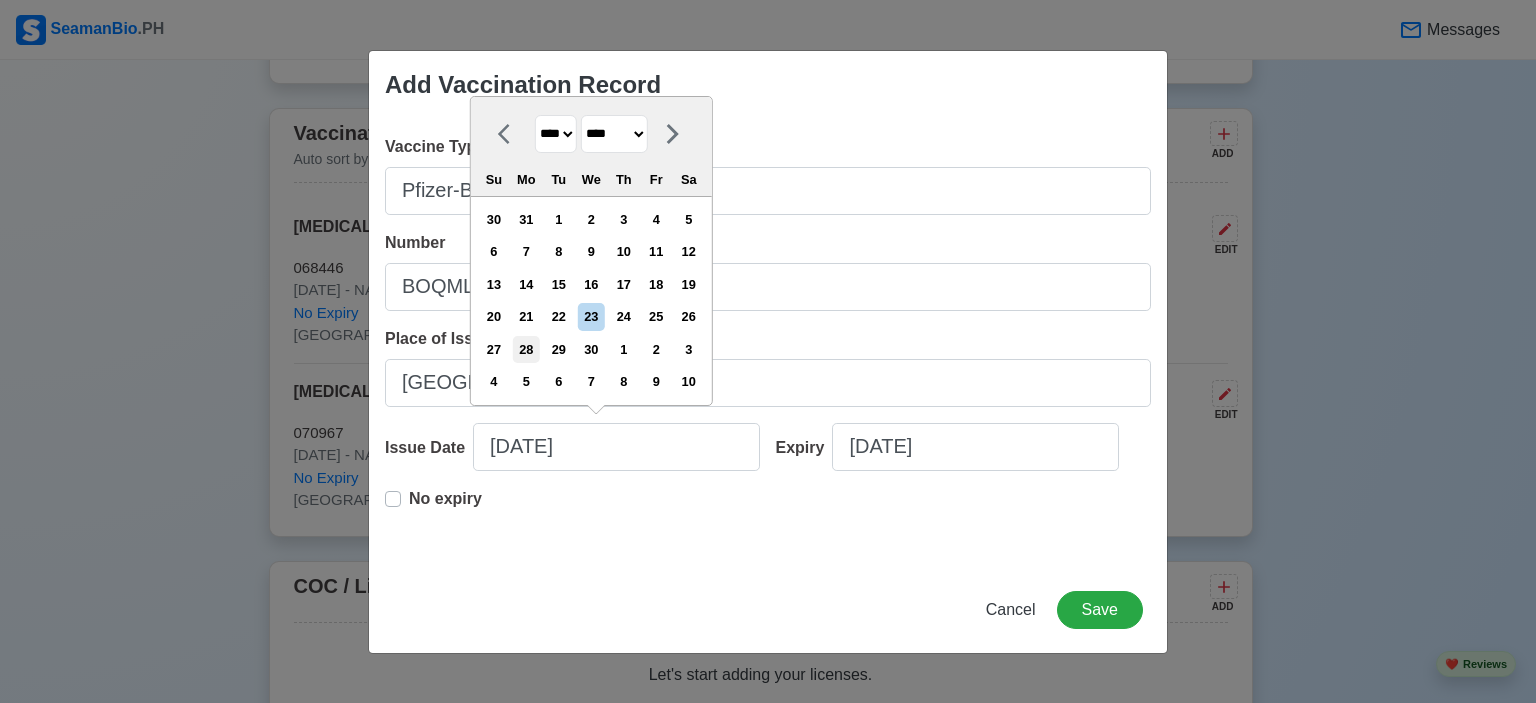 click on "28" at bounding box center (526, 349) 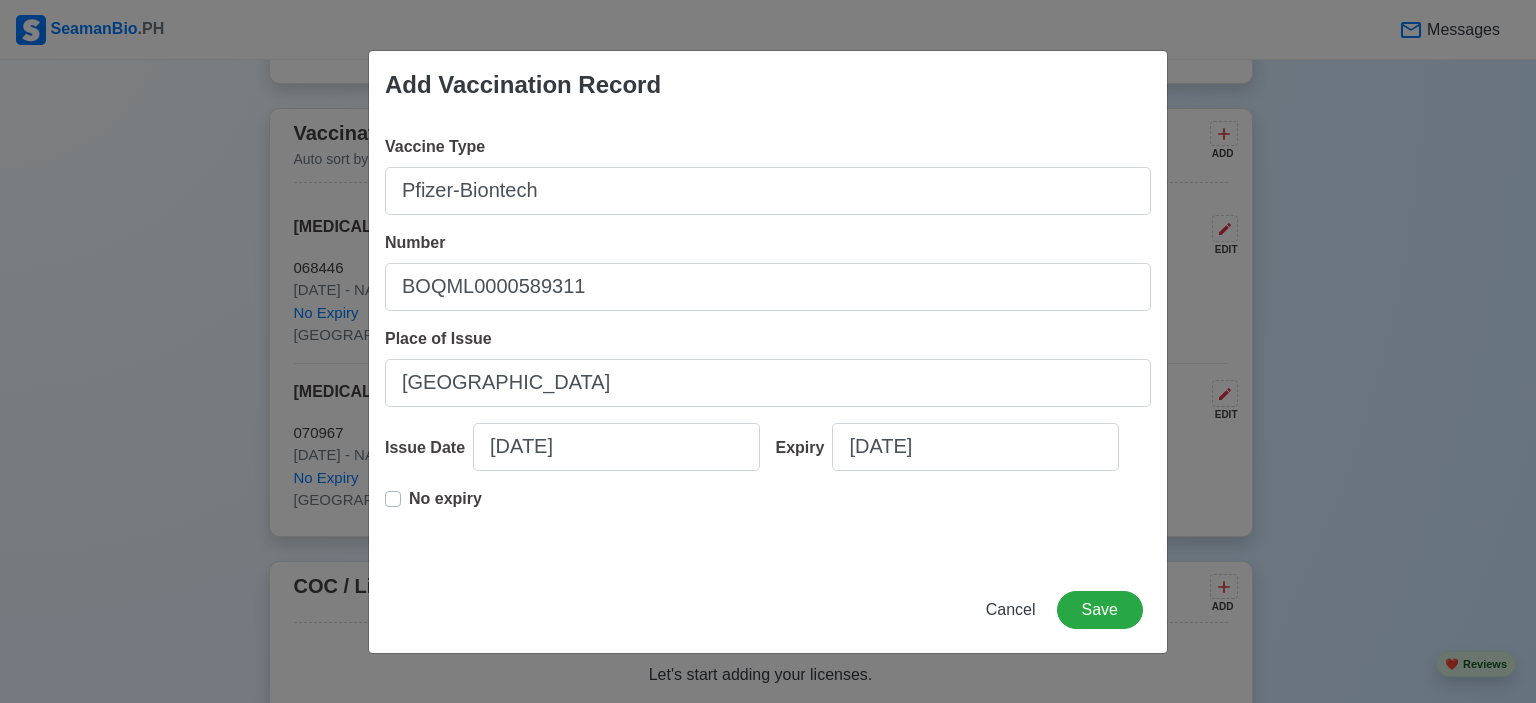 click on "No expiry" at bounding box center [445, 499] 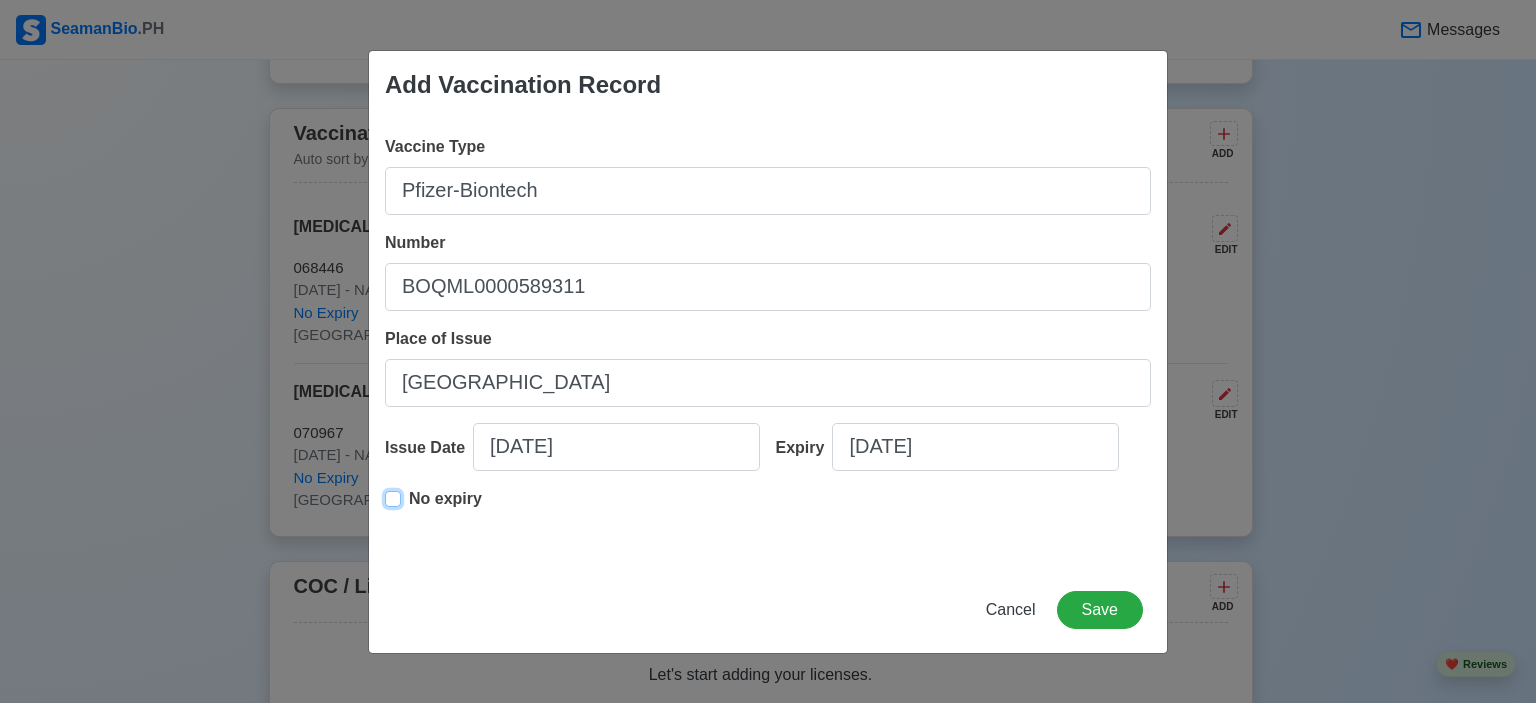 type on "[DATE]" 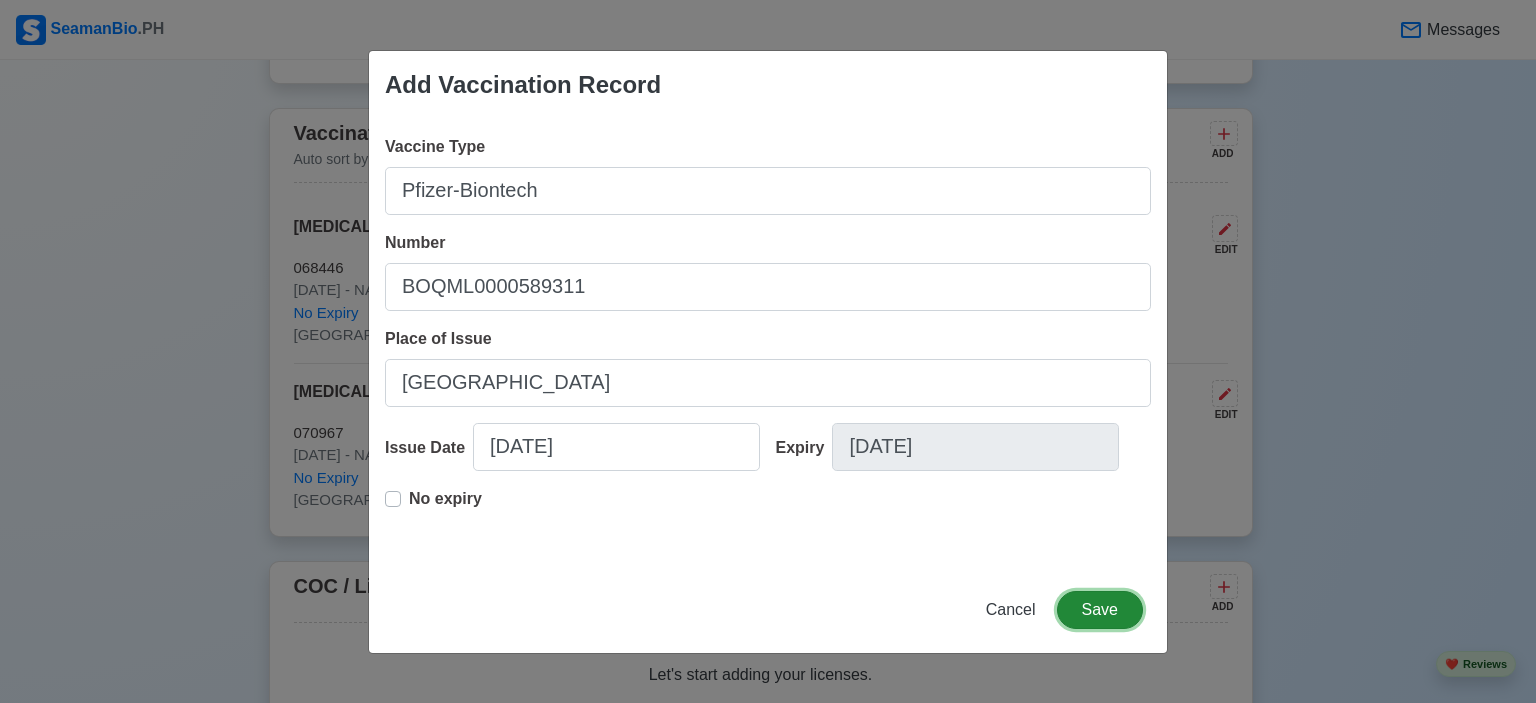 click on "Save" at bounding box center [1100, 610] 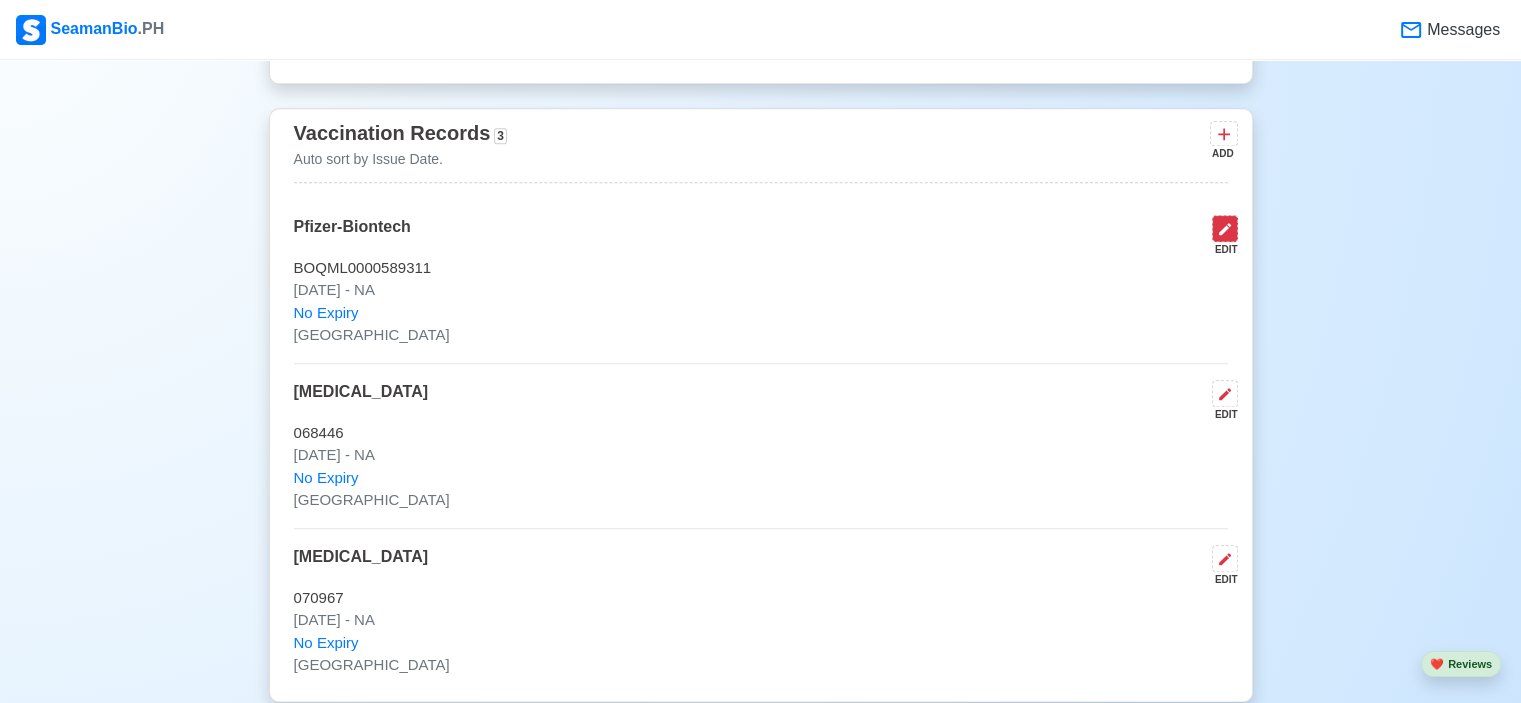 click at bounding box center (1225, 228) 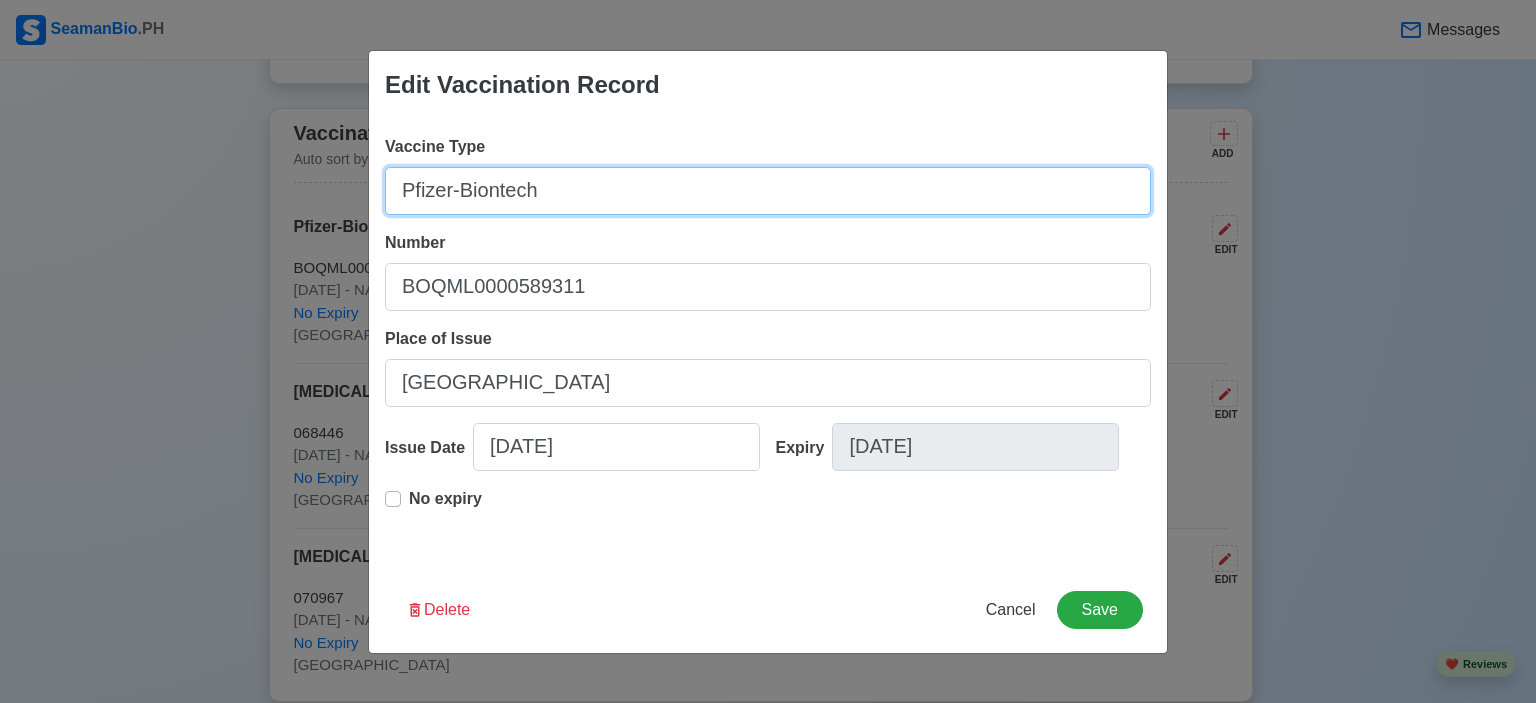click on "Pfizer-Biontech" at bounding box center [768, 191] 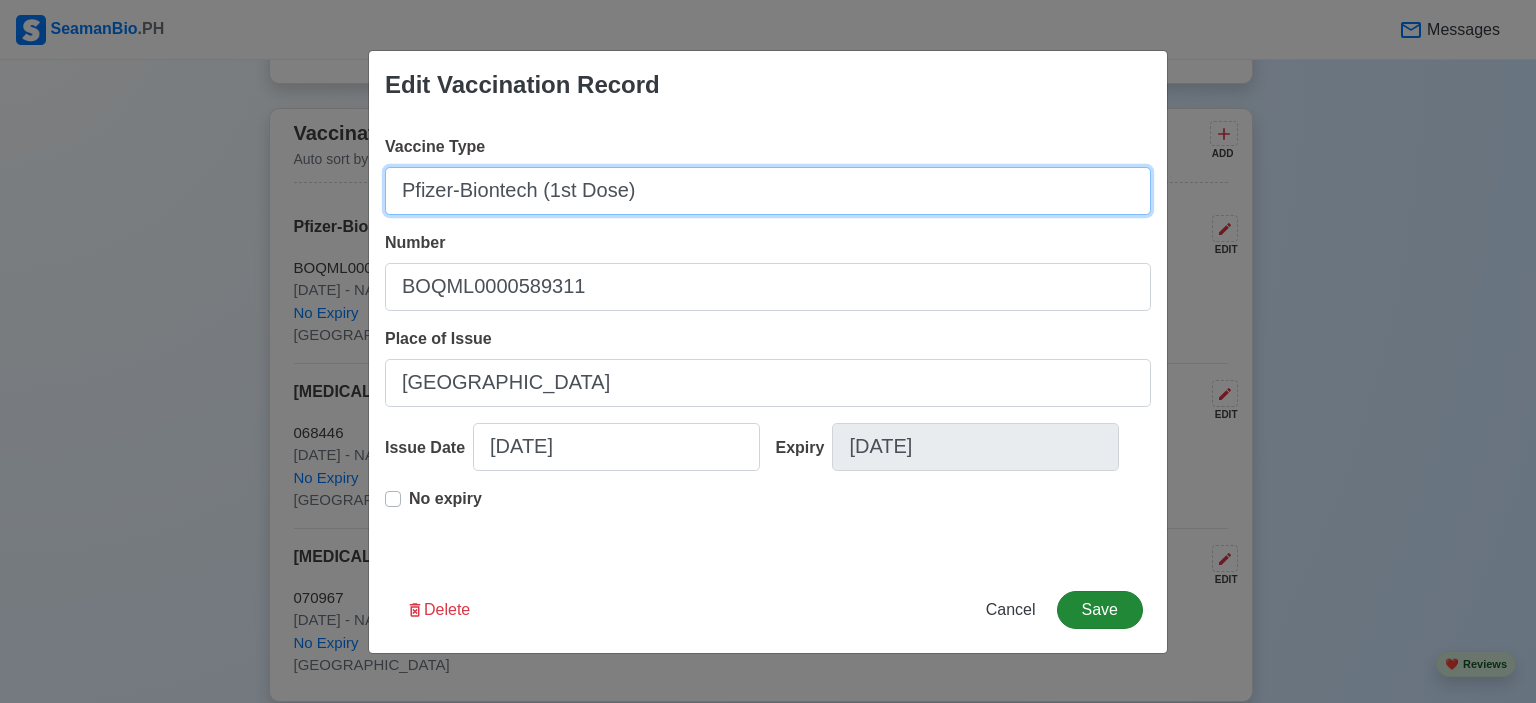 type on "Pfizer-Biontech (1st Dose)" 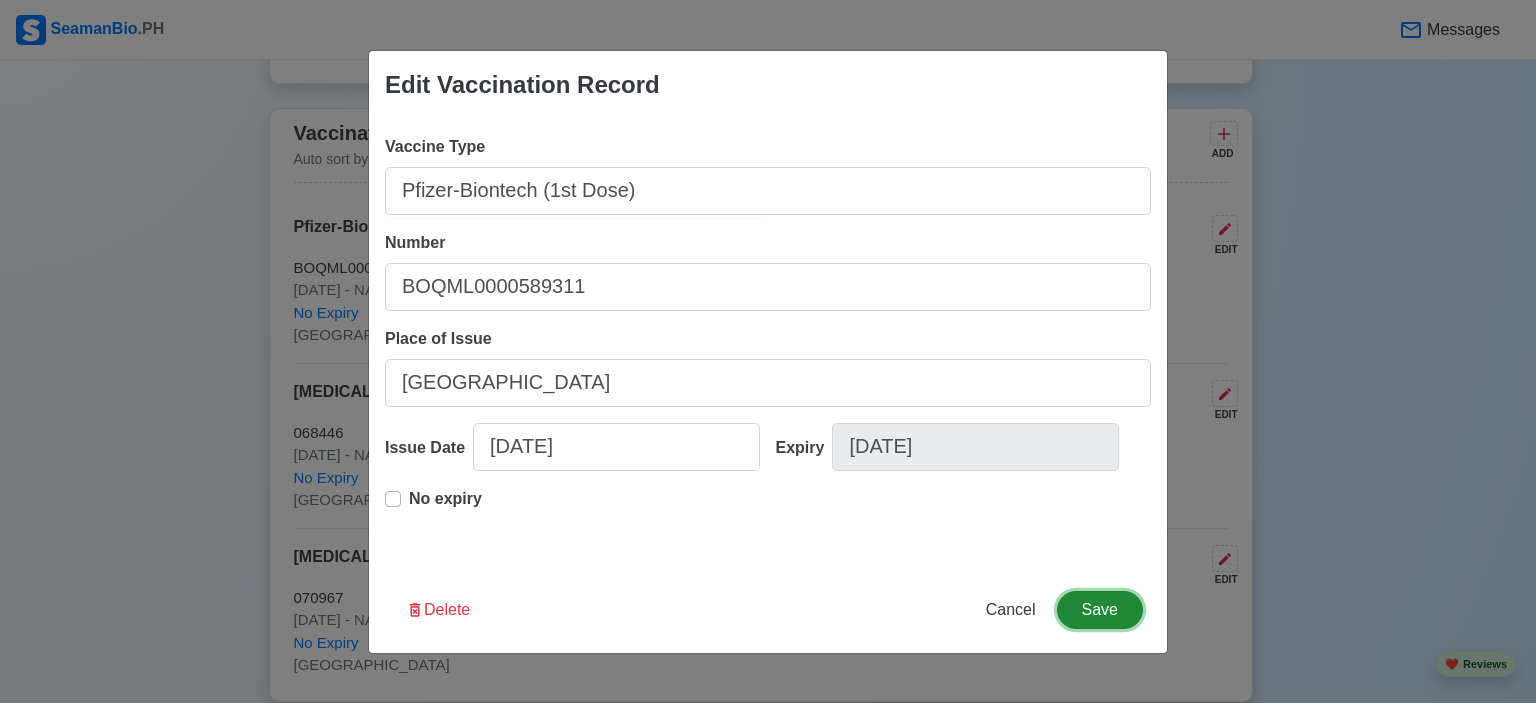 click on "Save" at bounding box center (1100, 610) 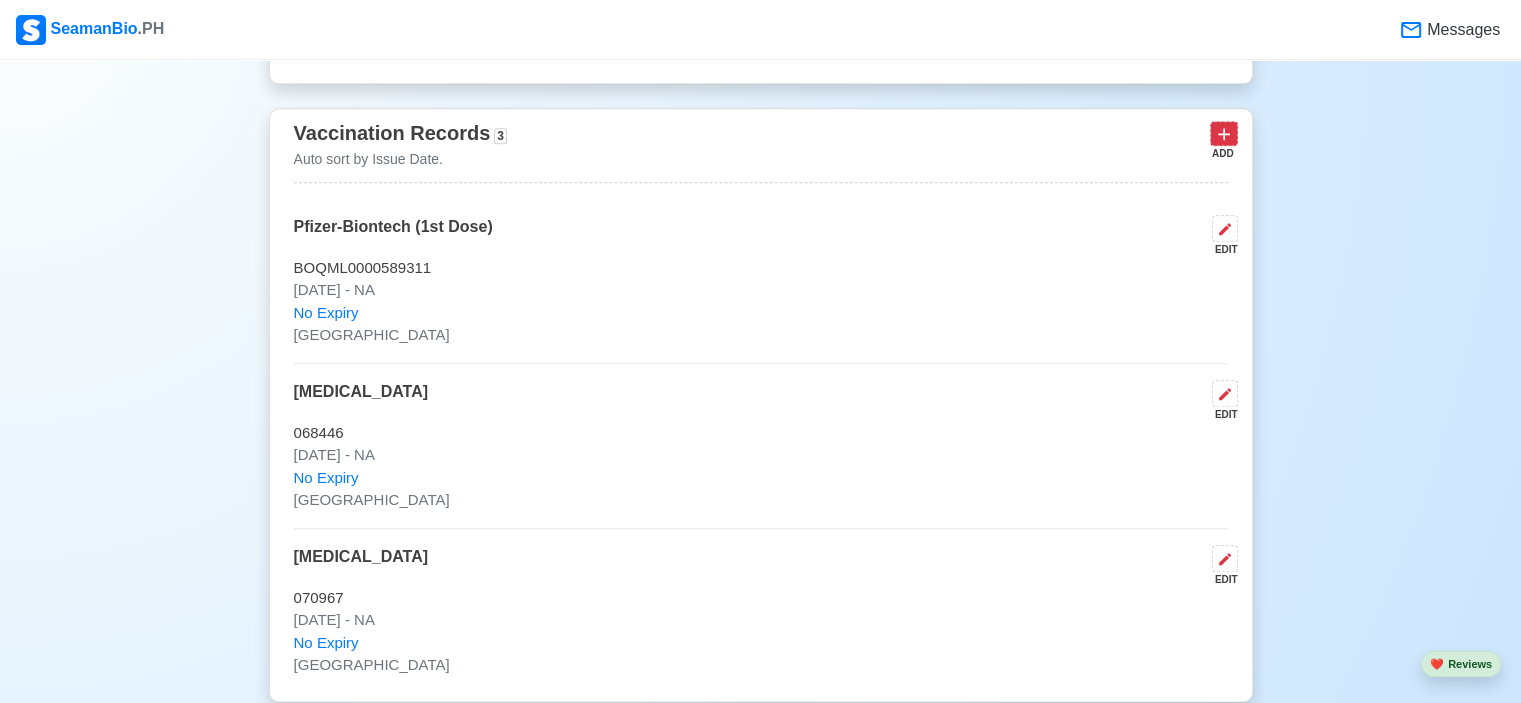click 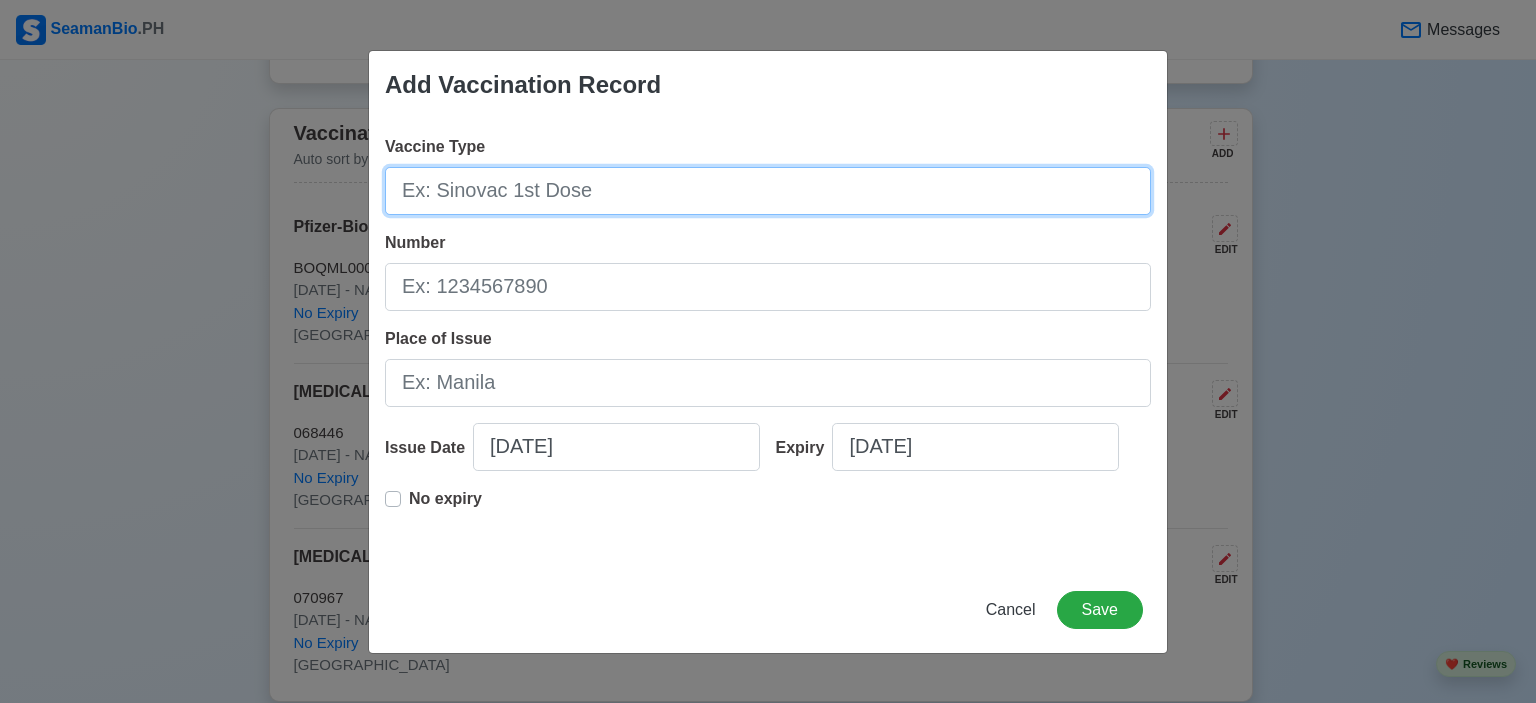 click on "Vaccine Type" at bounding box center [768, 191] 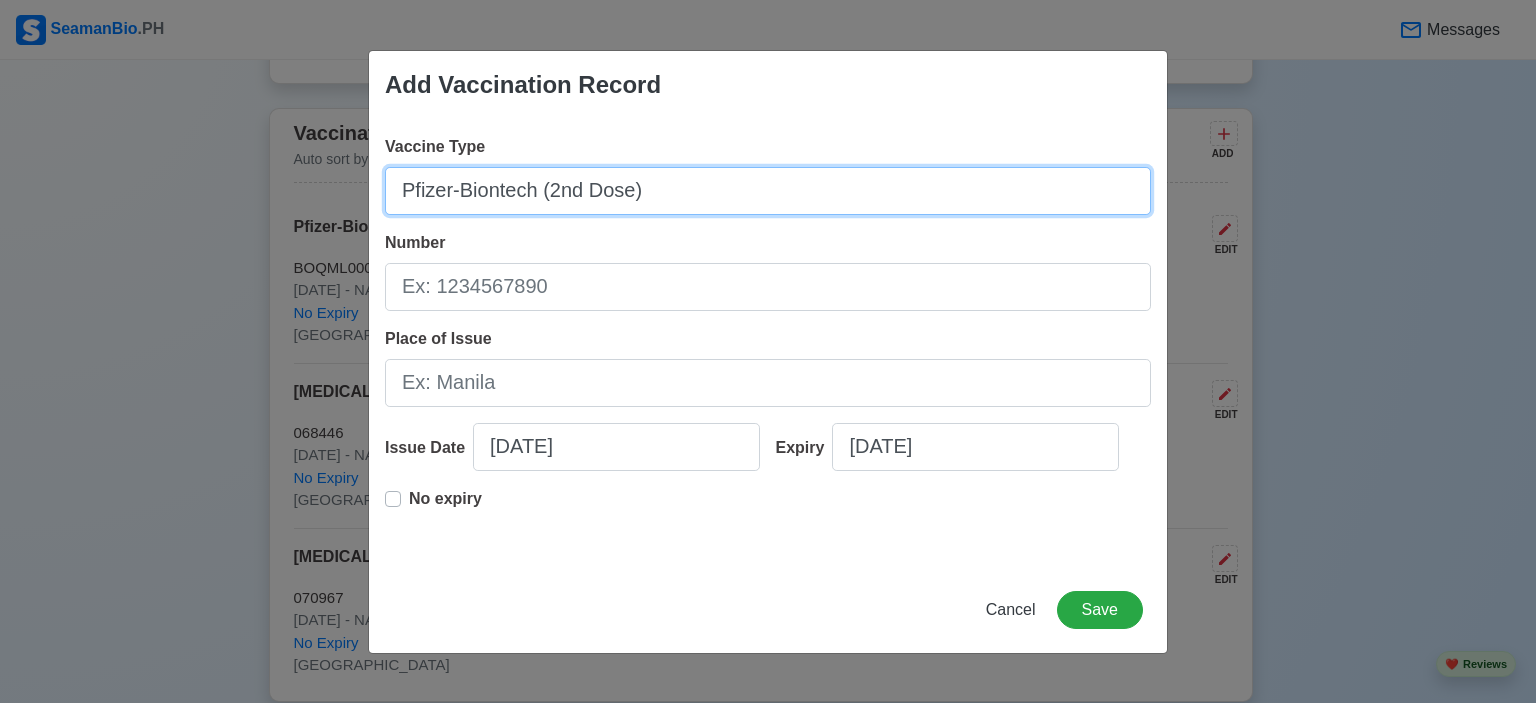 type on "Pfizer-Biontech (2nd Dose)" 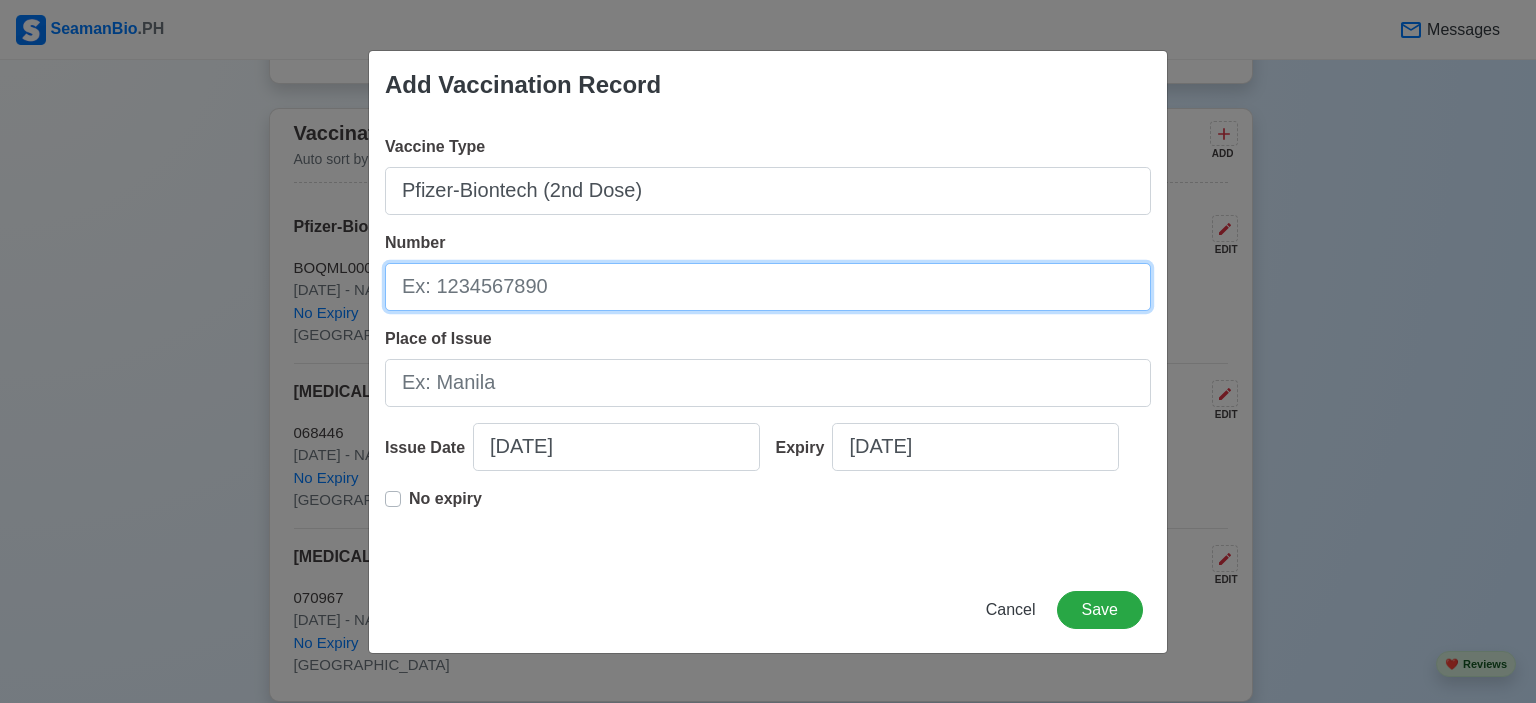click on "Number" at bounding box center (768, 287) 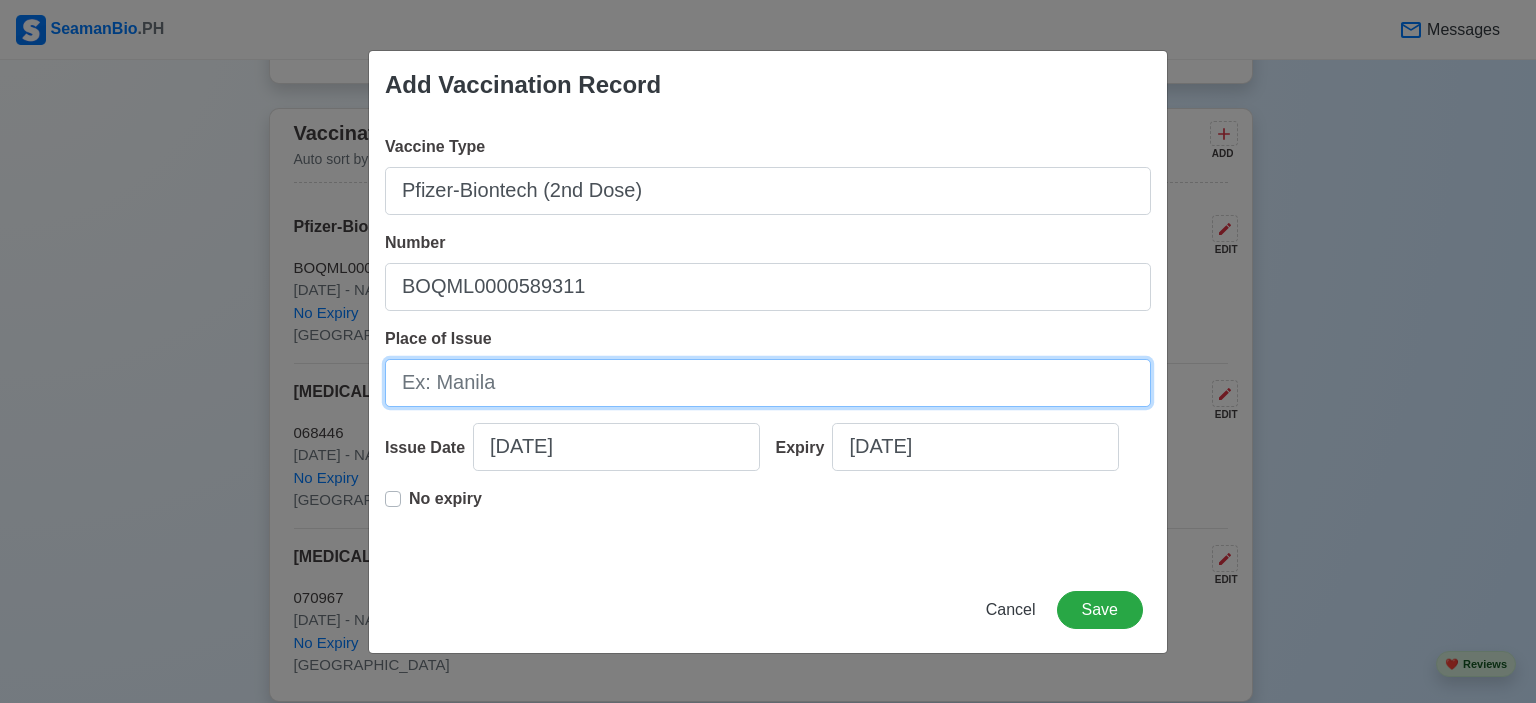 click on "Place of Issue" at bounding box center (768, 383) 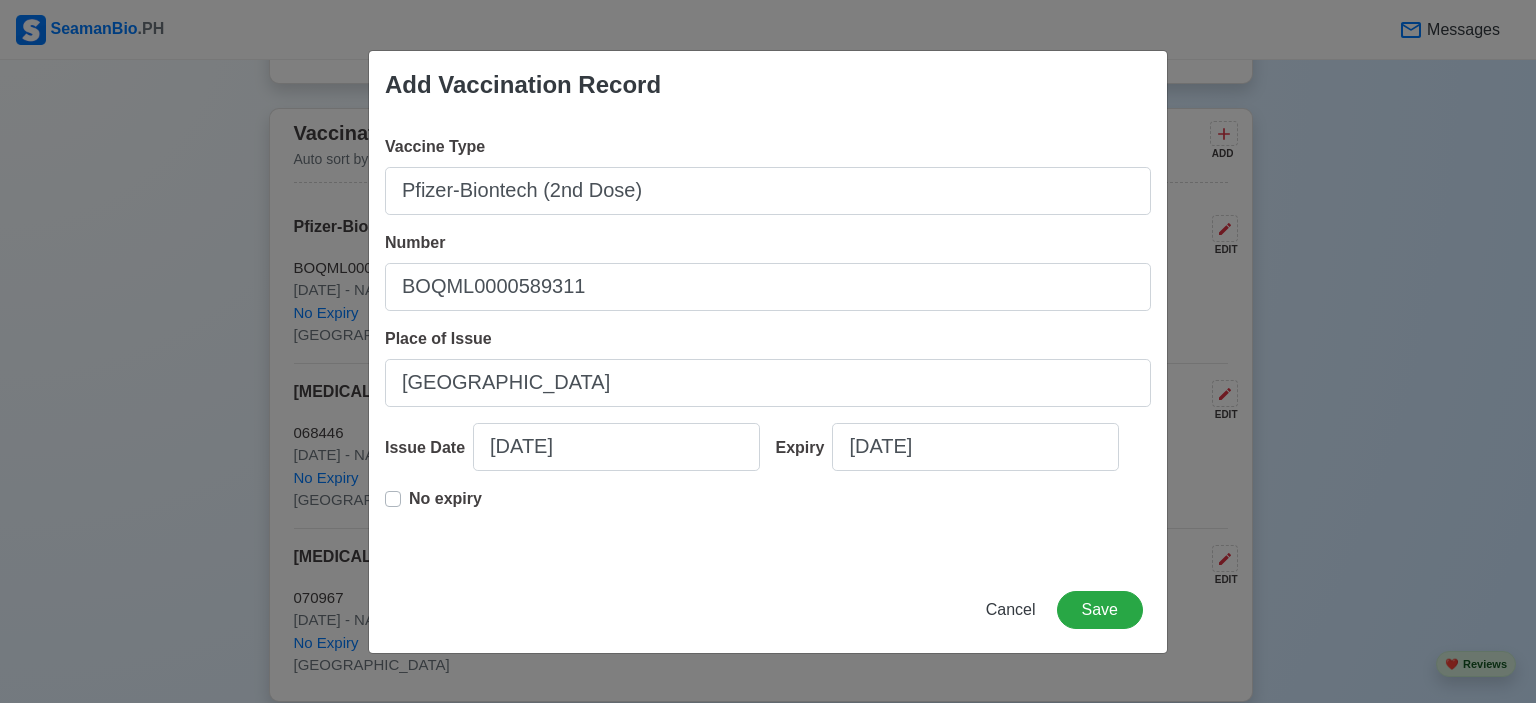 click on "No expiry" at bounding box center (445, 499) 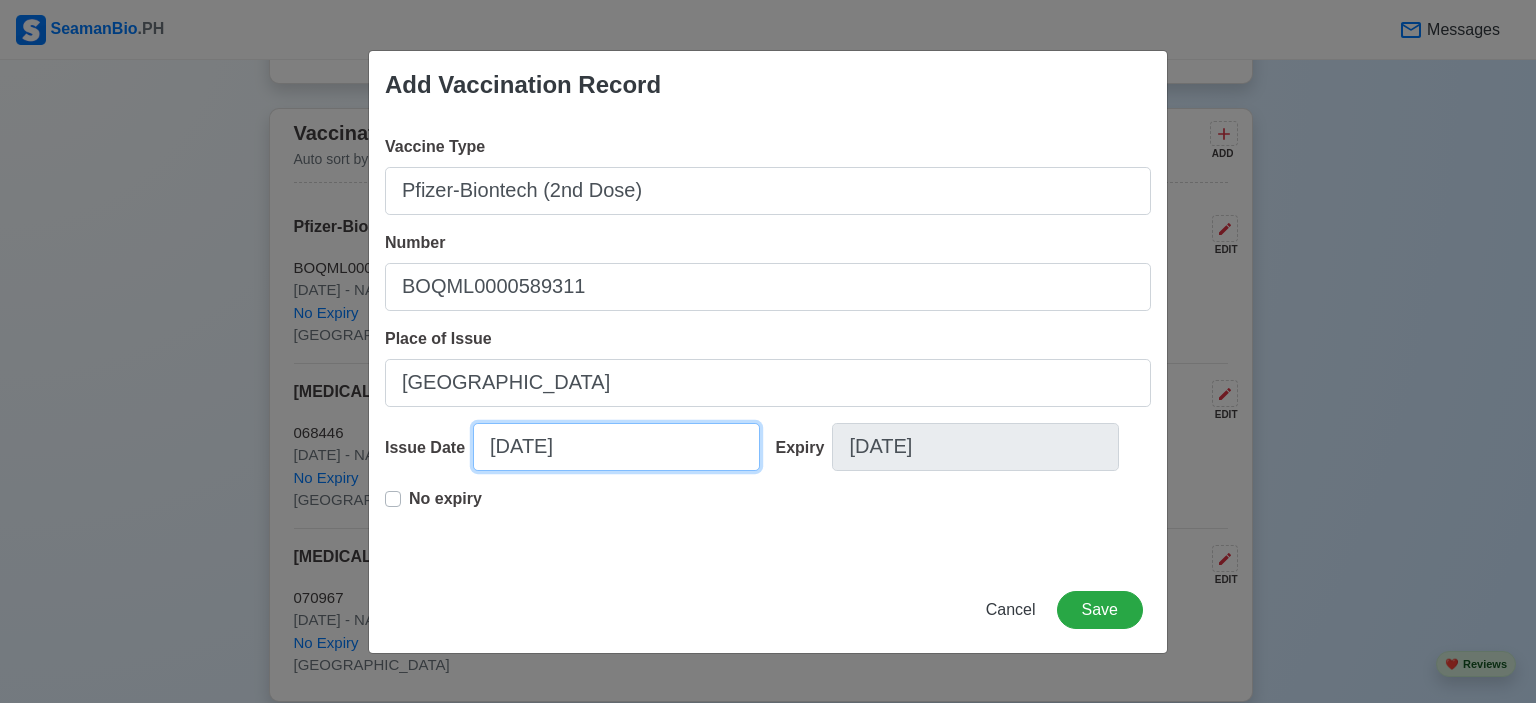 select on "****" 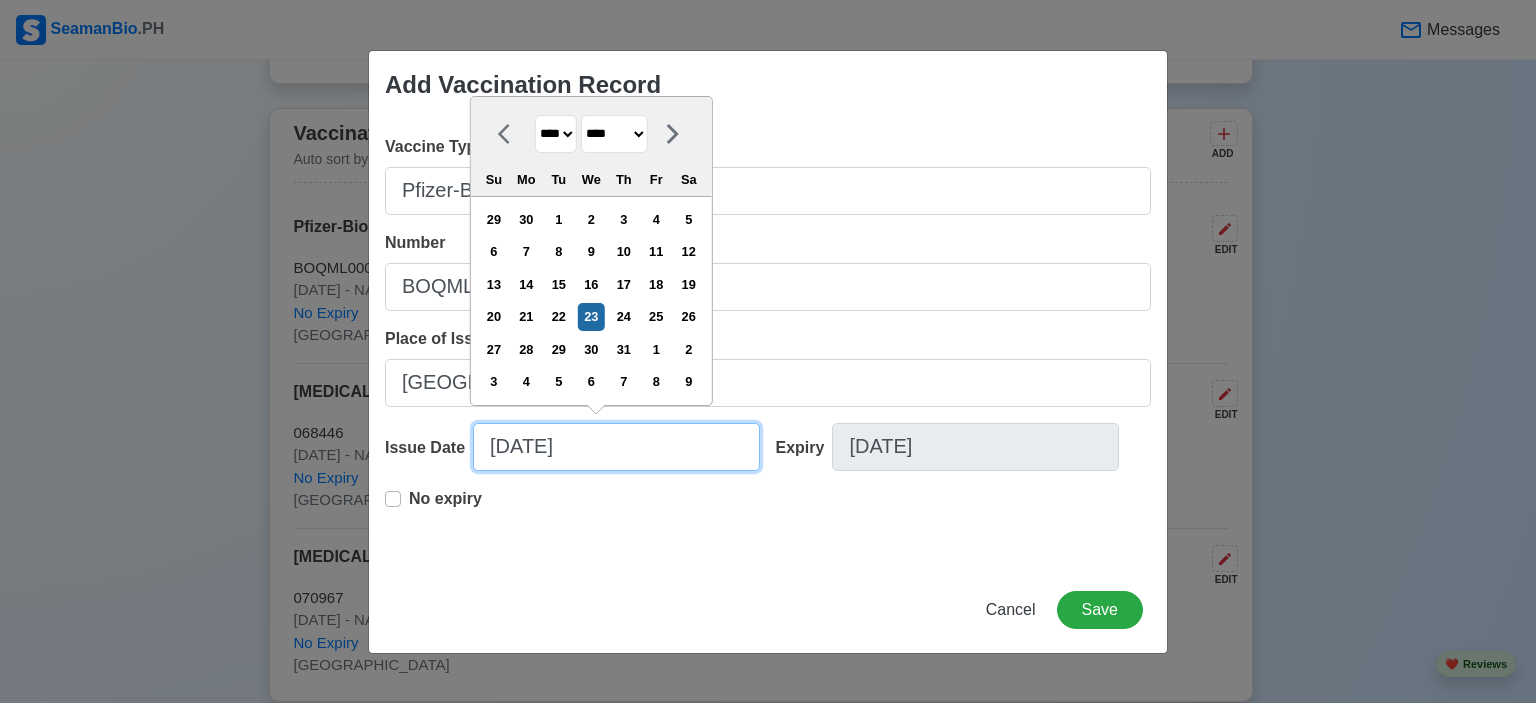 drag, startPoint x: 604, startPoint y: 443, endPoint x: 429, endPoint y: 441, distance: 175.01143 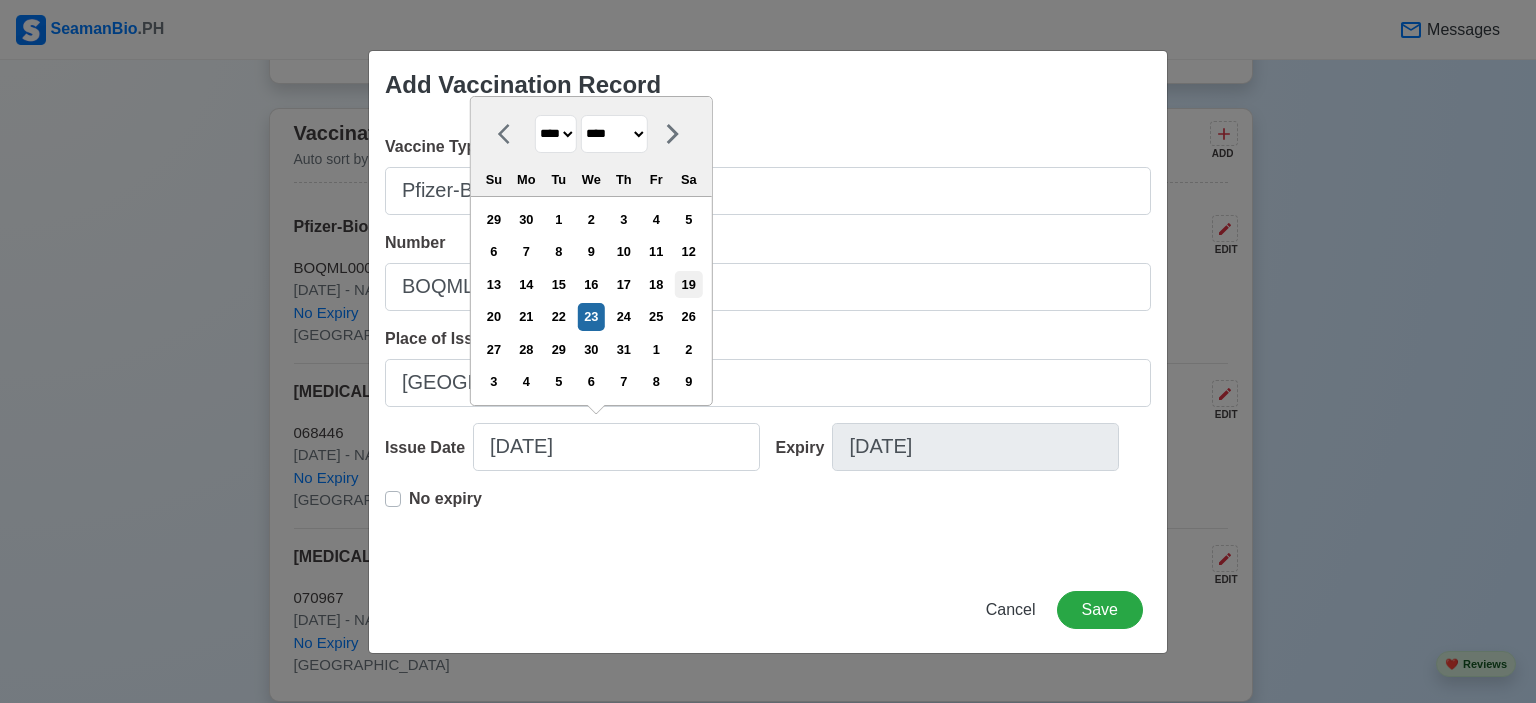click on "19" at bounding box center [688, 284] 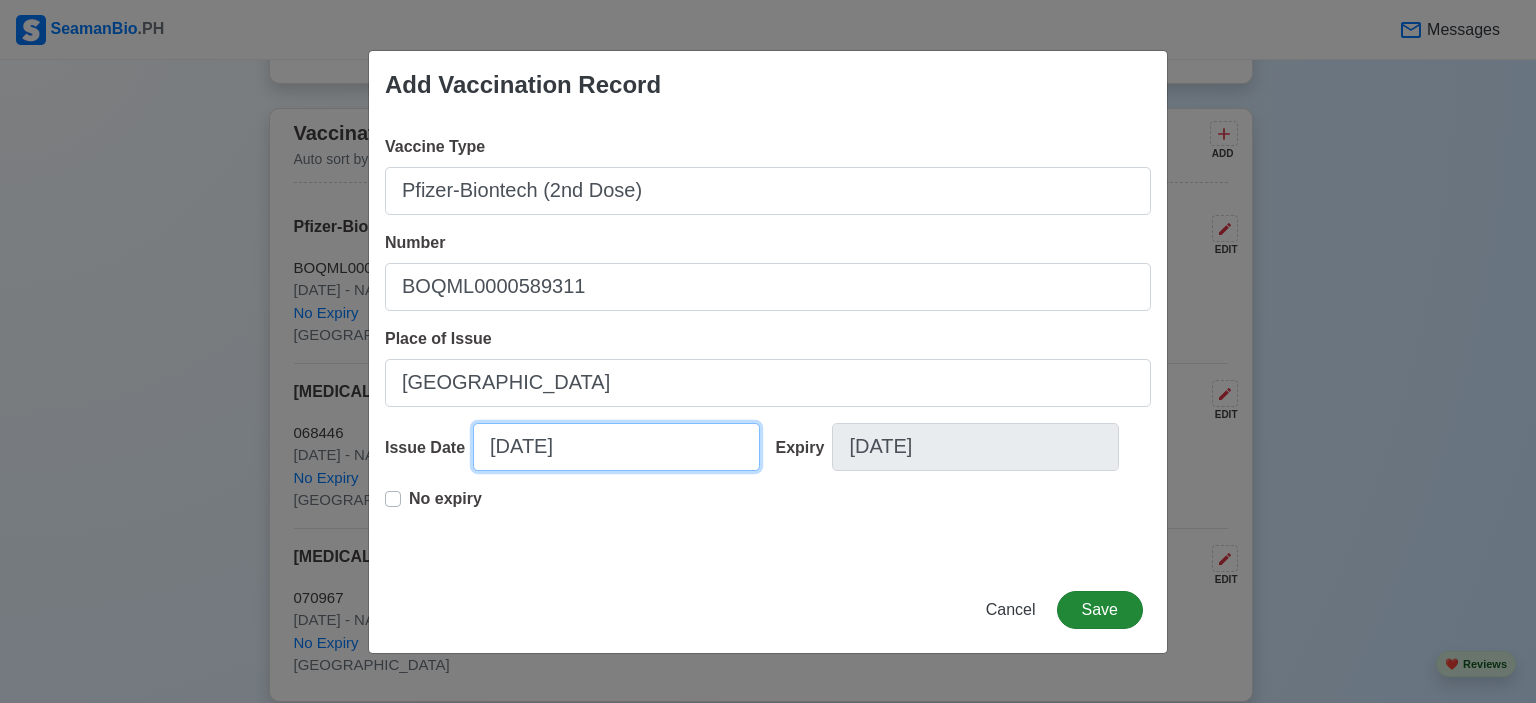 type on "[DATE]" 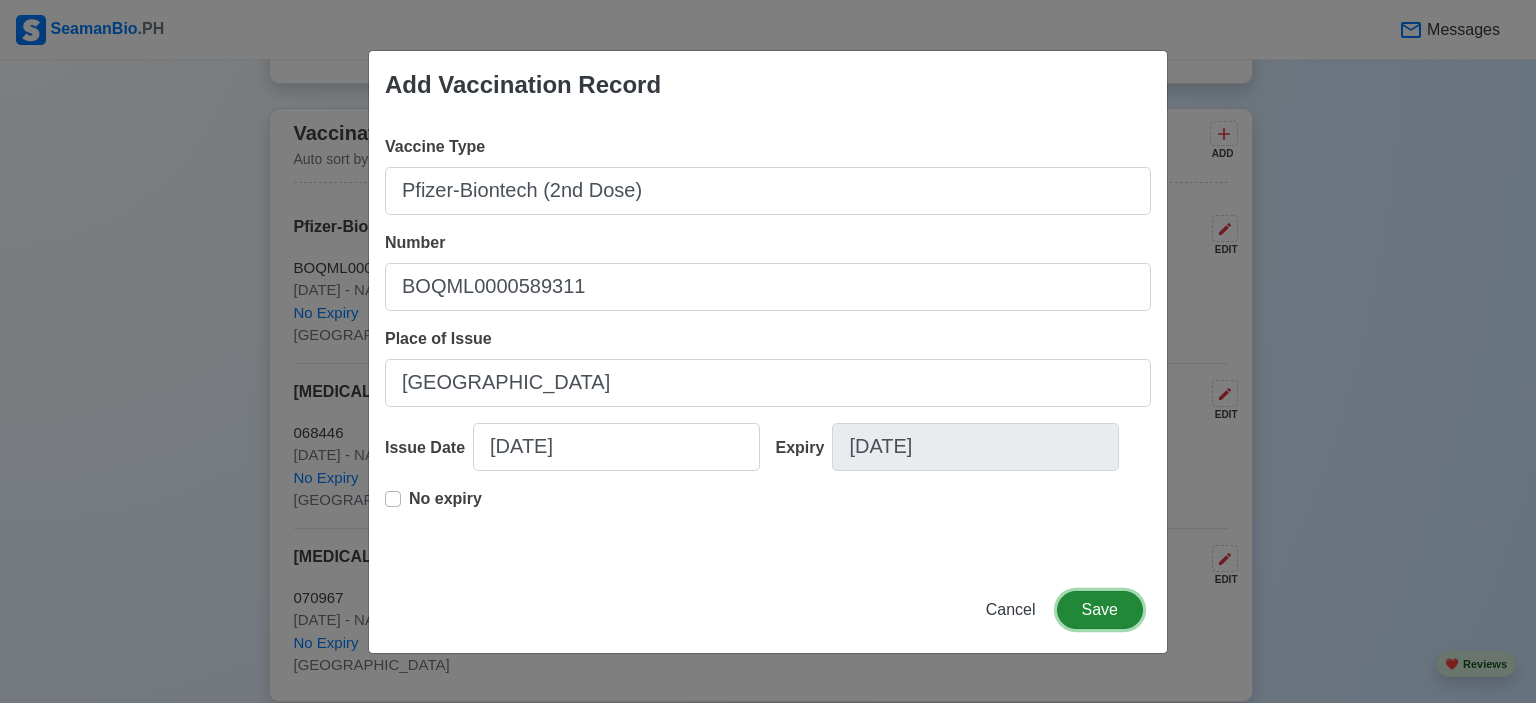 click on "Save" at bounding box center [1100, 610] 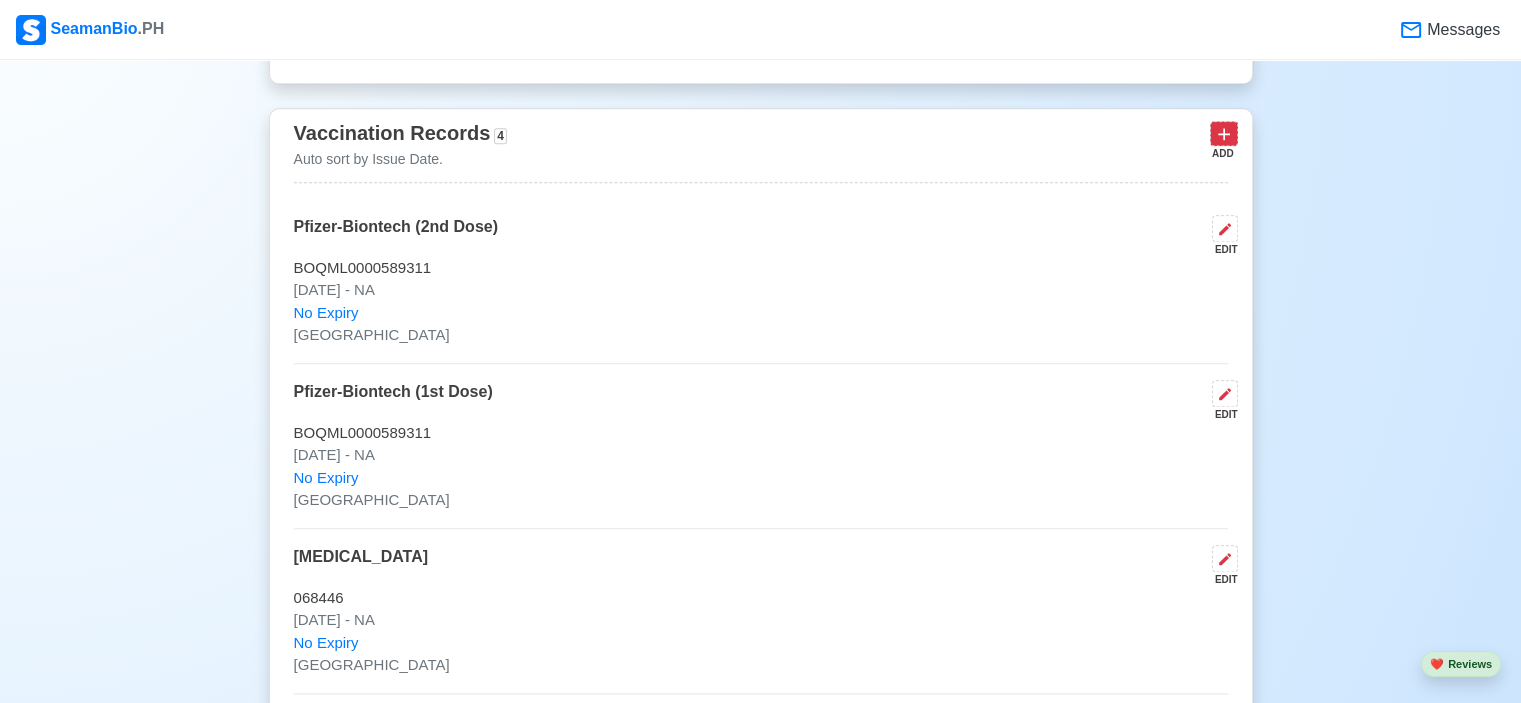 click 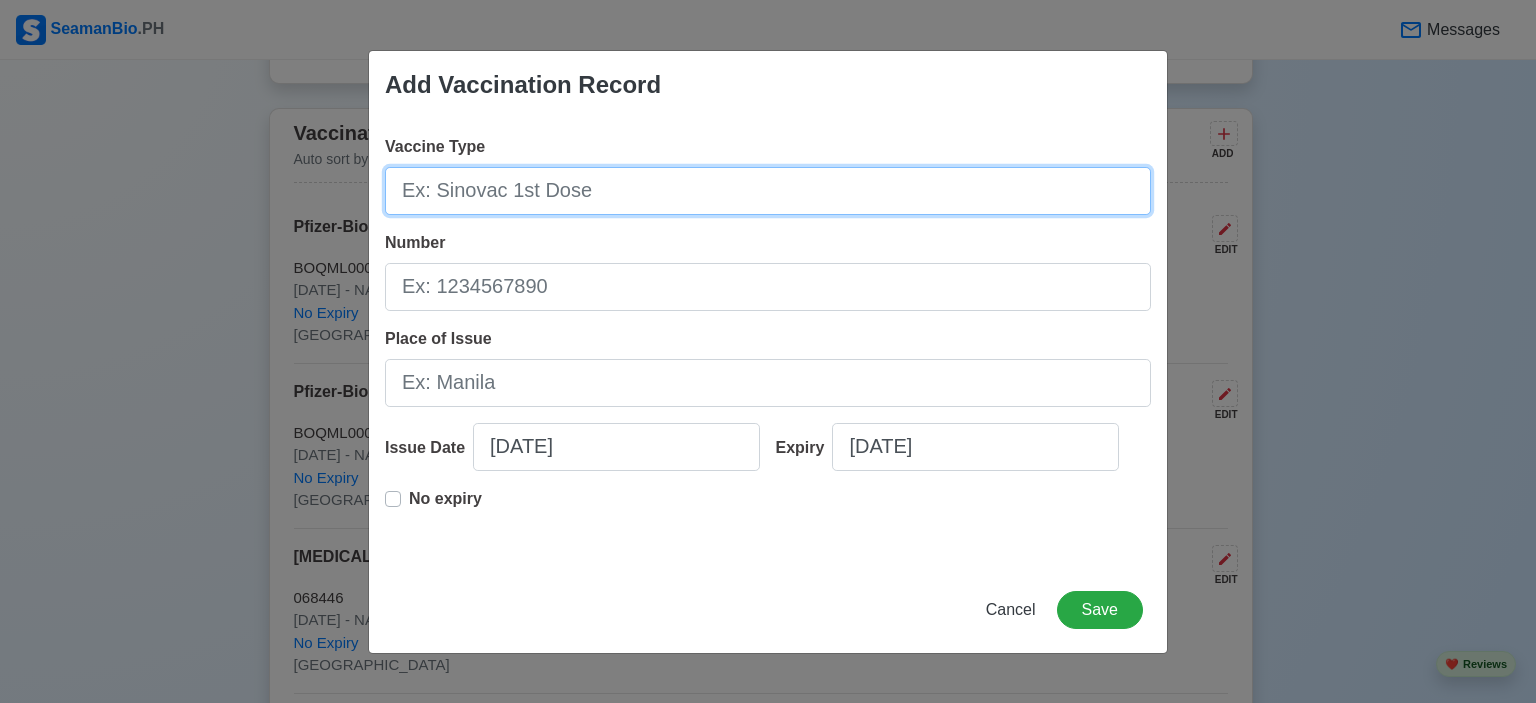 click on "Vaccine Type" at bounding box center [768, 191] 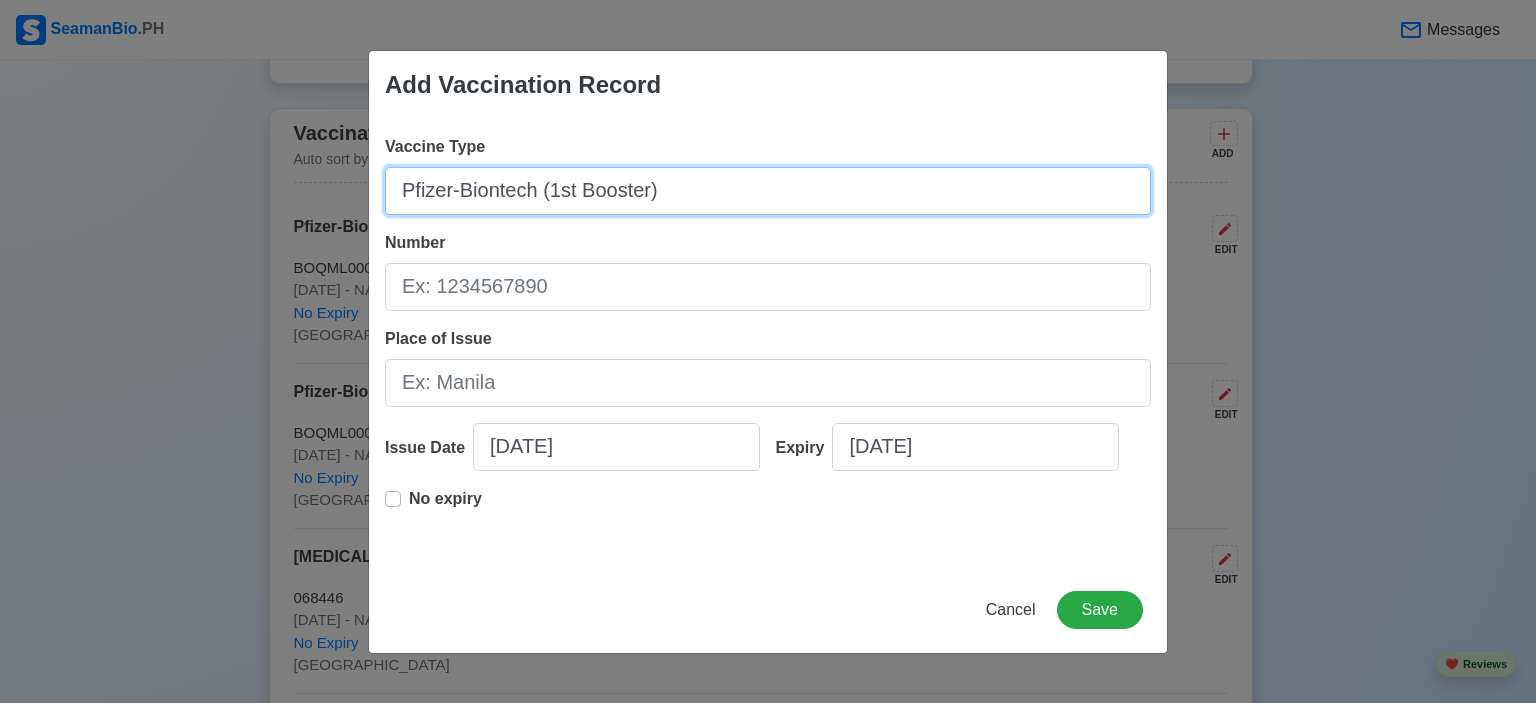 type on "Pfizer-Biontech (1st Booster)" 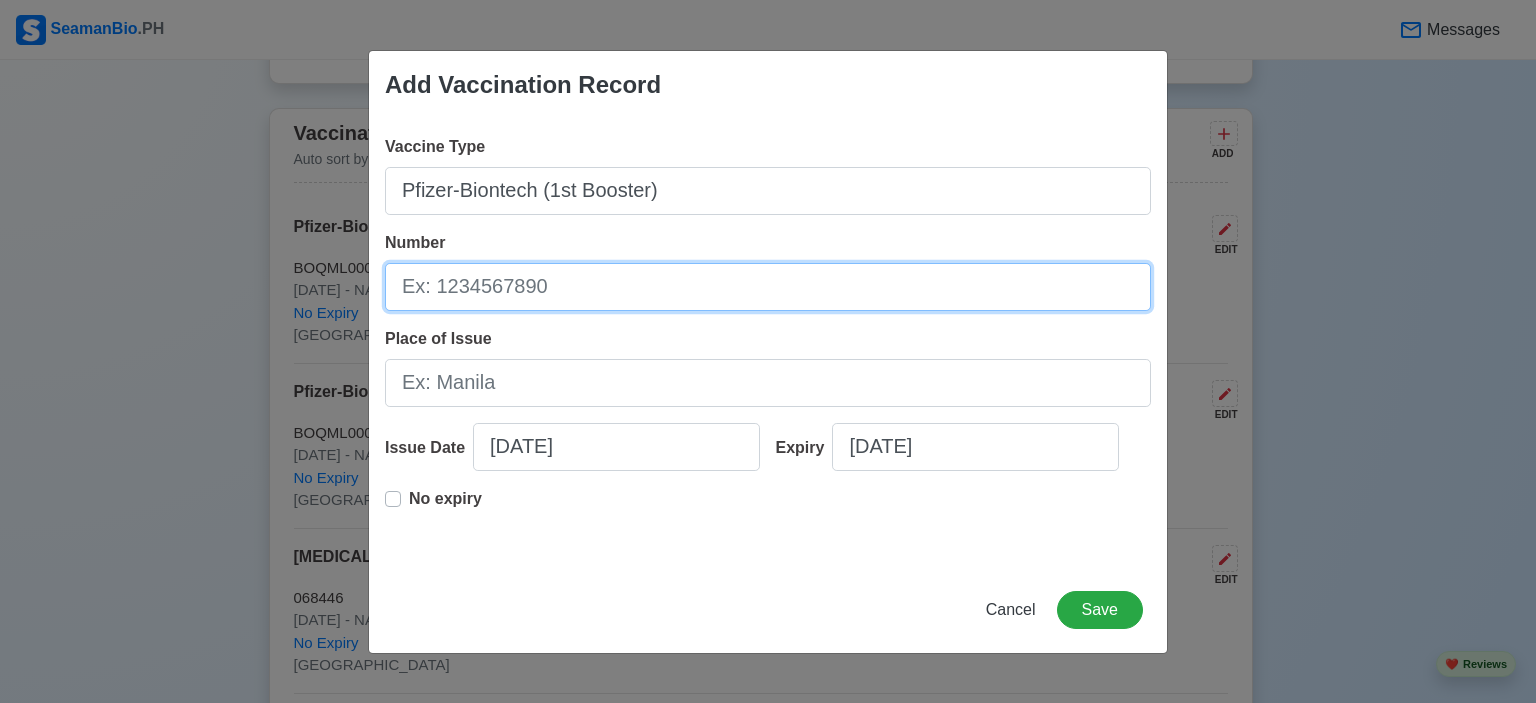 click on "Number" at bounding box center (768, 287) 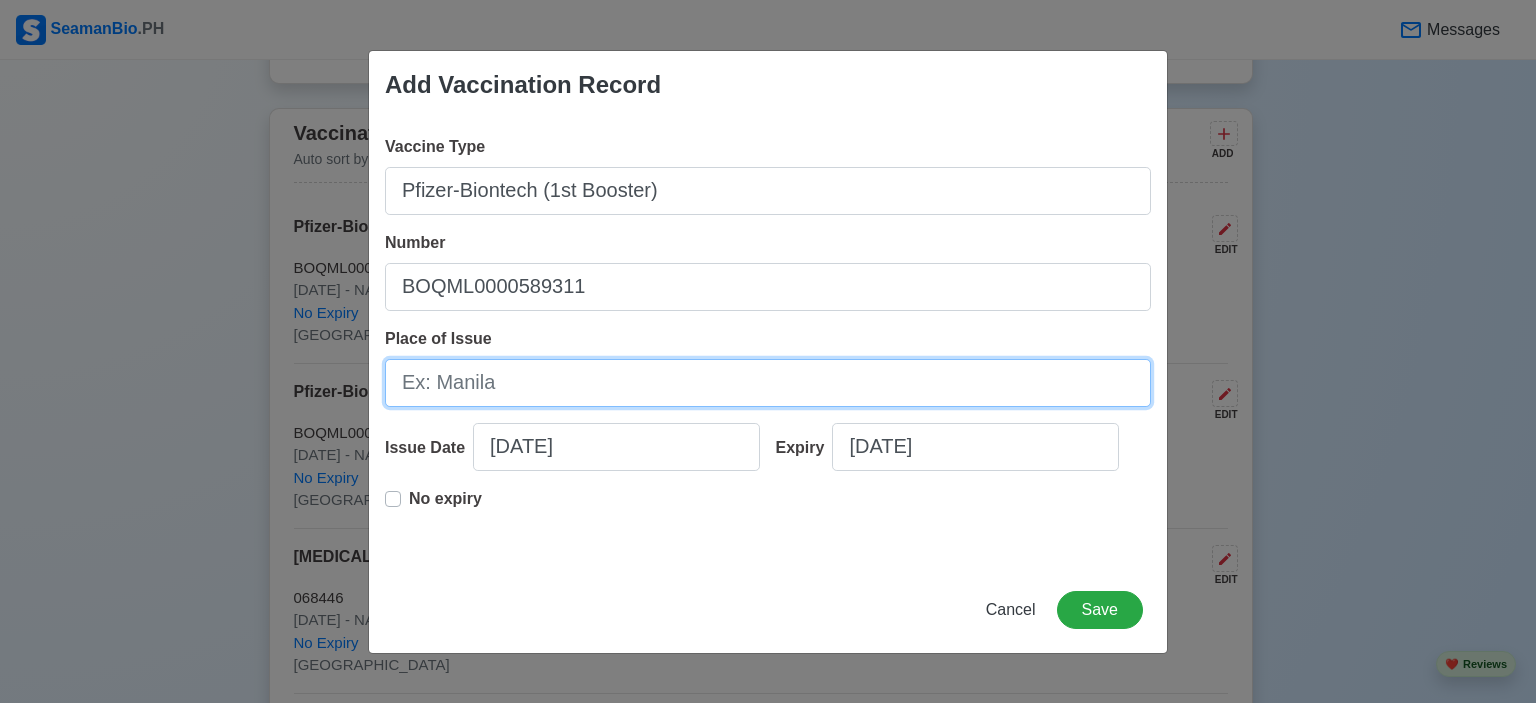 click on "Place of Issue" at bounding box center (768, 383) 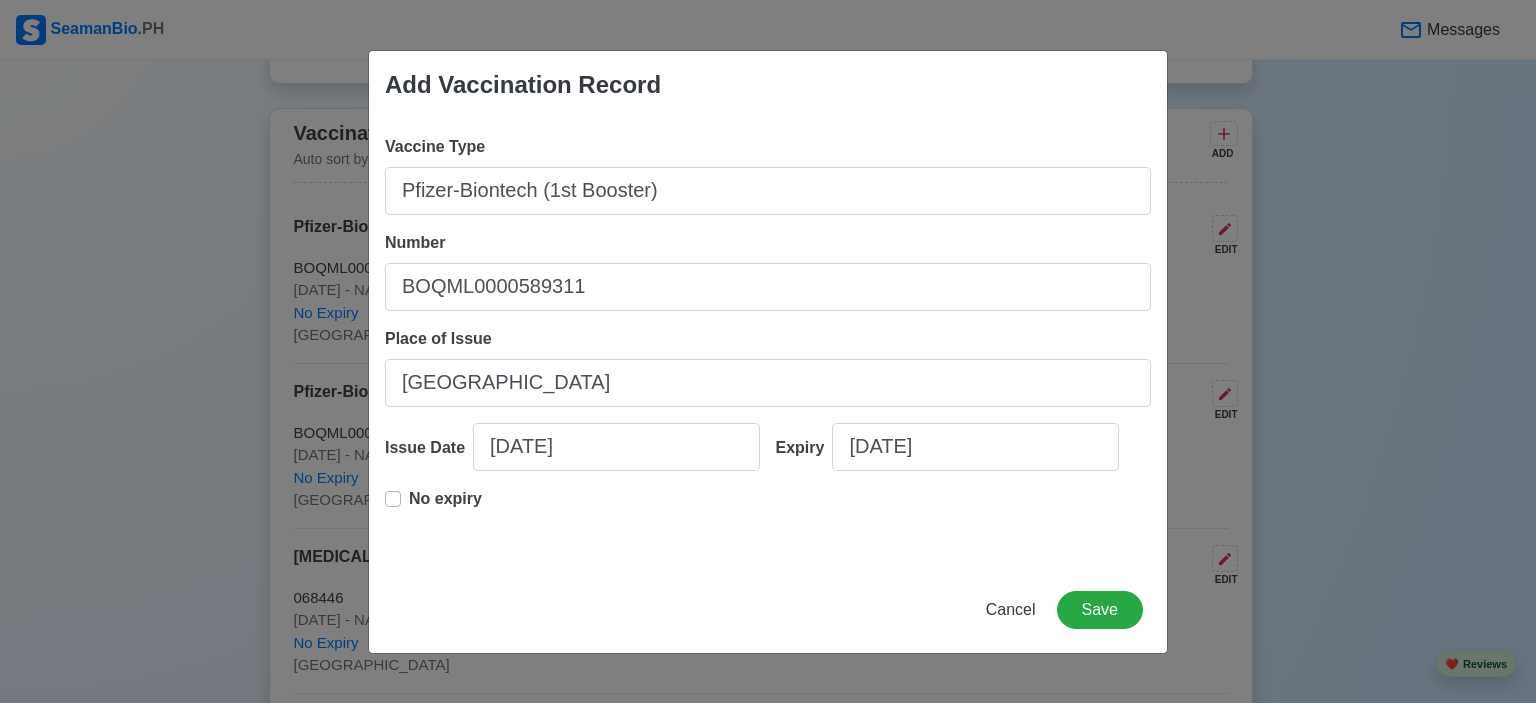 click on "No expiry" at bounding box center (433, 507) 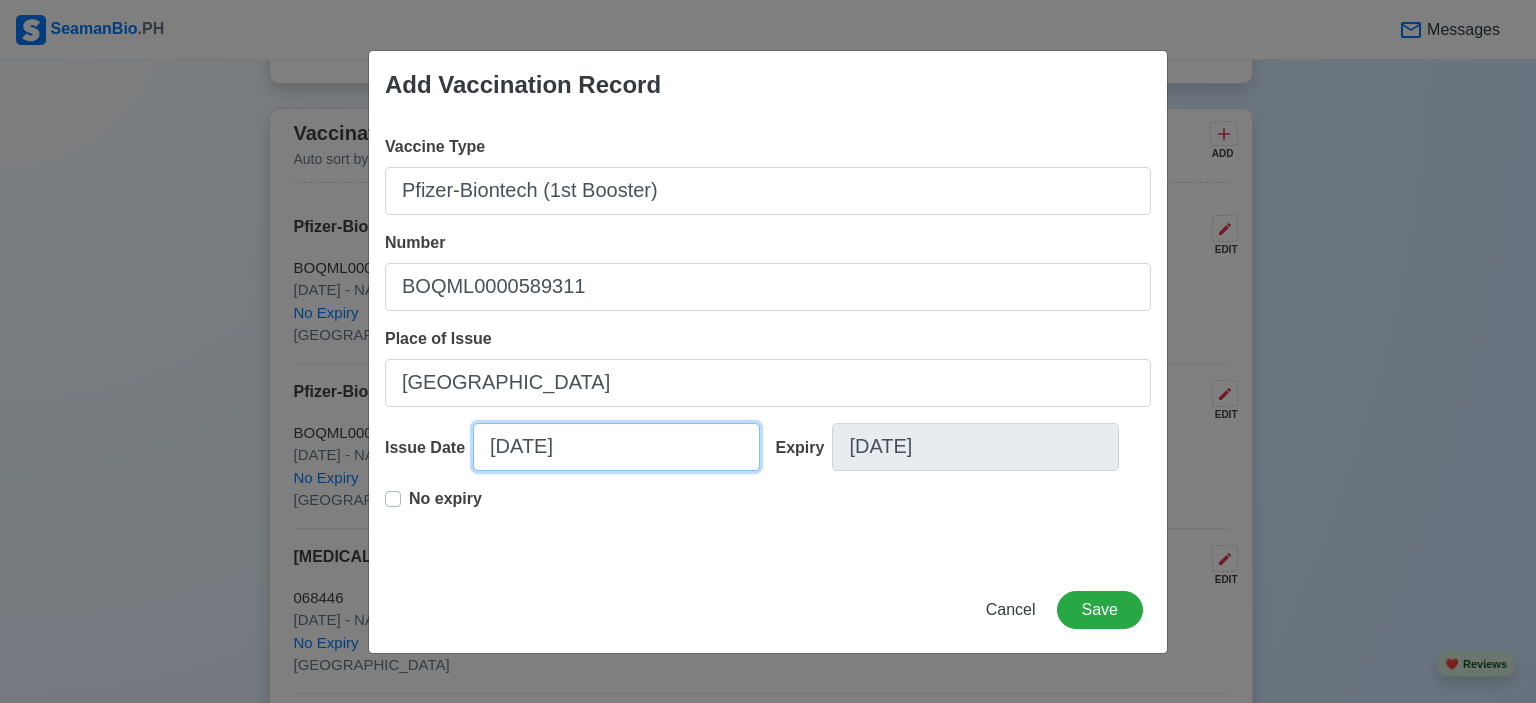 select on "****" 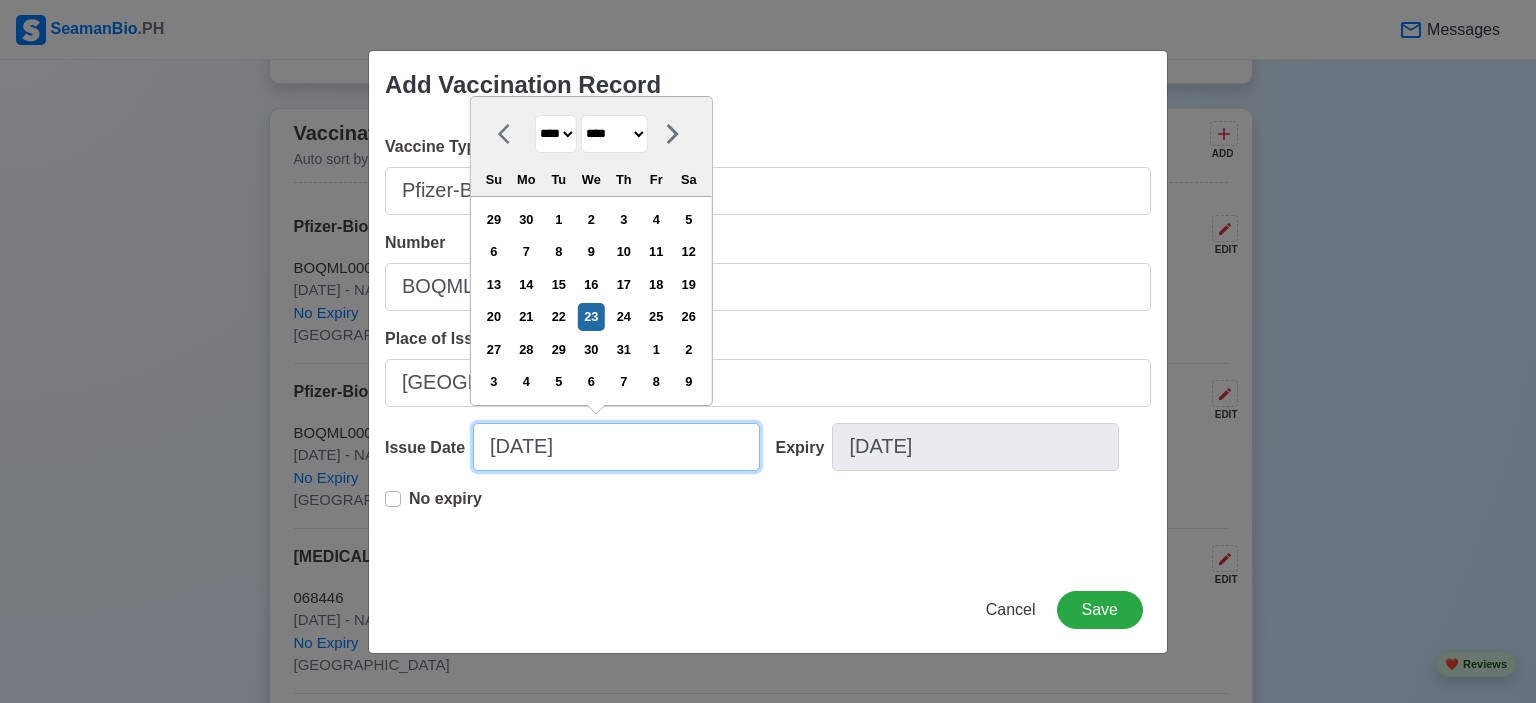 drag, startPoint x: 614, startPoint y: 453, endPoint x: 454, endPoint y: 407, distance: 166.48123 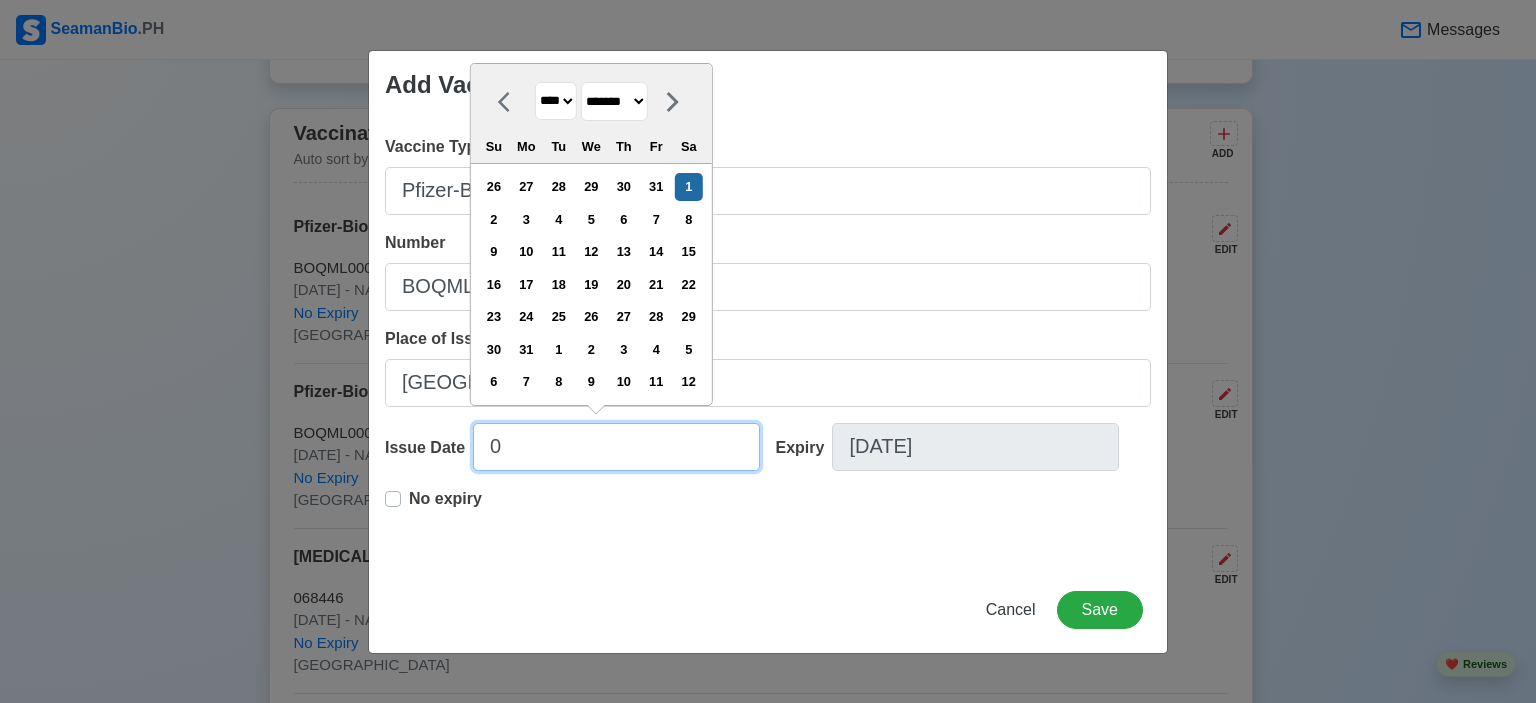 type on "09" 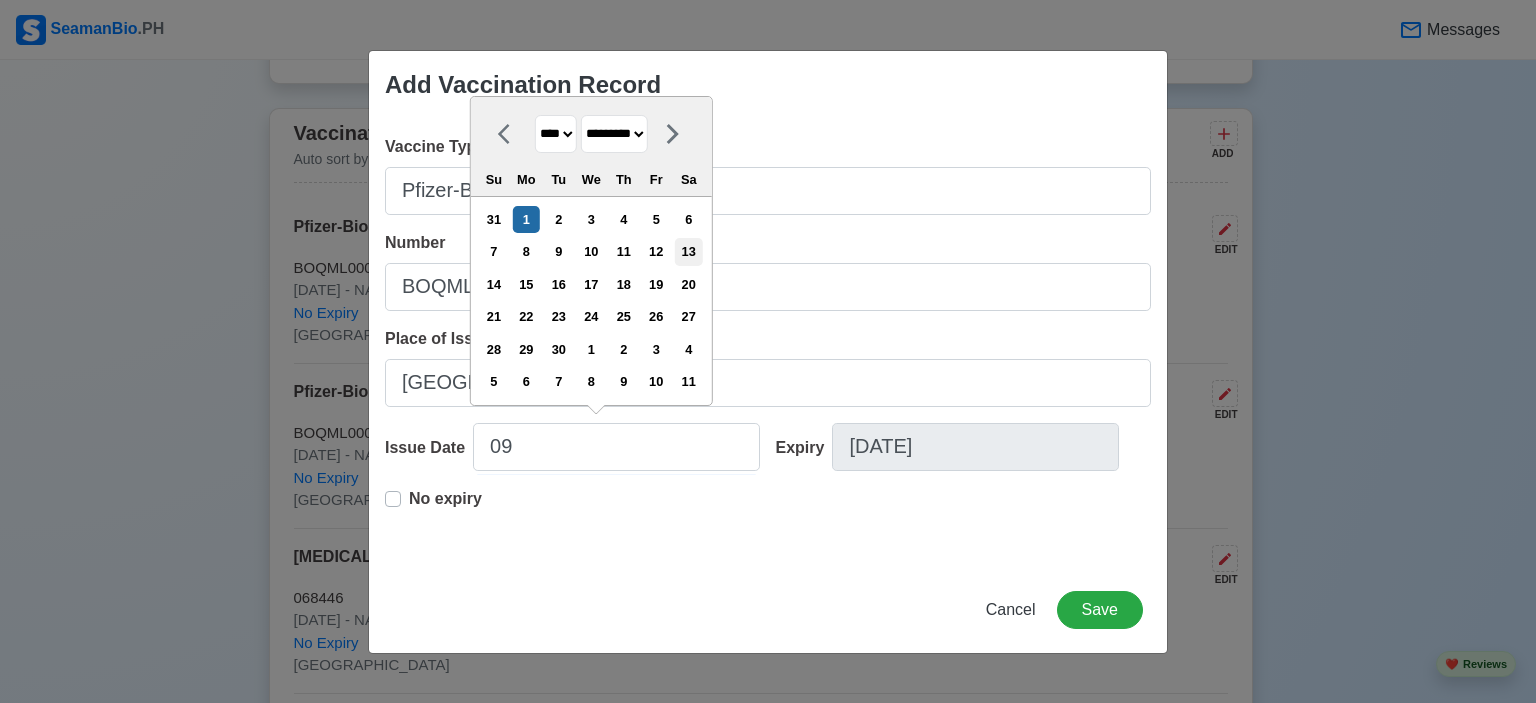 click on "13" at bounding box center [688, 251] 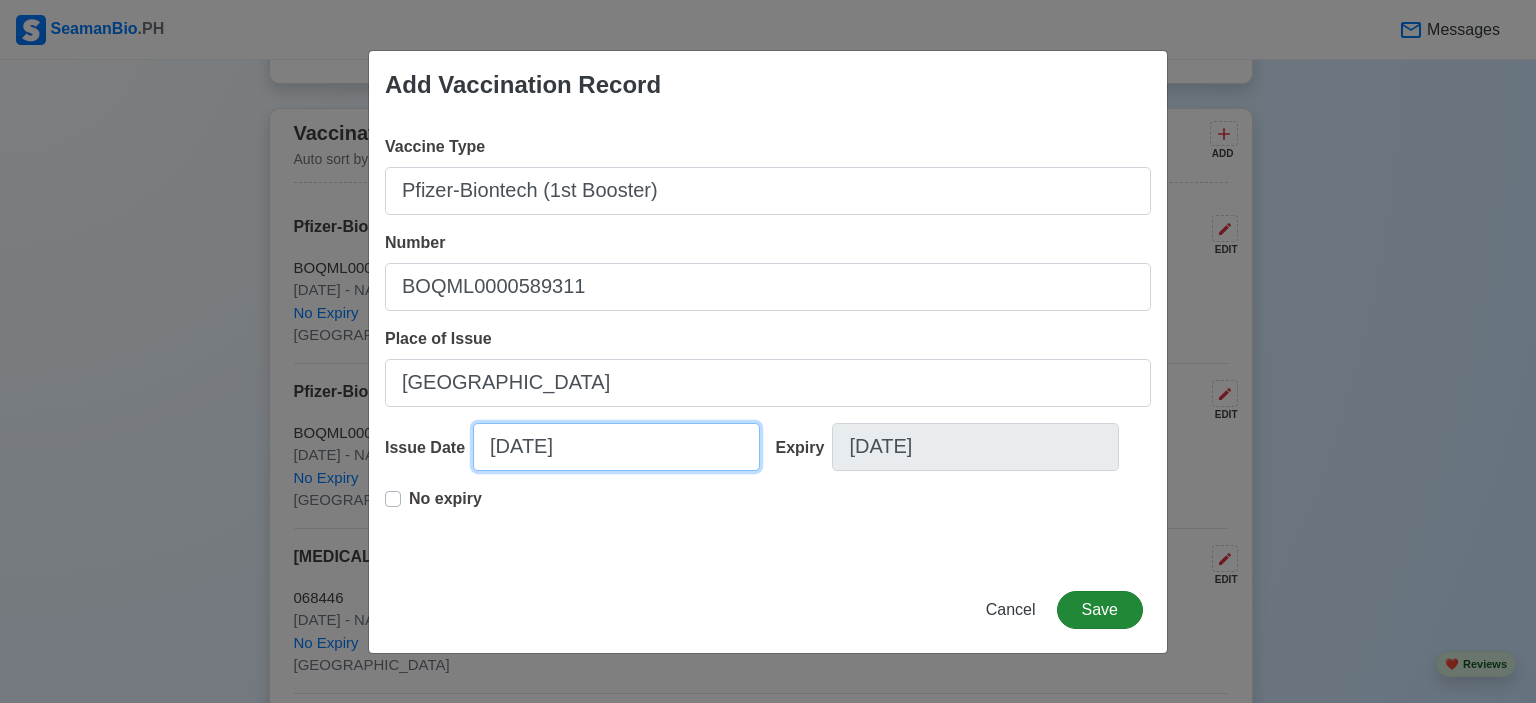 type on "[DATE]" 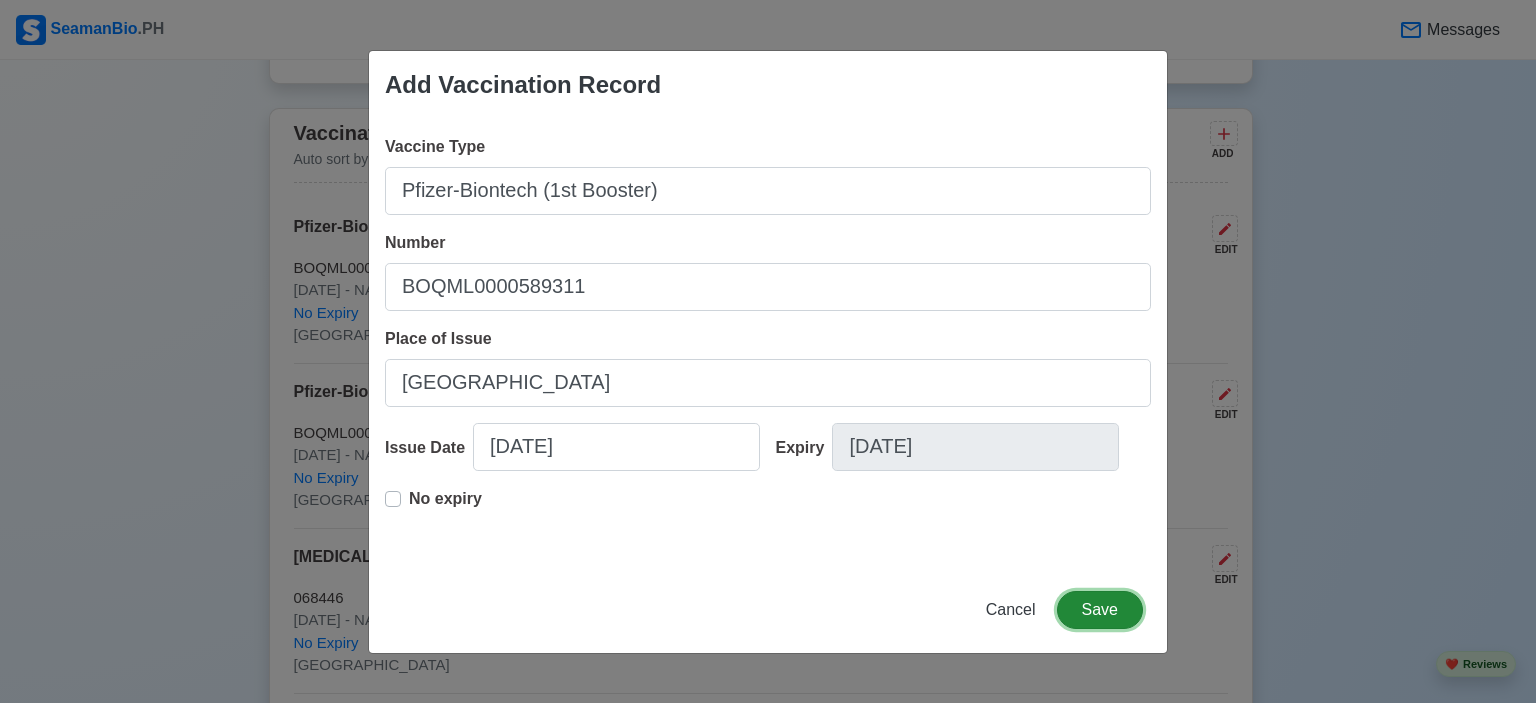 click on "Save" at bounding box center (1100, 610) 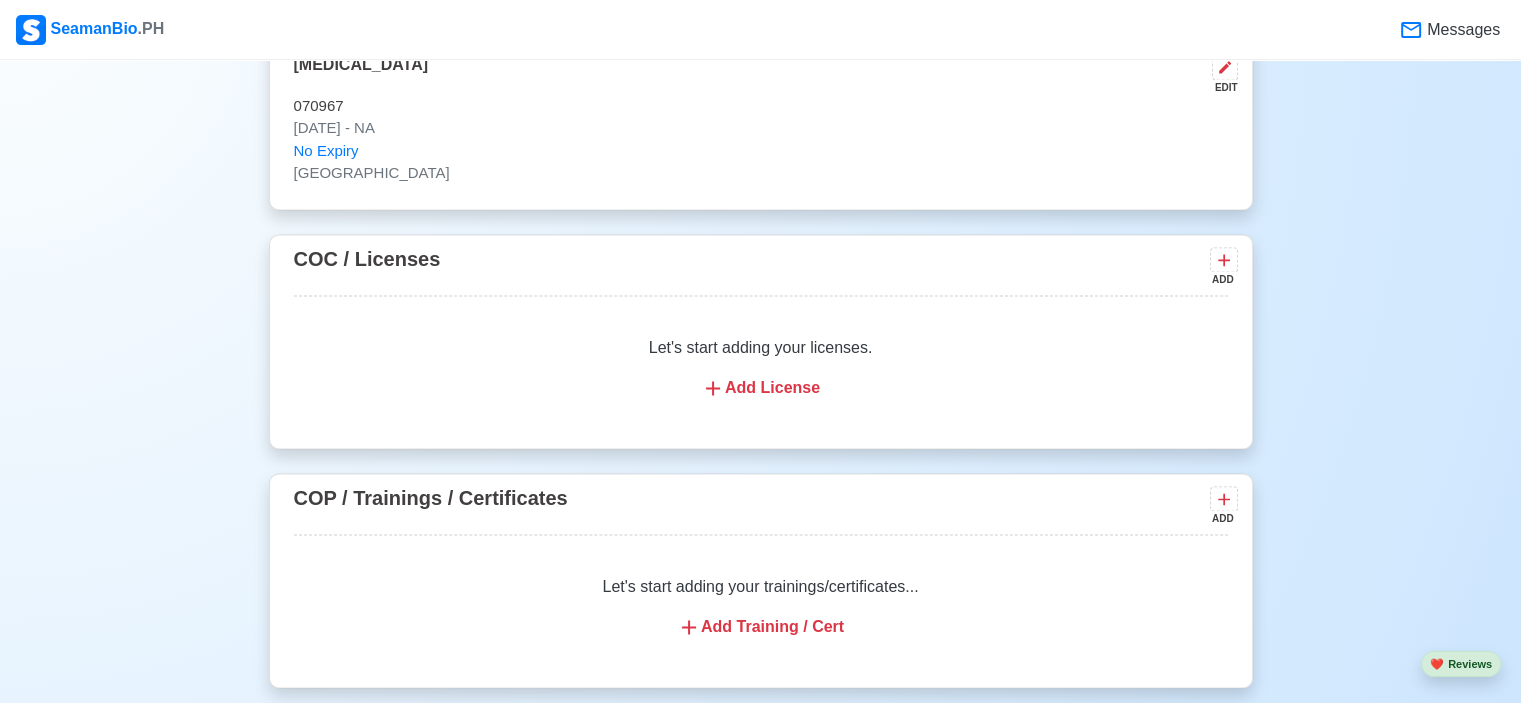 scroll, scrollTop: 3100, scrollLeft: 0, axis: vertical 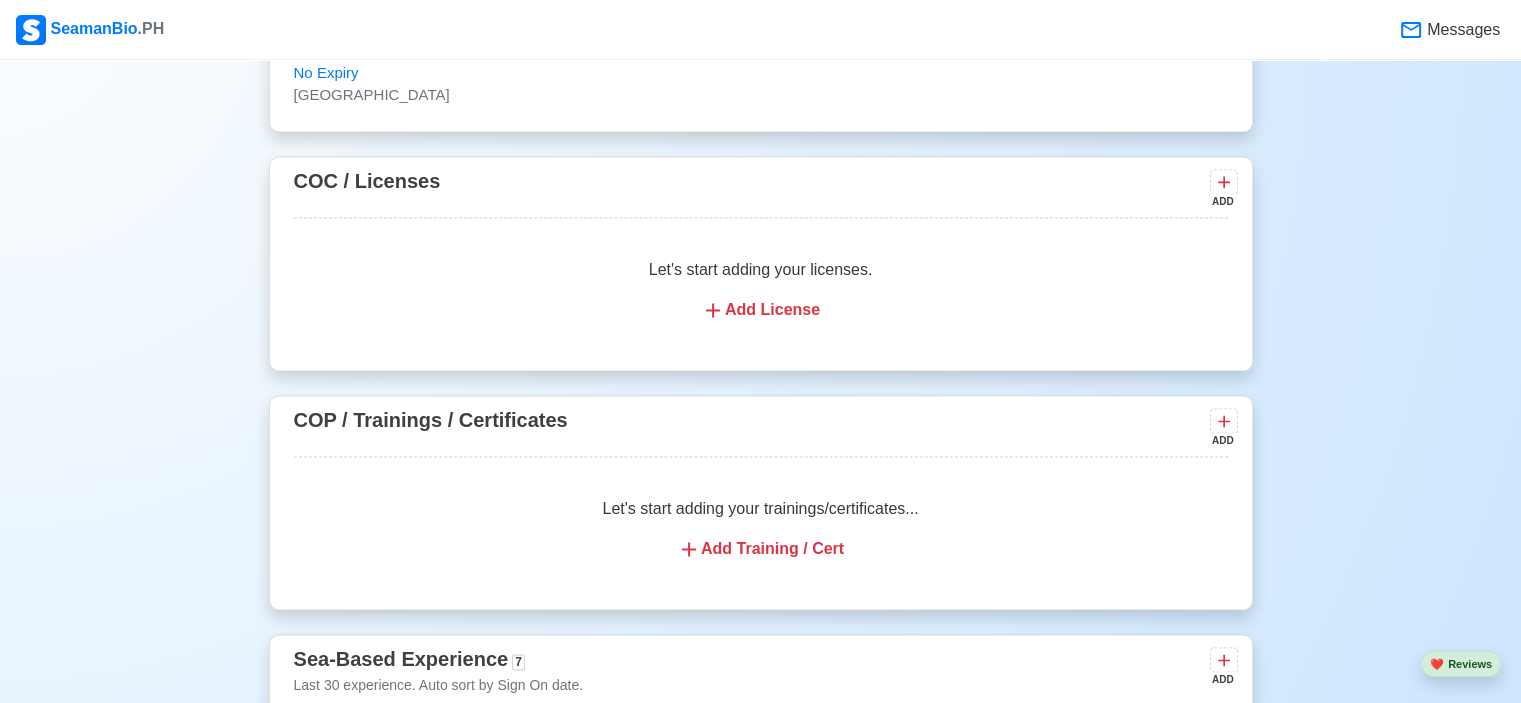 click on "Add License" at bounding box center [761, 310] 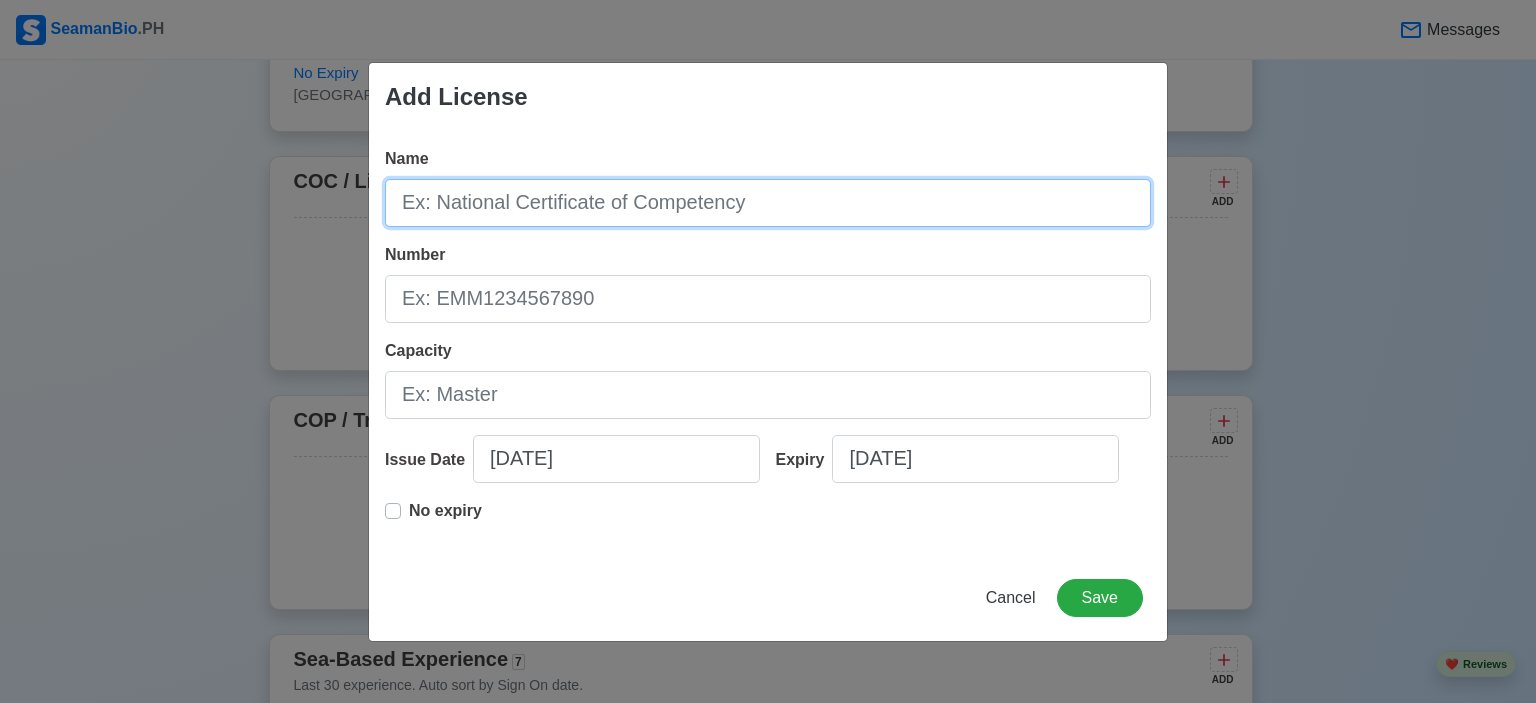 click on "Name" at bounding box center (768, 203) 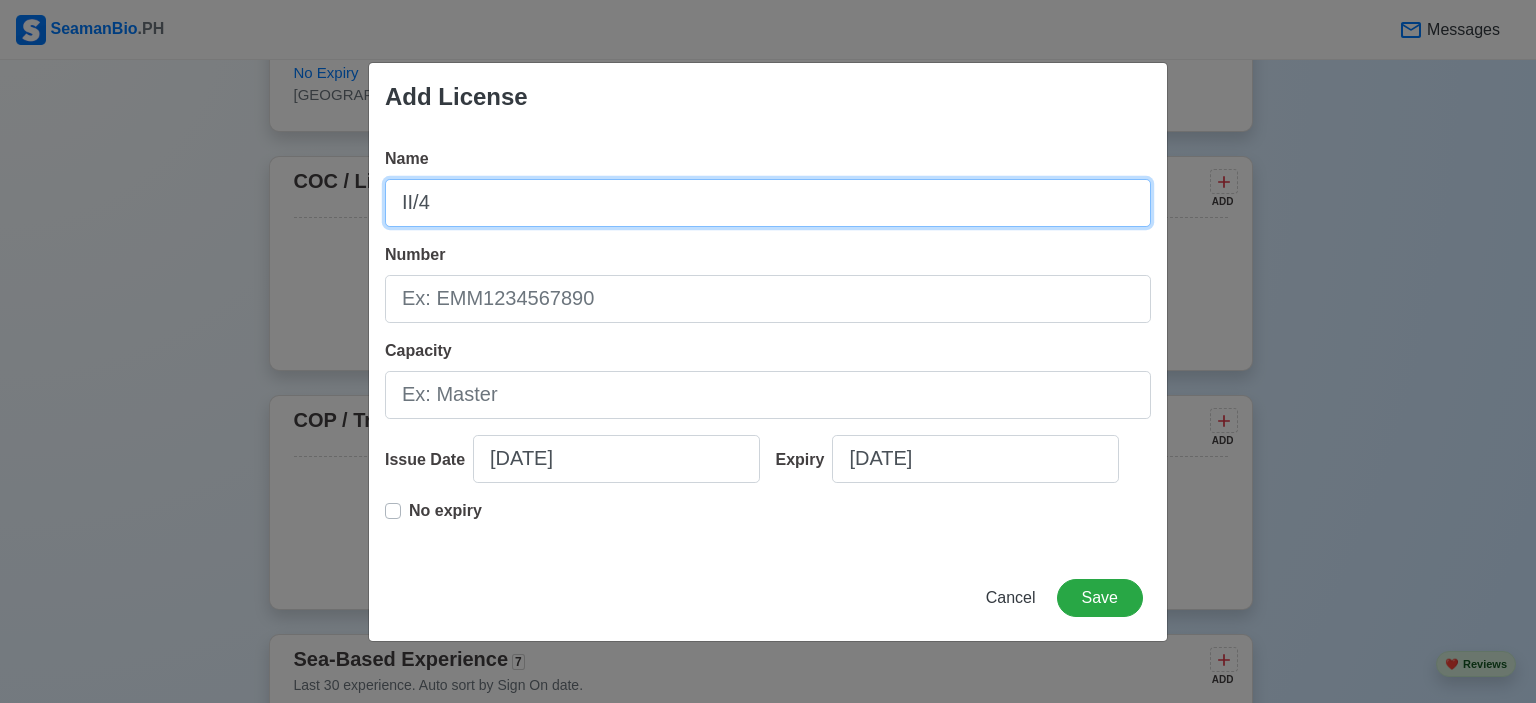 type on "II/4" 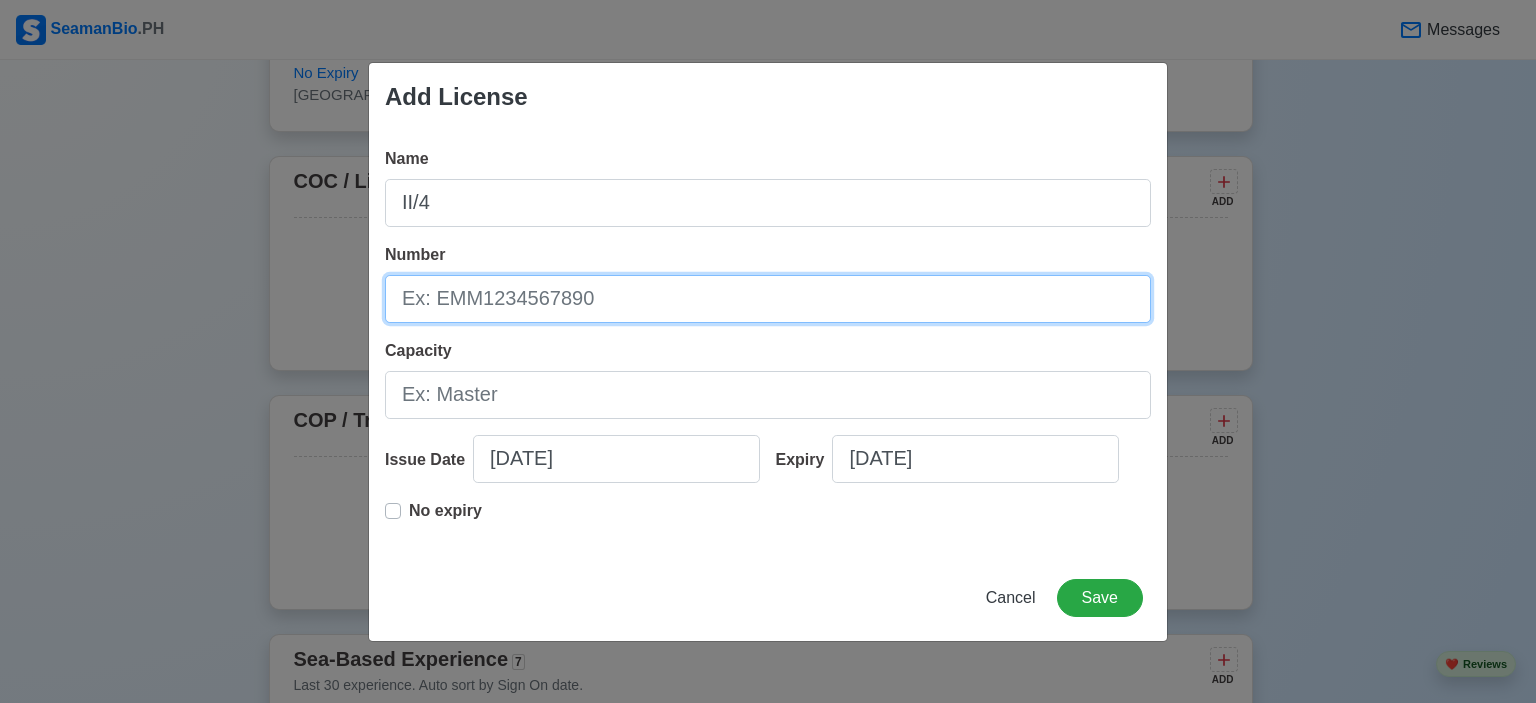 click on "Number" at bounding box center (768, 299) 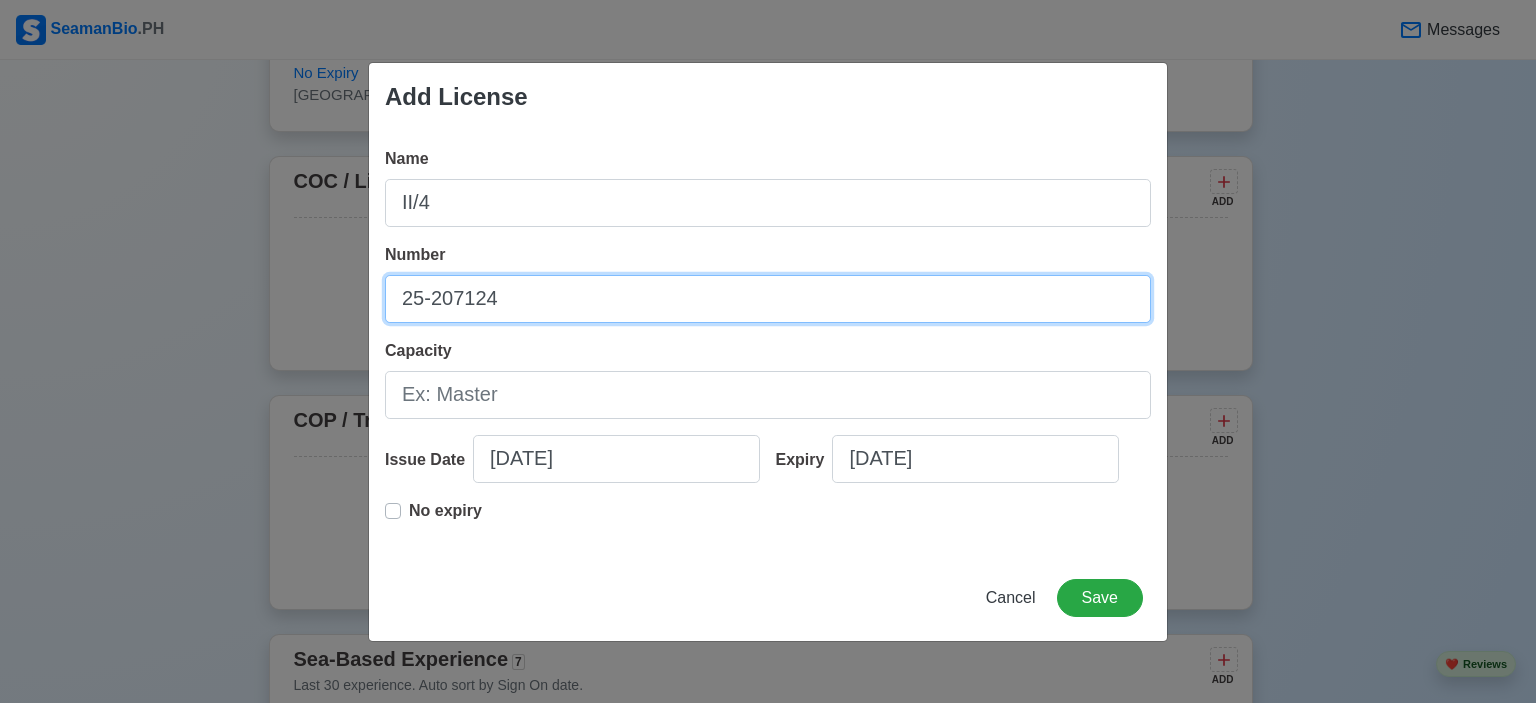 type on "25-207124" 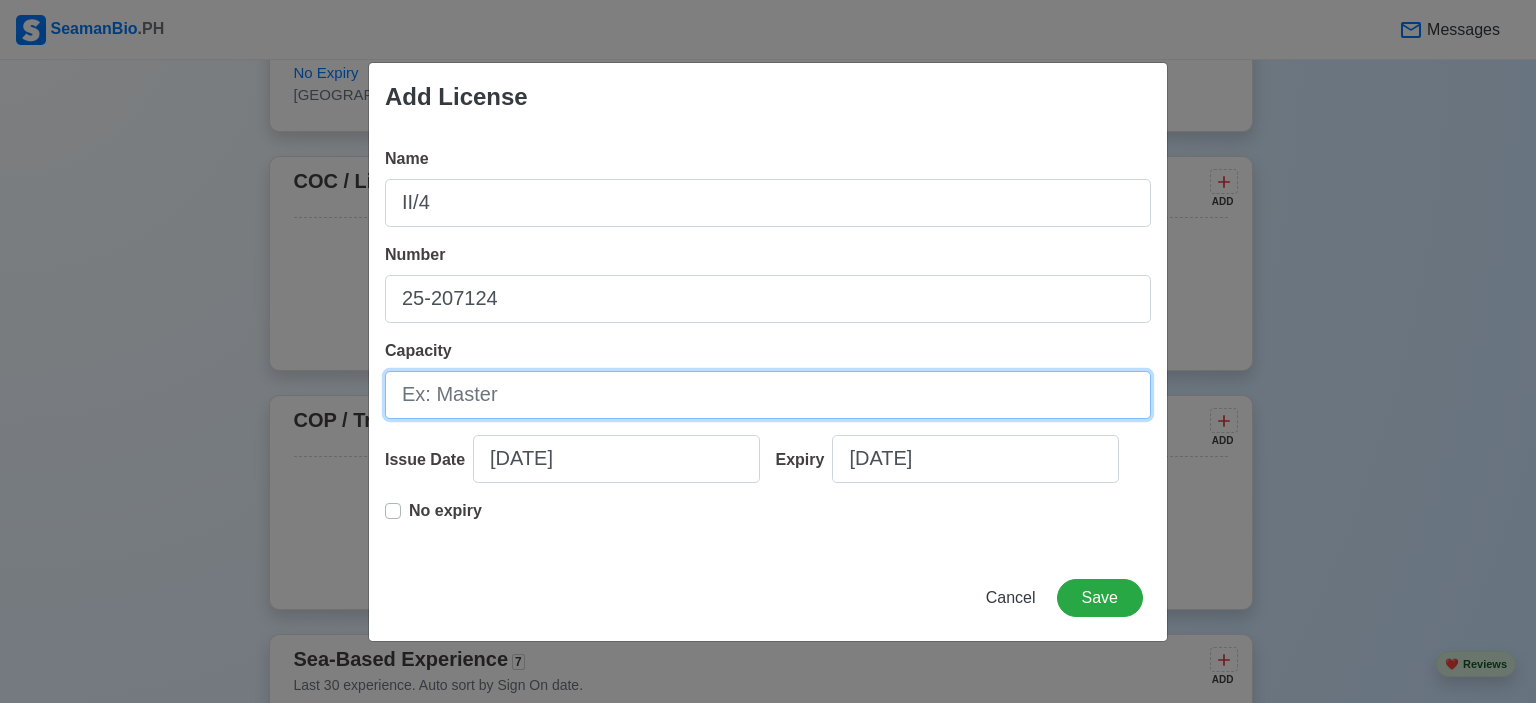 click on "Capacity" at bounding box center (768, 395) 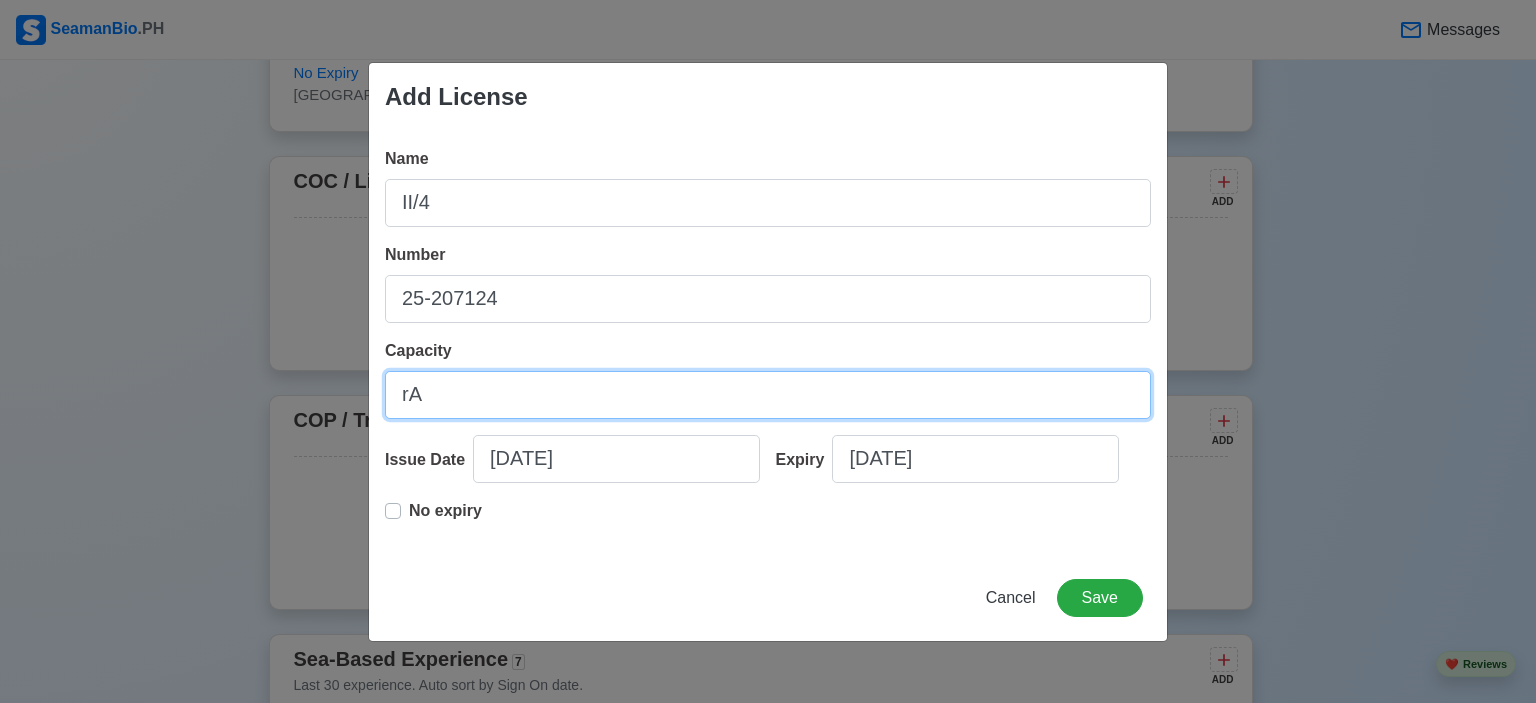 type on "r" 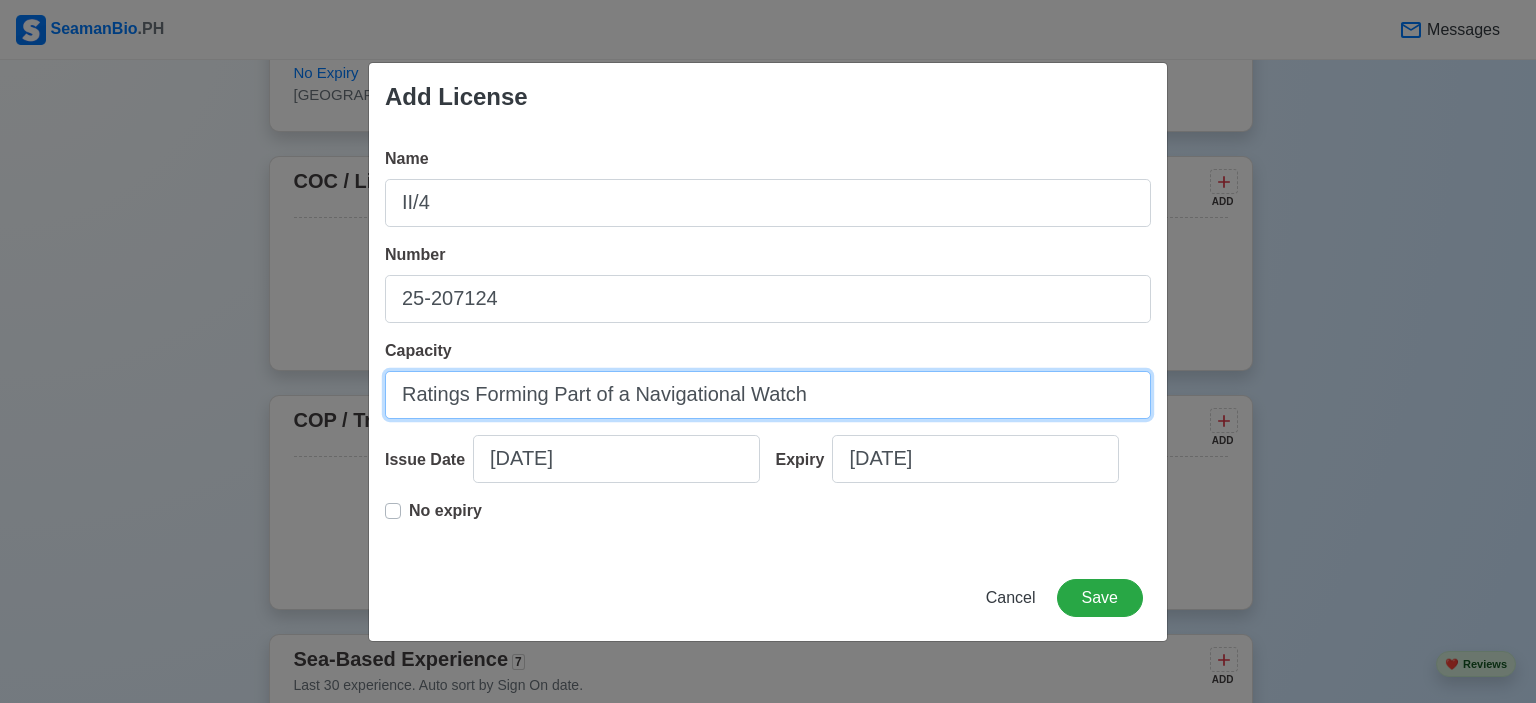 type on "Ratings Forming Part of a Navigational Watch" 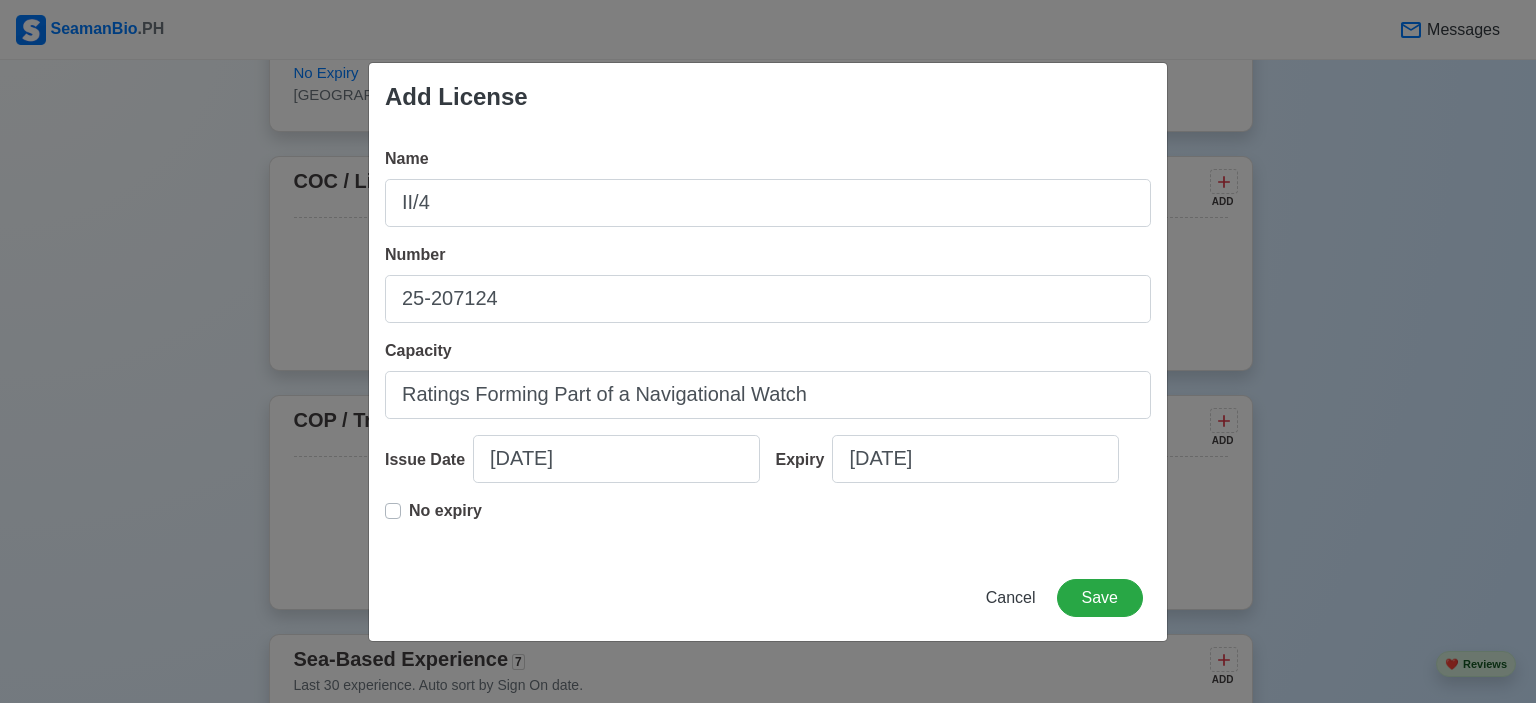 click on "No expiry" at bounding box center (445, 511) 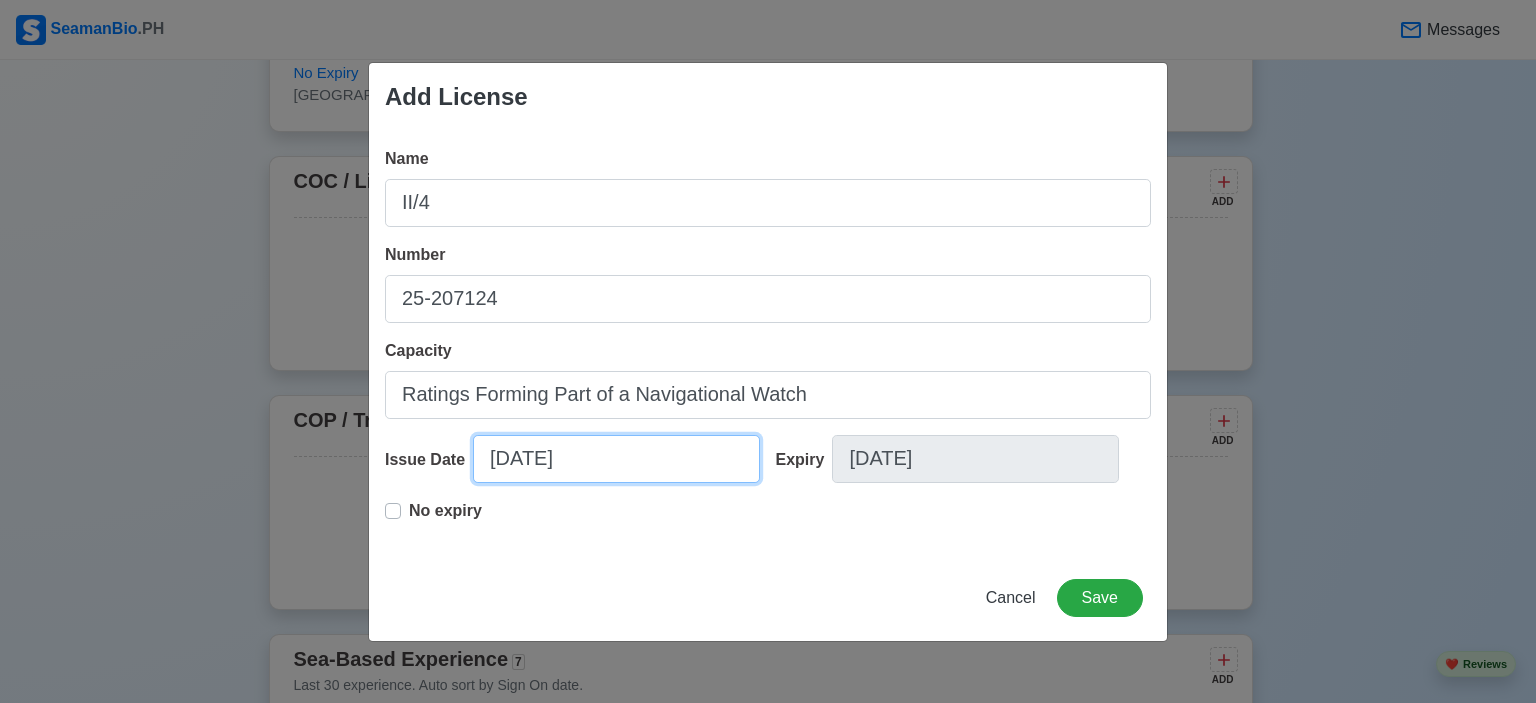 select on "****" 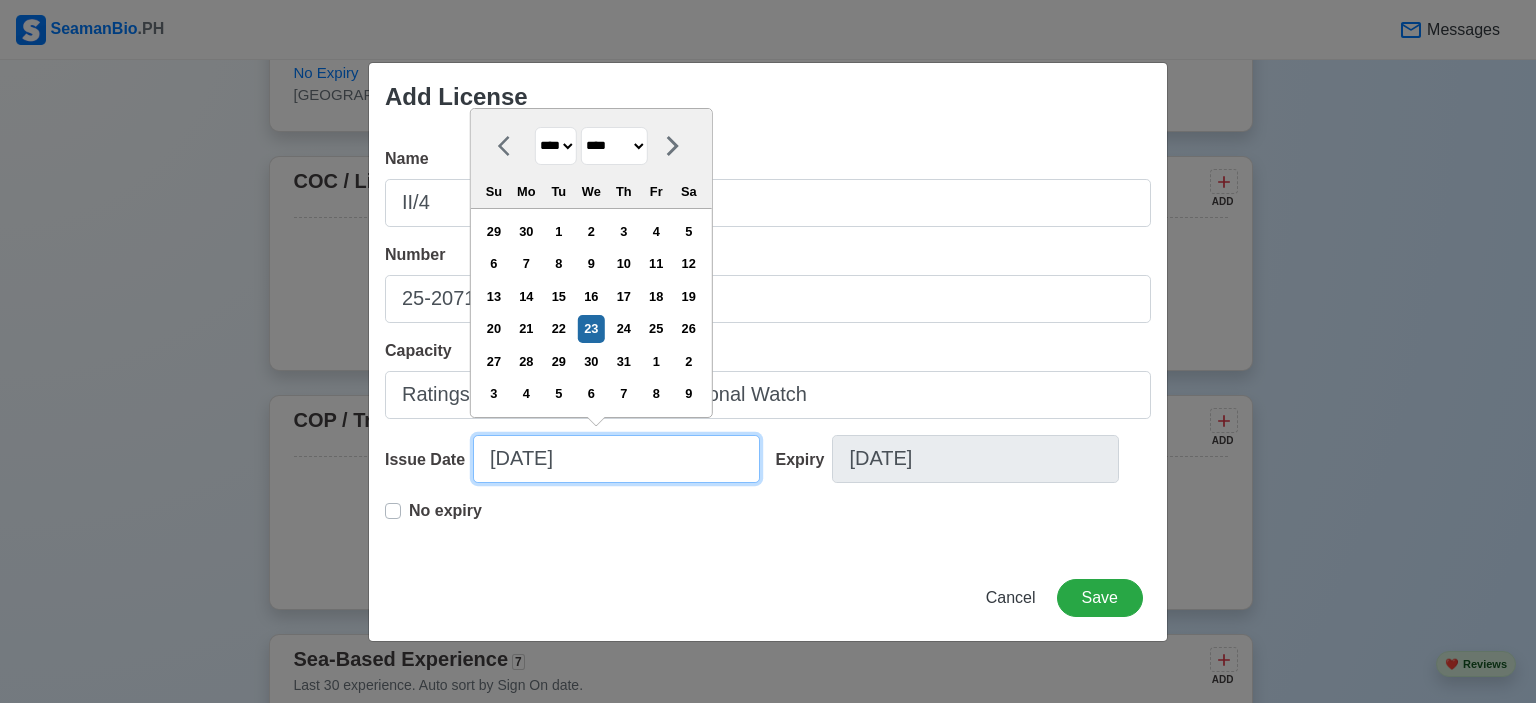drag, startPoint x: 626, startPoint y: 455, endPoint x: 208, endPoint y: 419, distance: 419.54736 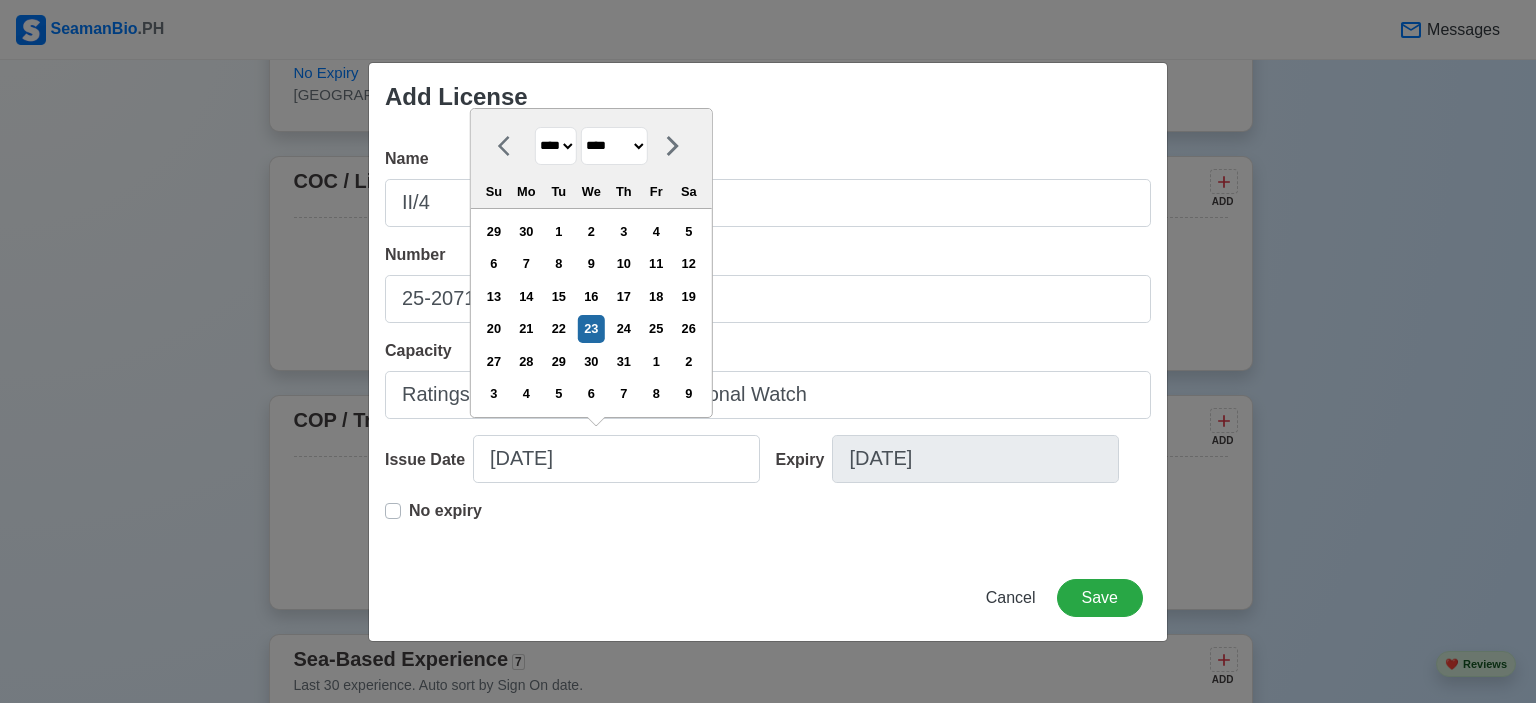 click on "******* ******** ***** ***** *** **** **** ****** ********* ******* ******** ********" at bounding box center (614, 146) 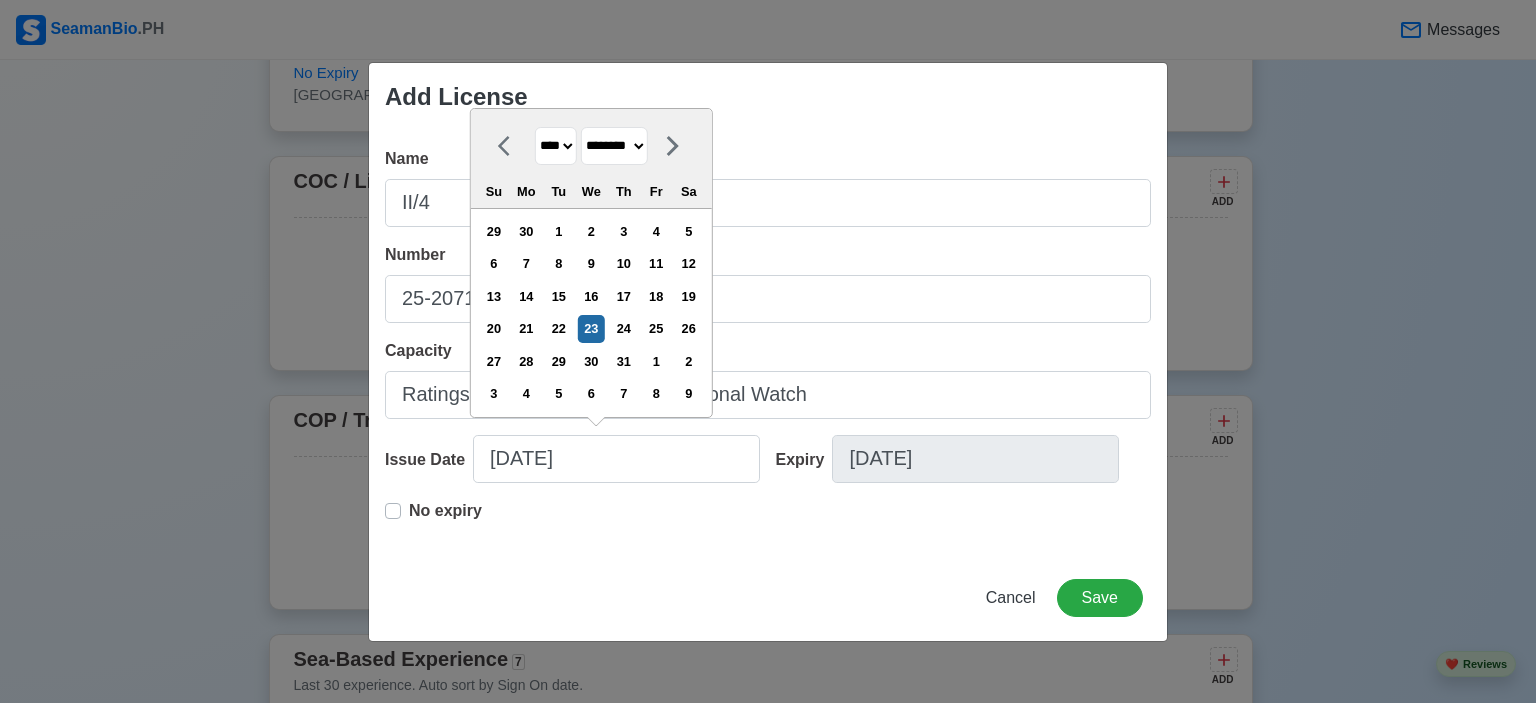 click on "******* ******** ***** ***** *** **** **** ****** ********* ******* ******** ********" at bounding box center [614, 146] 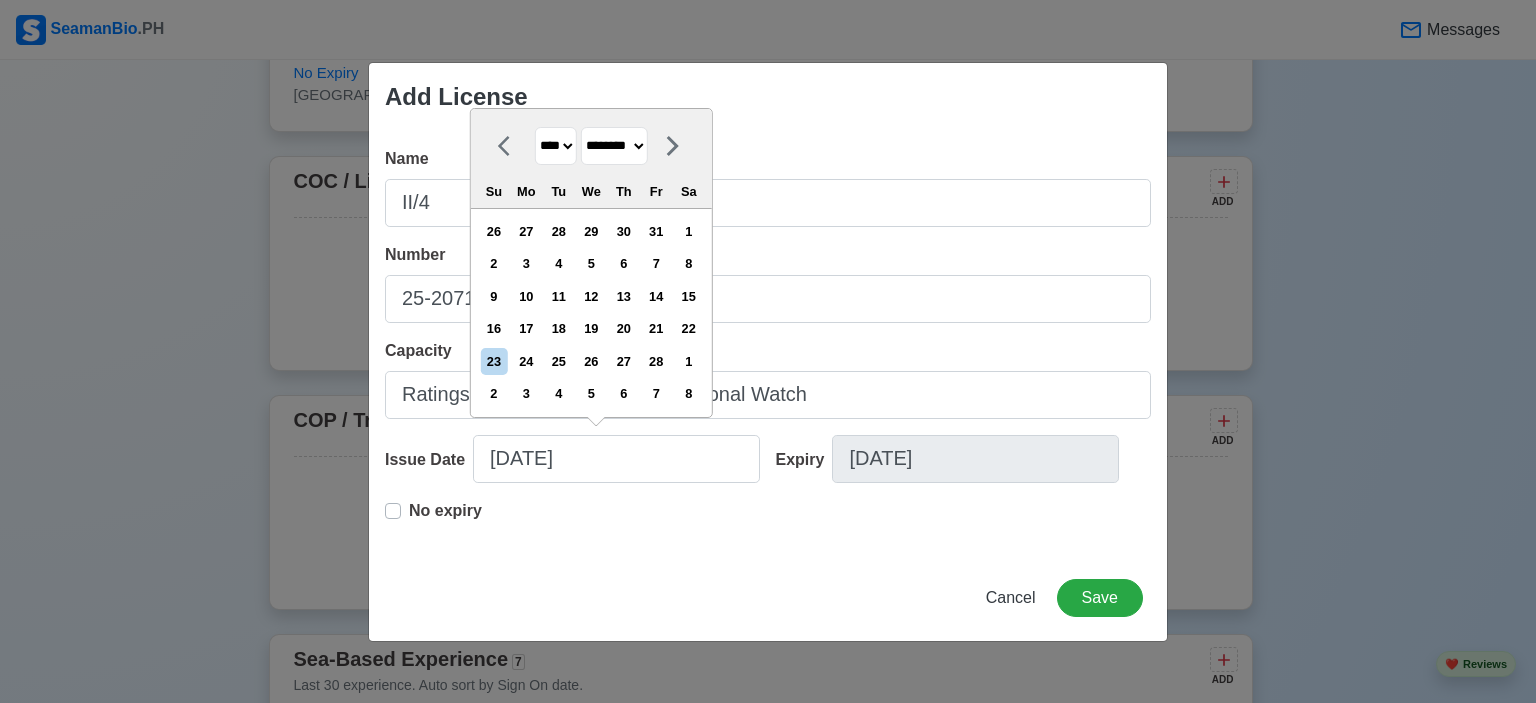 drag, startPoint x: 552, startPoint y: 150, endPoint x: 562, endPoint y: 159, distance: 13.453624 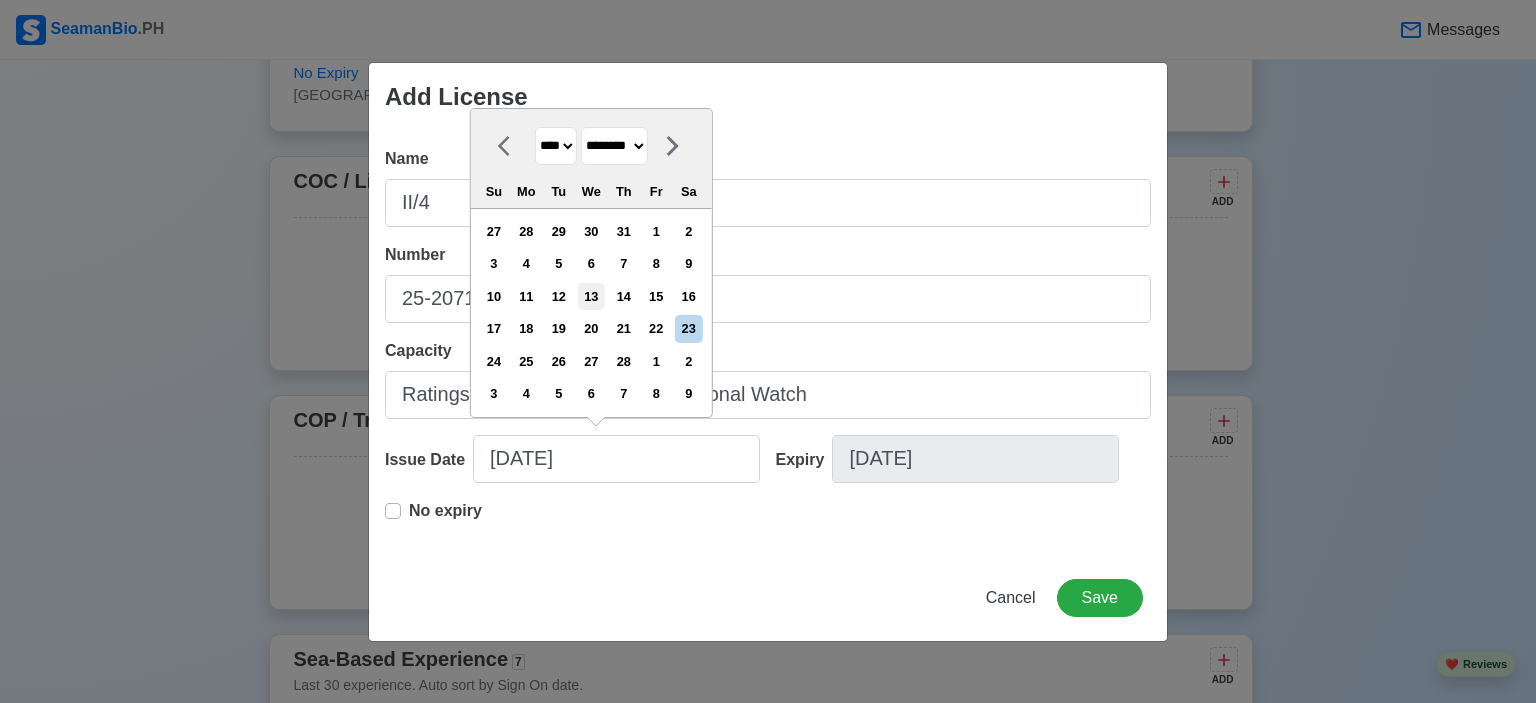click on "13" at bounding box center [591, 296] 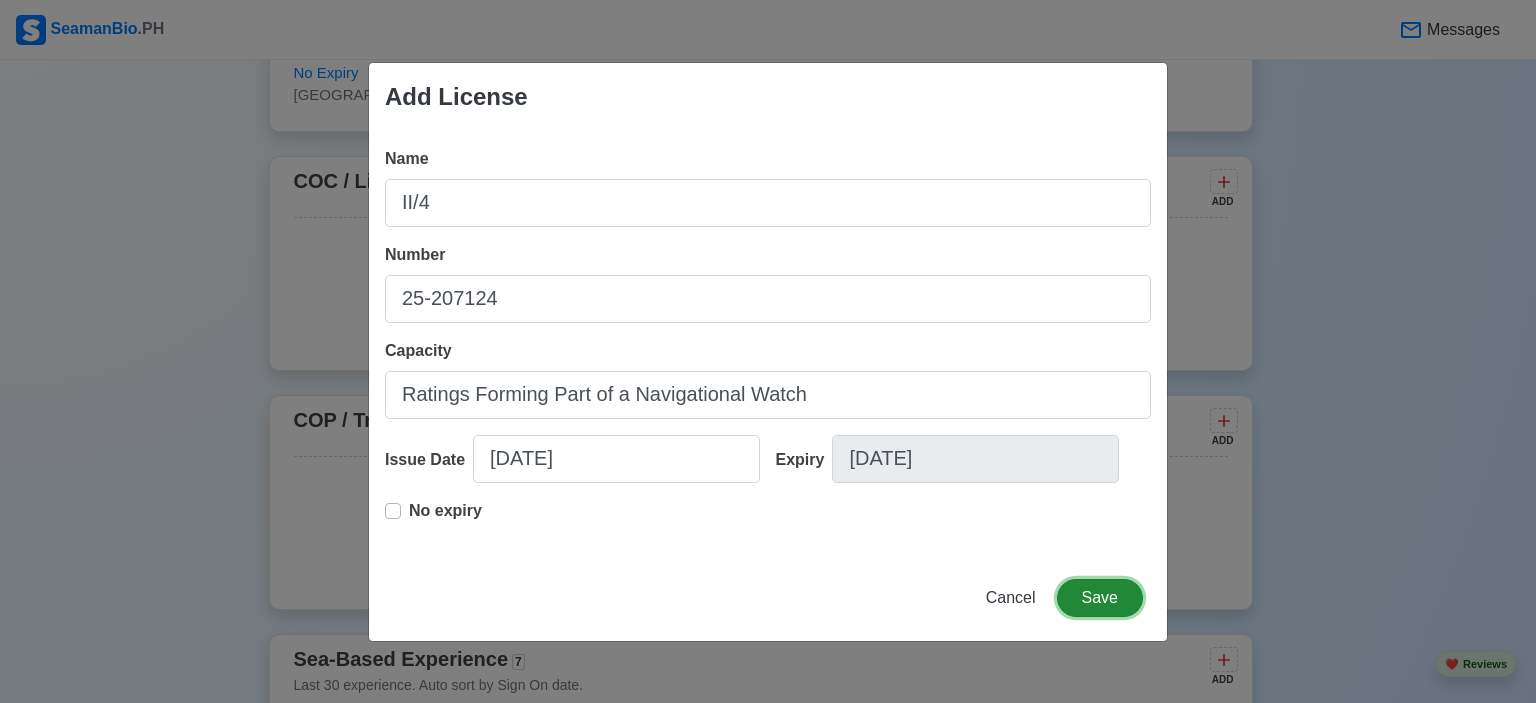 click on "Save" at bounding box center (1100, 598) 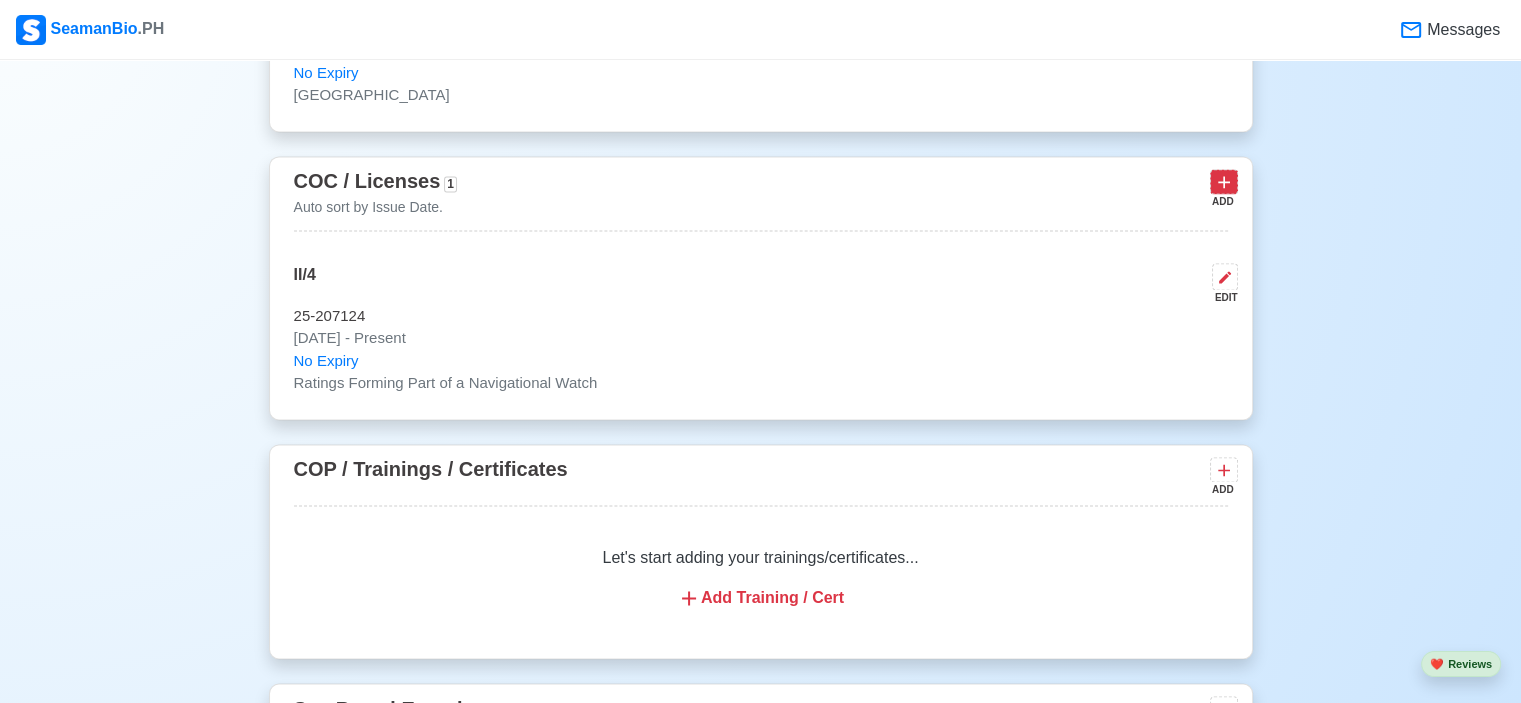 click at bounding box center [1224, 181] 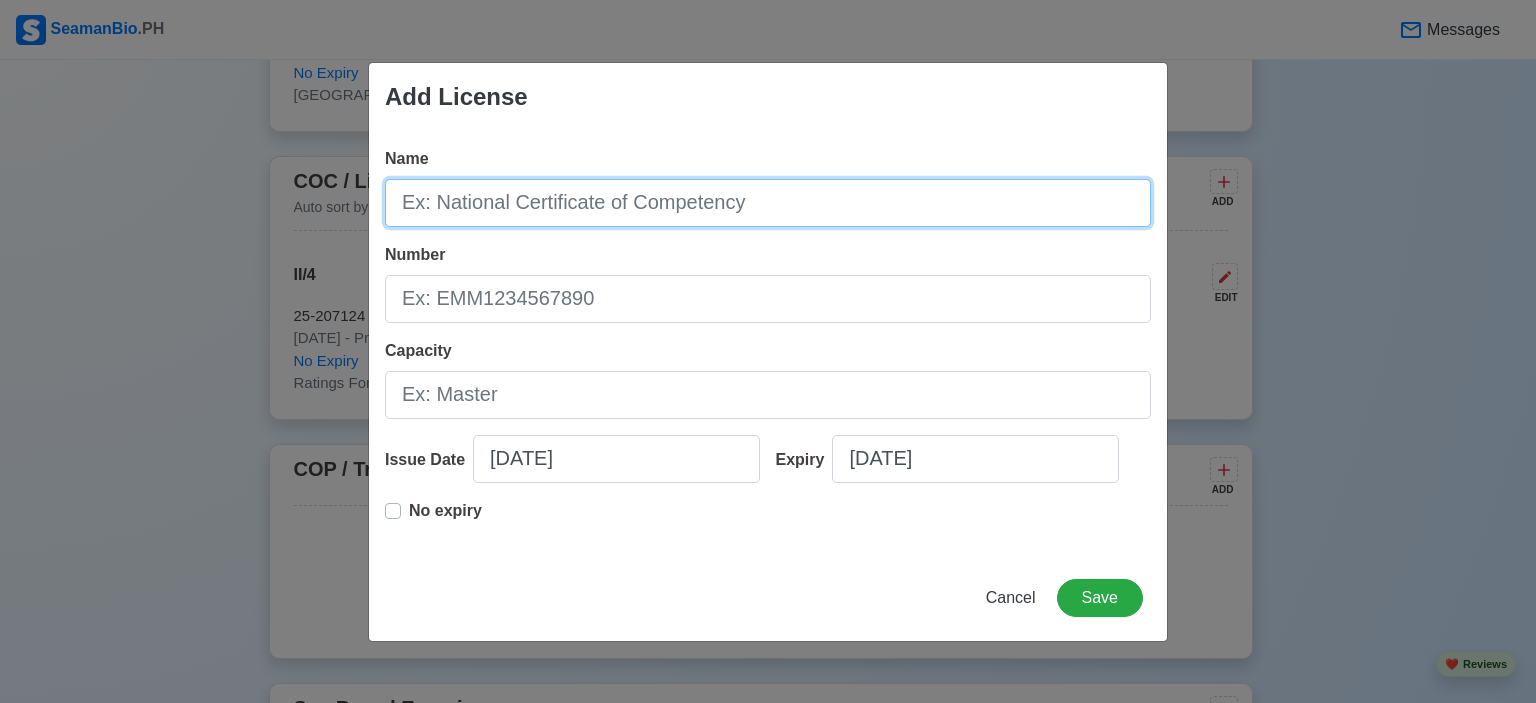 click on "Name" at bounding box center (768, 203) 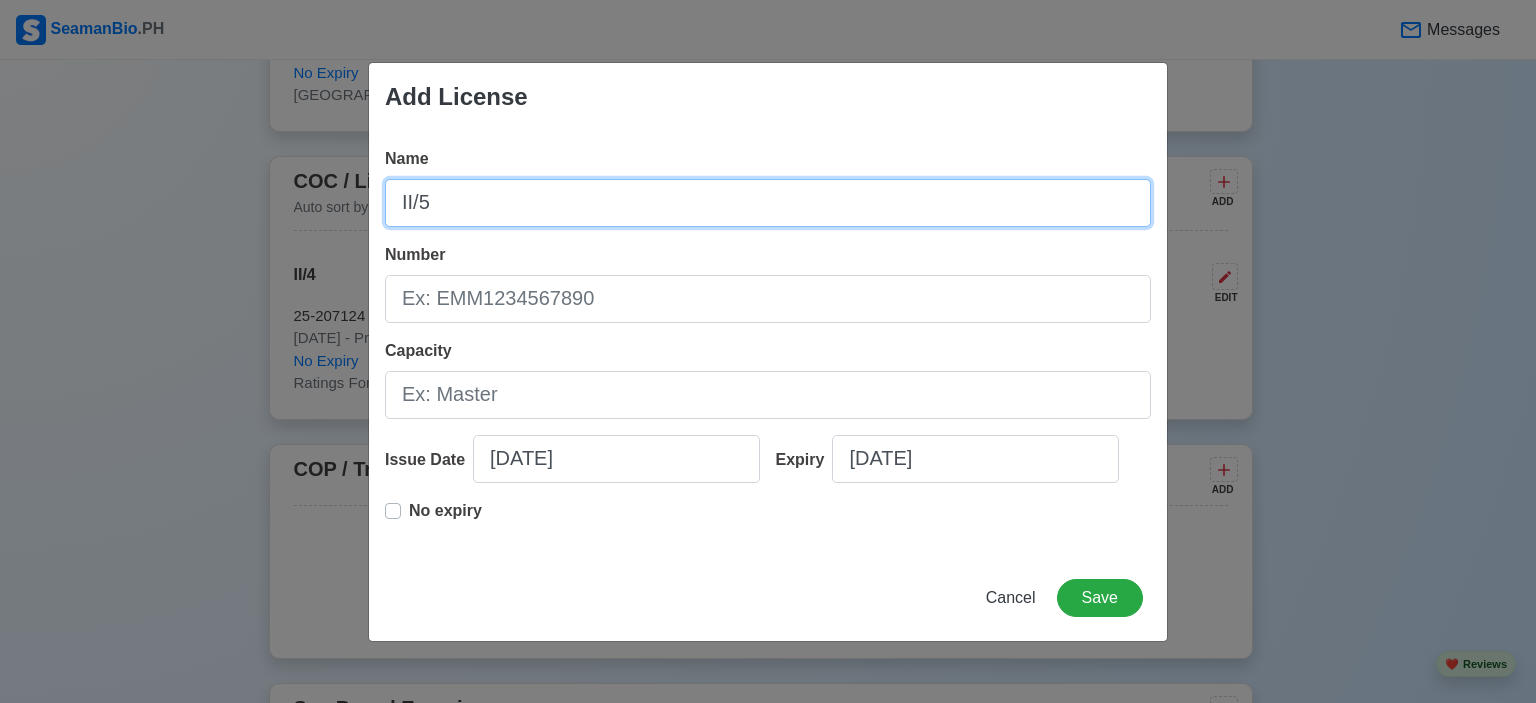 type on "II/5" 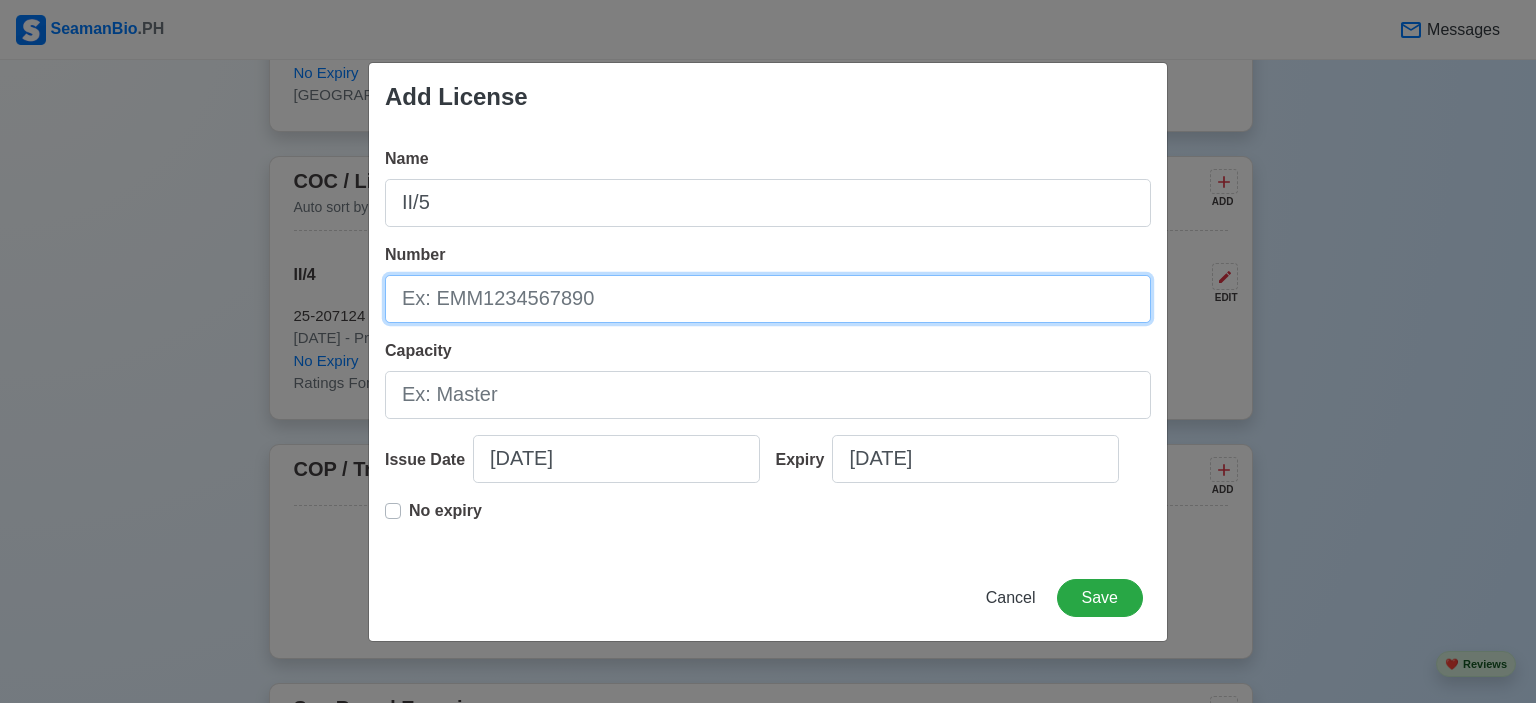 click on "Number" at bounding box center [768, 299] 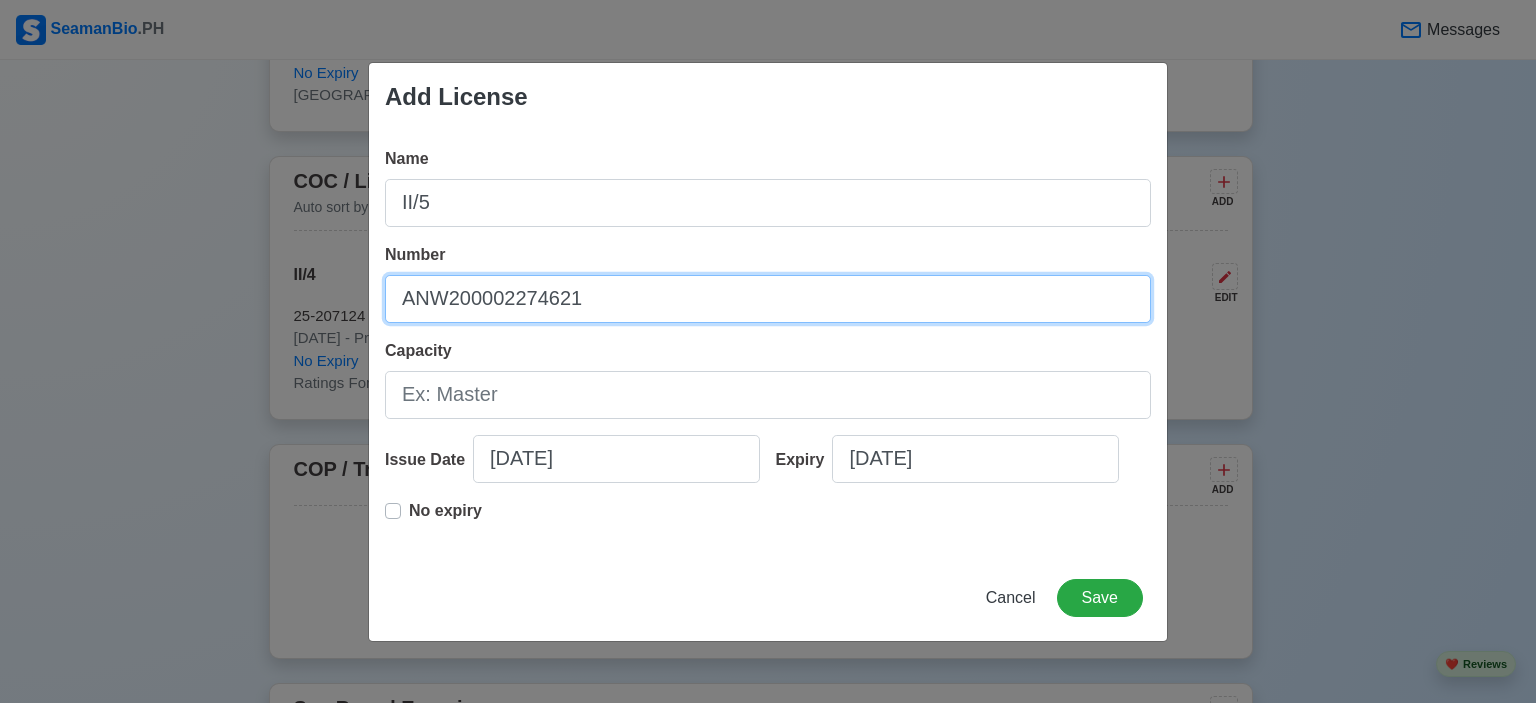 type on "ANW200002274621" 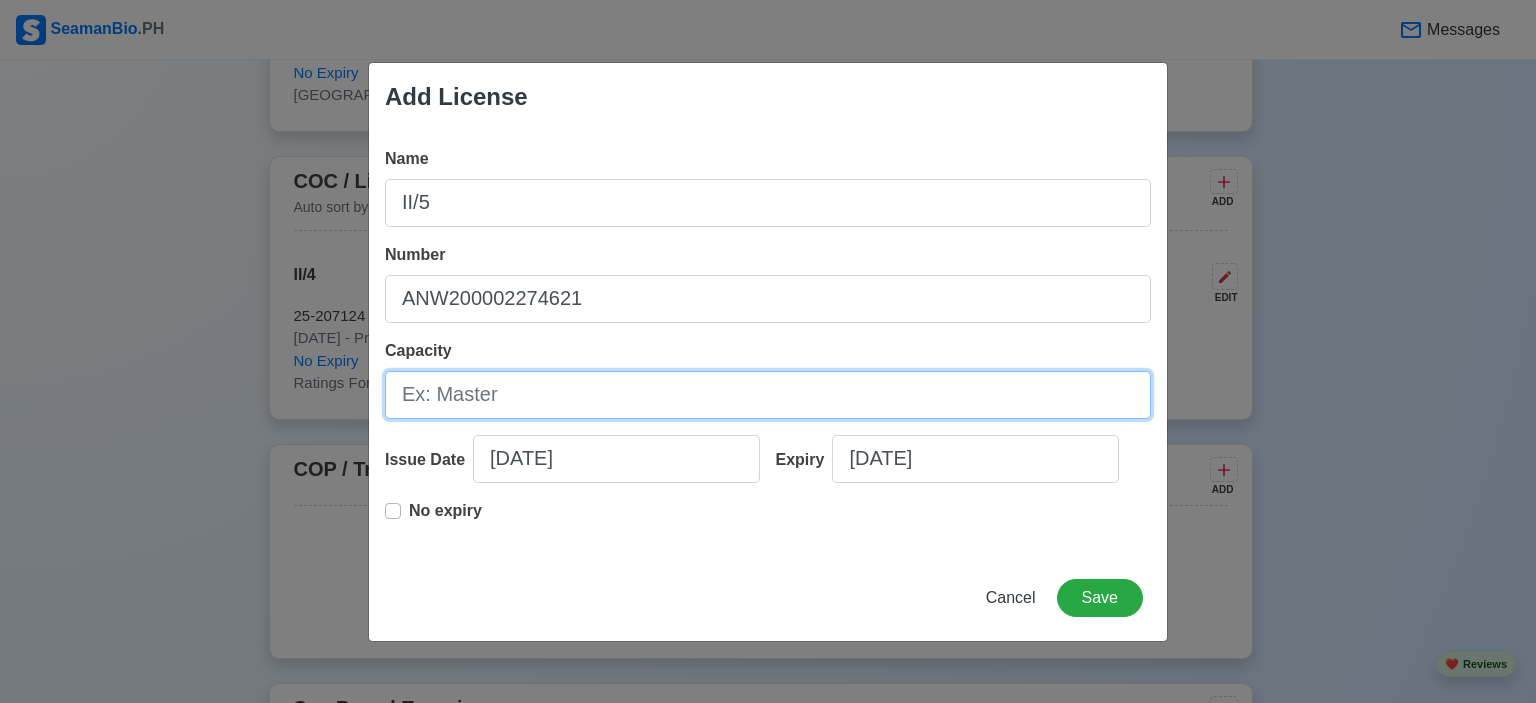 click on "Capacity" at bounding box center [768, 395] 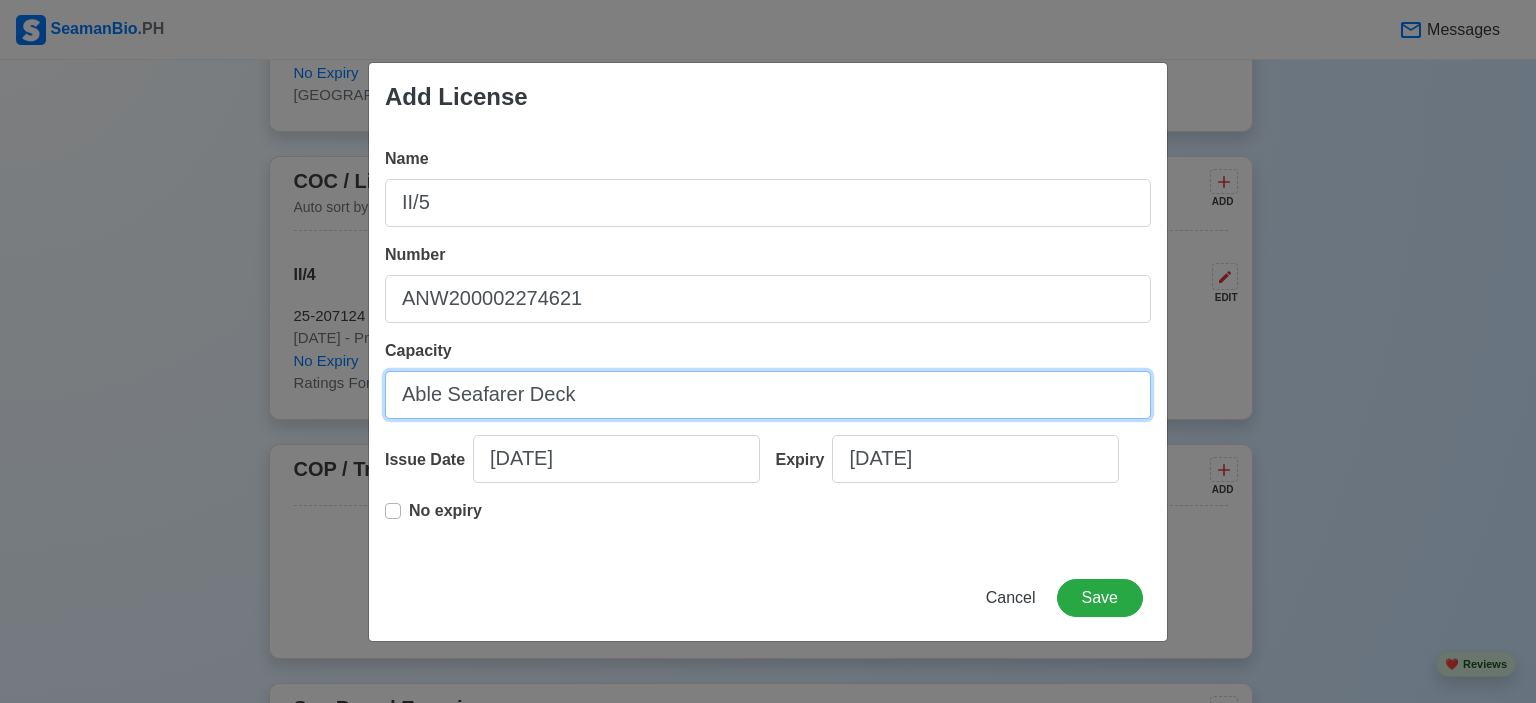 type on "Able Seafarer Deck" 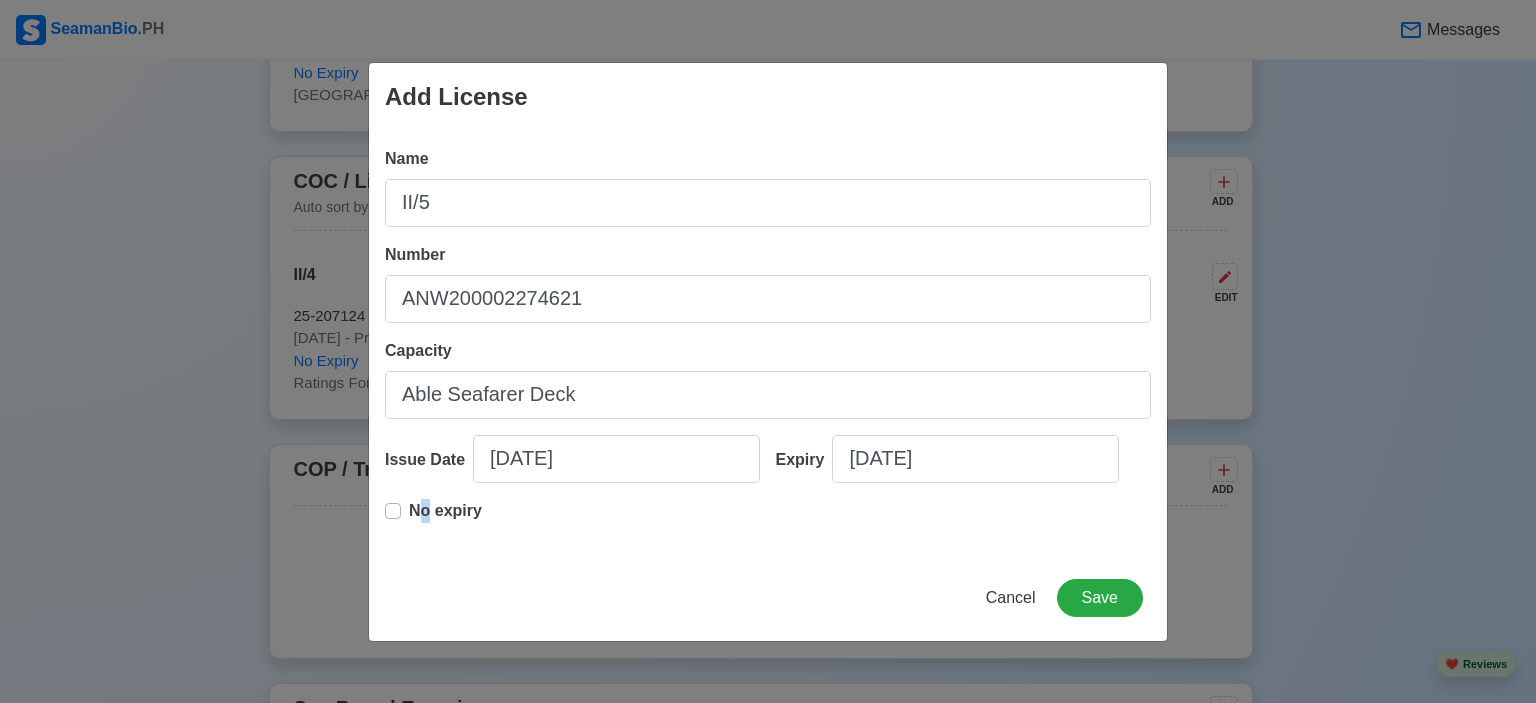 click on "No expiry" at bounding box center (445, 511) 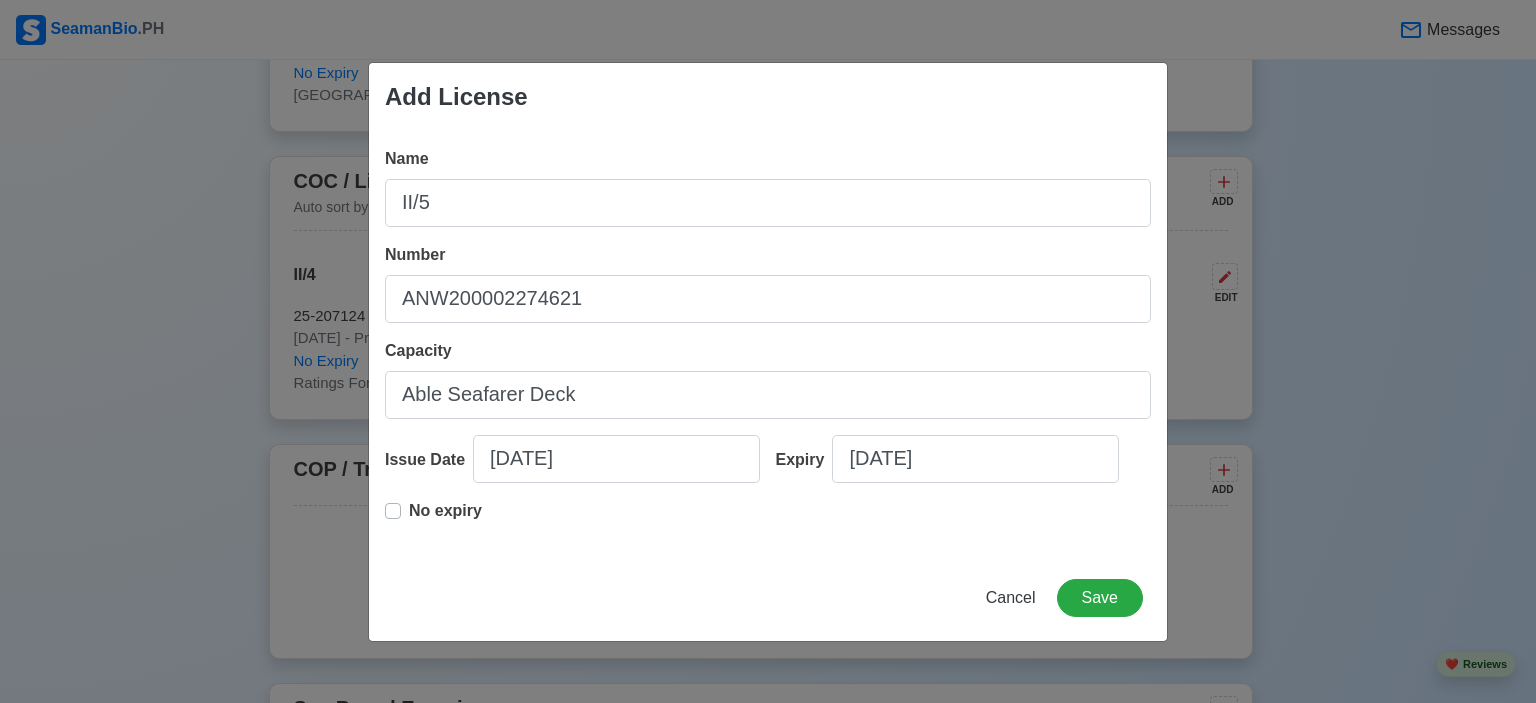 click on "No expiry" at bounding box center (445, 519) 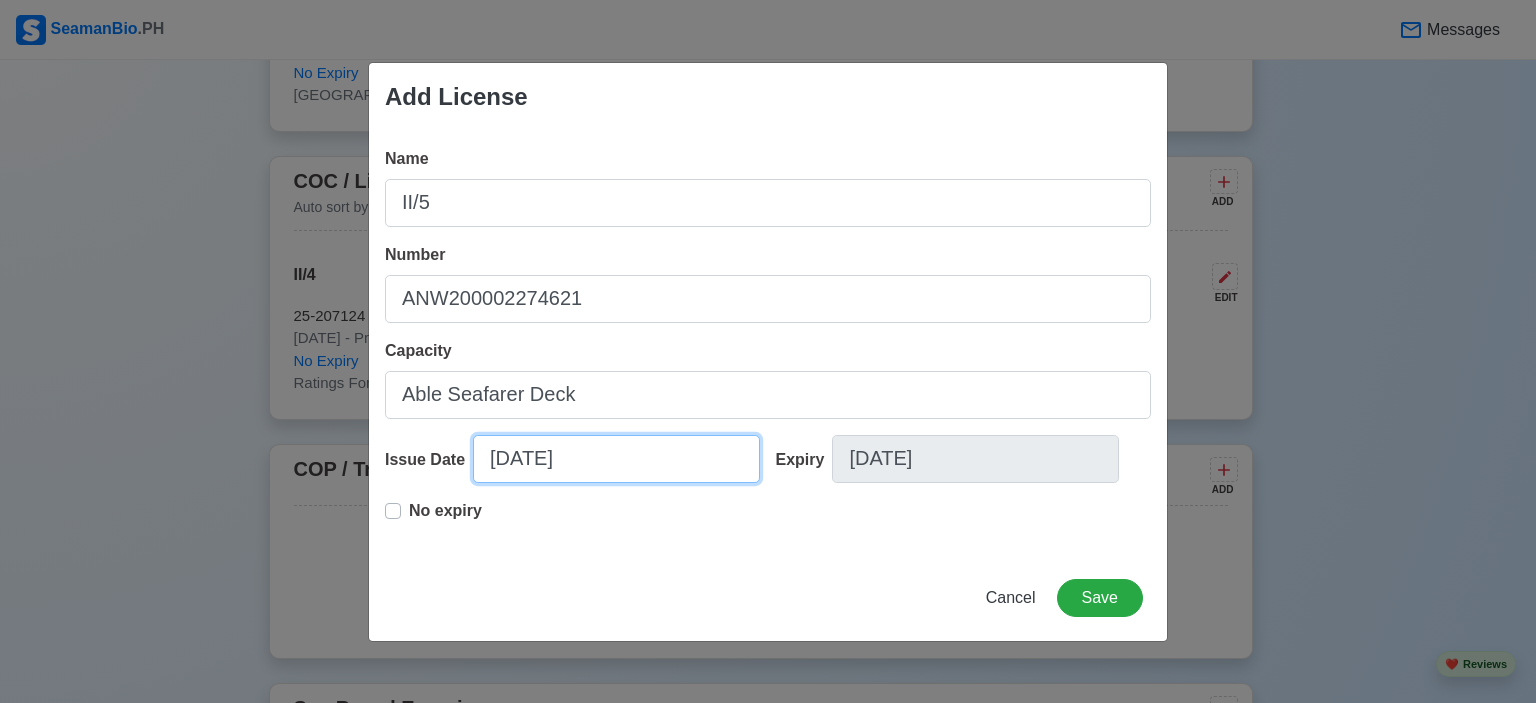 select on "****" 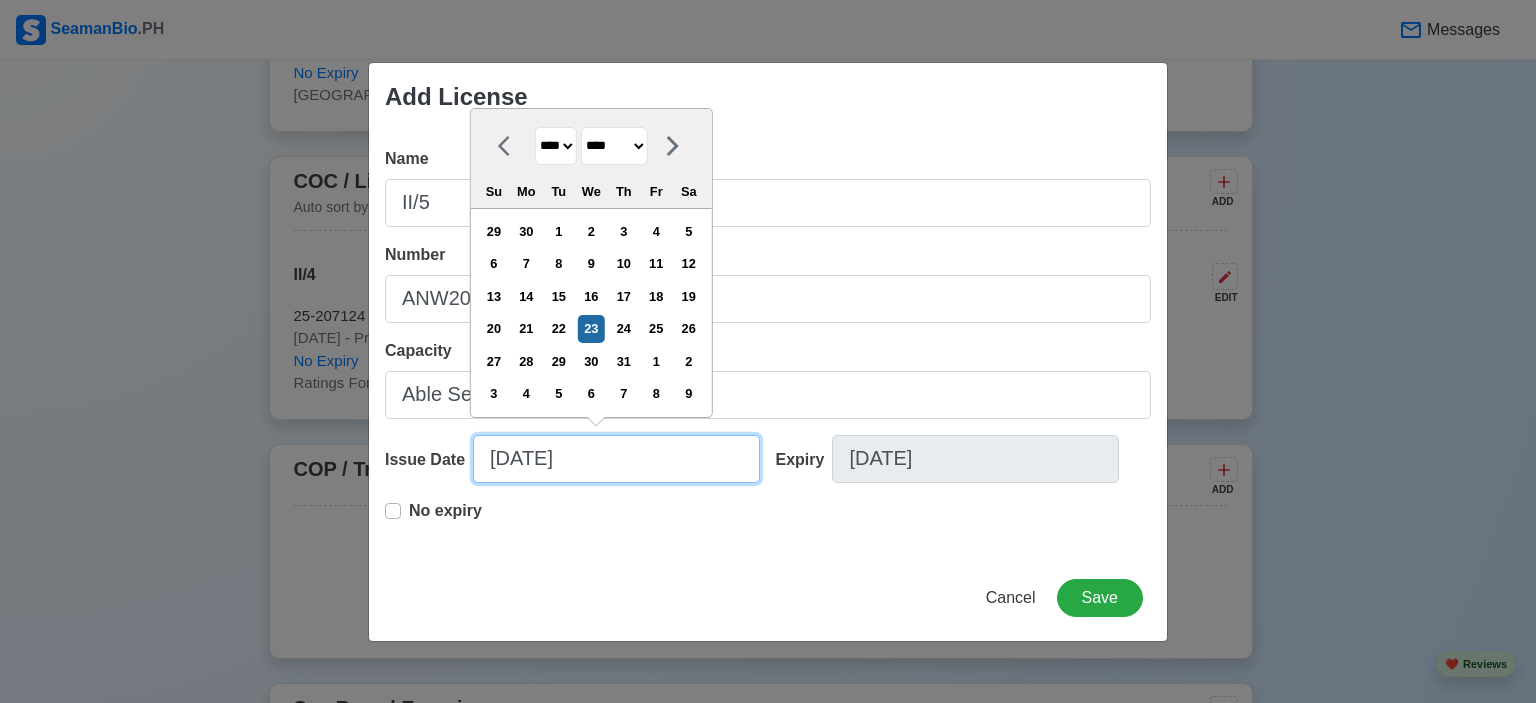 click on "[DATE]" at bounding box center [616, 459] 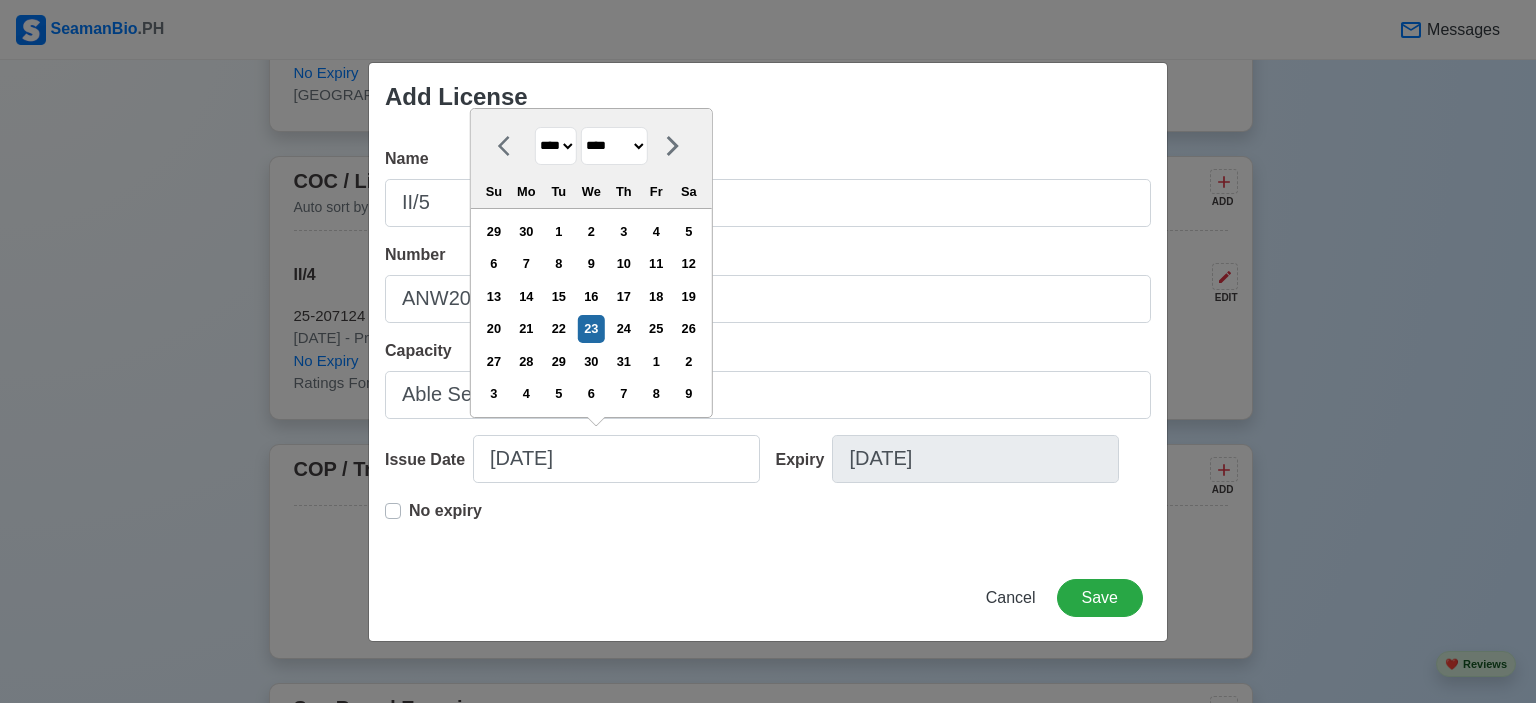 click on "**** **** **** **** **** **** **** **** **** **** **** **** **** **** **** **** **** **** **** **** **** **** **** **** **** **** **** **** **** **** **** **** **** **** **** **** **** **** **** **** **** **** **** **** **** **** **** **** **** **** **** **** **** **** **** **** **** **** **** **** **** **** **** **** **** **** **** **** **** **** **** **** **** **** **** **** **** **** **** **** **** **** **** **** **** **** **** **** **** **** **** **** **** **** **** **** **** **** **** **** **** **** **** **** **** ****" at bounding box center (556, 146) 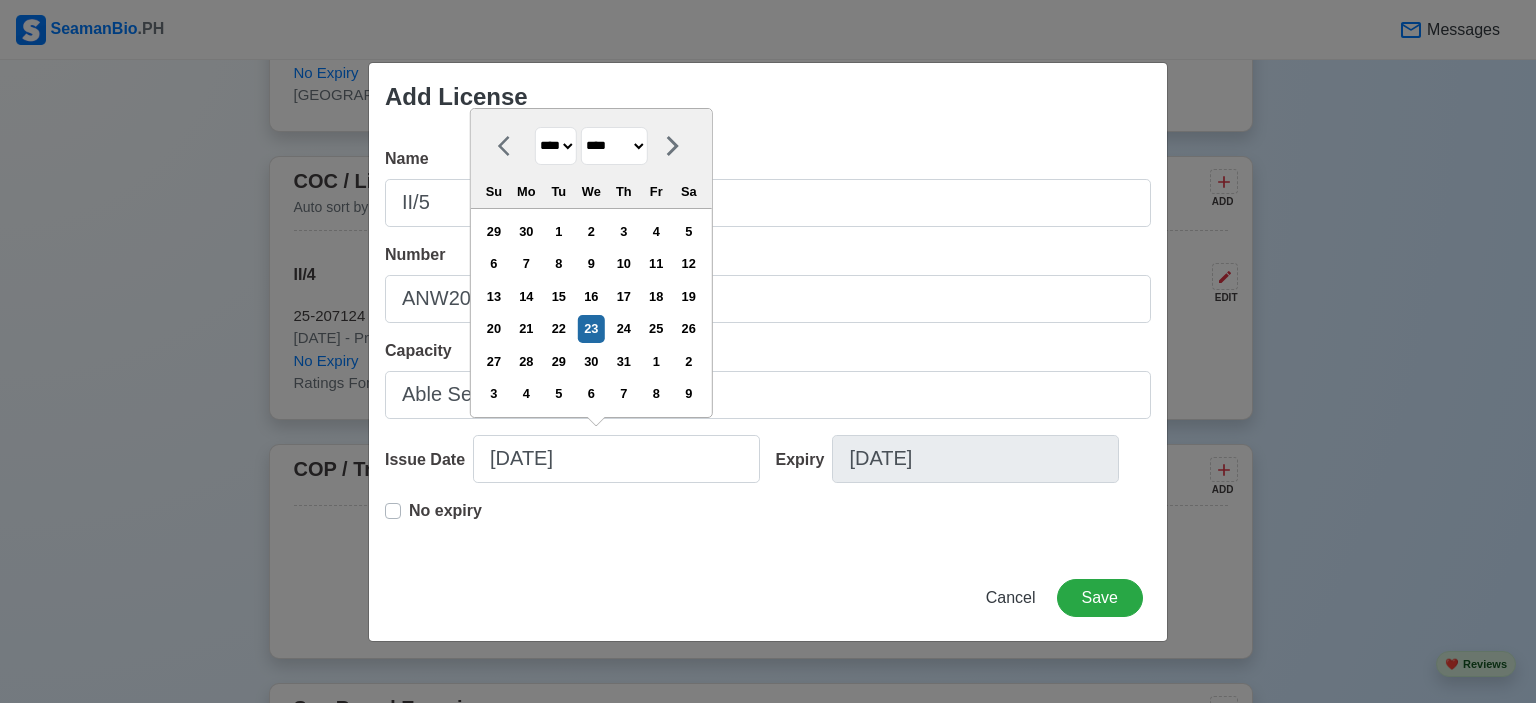 select on "****" 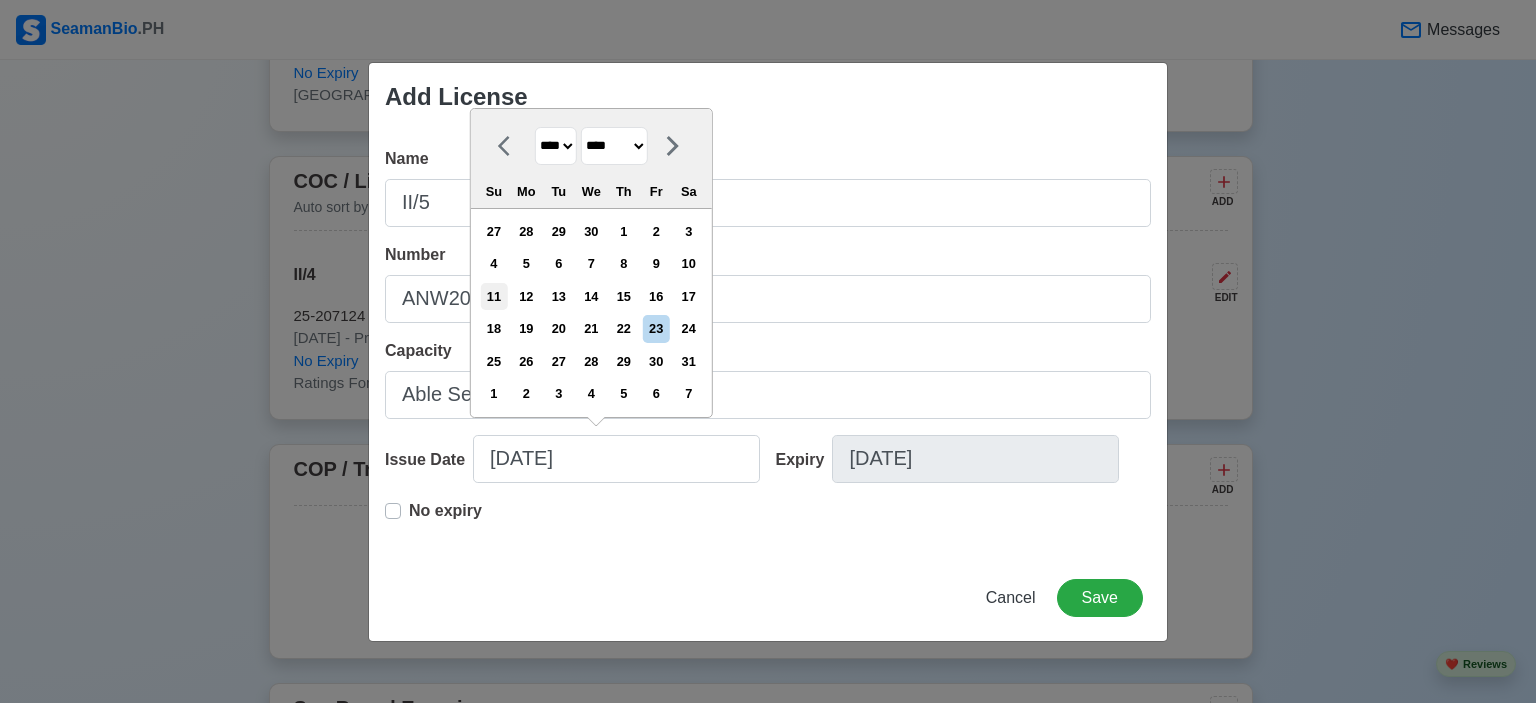 click on "11" at bounding box center [493, 296] 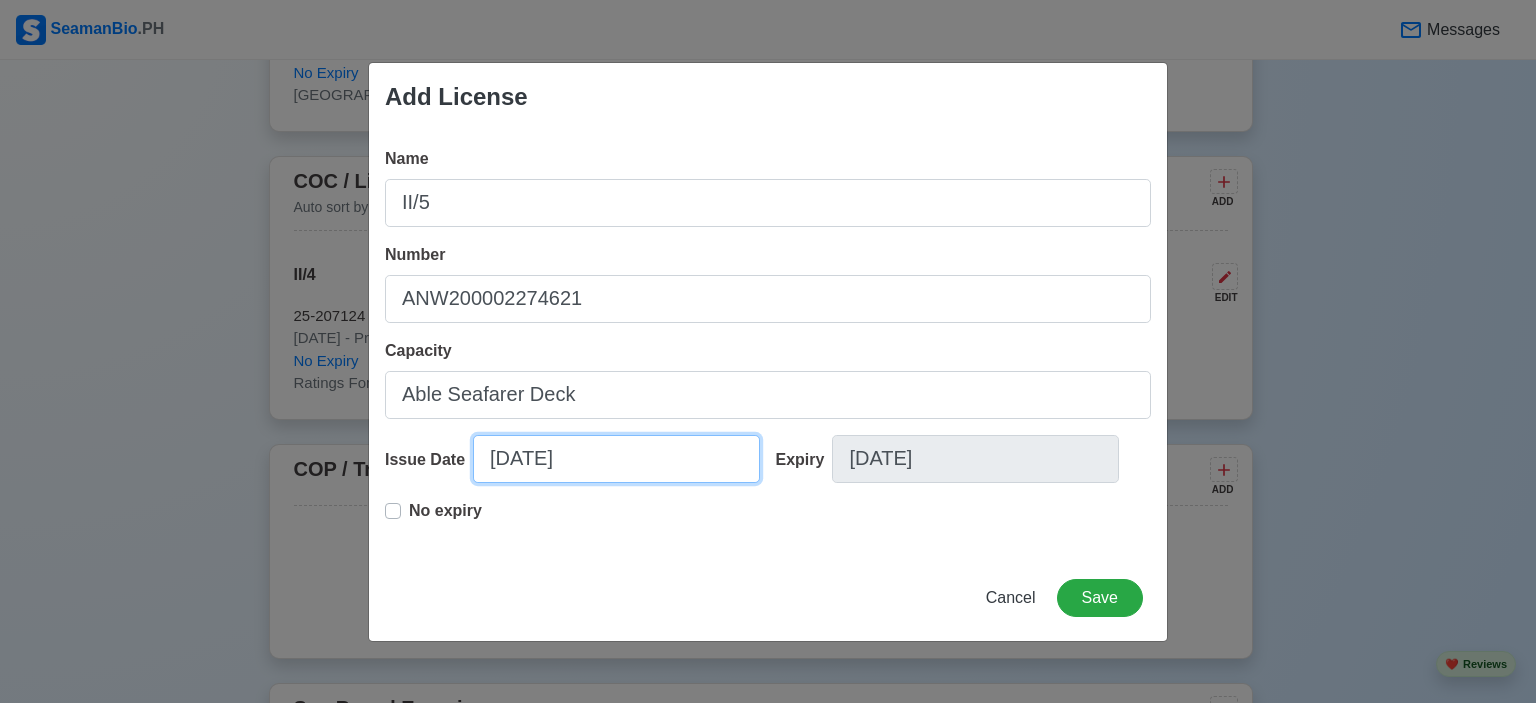 click on "[DATE]" at bounding box center [616, 459] 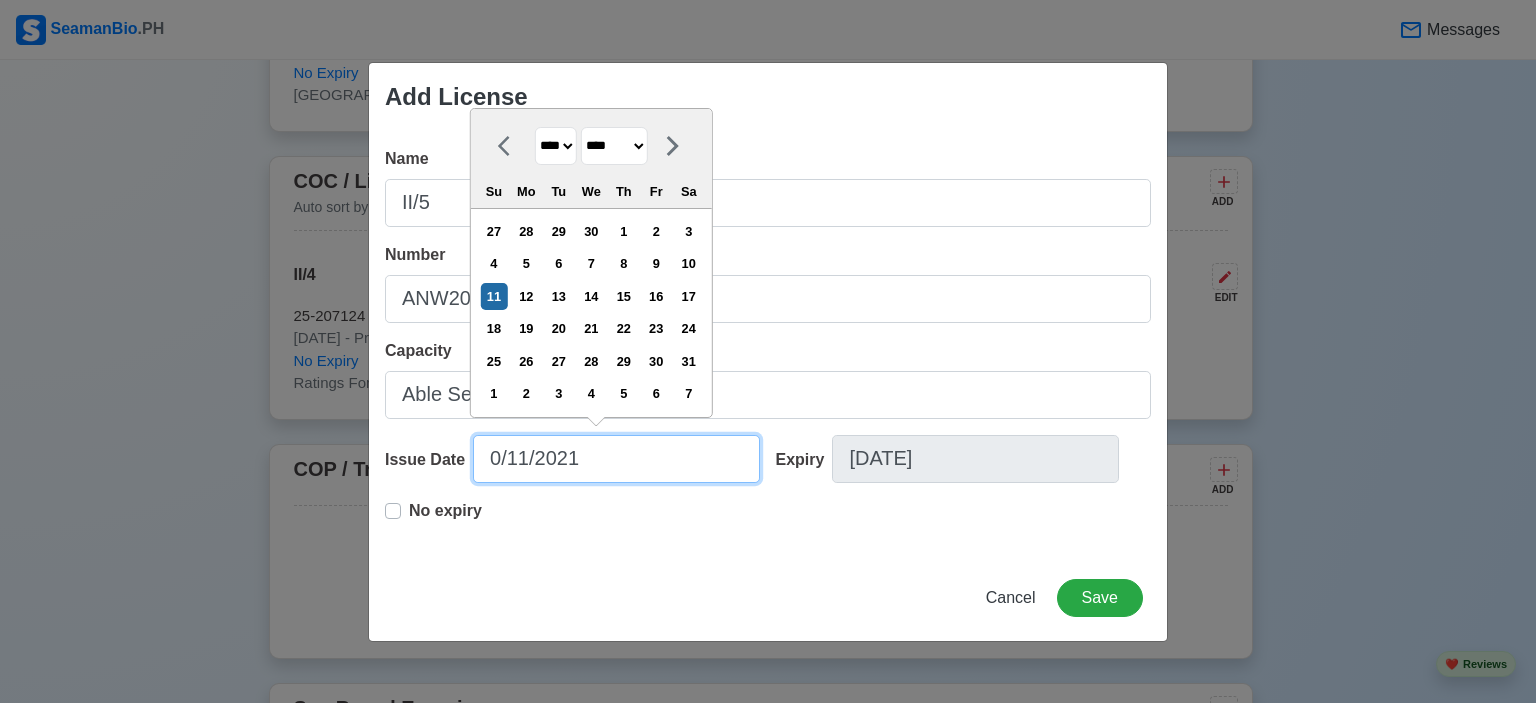 type on "[DATE]" 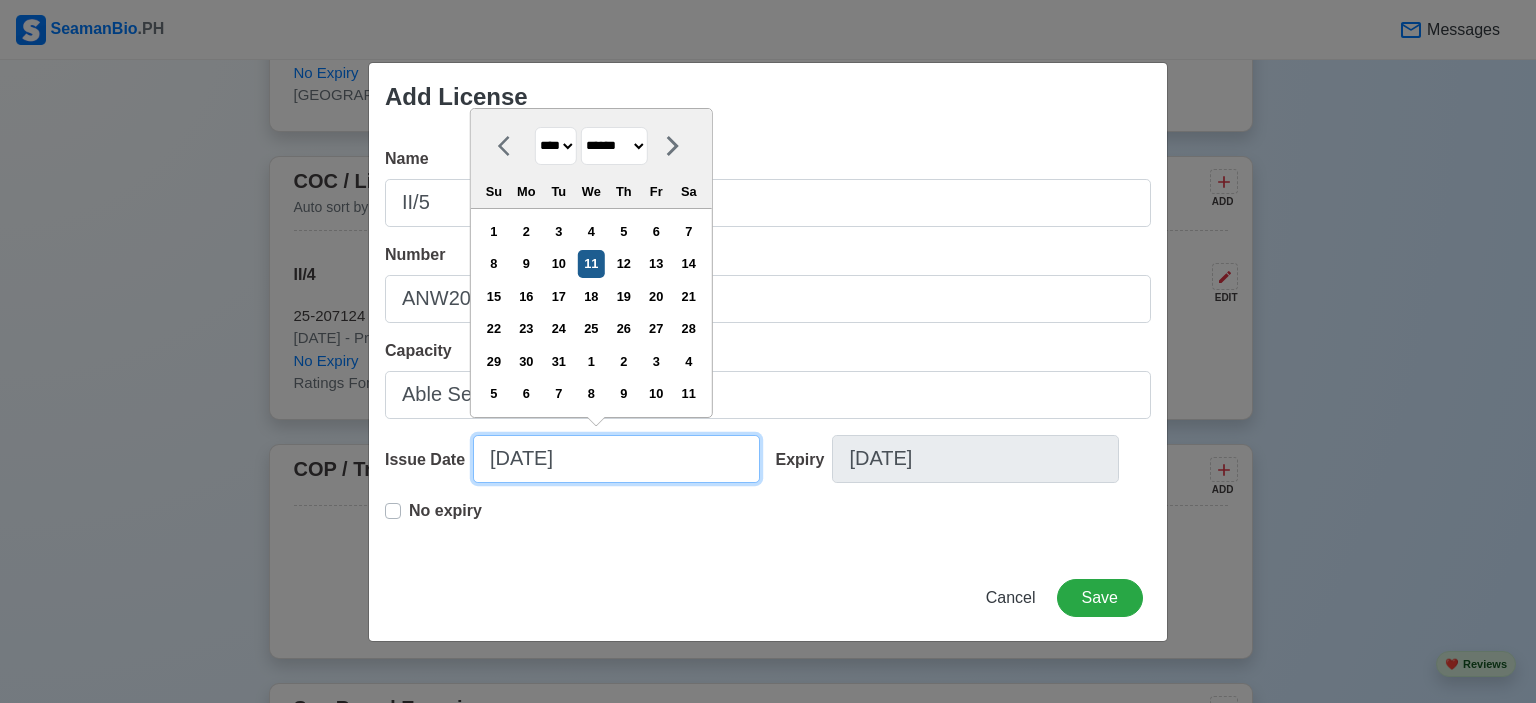 type on "[DATE]" 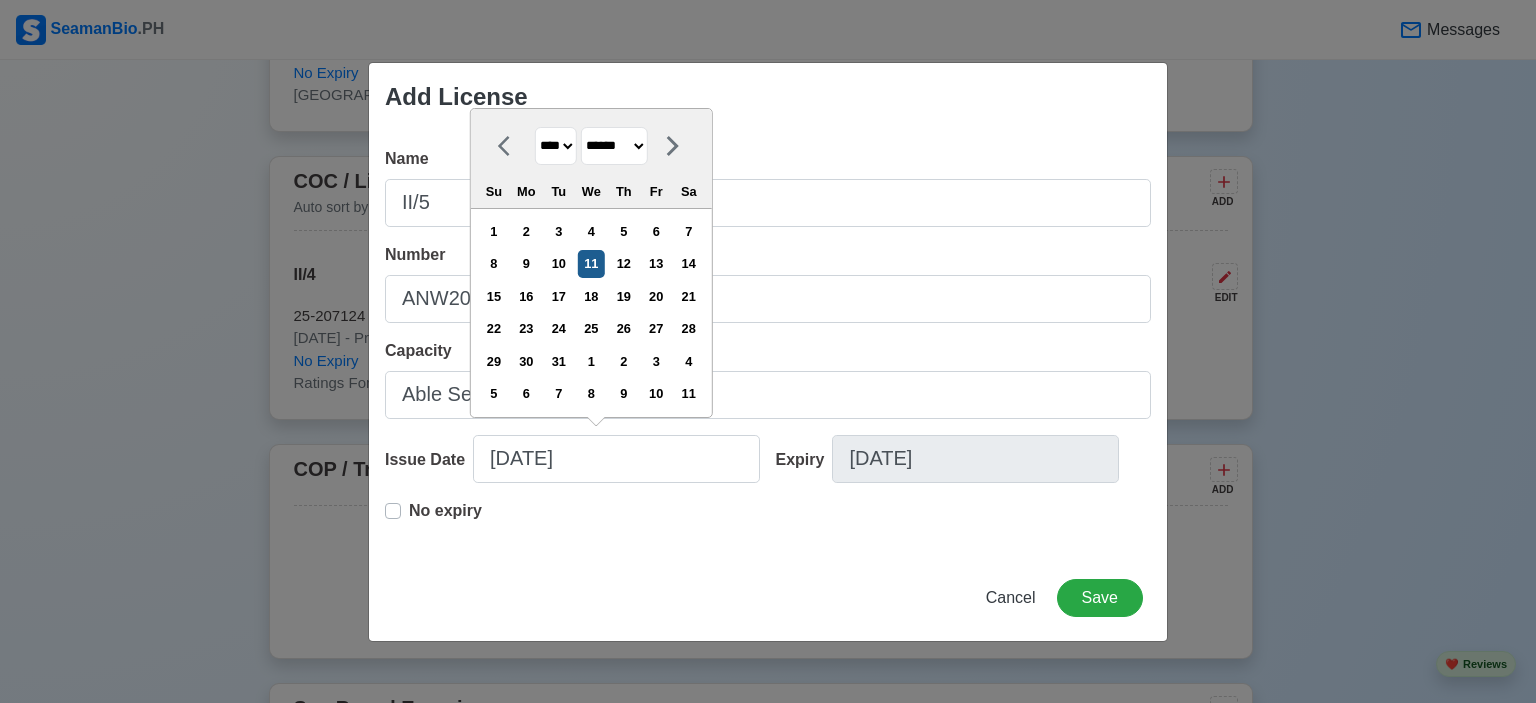click on "11" at bounding box center [591, 263] 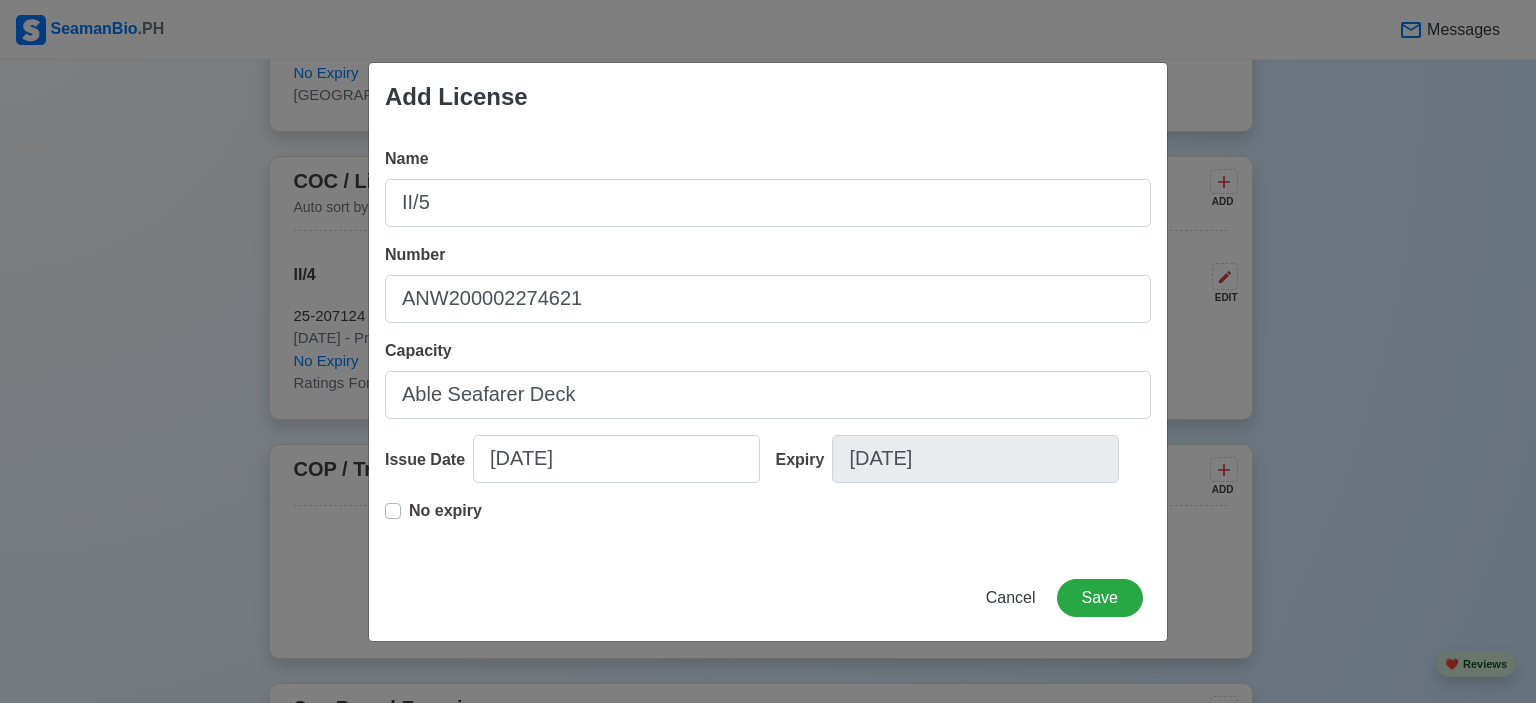 click on "Name II/5 Number ANW200002274621 Capacity Able Seafarer Deck Issue Date [DATE] Expiry [DATE] No expiry" at bounding box center [768, 343] 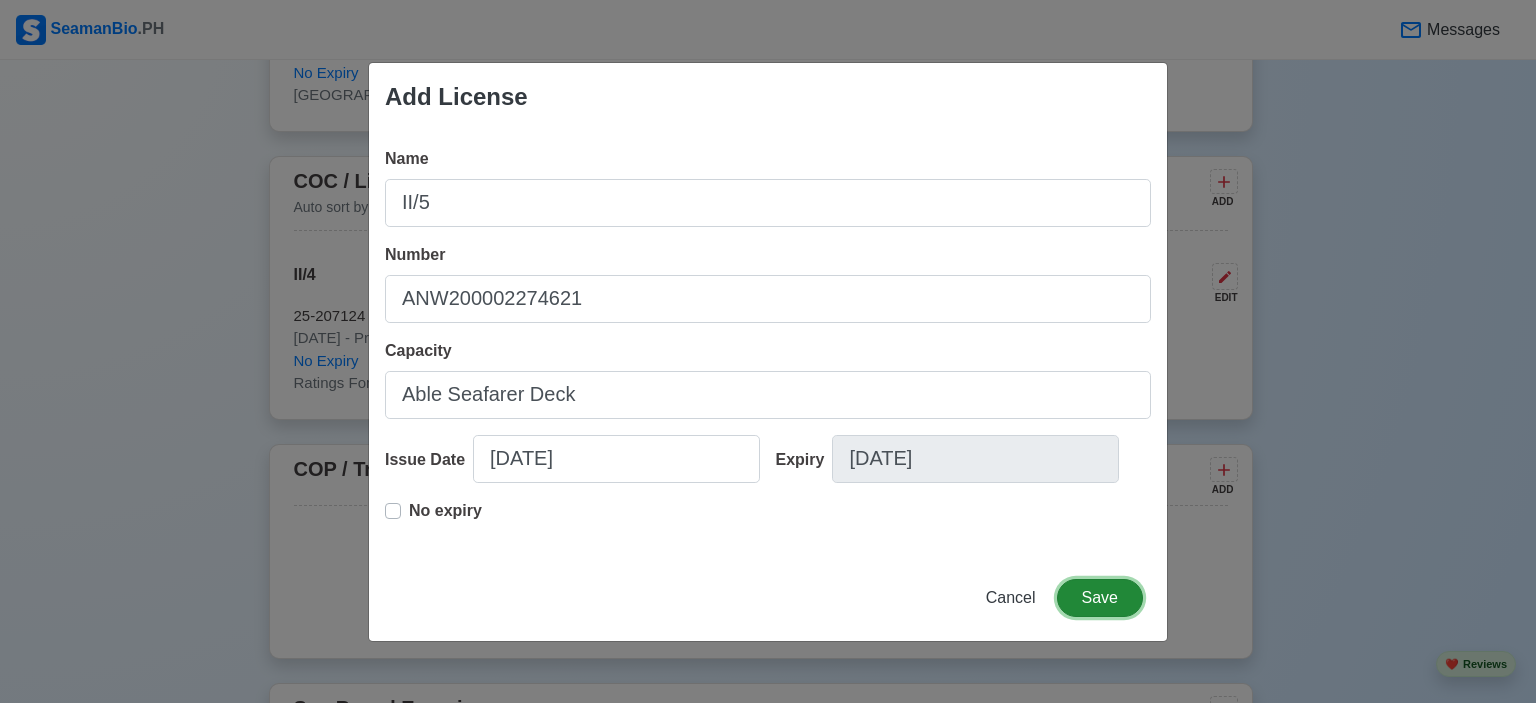 click on "Save" at bounding box center [1100, 598] 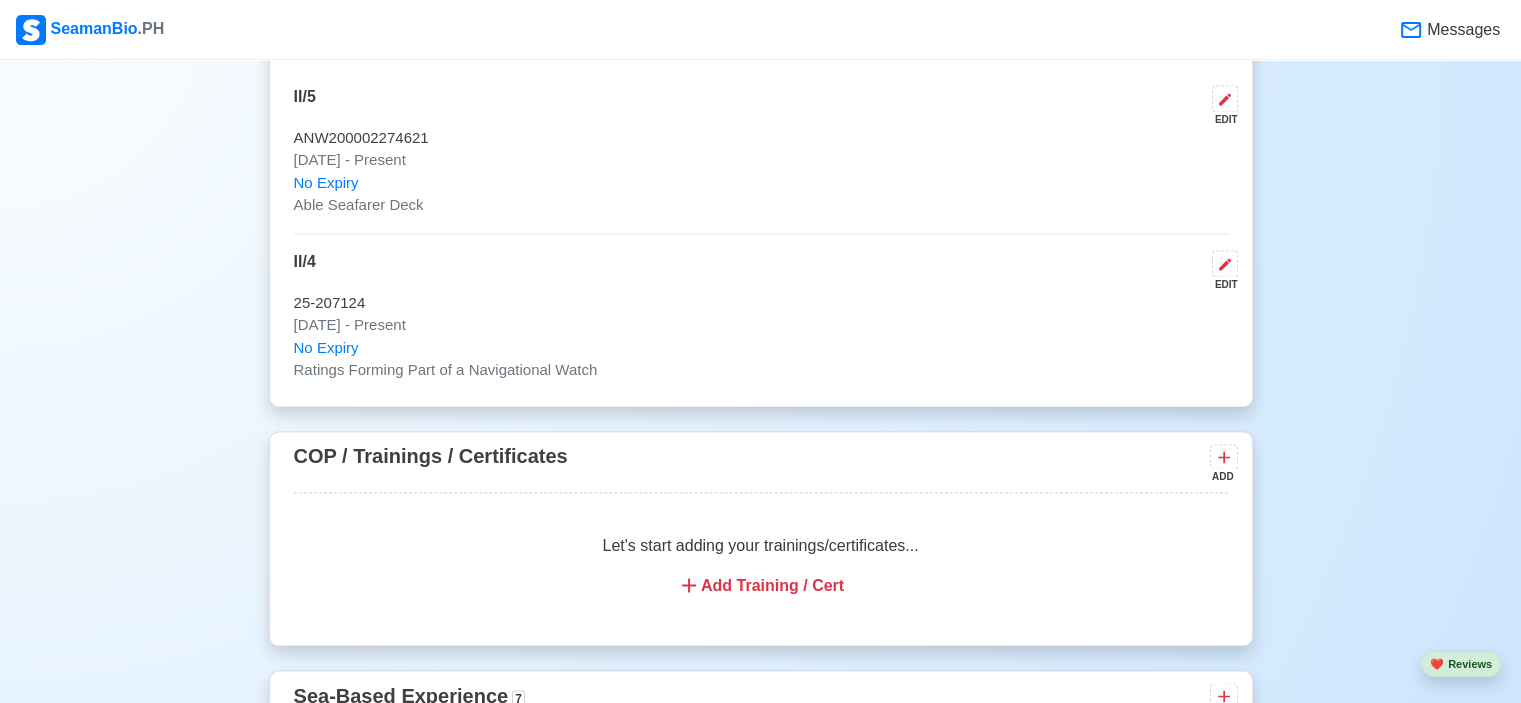 scroll, scrollTop: 3400, scrollLeft: 0, axis: vertical 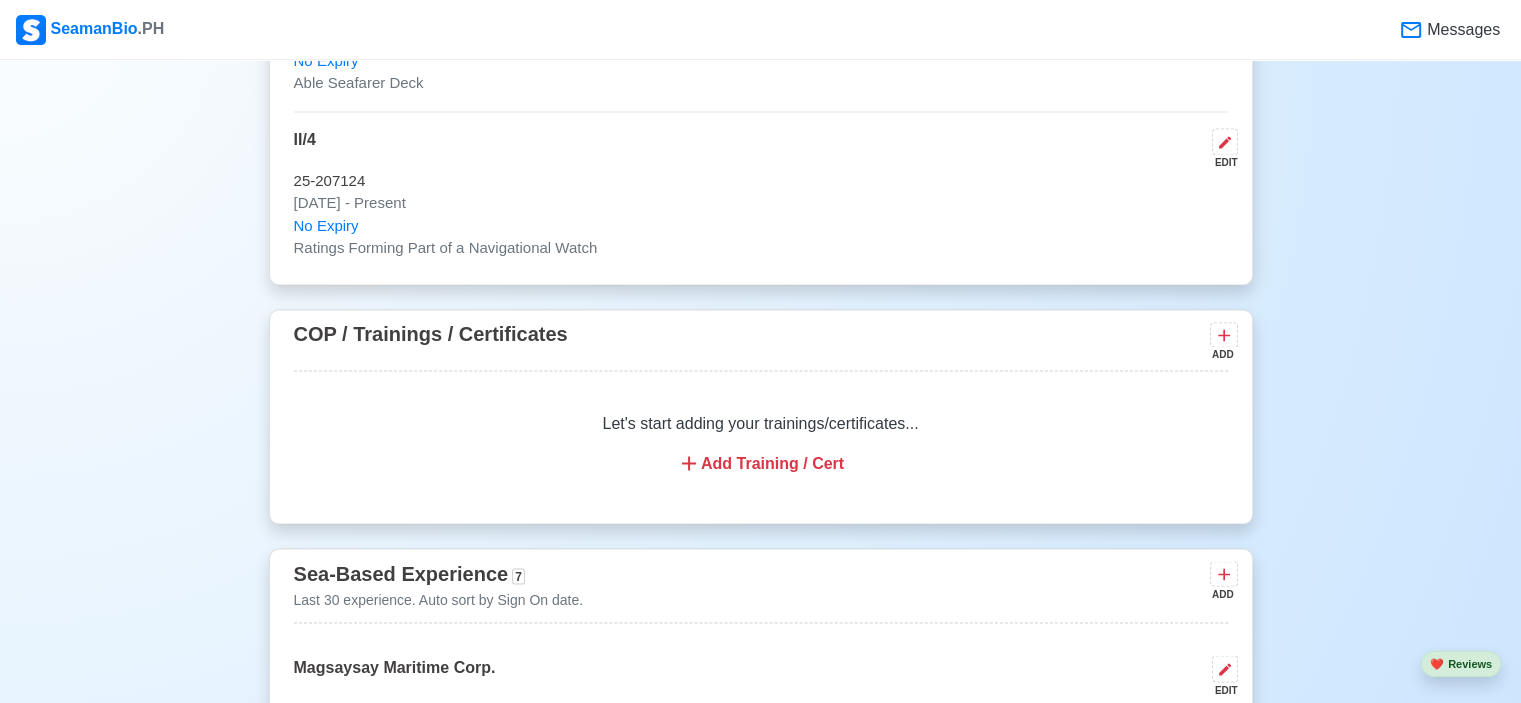 click on "Add Training / Cert" at bounding box center (761, 463) 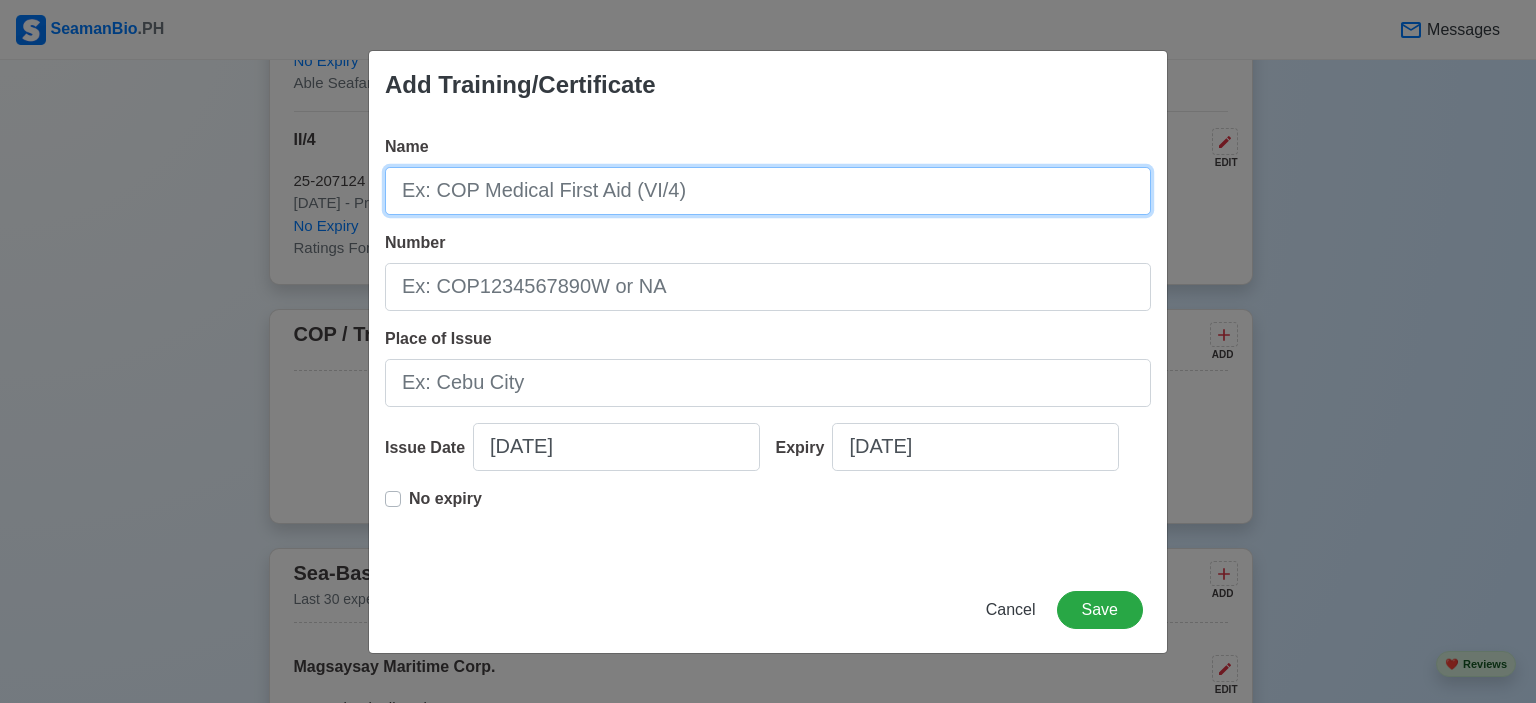 click on "Name" at bounding box center (768, 191) 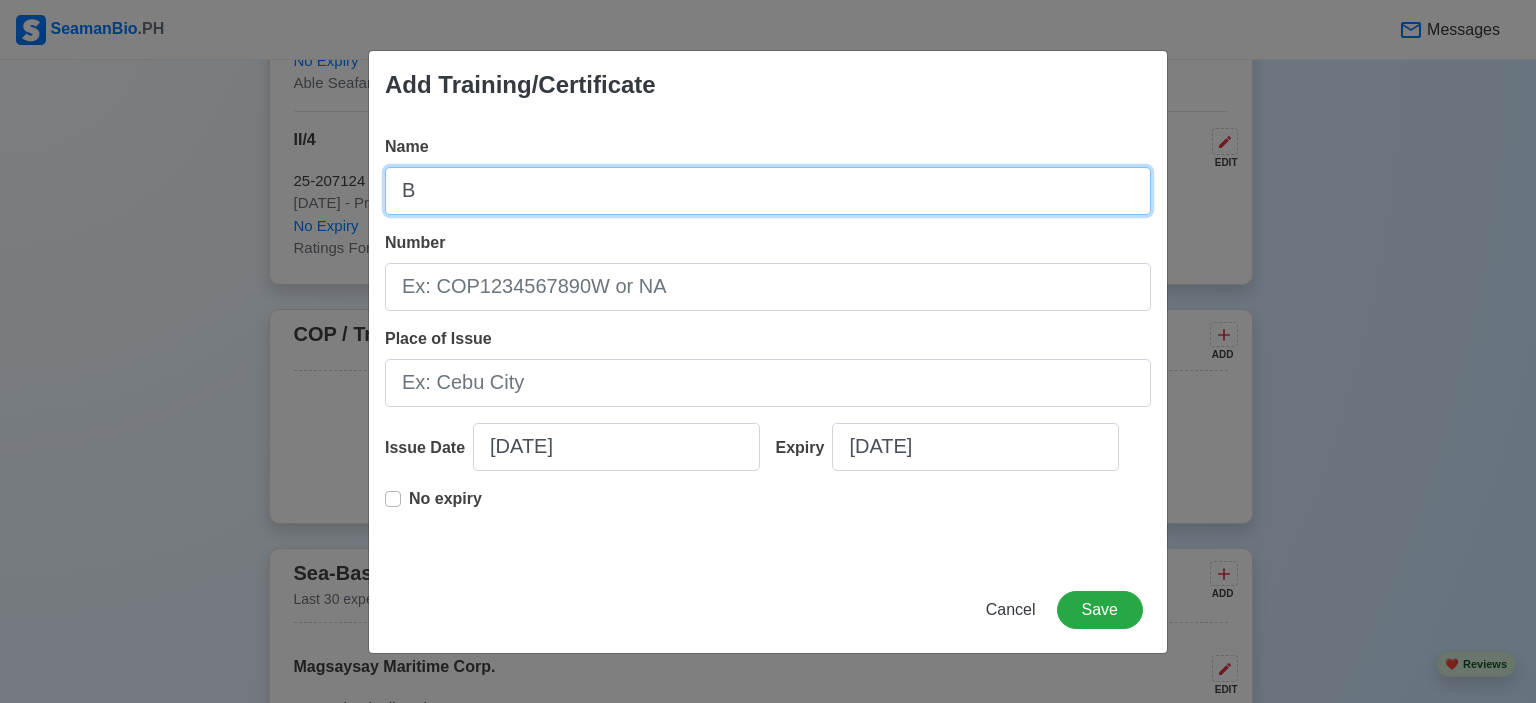 click on "B" at bounding box center (768, 191) 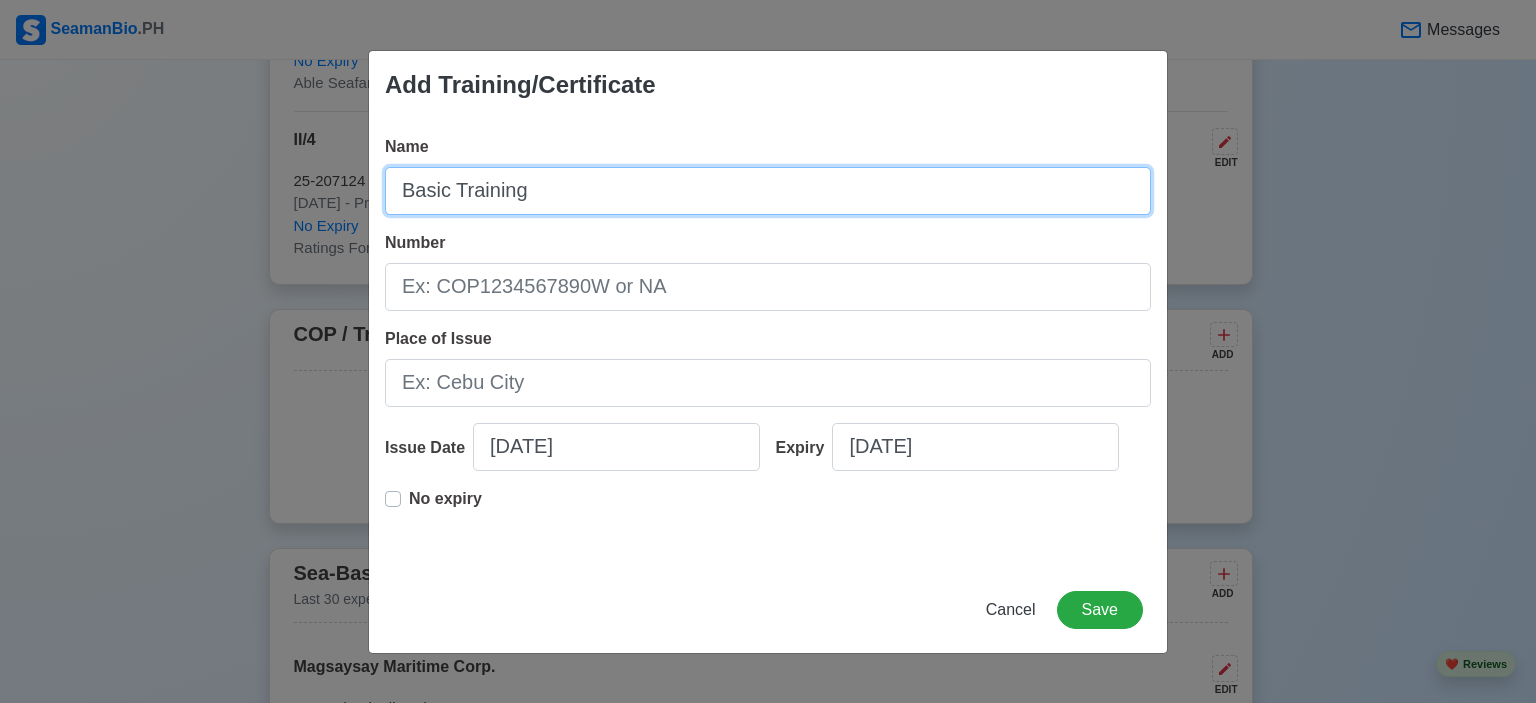 type on "Basic Training" 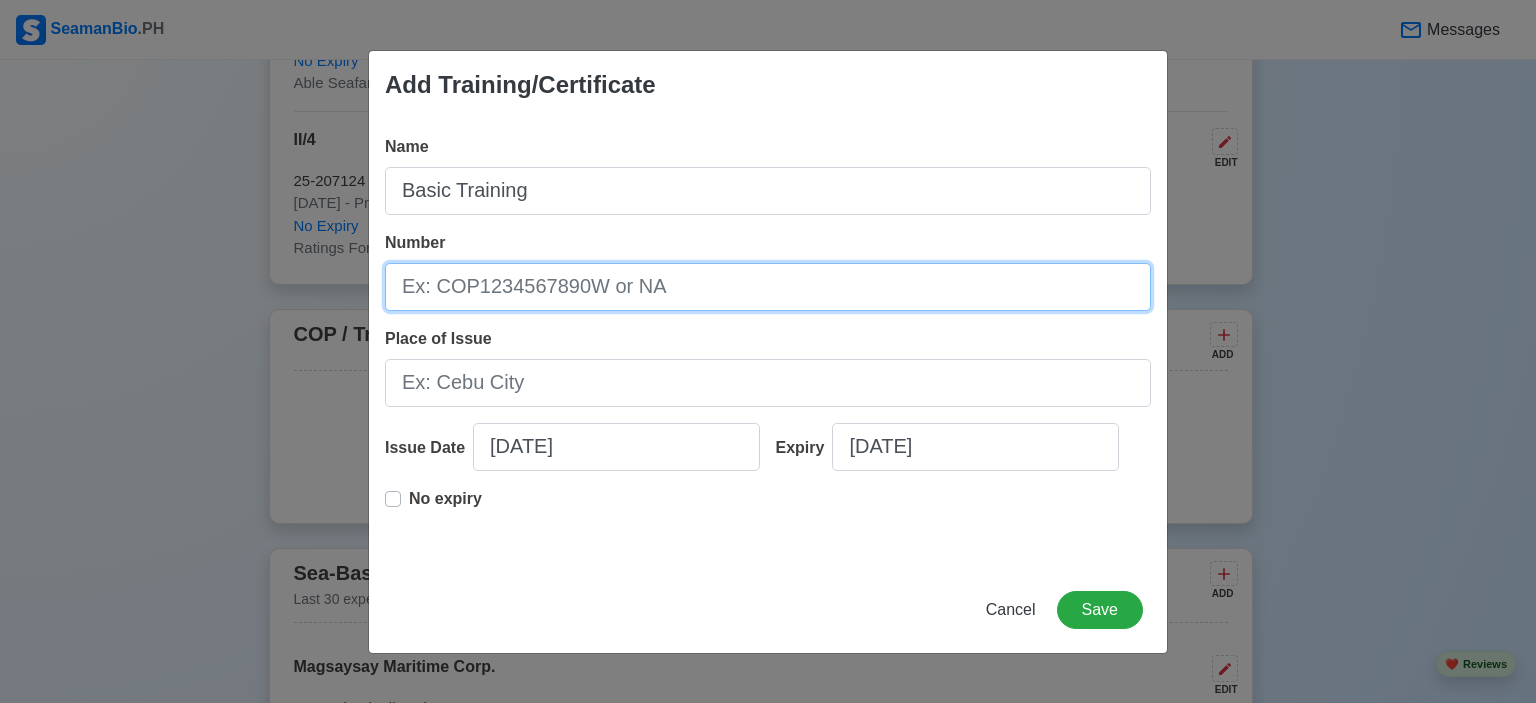 click on "Number" at bounding box center (768, 287) 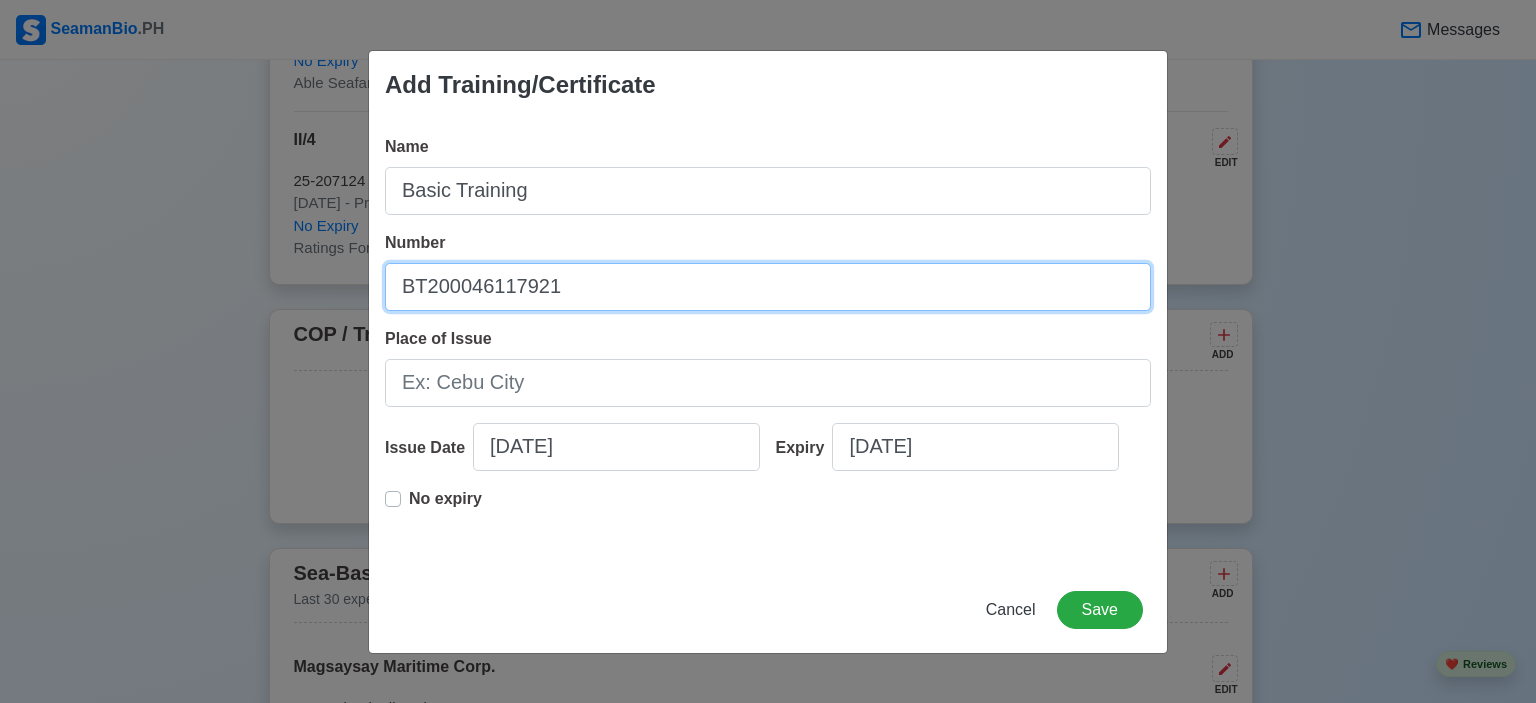 type on "BT200046117921" 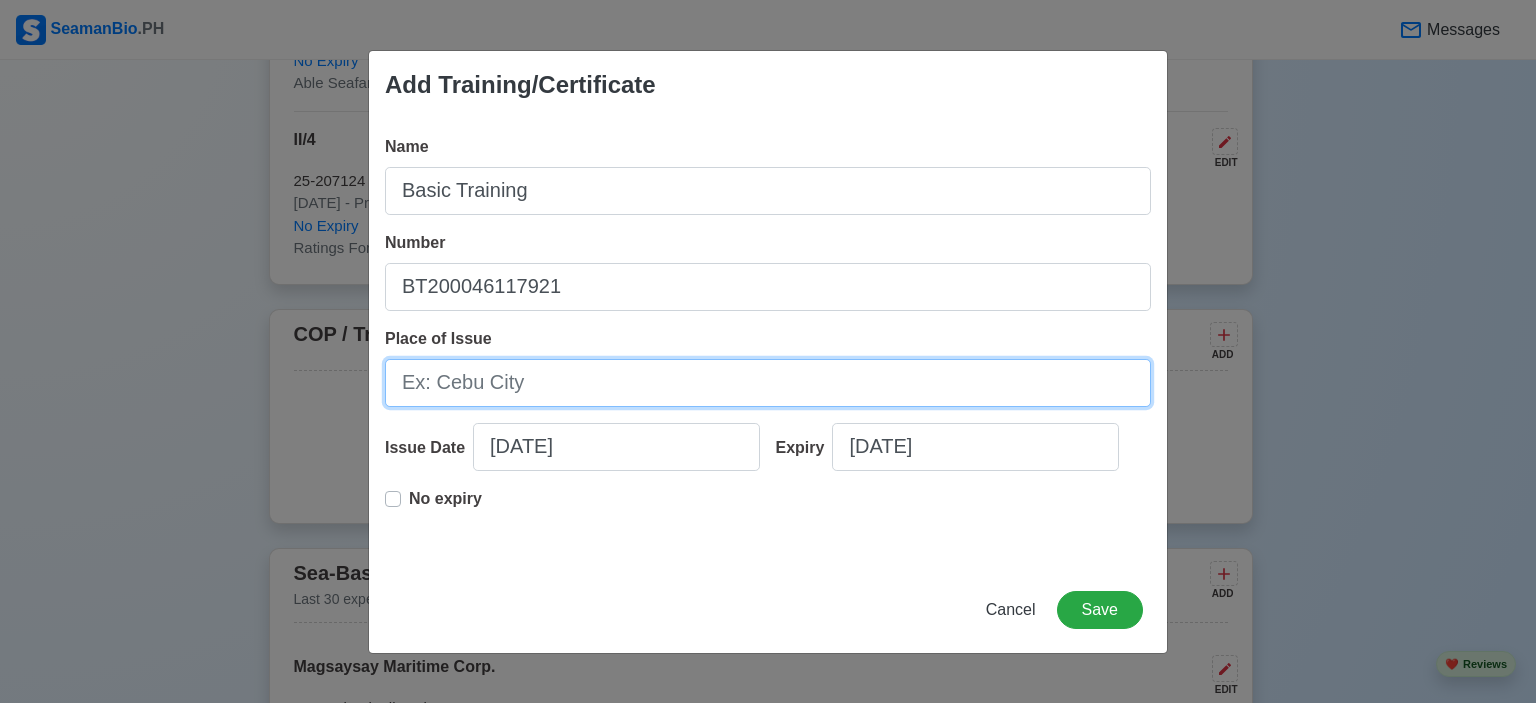 click on "Place of Issue" at bounding box center [768, 383] 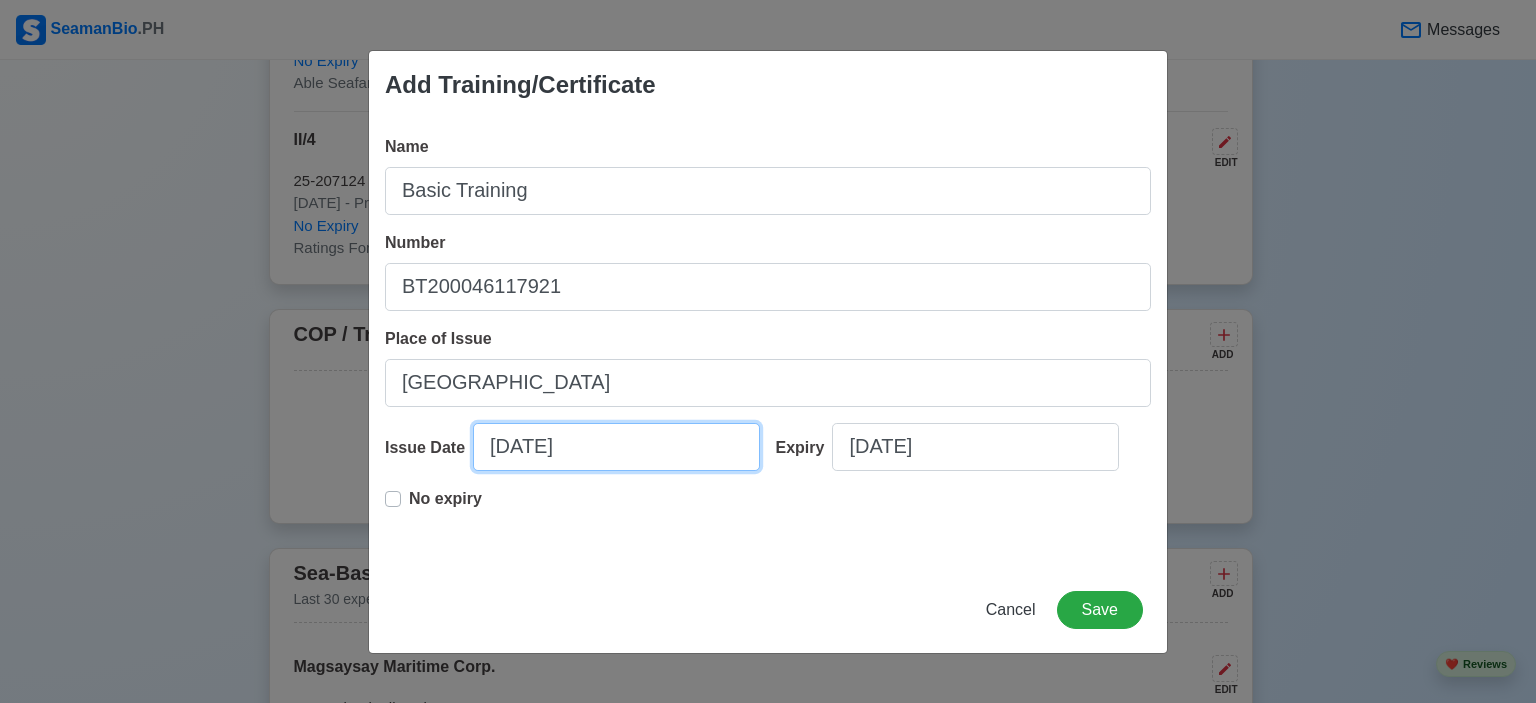 select on "****" 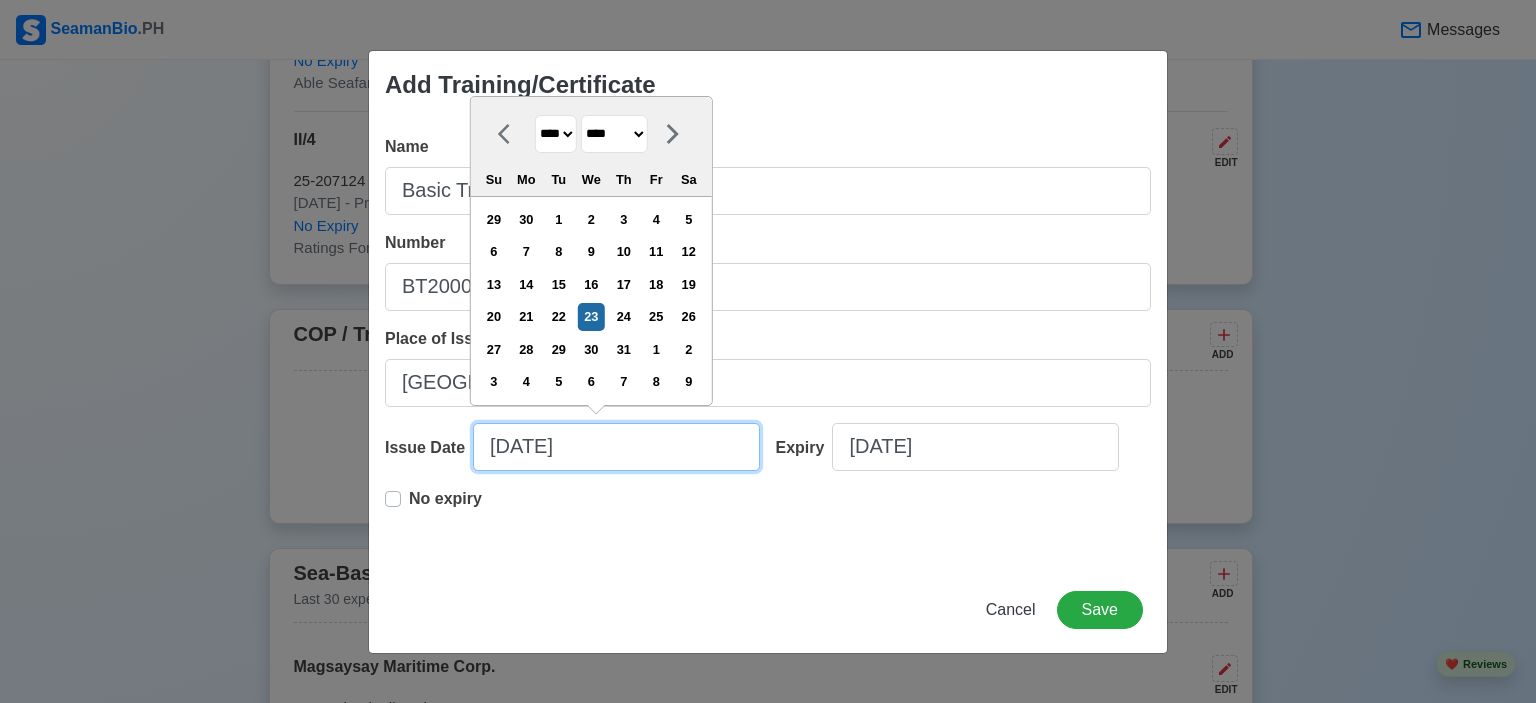drag, startPoint x: 601, startPoint y: 449, endPoint x: 310, endPoint y: 394, distance: 296.15198 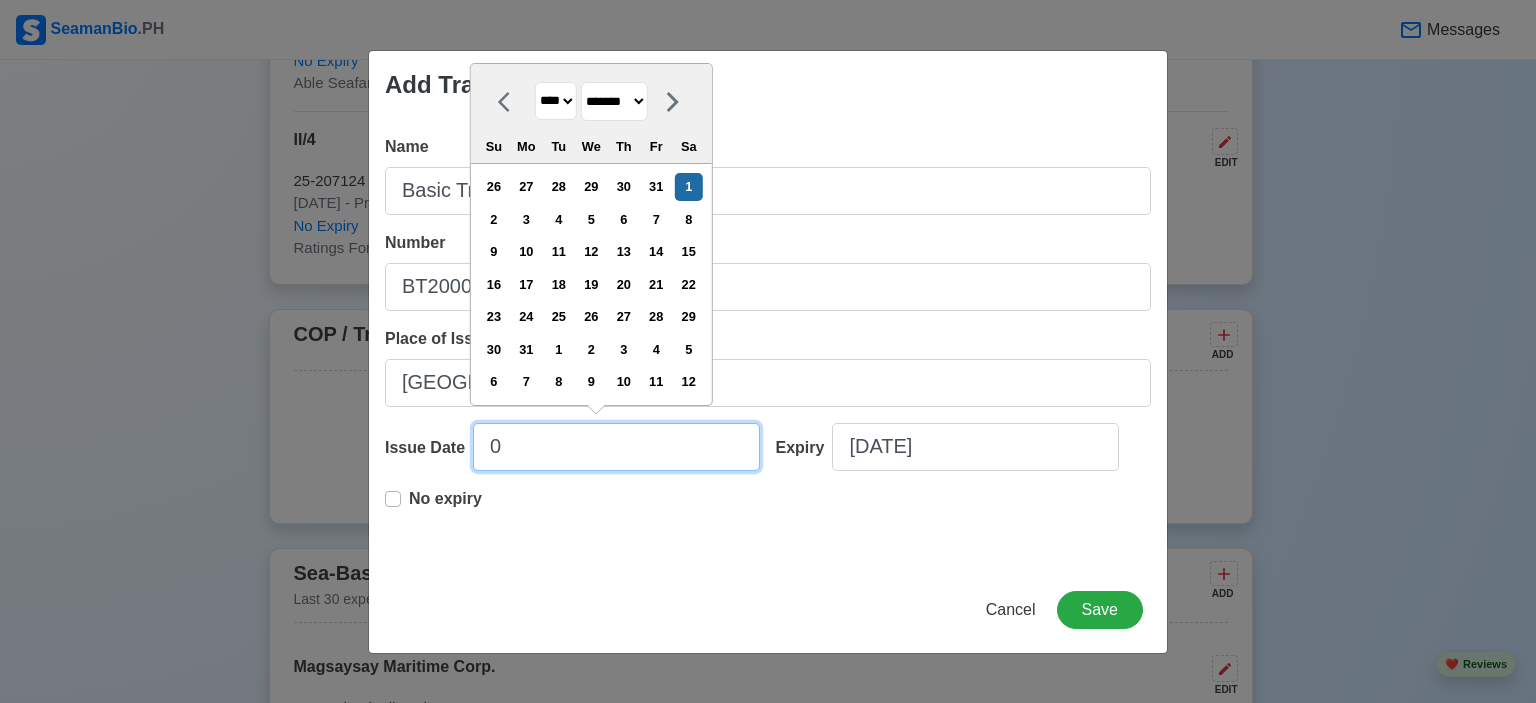 type on "08" 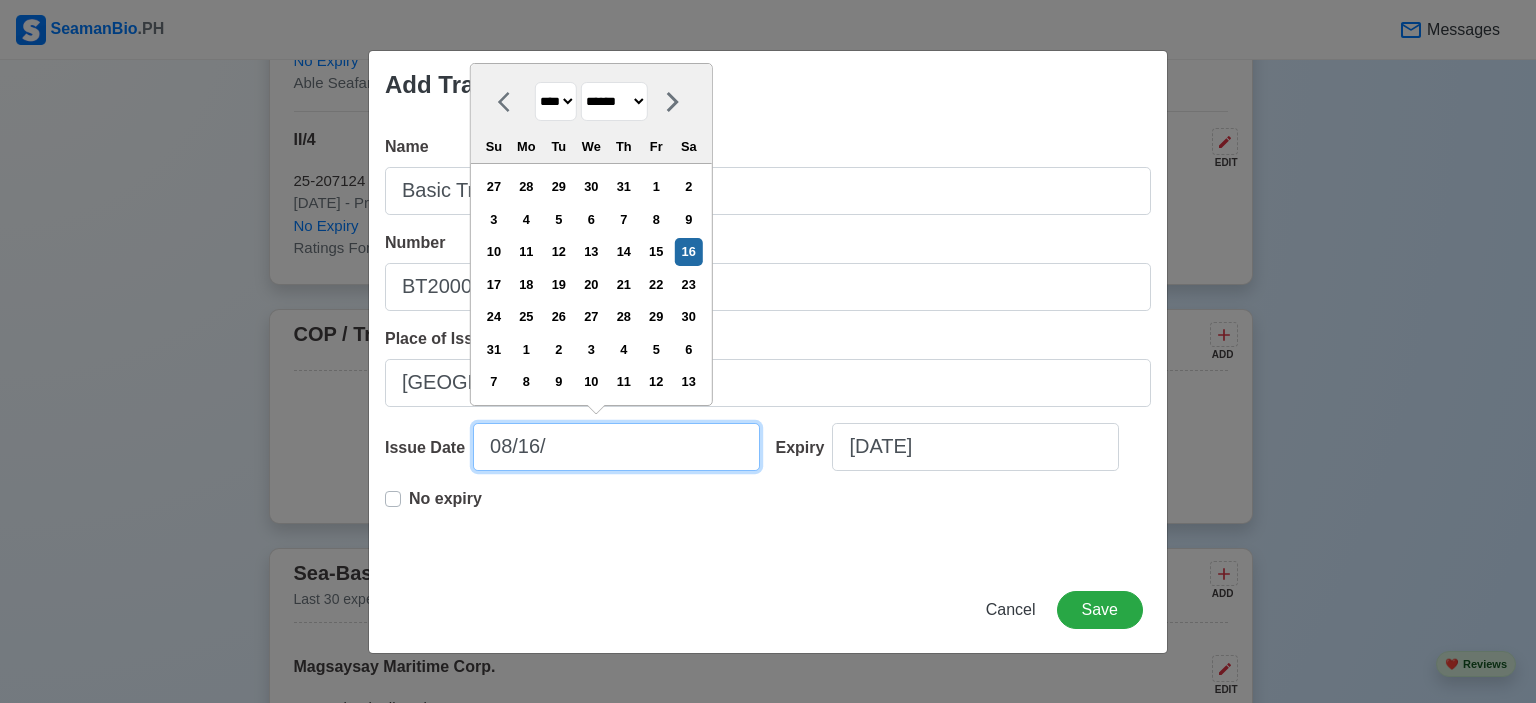 type on "08/16/2" 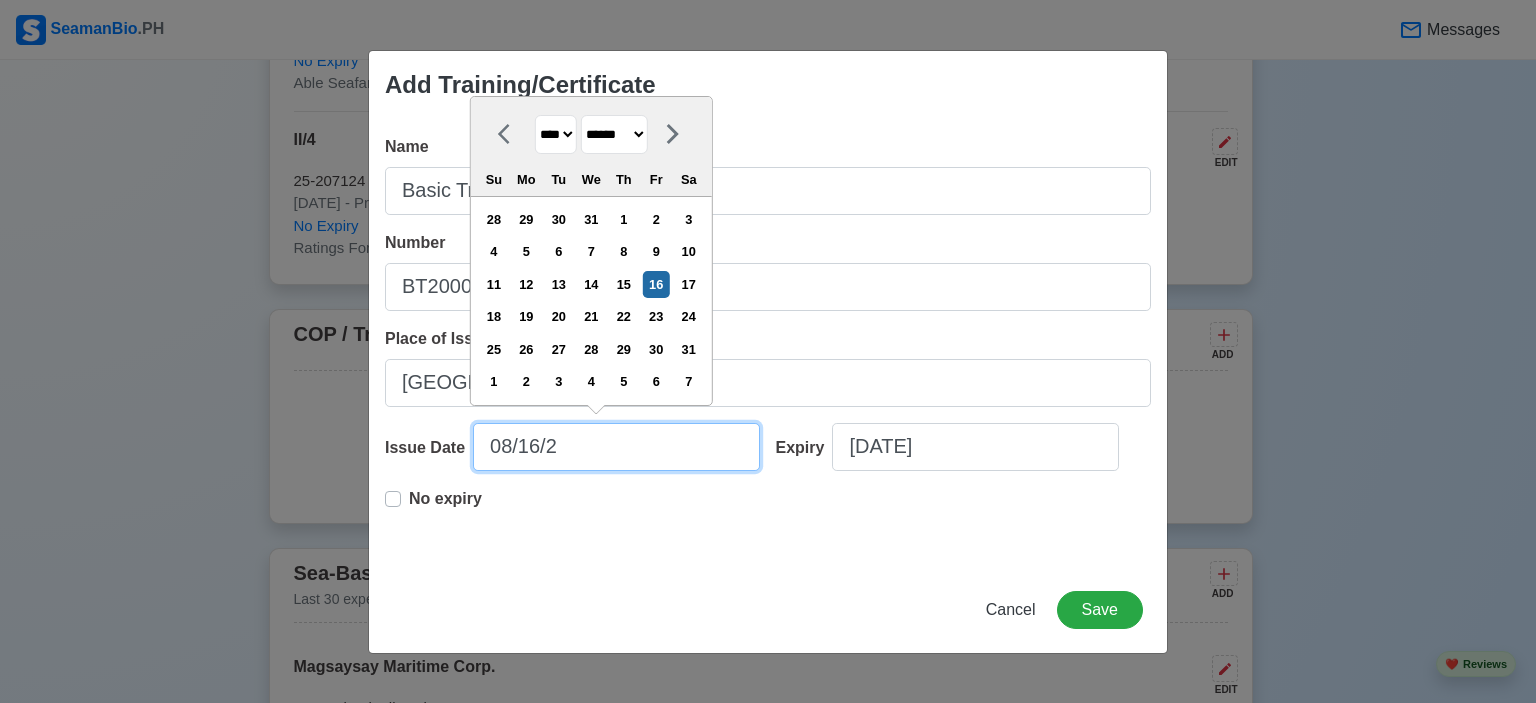 type on "[DATE]" 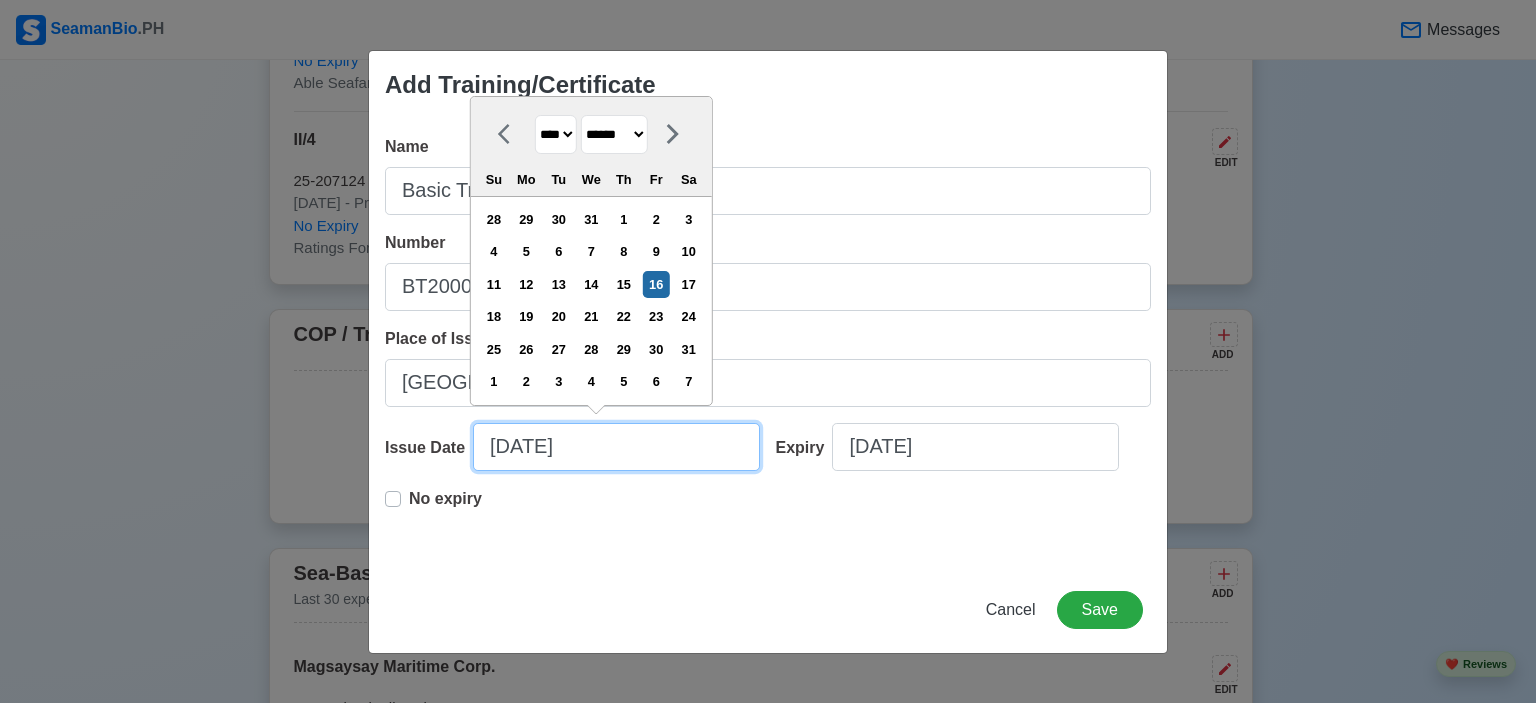 select on "****" 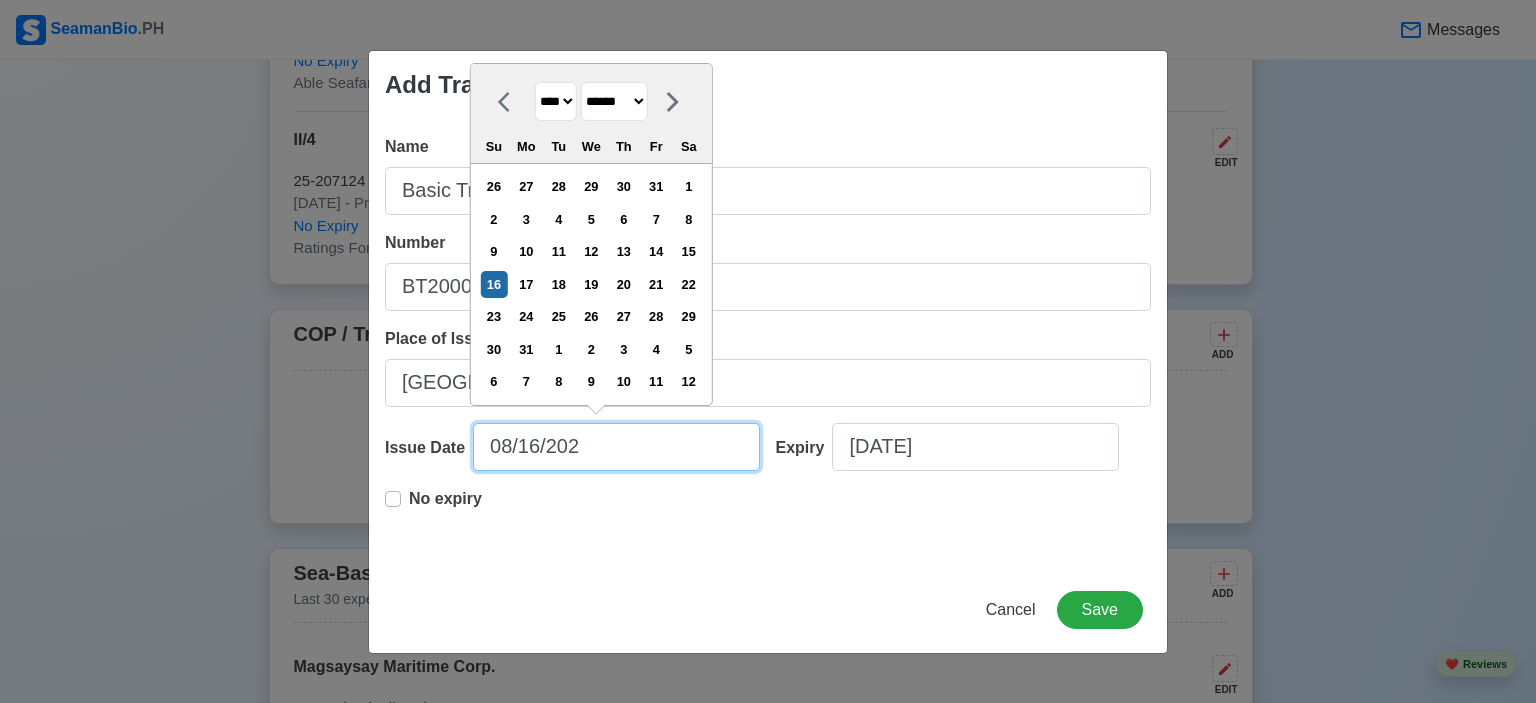 type on "[DATE]" 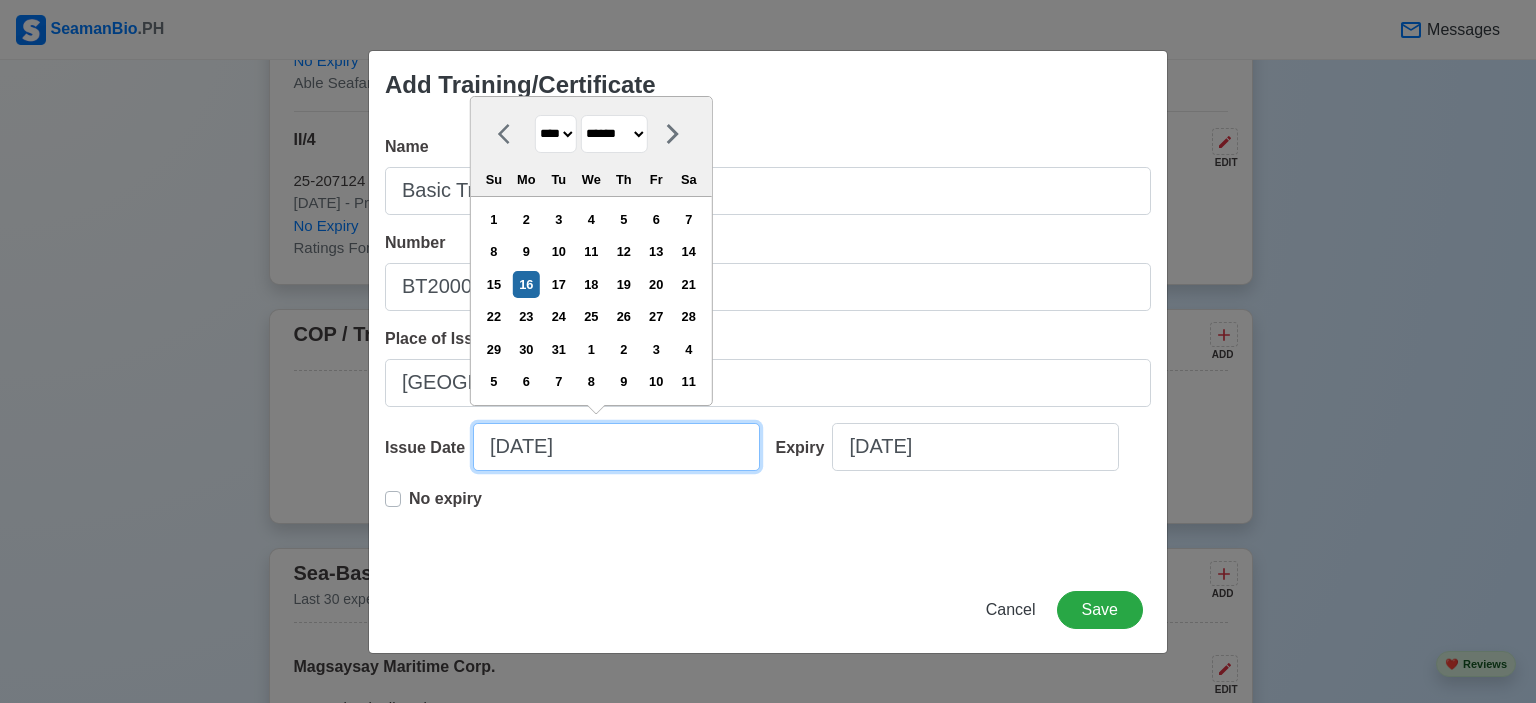 type on "[DATE]" 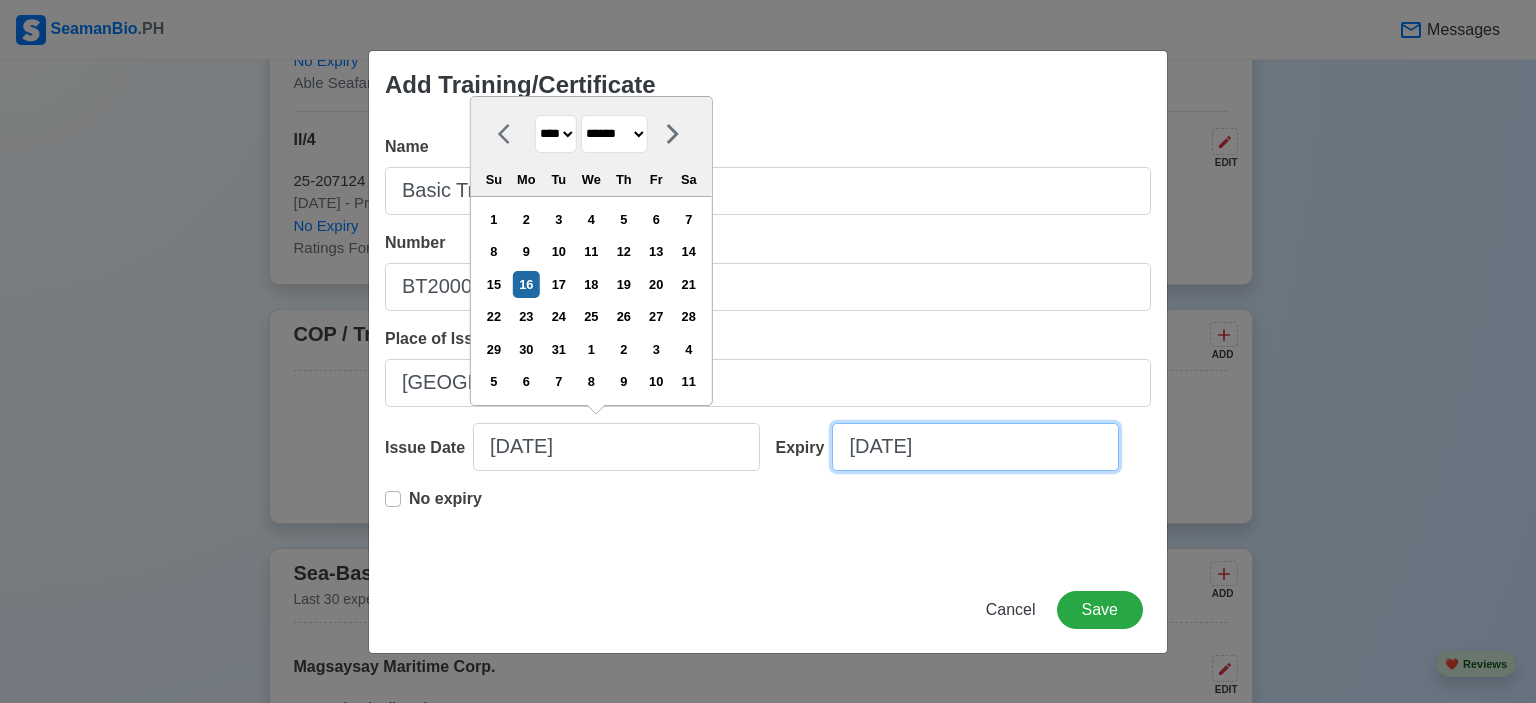select on "****" 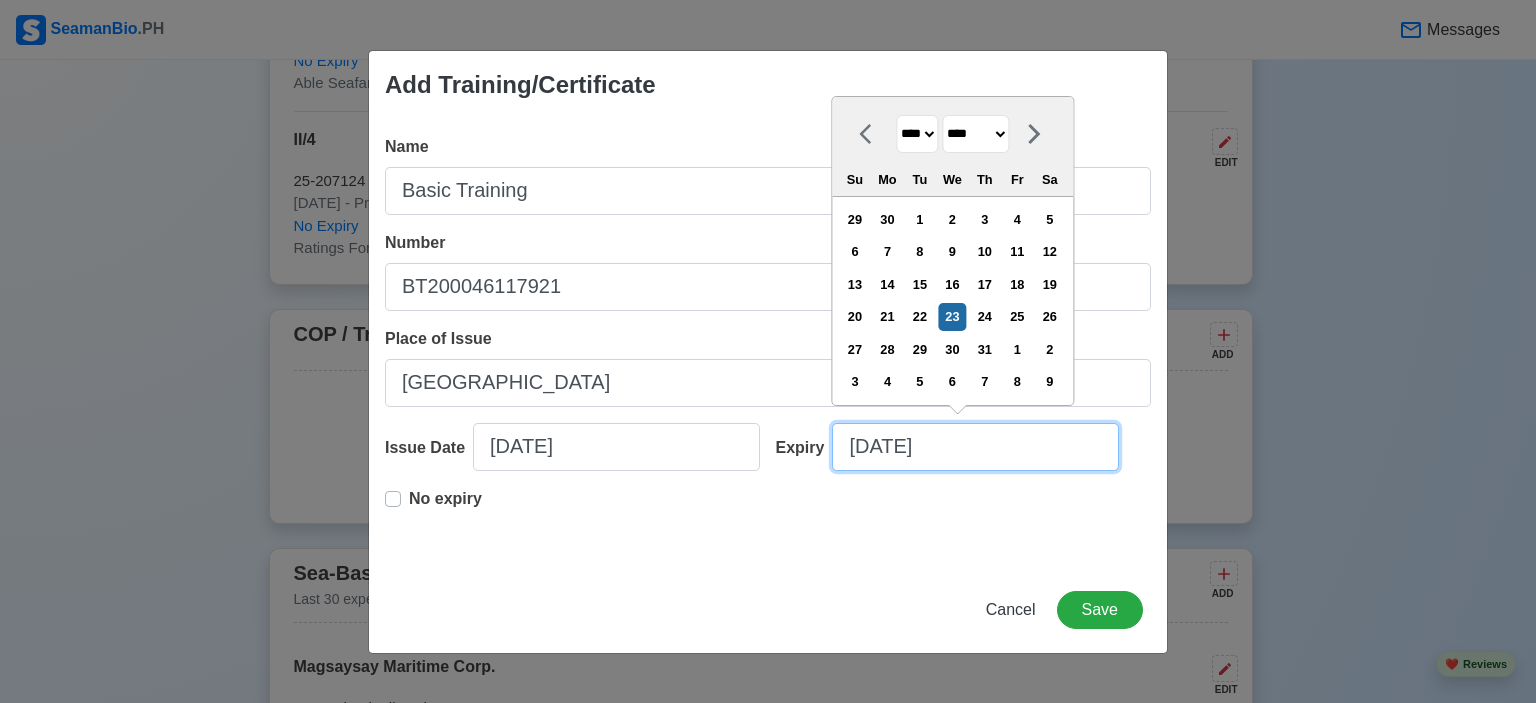 click on "[DATE]" at bounding box center (975, 447) 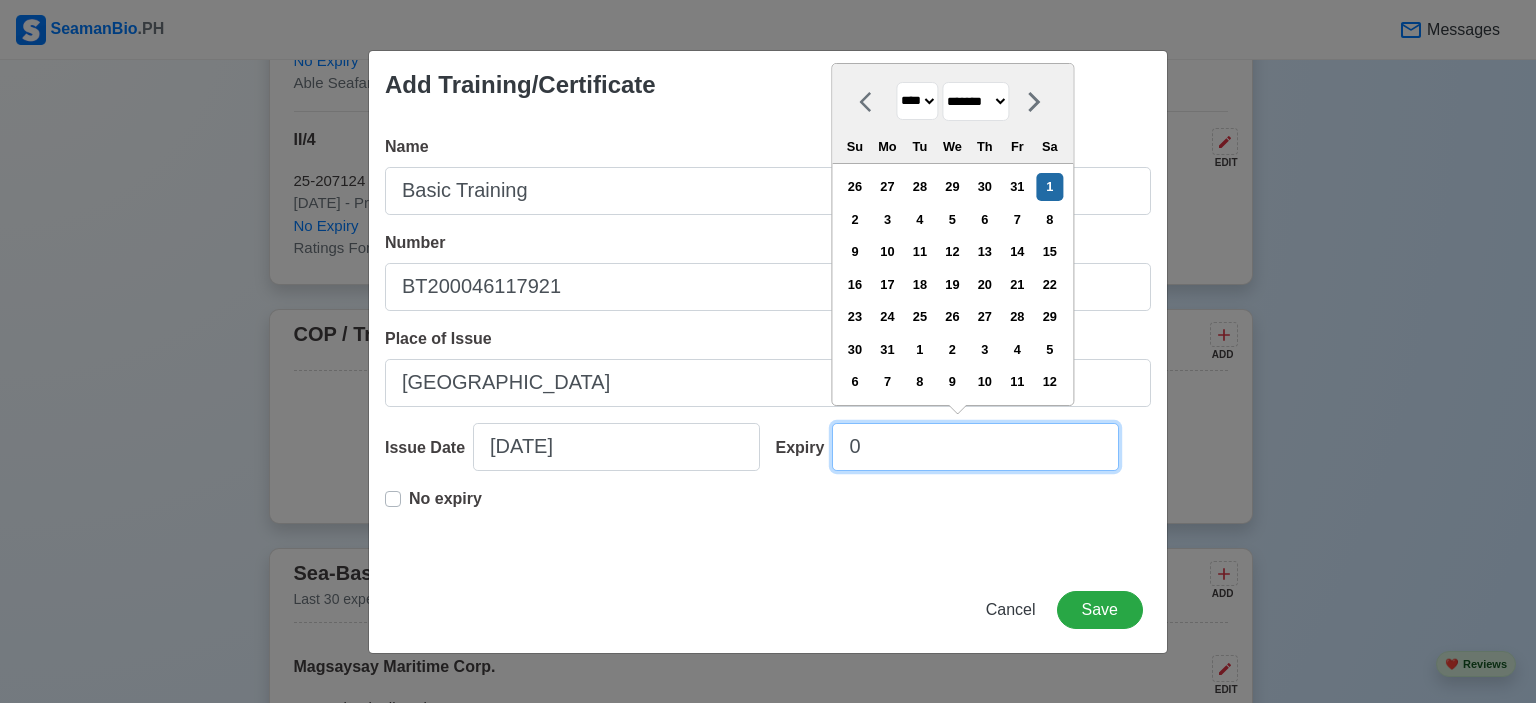 type on "08" 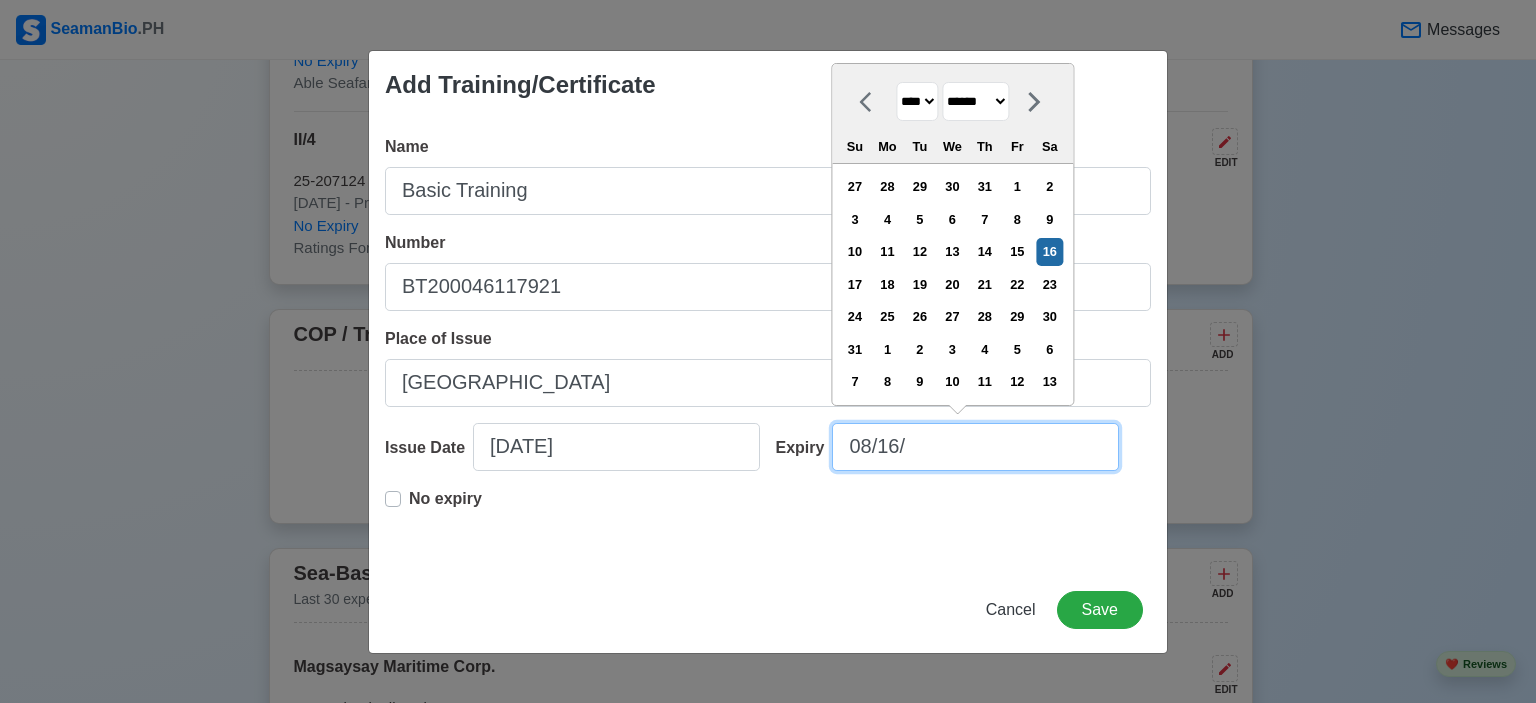 type on "08/16/2" 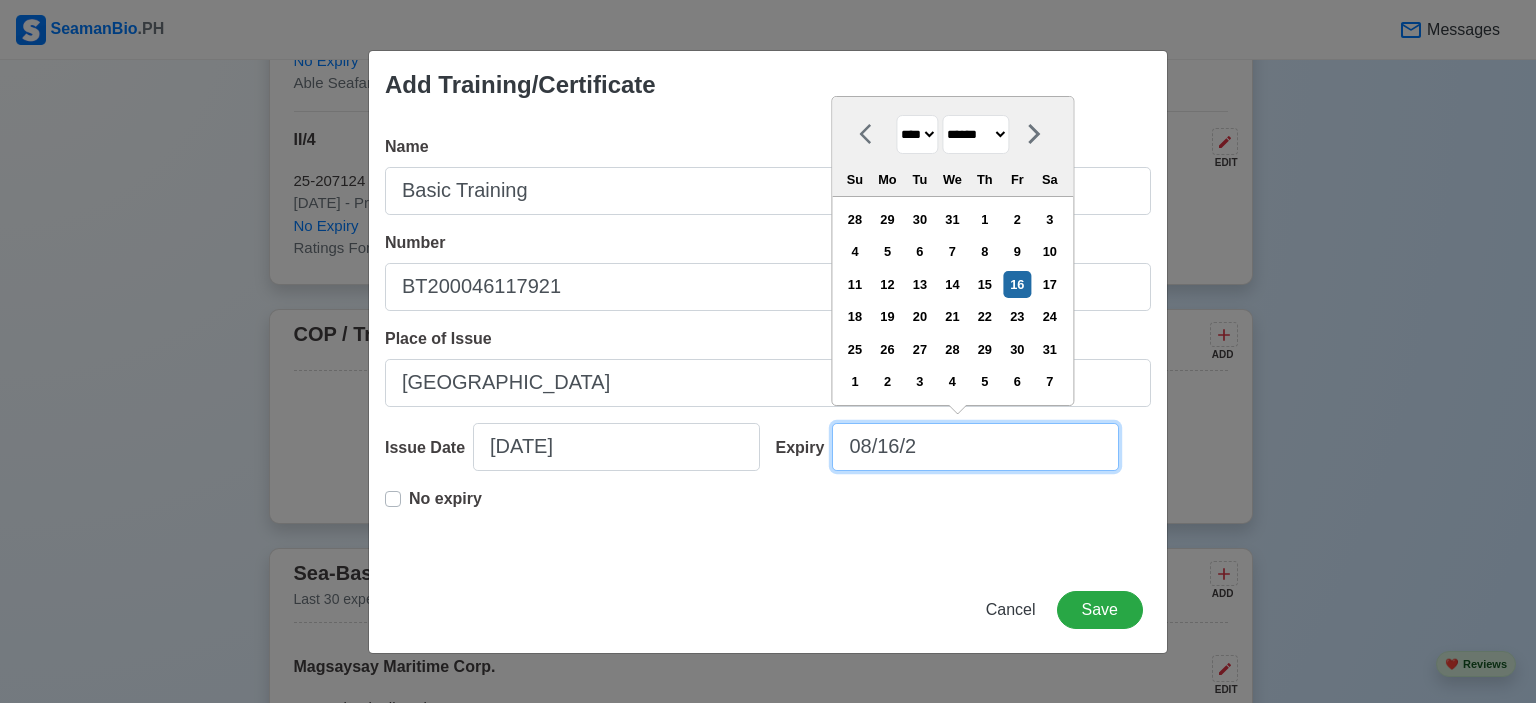 type on "[DATE]" 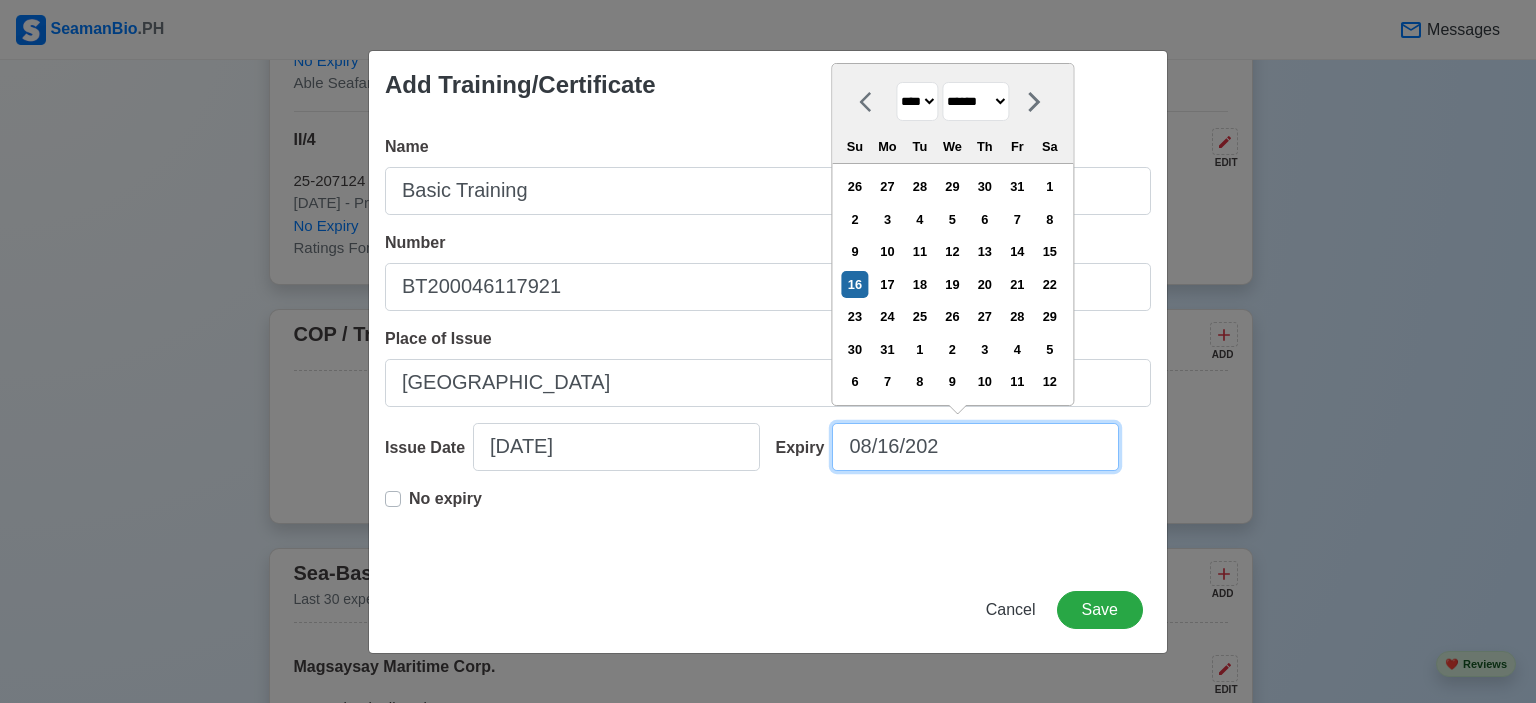 type on "[DATE]" 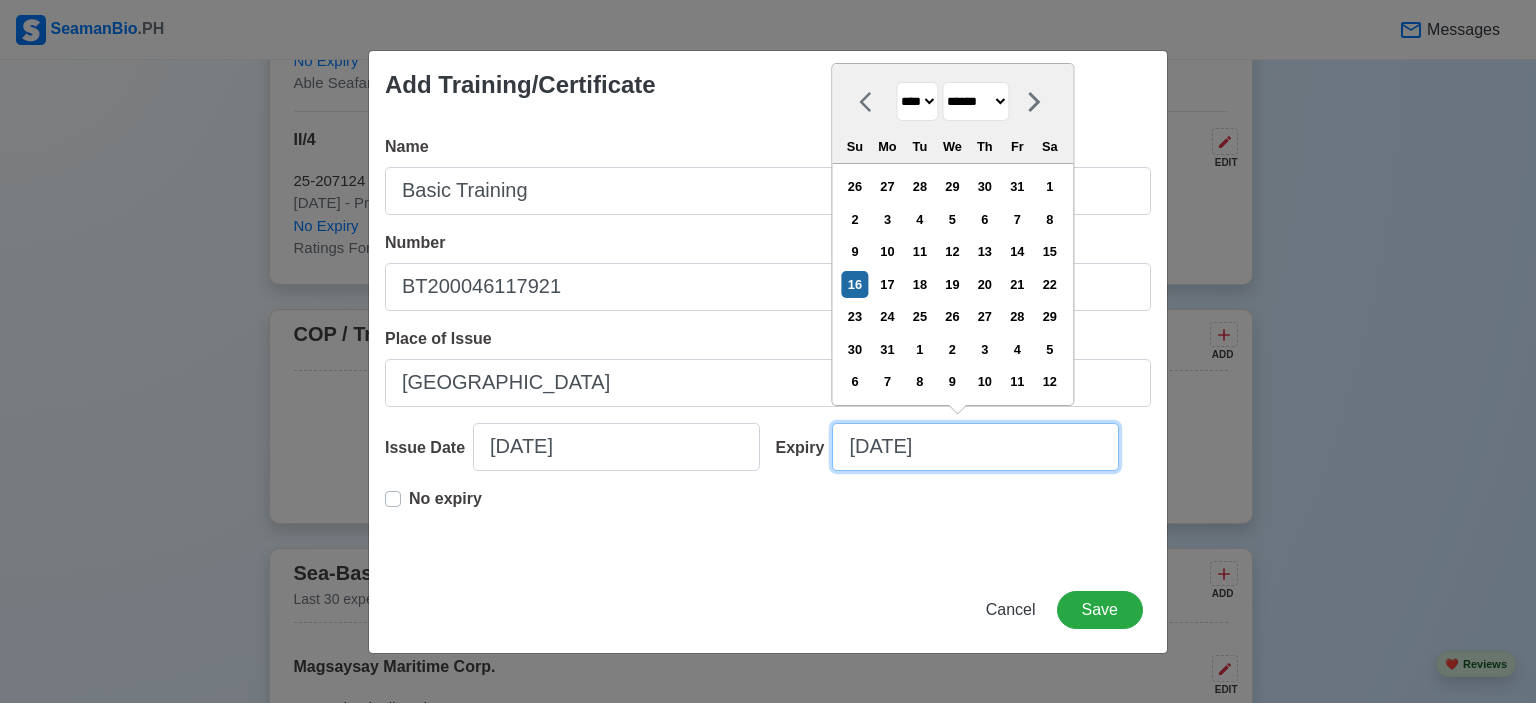 type on "[DATE]" 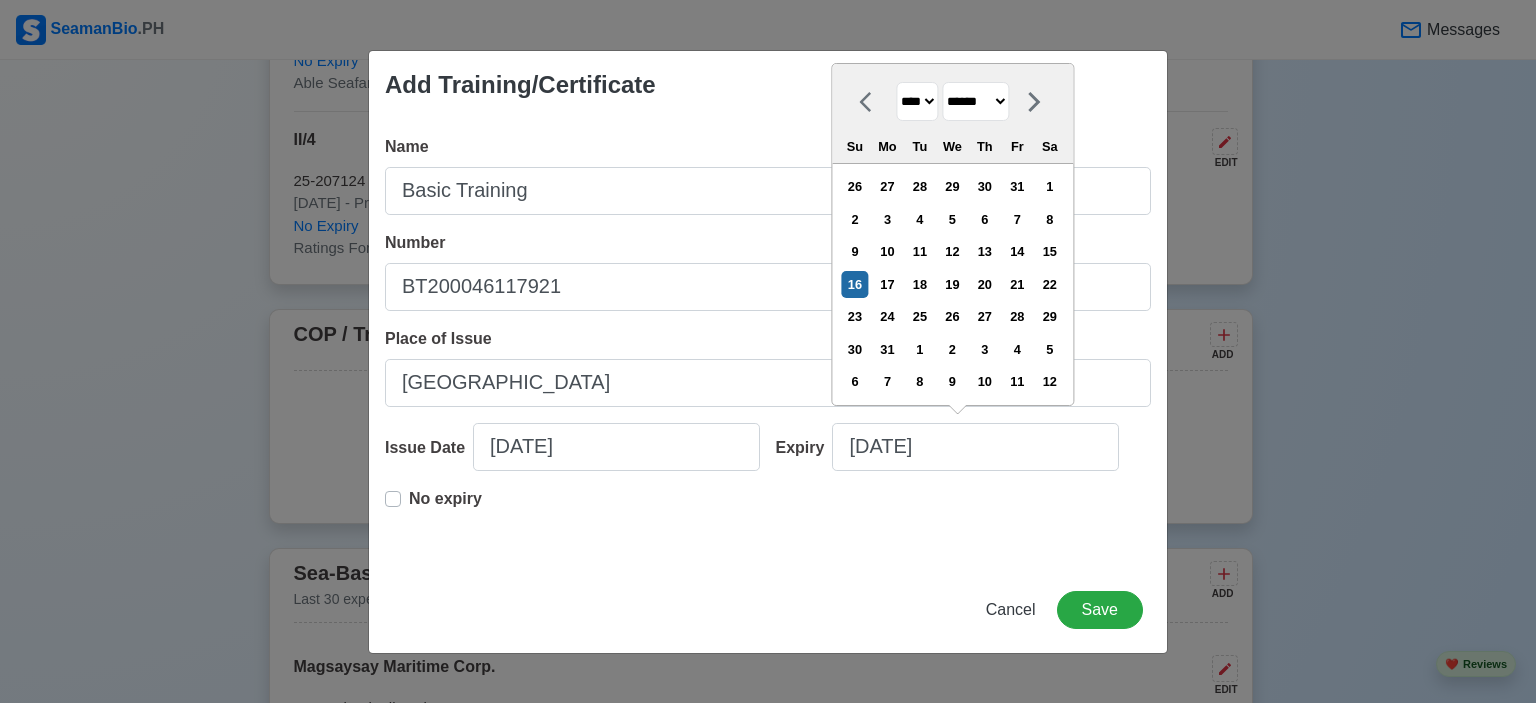 drag, startPoint x: 765, startPoint y: 605, endPoint x: 865, endPoint y: 600, distance: 100.12492 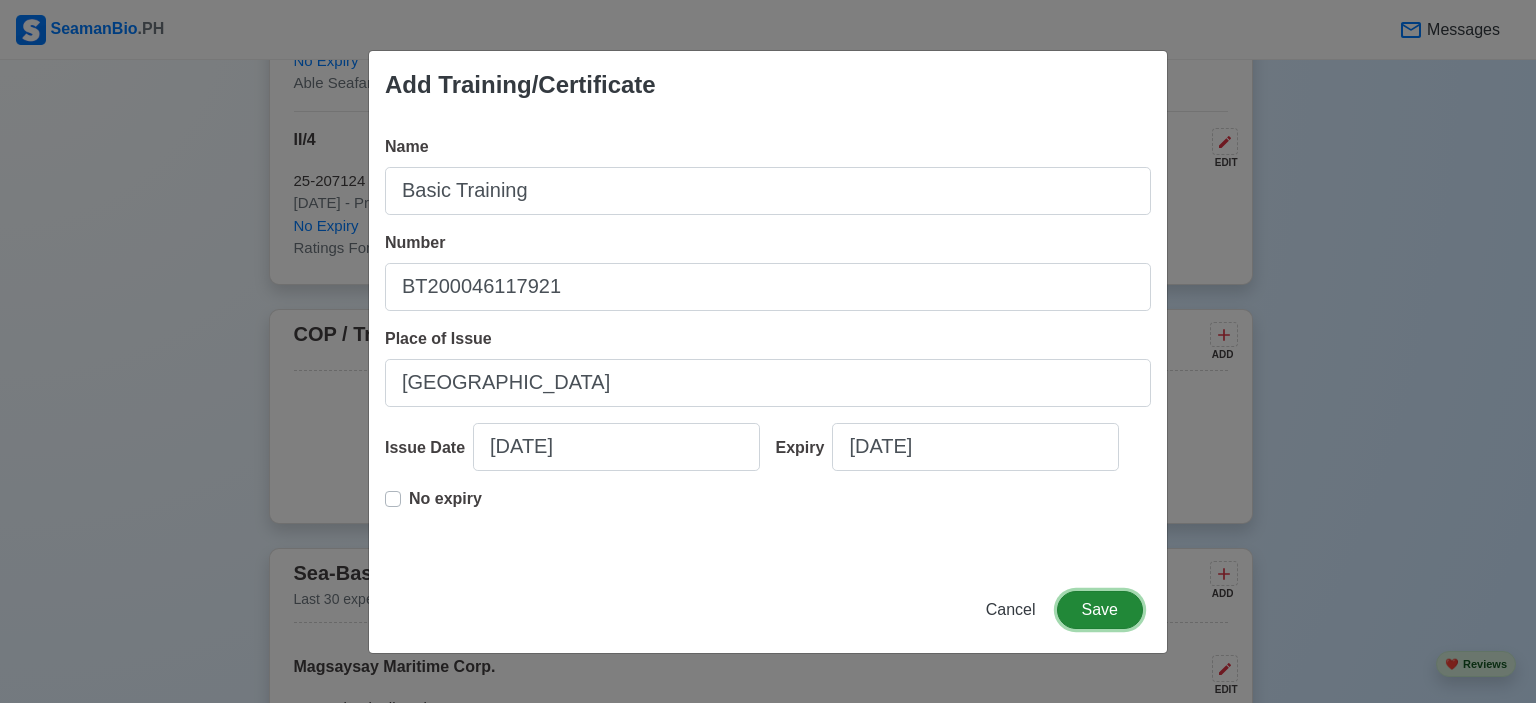 click on "Save" at bounding box center (1100, 610) 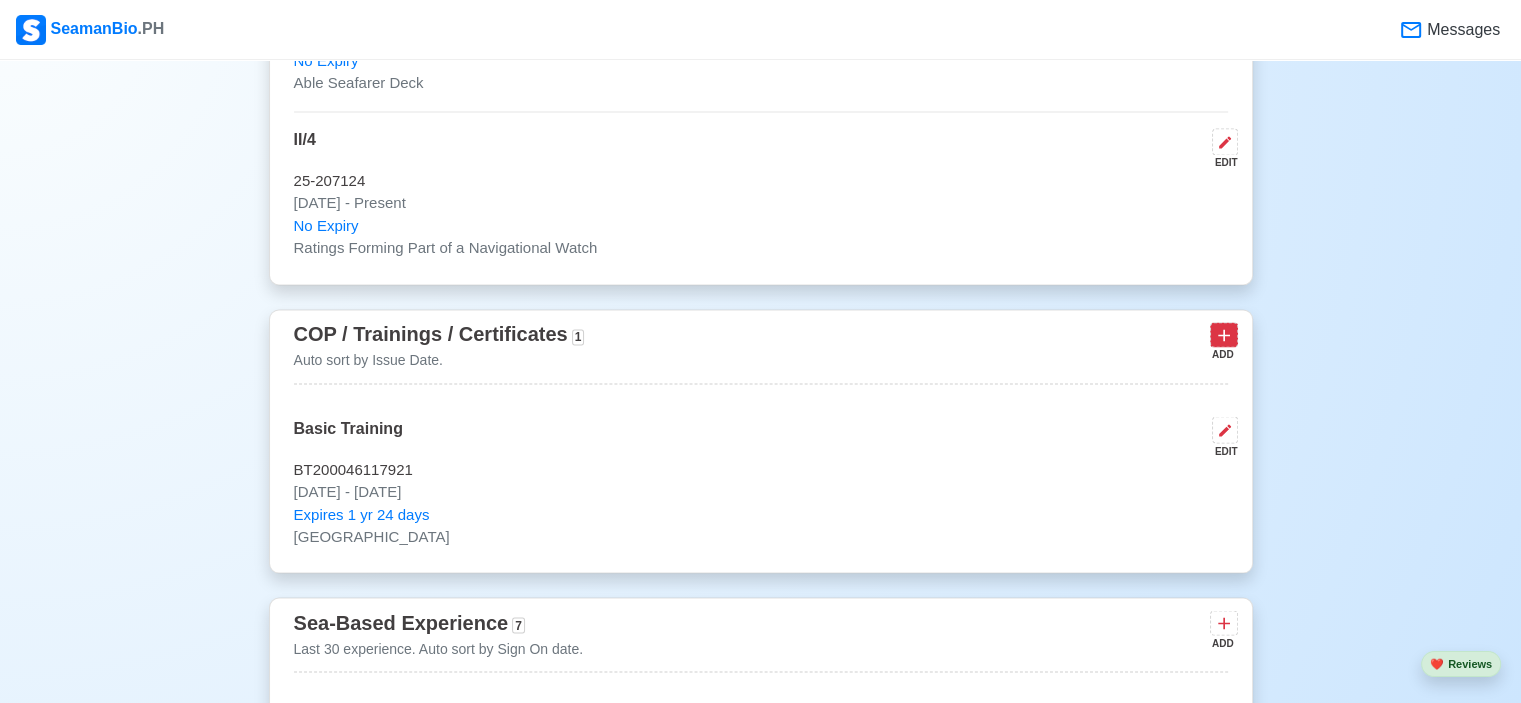 click 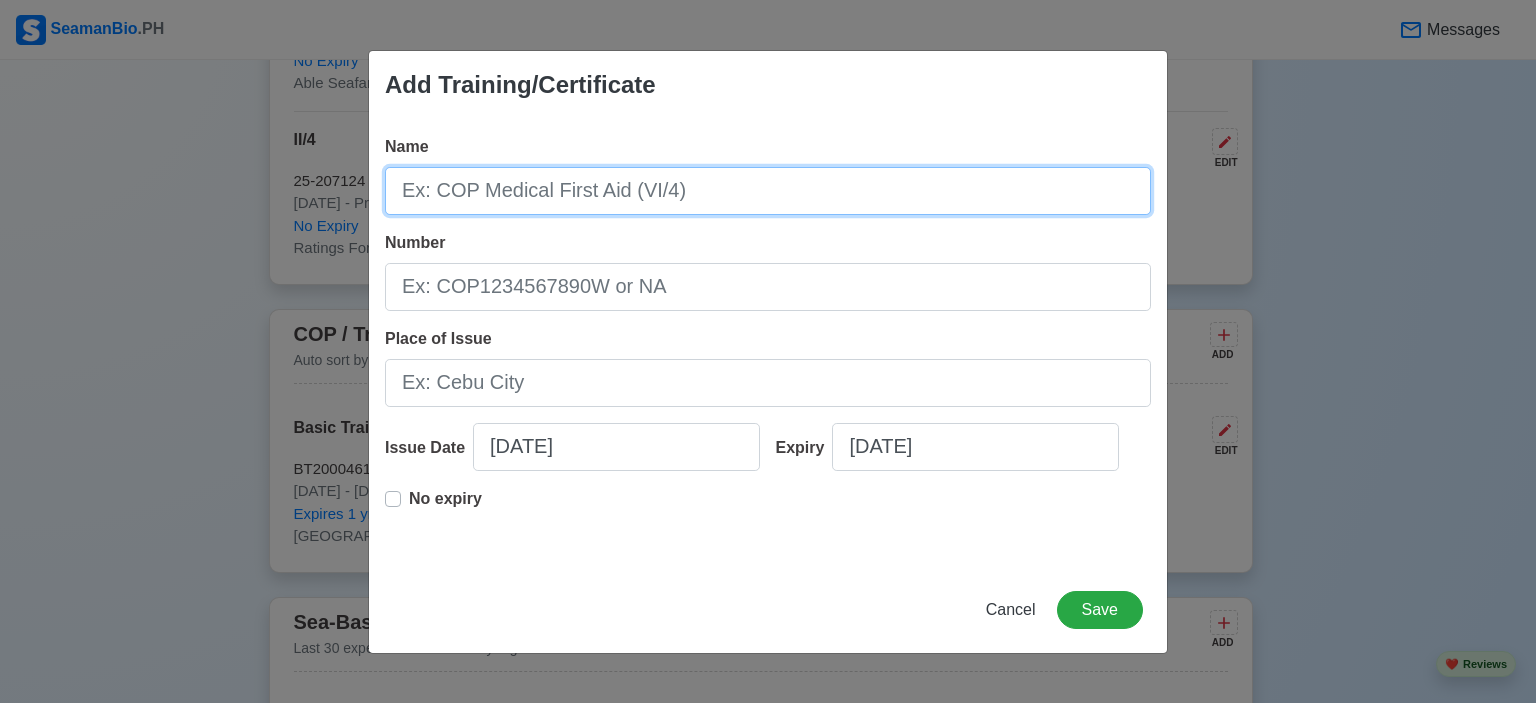 click on "Name" at bounding box center (768, 191) 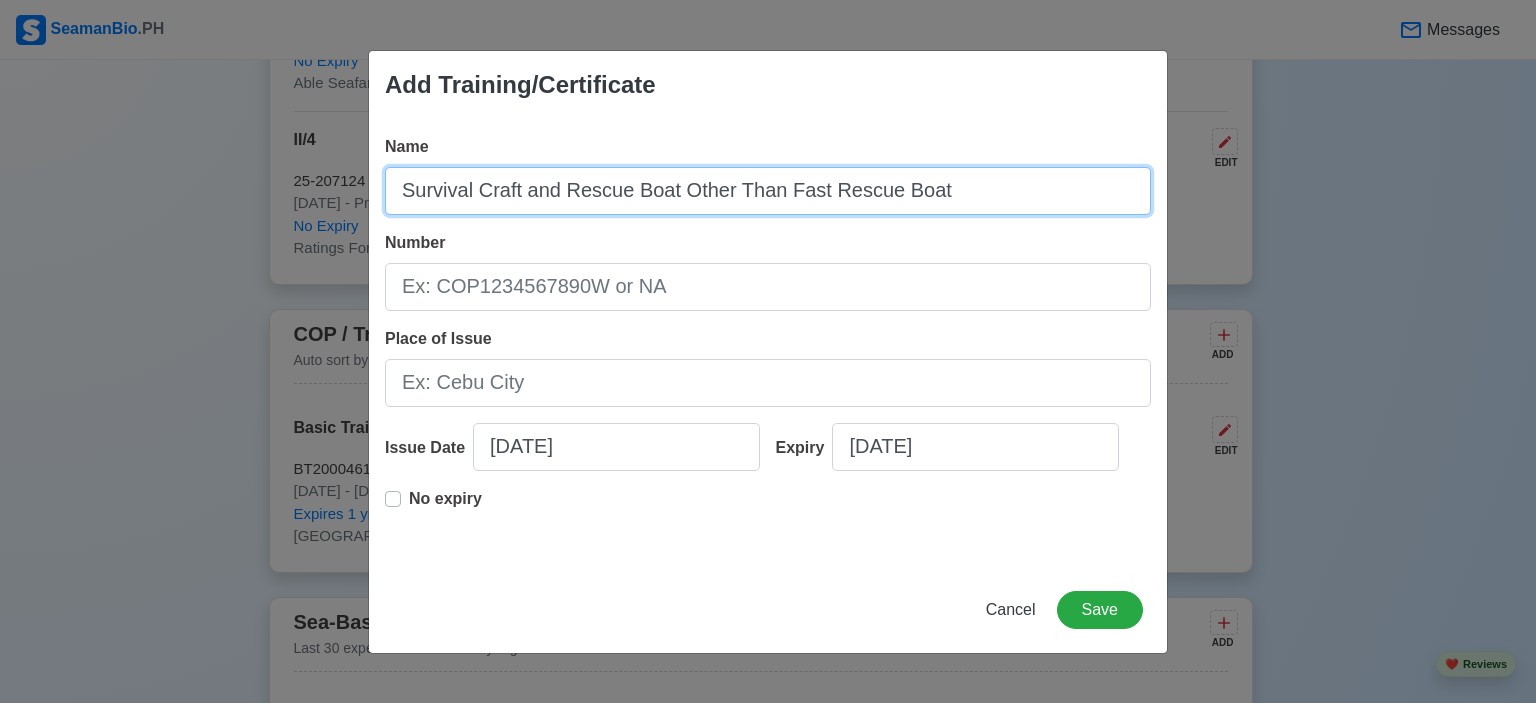 type on "Survival Craft and Rescue Boat Other Than Fast Rescue Boat" 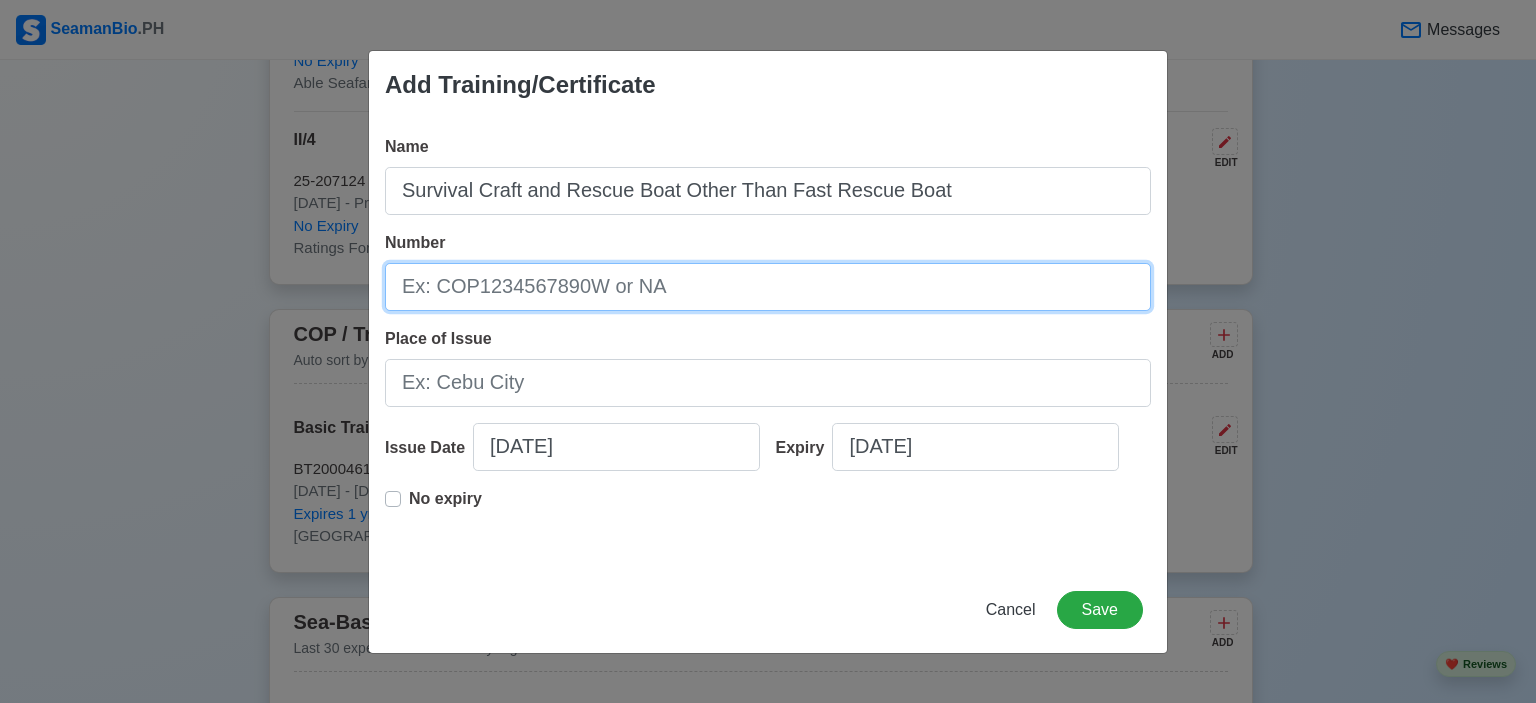 click on "Number" at bounding box center (768, 287) 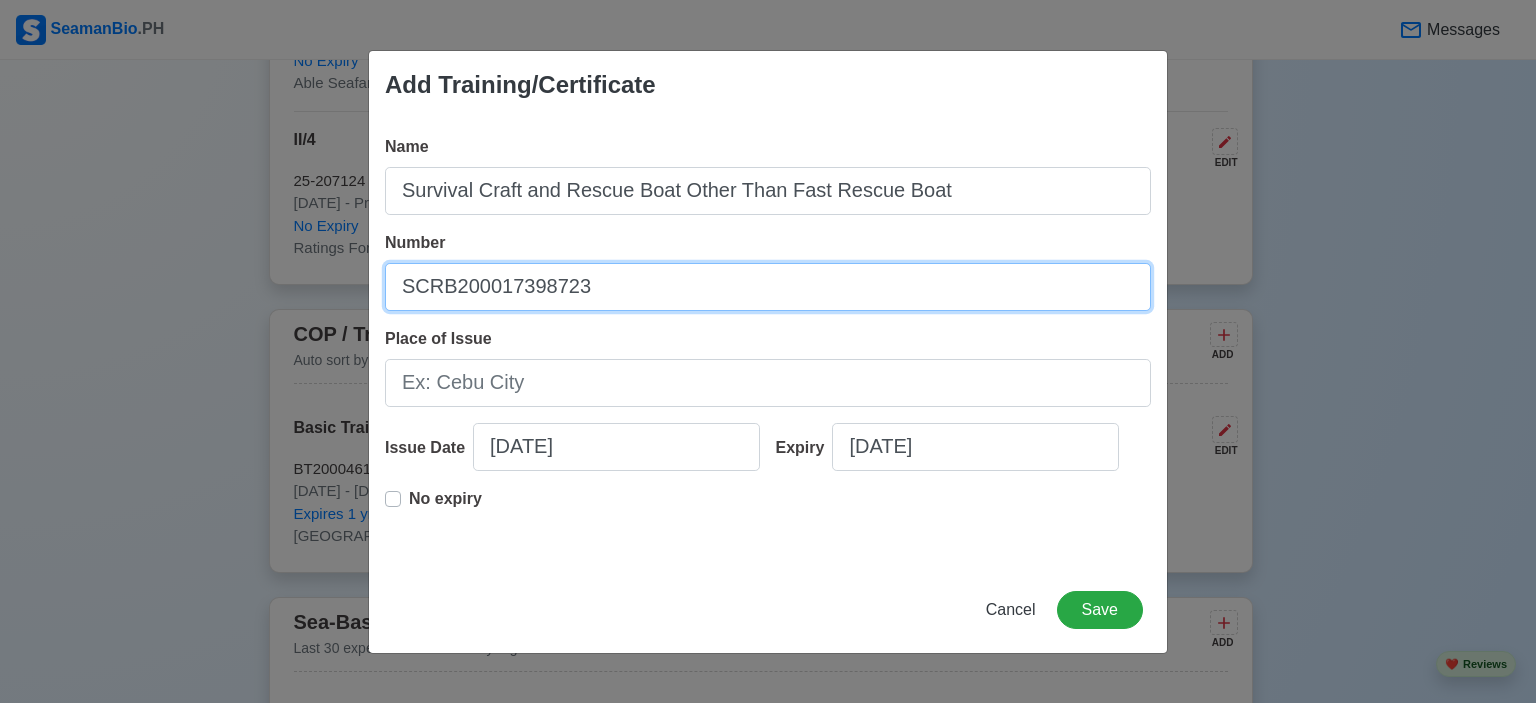 type on "SCRB200017398723" 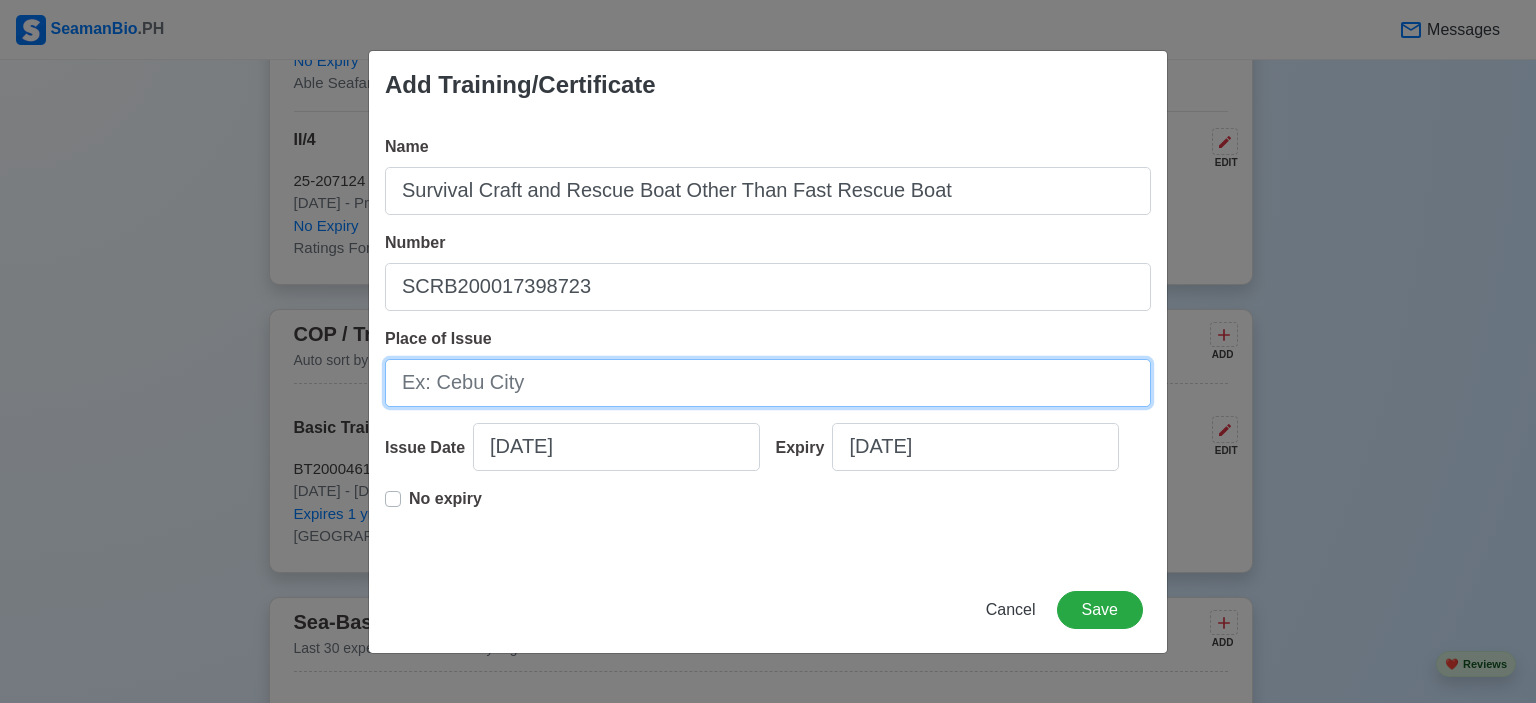 click on "Place of Issue" at bounding box center [768, 383] 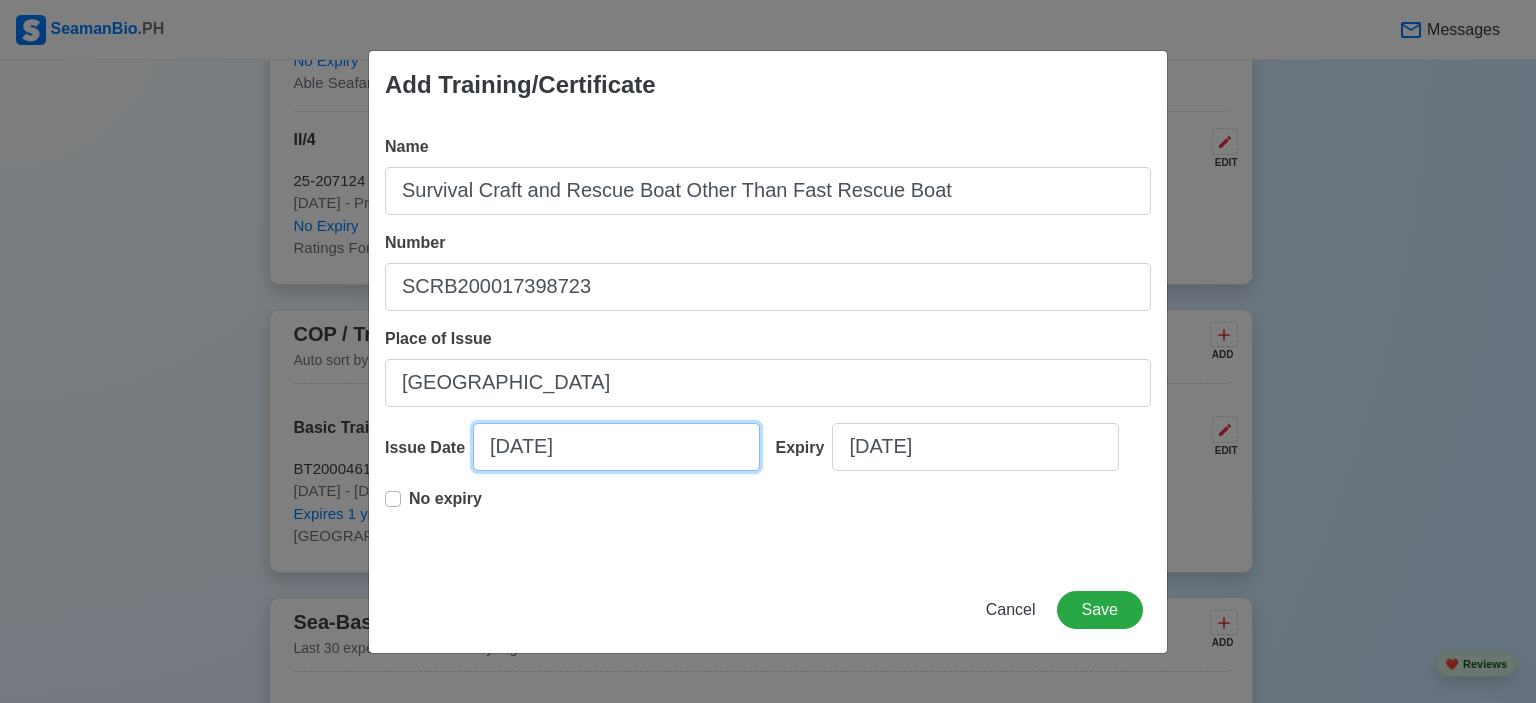 select on "****" 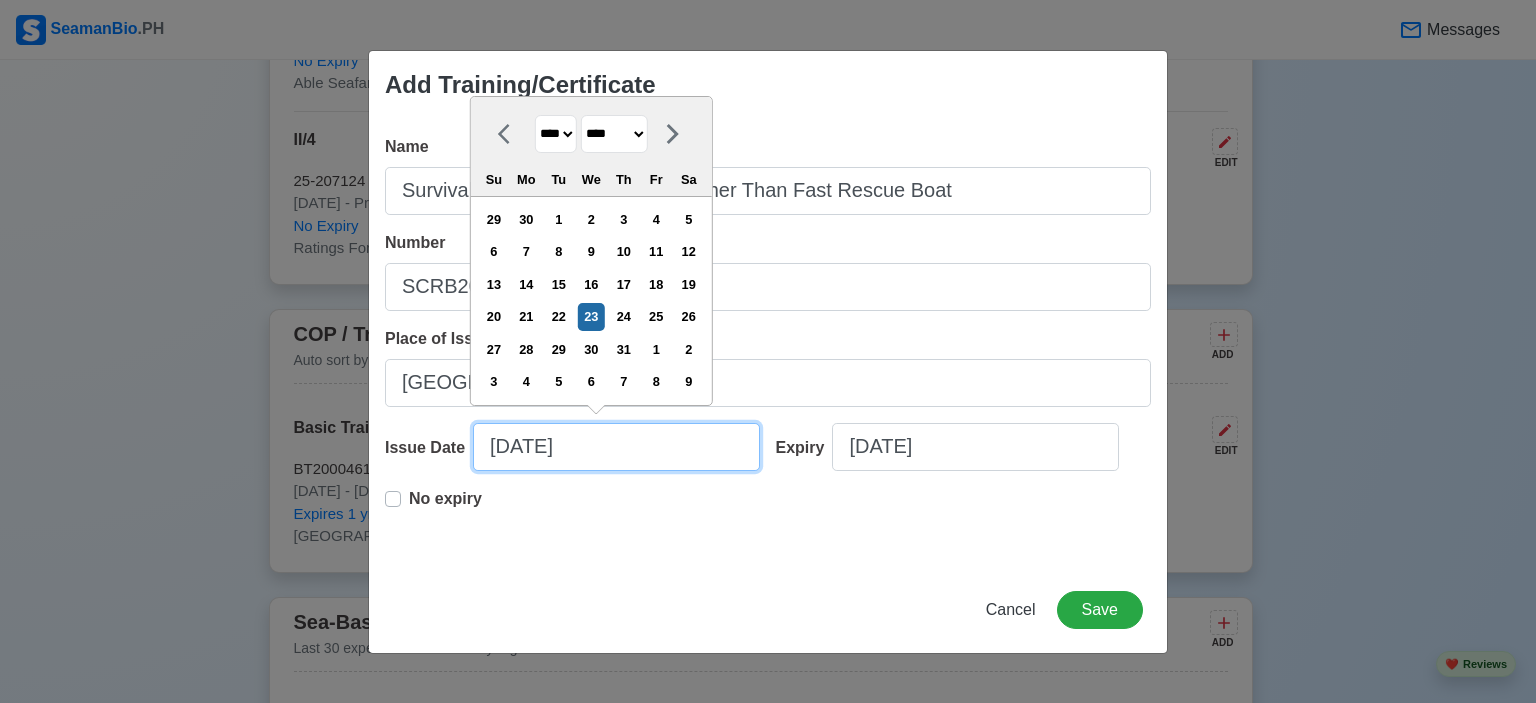 drag, startPoint x: 632, startPoint y: 449, endPoint x: 332, endPoint y: 411, distance: 302.3971 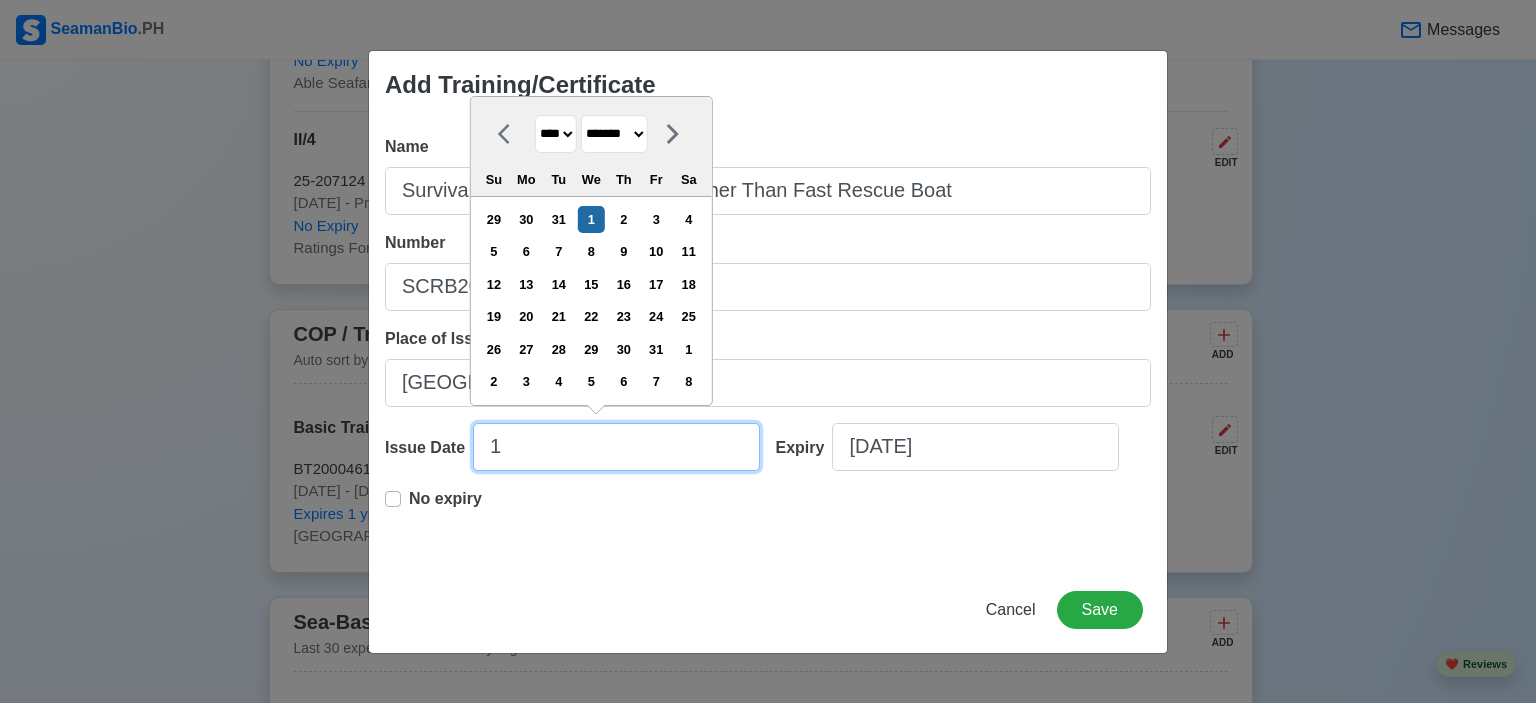 type on "12" 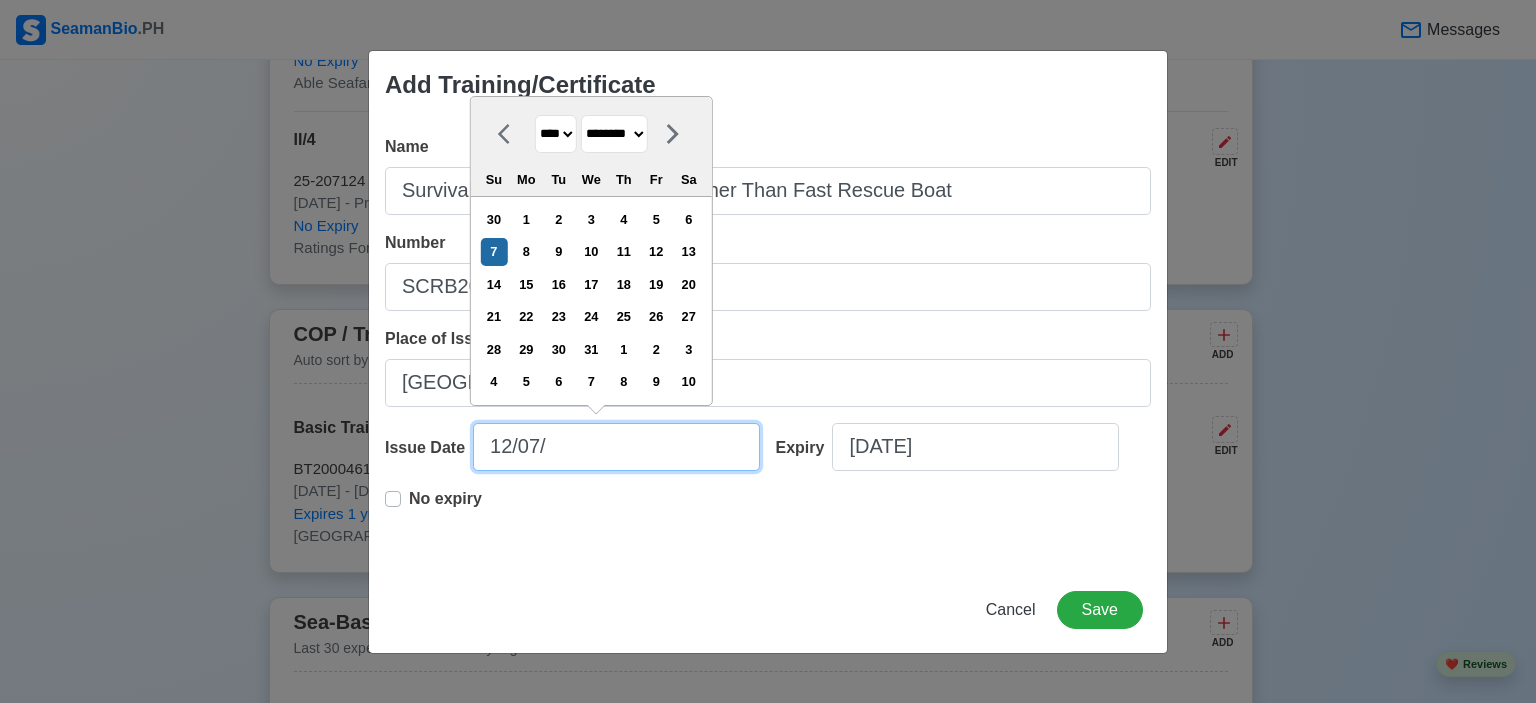 type on "12/07/2" 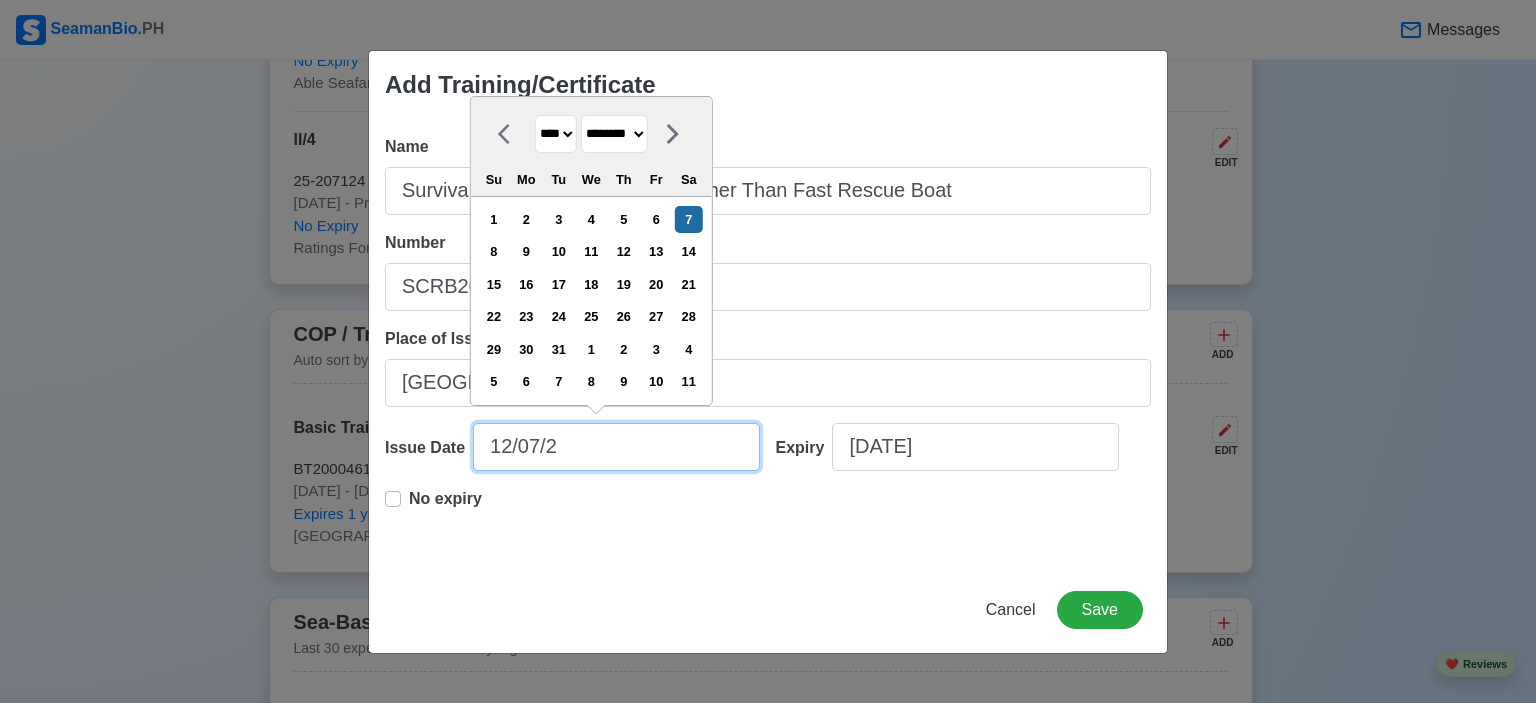 type on "[DATE]" 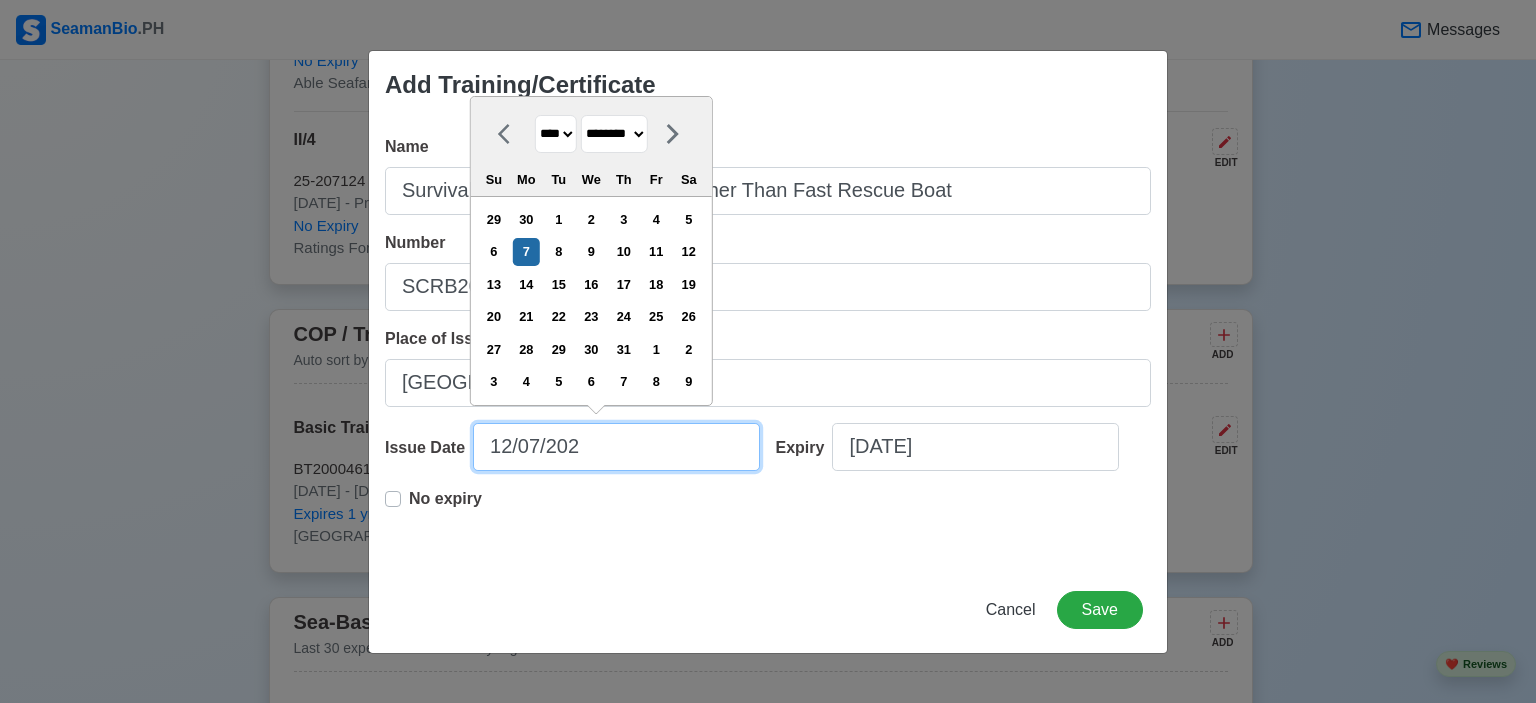 type on "[DATE]" 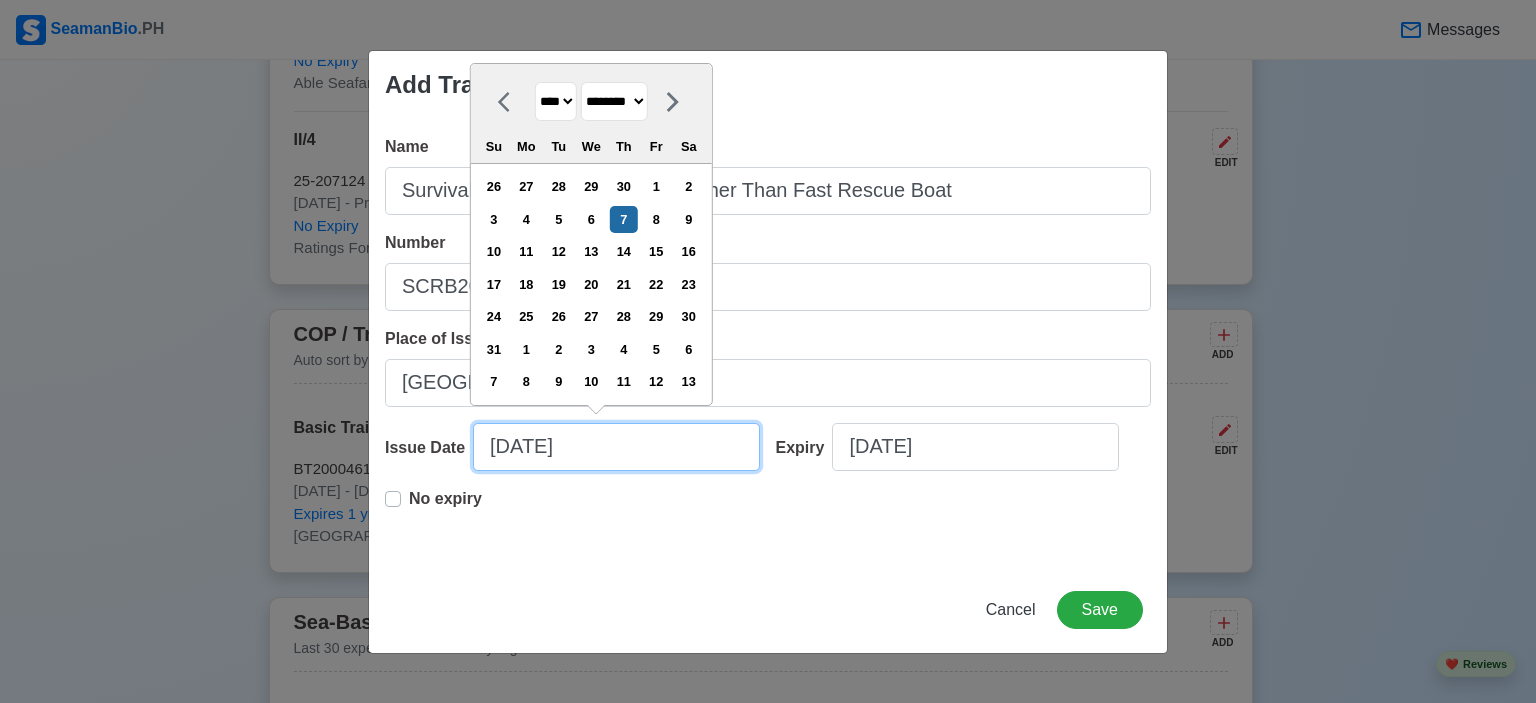 type on "[DATE]" 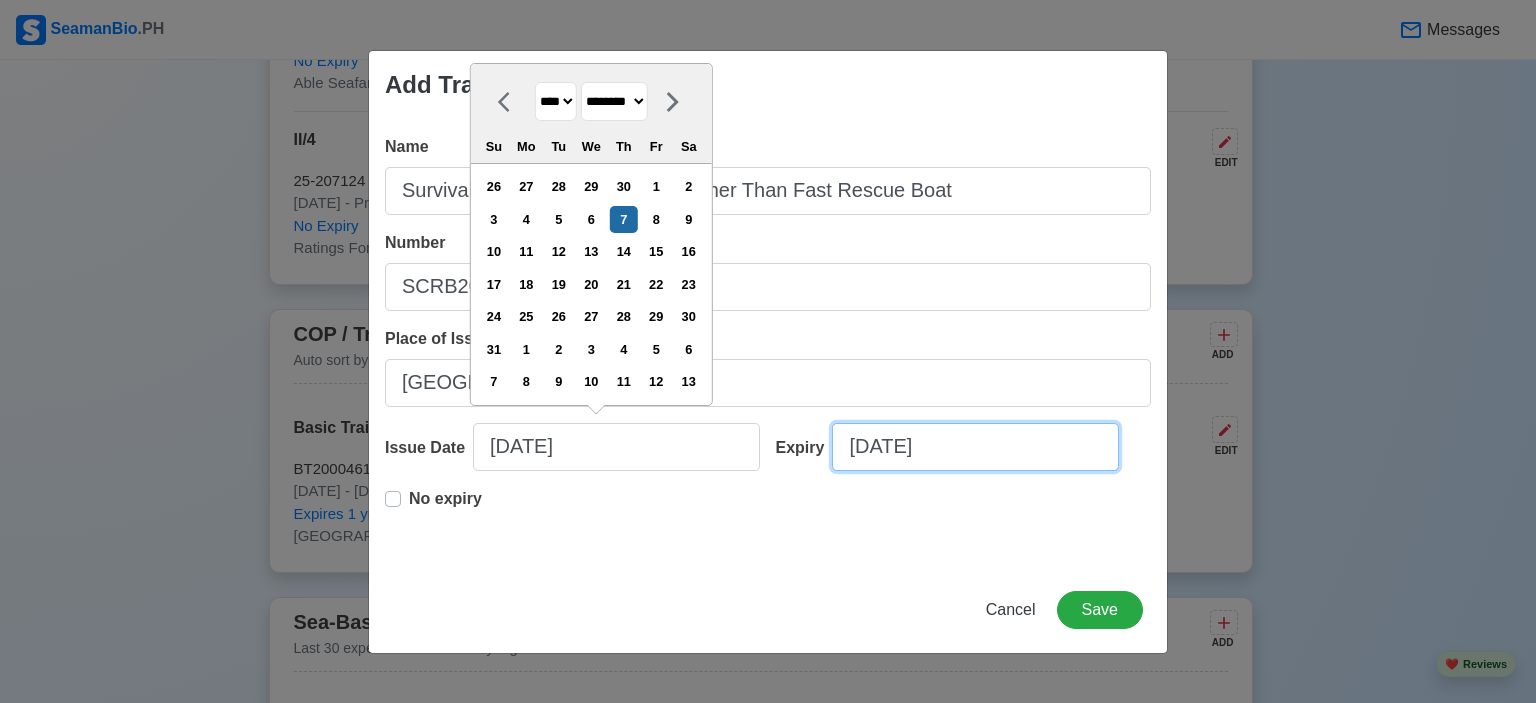 click on "[DATE]" at bounding box center (975, 447) 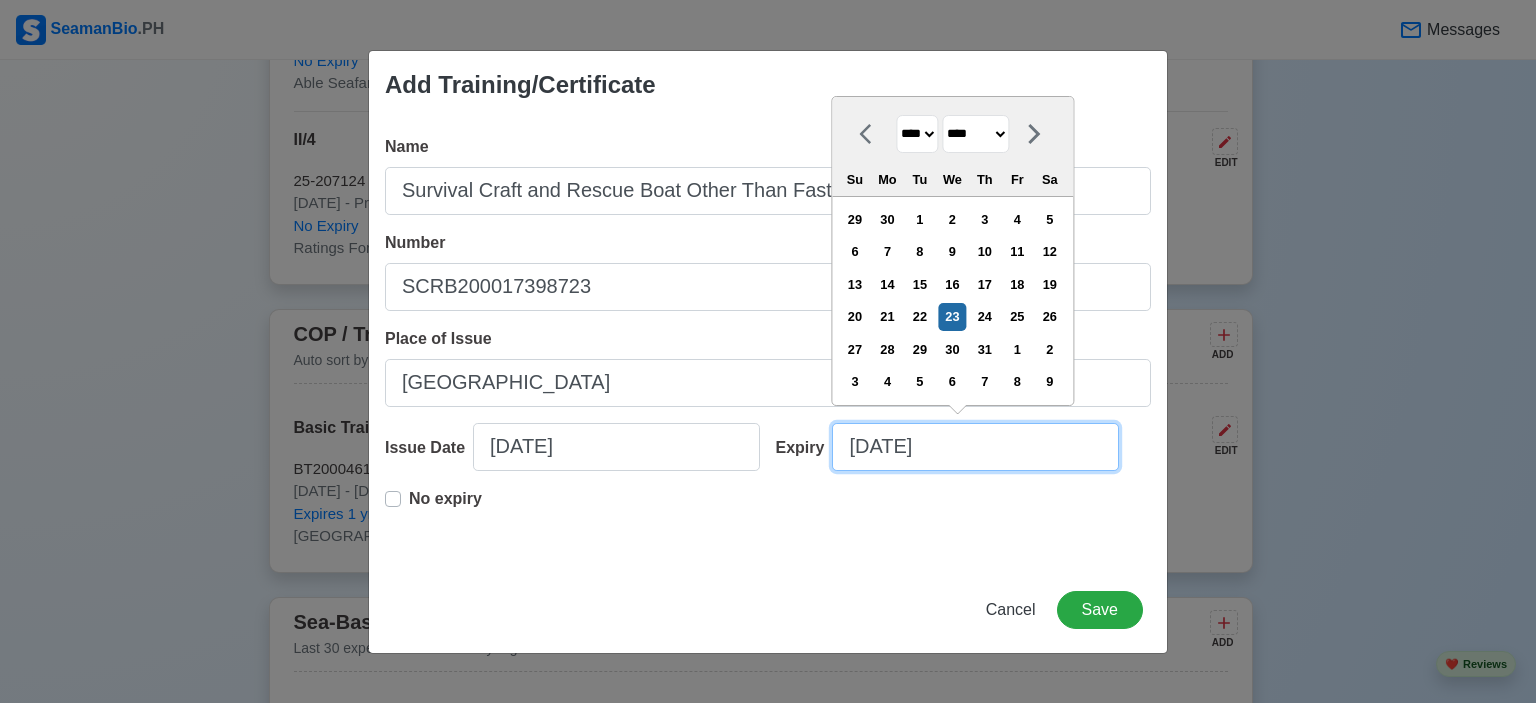 drag, startPoint x: 953, startPoint y: 447, endPoint x: 555, endPoint y: 431, distance: 398.32147 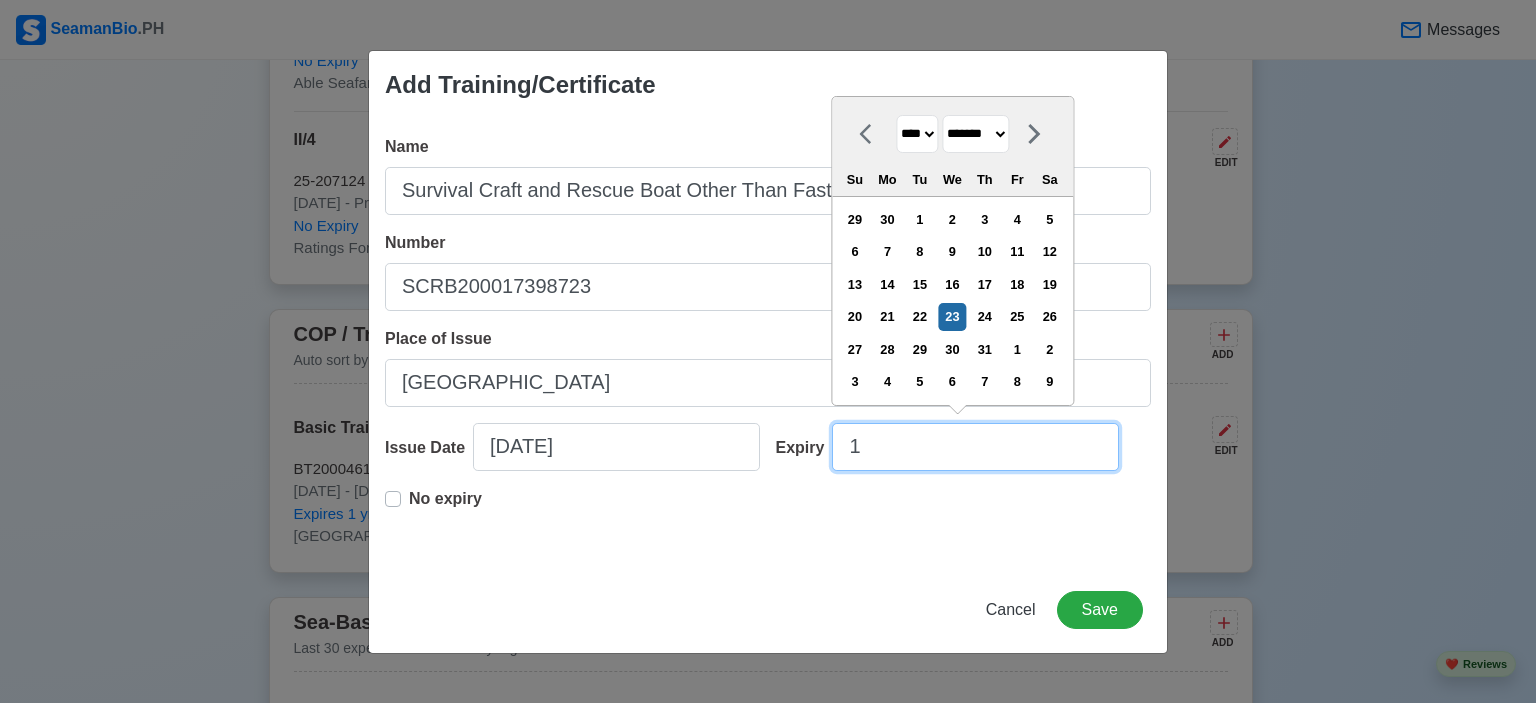 type on "12" 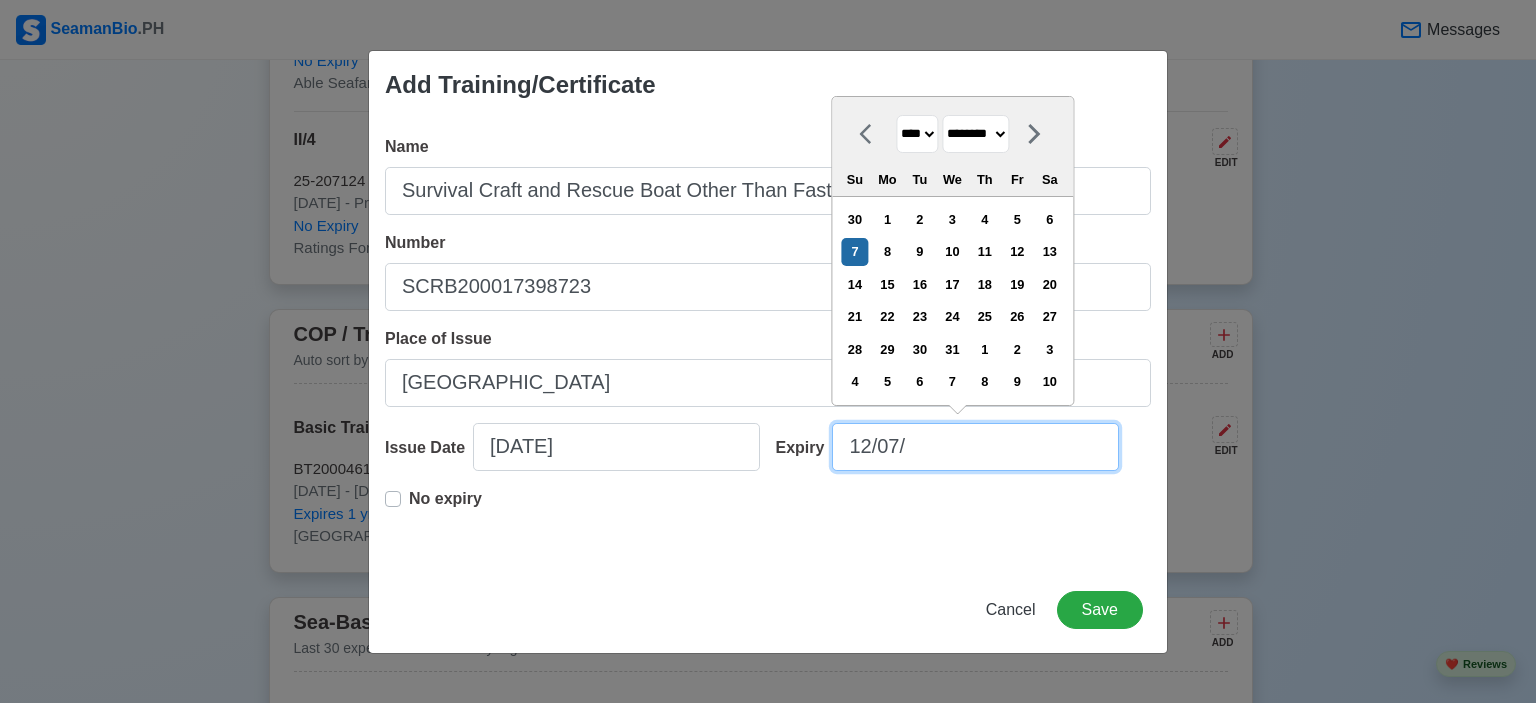 type on "12/07/2" 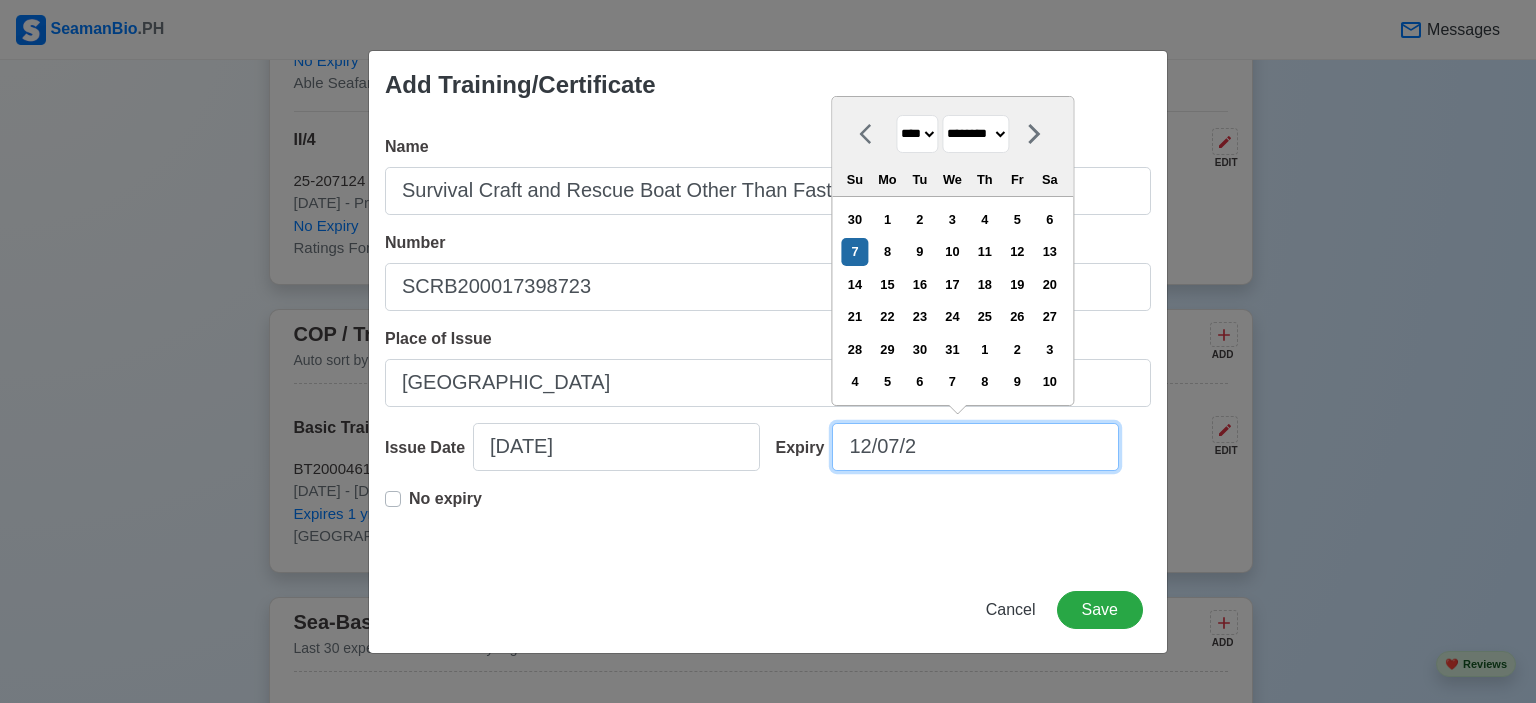 type on "[DATE]" 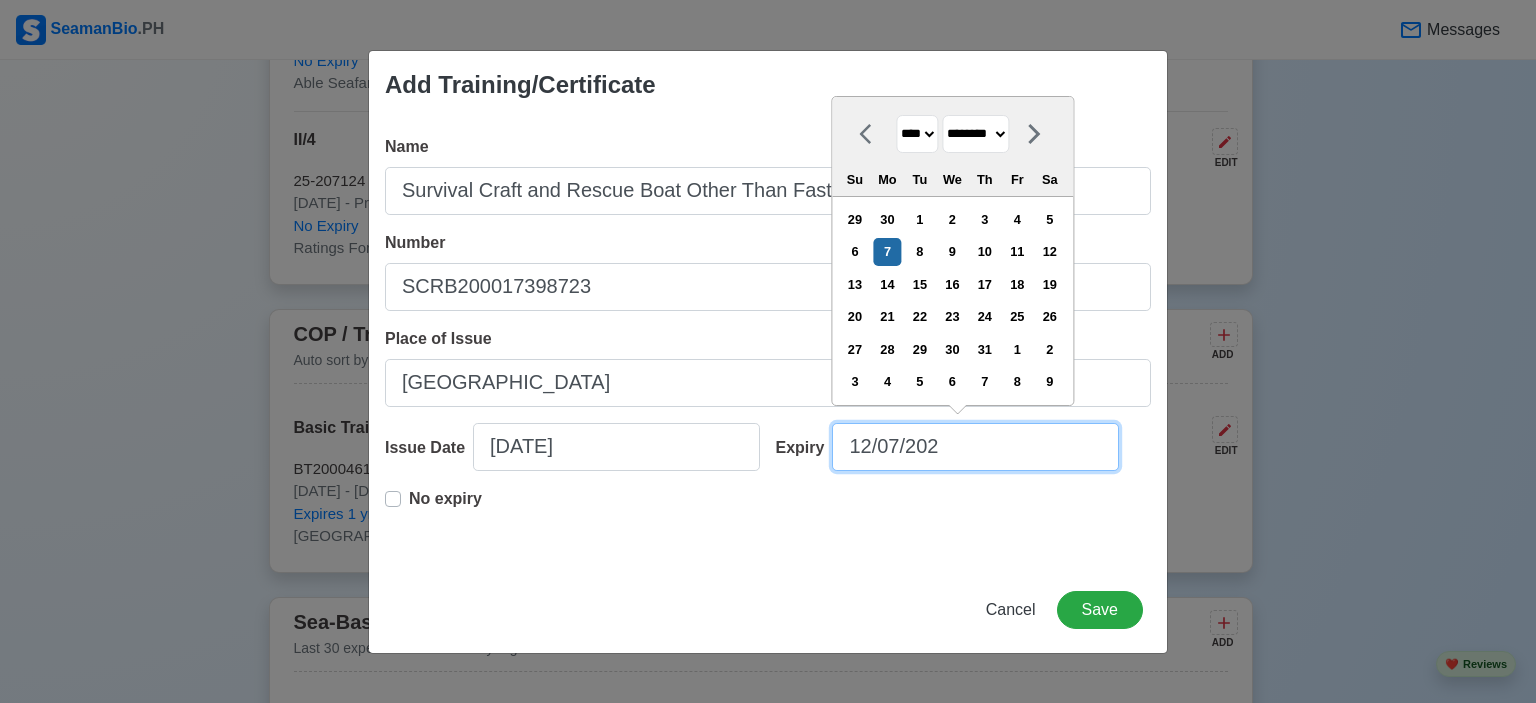 type on "[DATE]" 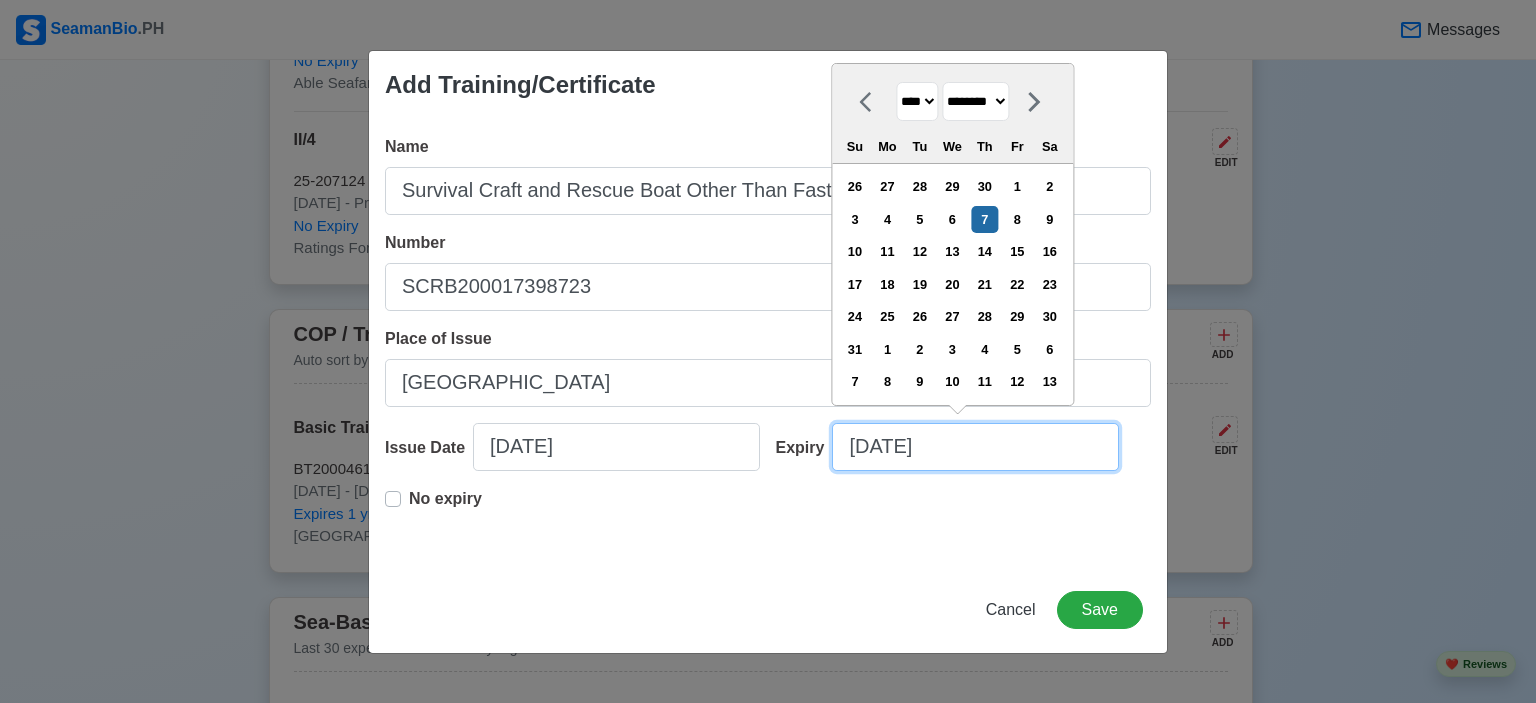 type on "[DATE]" 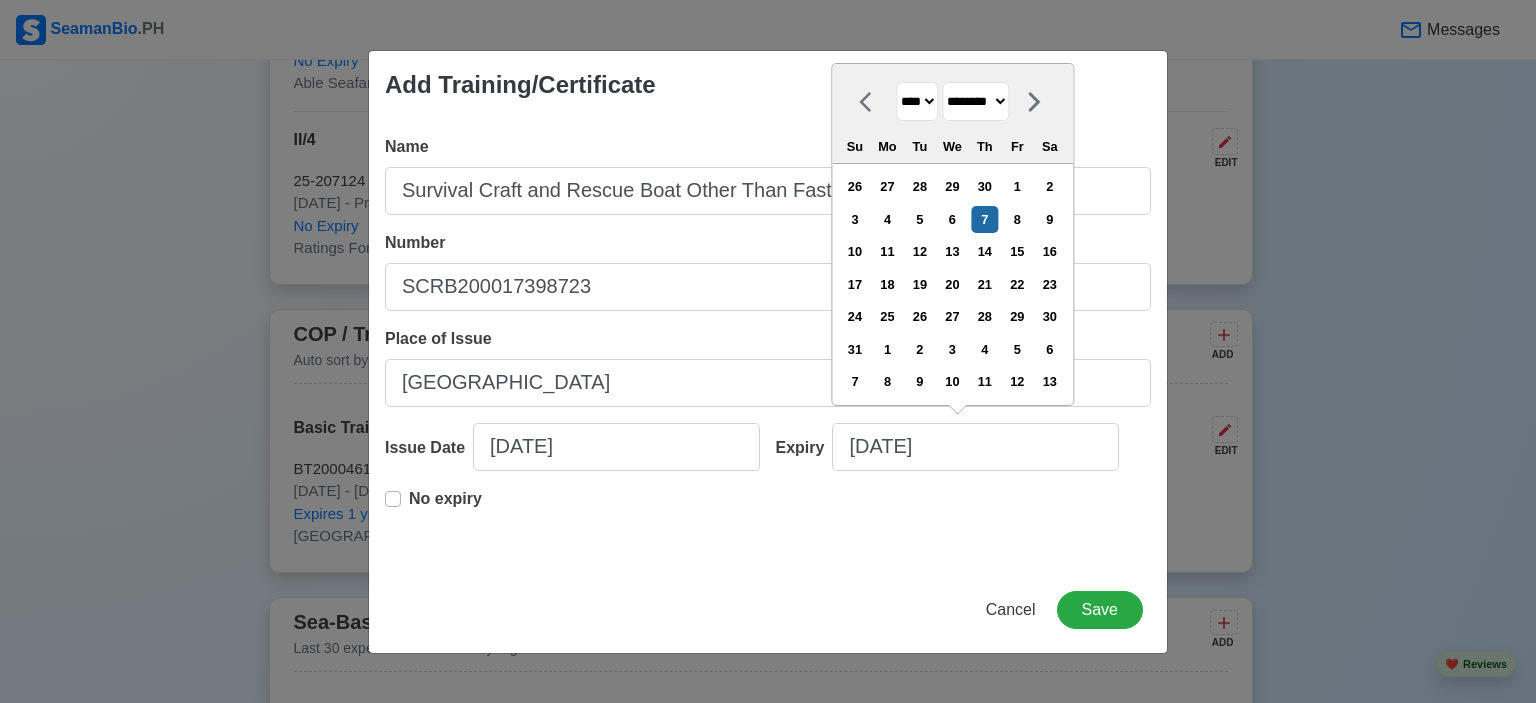 click on "Name Survival Craft and Rescue Boat Other Than Fast Rescue Boat Number SCRB200017398723 Place of Issue [GEOGRAPHIC_DATA] Issue Date [DATE] Expiry [DATE] [DATE] **** **** **** **** **** **** **** **** **** **** **** **** **** **** **** **** **** **** **** **** **** **** **** **** **** **** **** **** **** **** **** **** **** **** **** **** **** **** **** **** **** **** **** **** **** **** **** **** **** **** **** **** **** **** **** **** **** **** **** **** **** **** **** **** **** **** **** **** **** **** **** **** **** **** **** **** **** **** **** **** **** **** **** **** **** **** **** **** **** **** **** **** **** **** **** **** **** **** **** **** **** **** **** **** **** **** **** **** **** **** **** **** **** **** **** **** **** **** **** **** **** ******* ******** ***** ***** *** **** **** ****** ********* ******* ******** ******** Su Mo Tu We Th Fr Sa 26 27 28 29 30 1 2 3 4 5 6 7 8 9 10 11 12 13 14 15 16 17 18 19 20 21 22 23 24 25 26 27 28 29 30 31 1 2 3 4 5 6 7 8 9 10 11 12 13 No expiry" at bounding box center [768, 343] 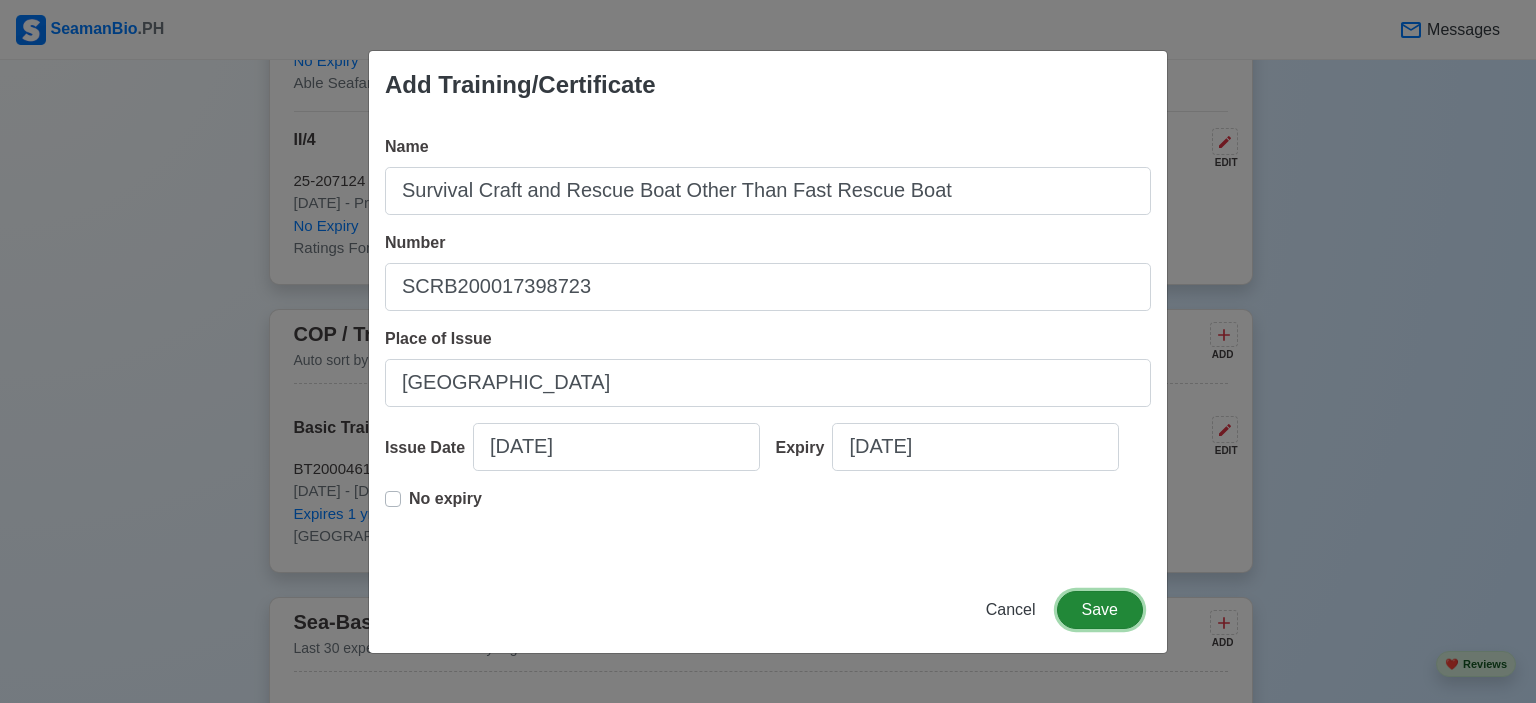 click on "Save" at bounding box center [1100, 610] 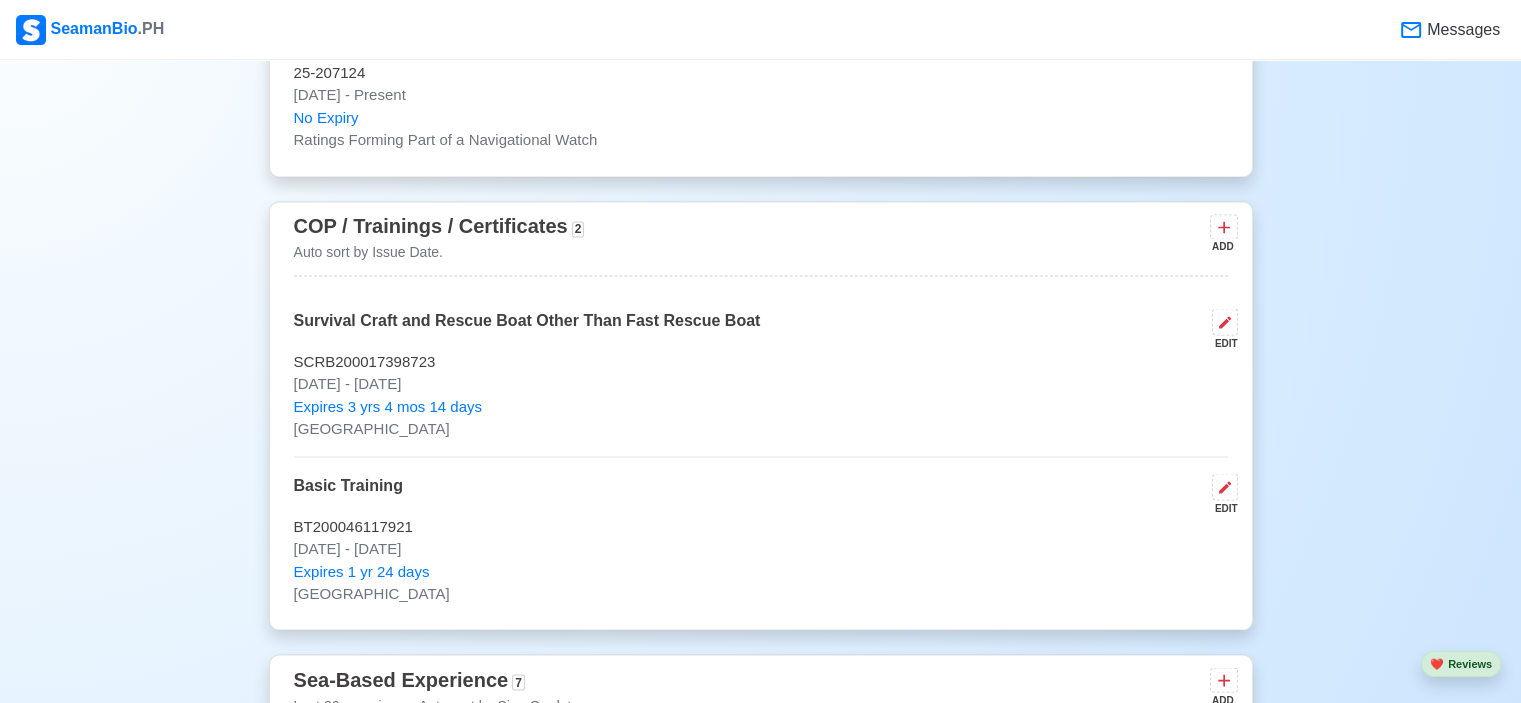 scroll, scrollTop: 3500, scrollLeft: 0, axis: vertical 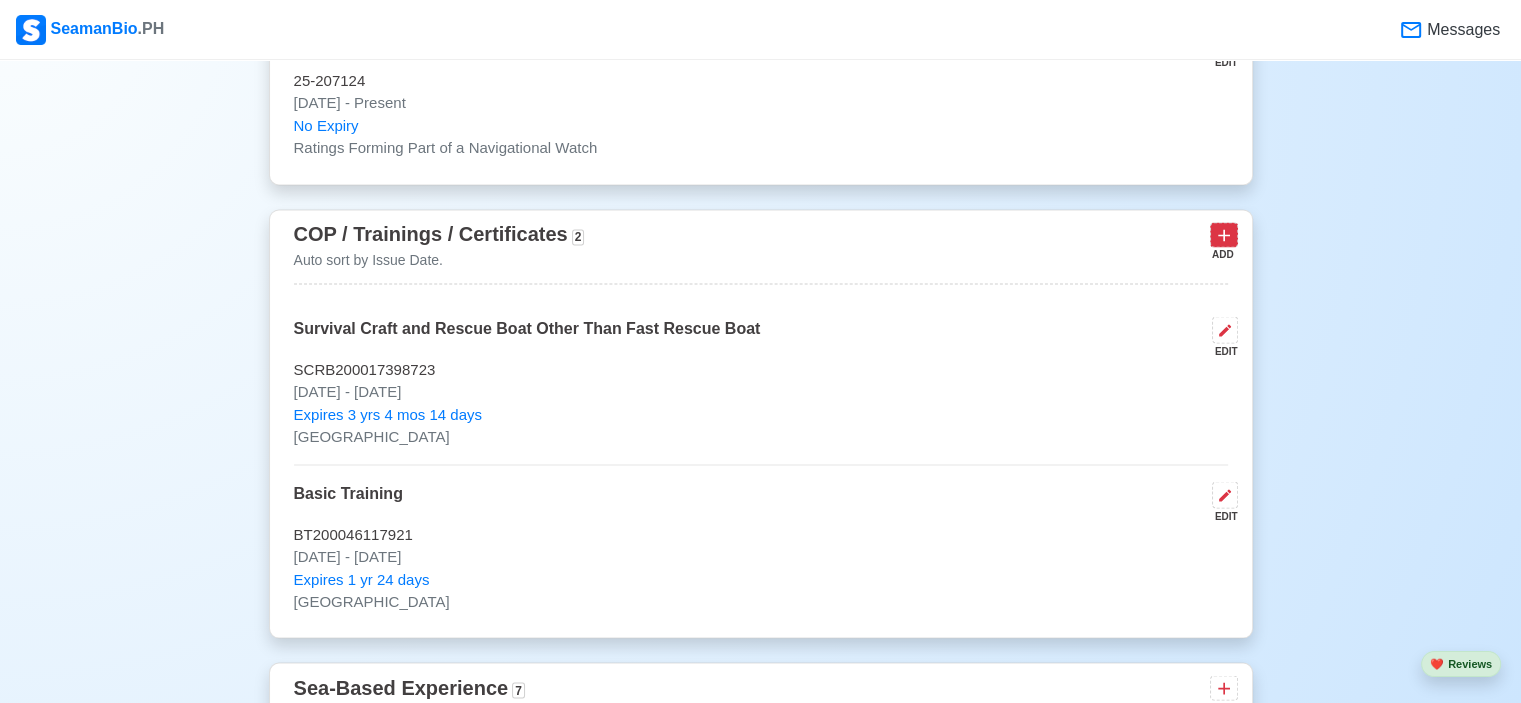 click 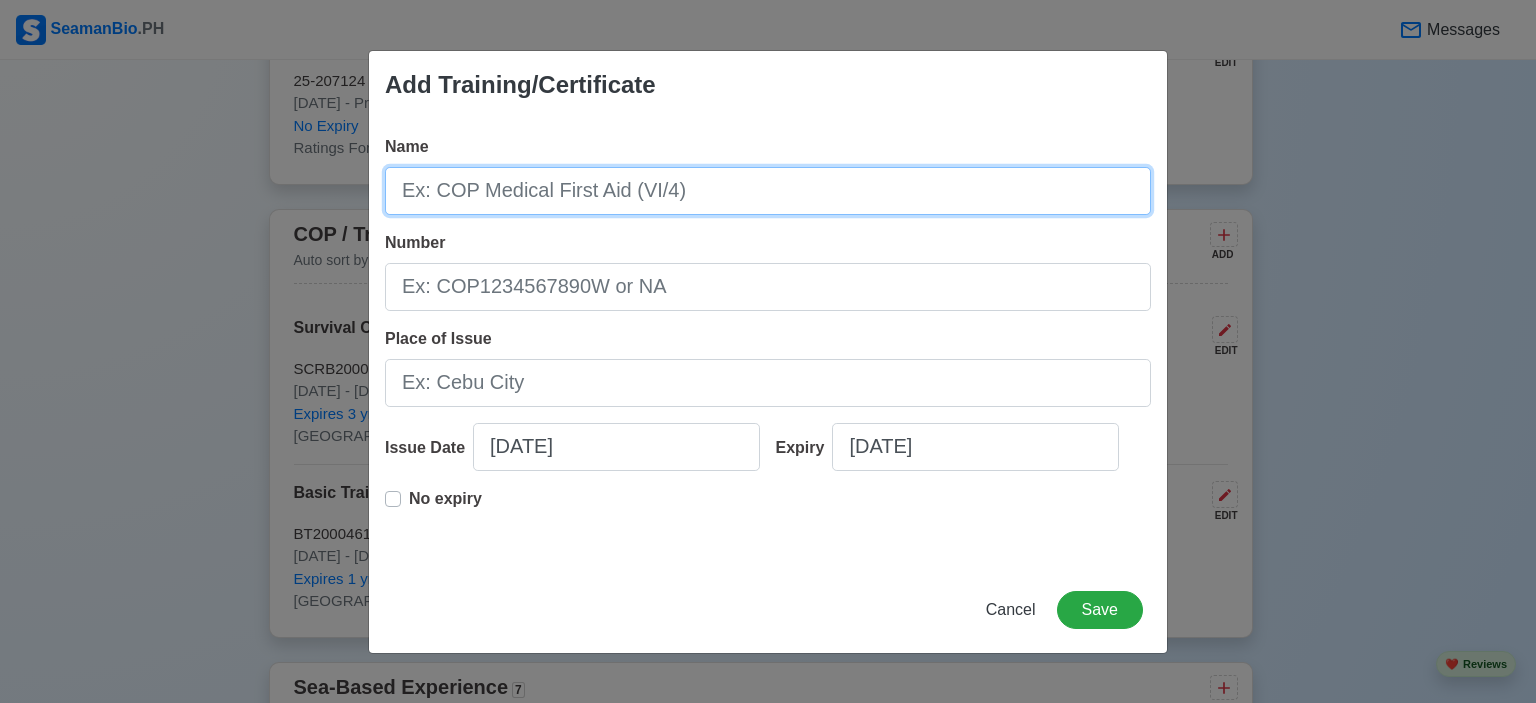 click on "Name" at bounding box center (768, 191) 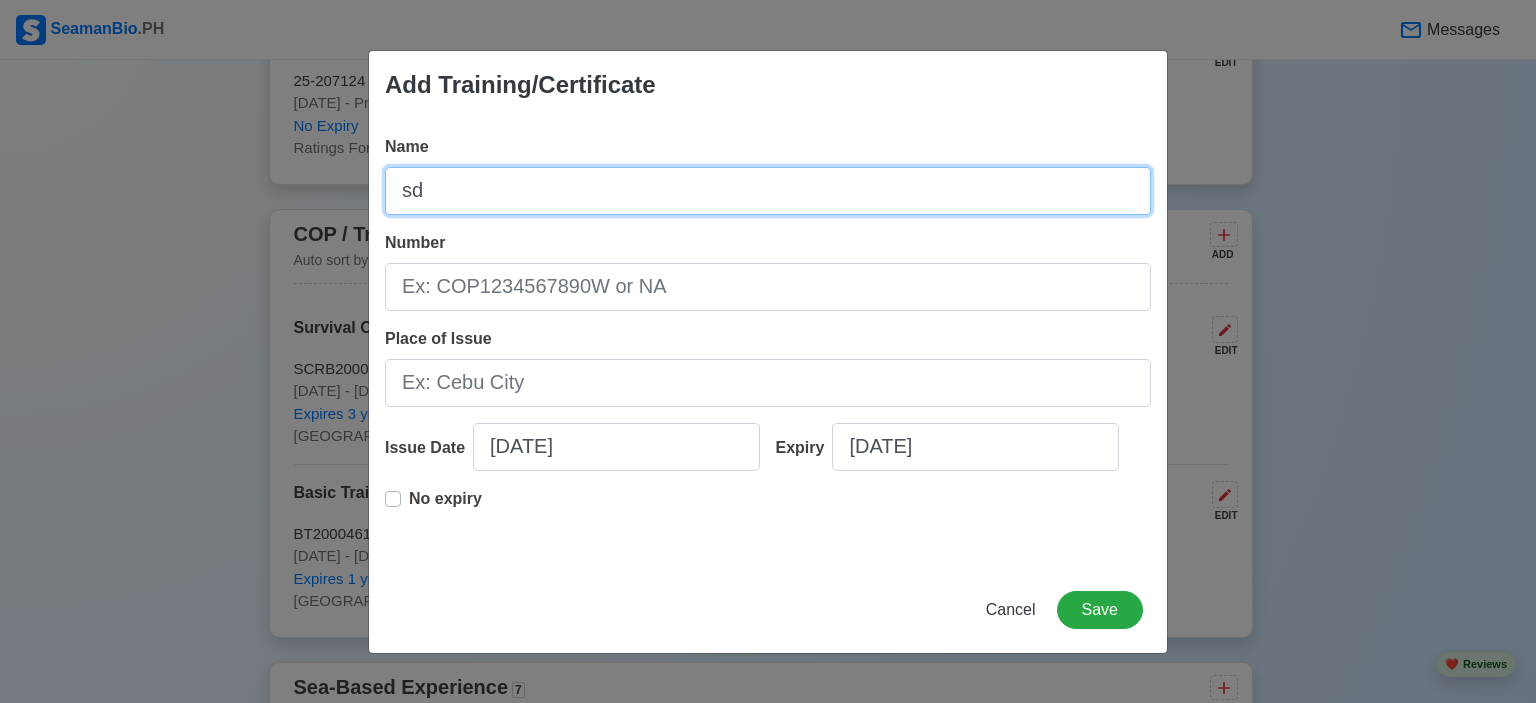 type on "s" 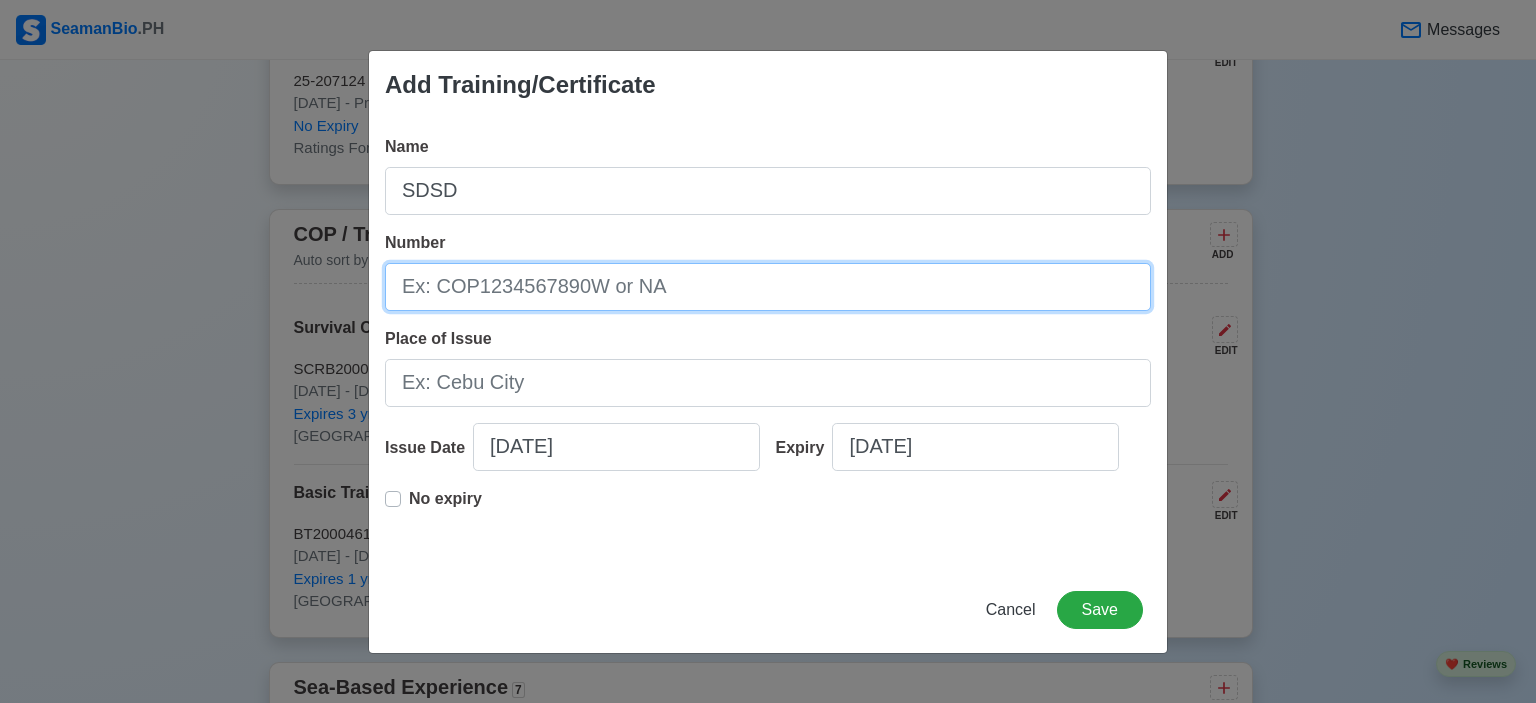 click on "Number" at bounding box center (768, 287) 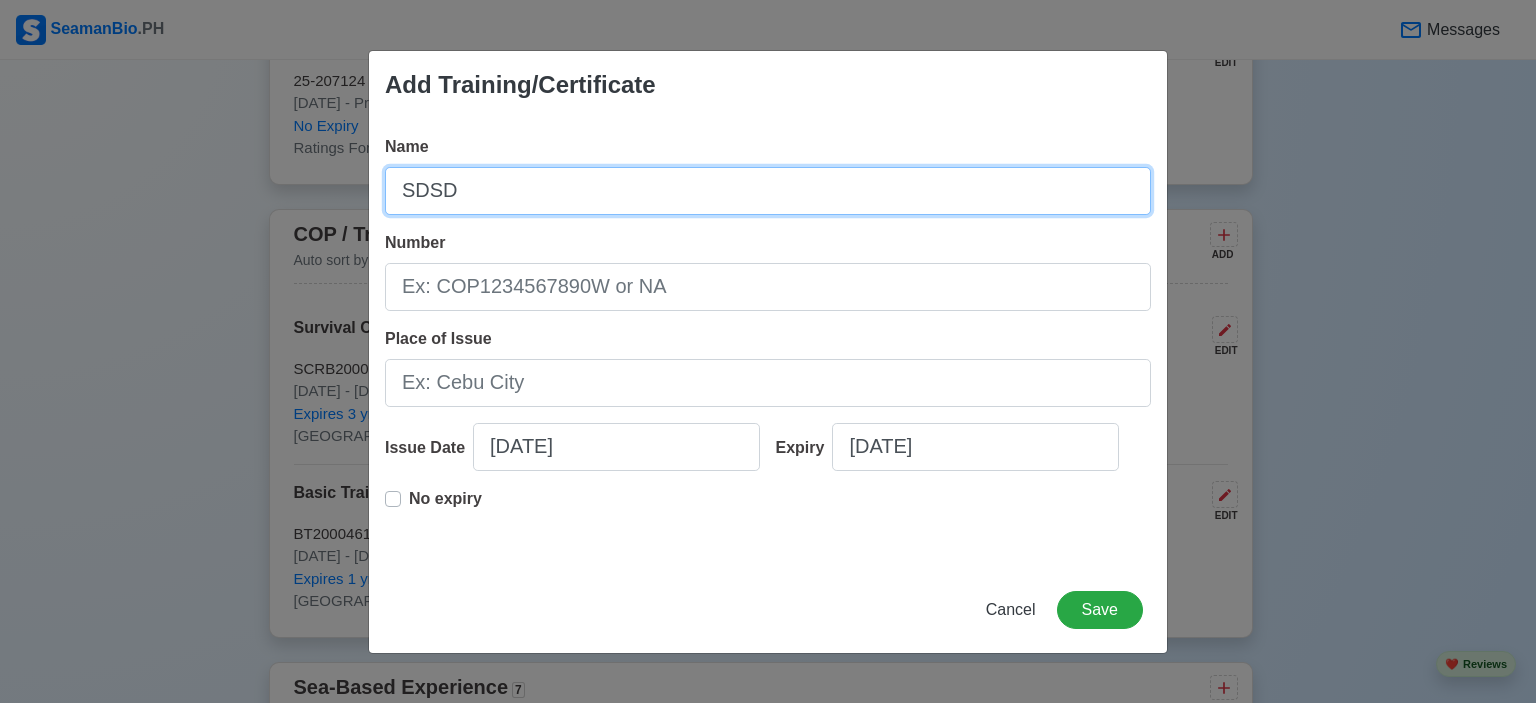 click on "SDSD" at bounding box center (768, 191) 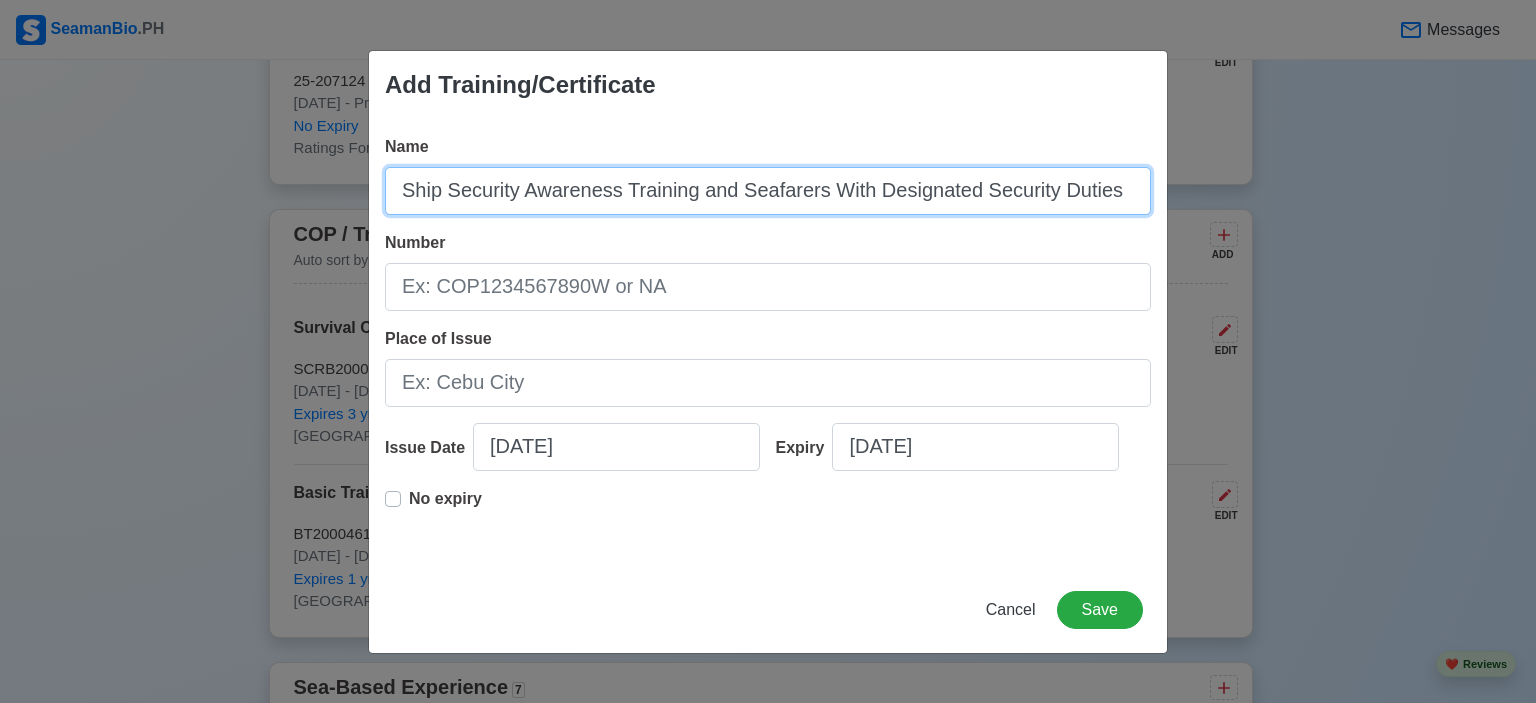 type on "Ship Security Awareness Training and Seafarers With Designated Security Duties" 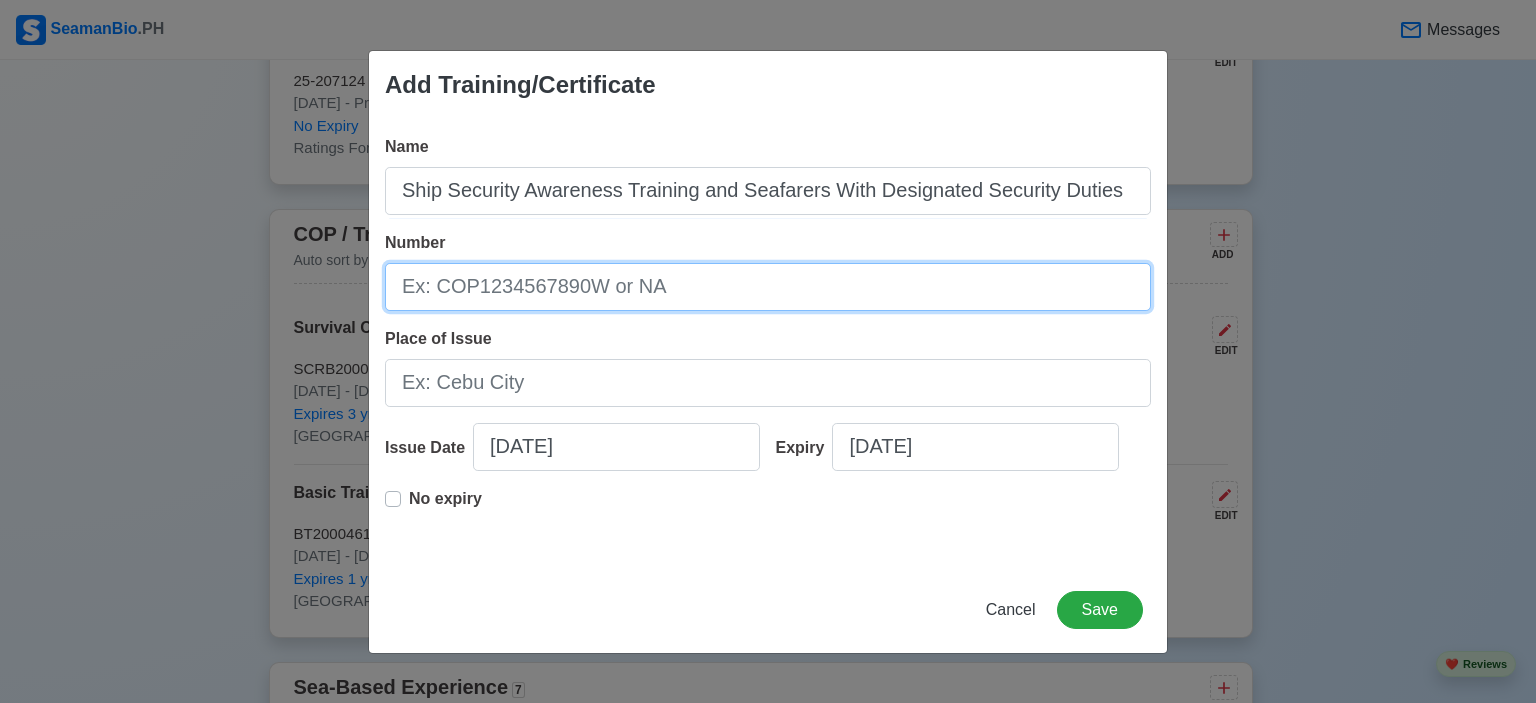 click on "Number" at bounding box center [768, 287] 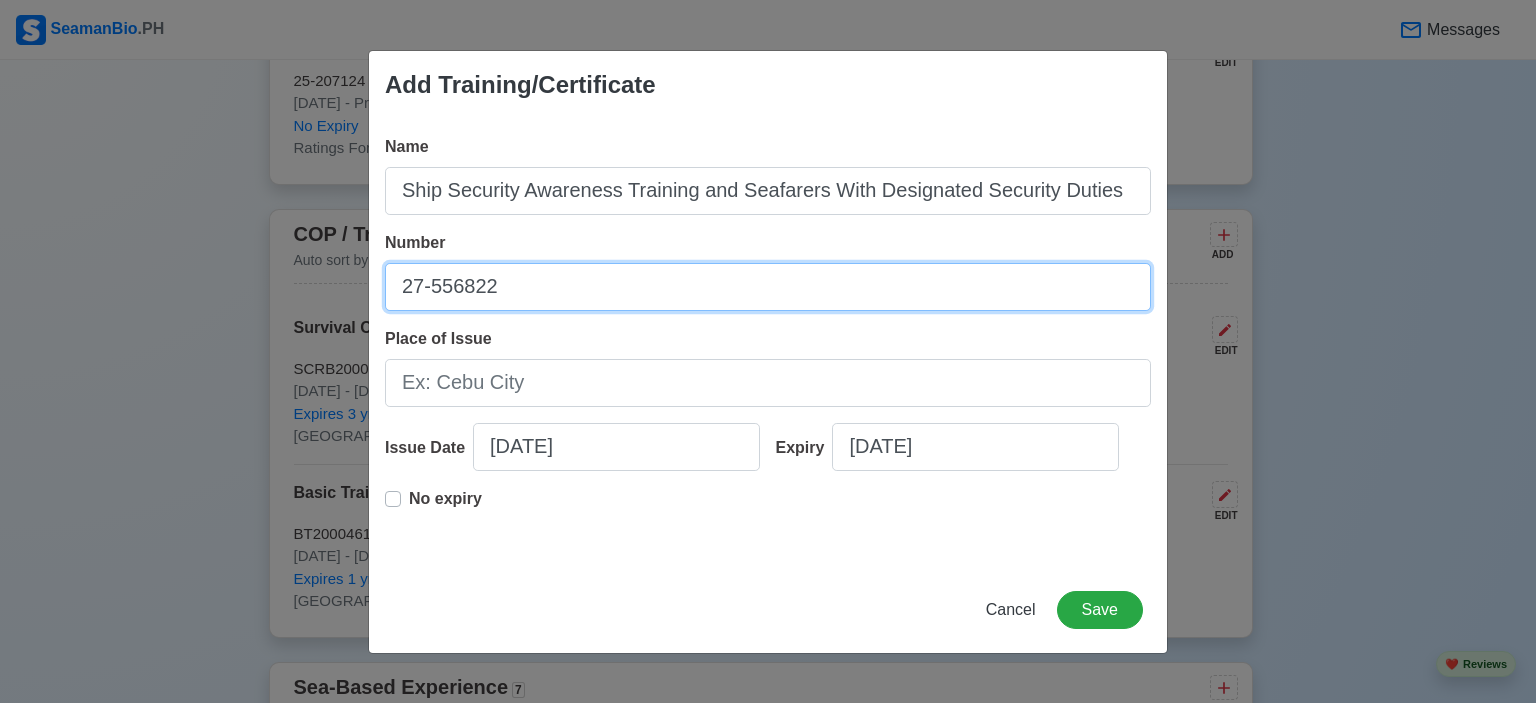 type on "27-556822" 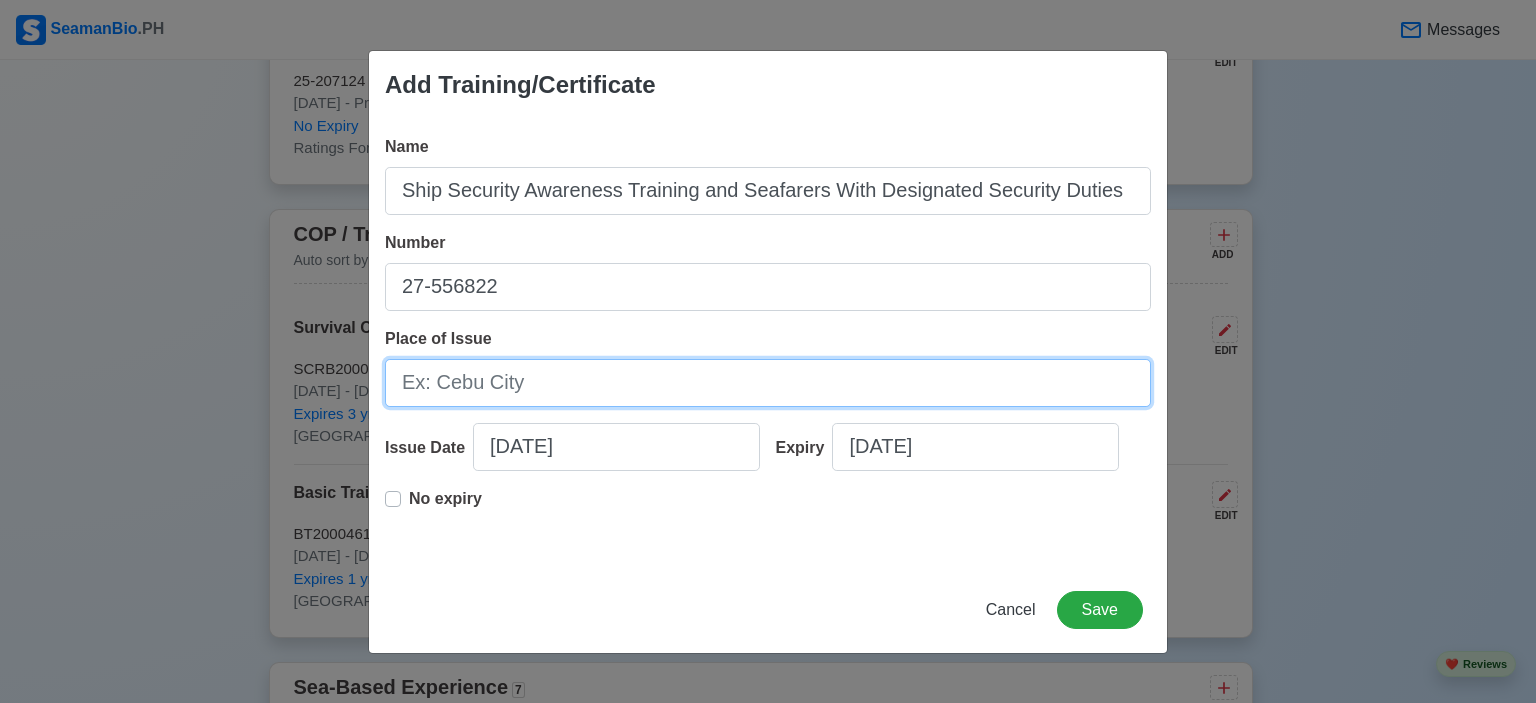 click on "Place of Issue" at bounding box center [768, 383] 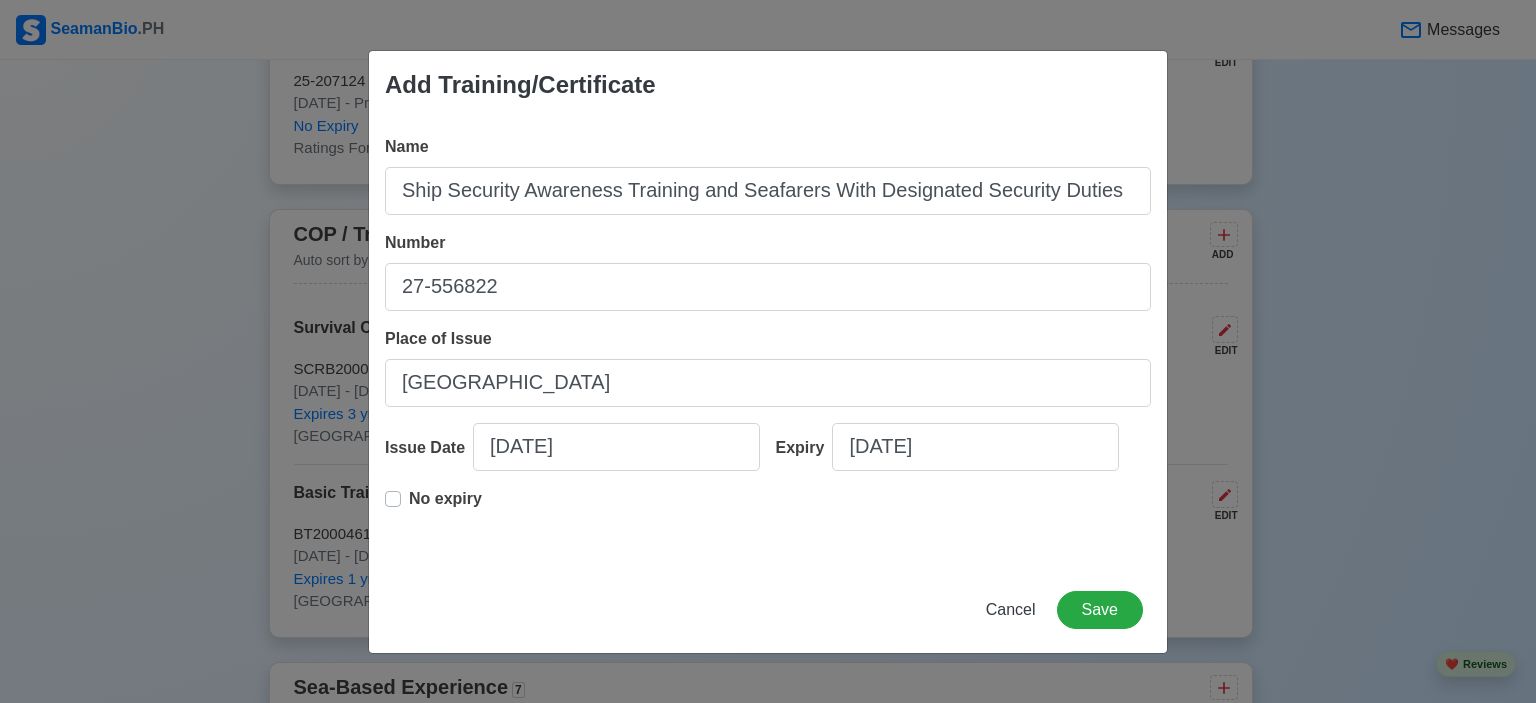 click on "No expiry" at bounding box center [445, 507] 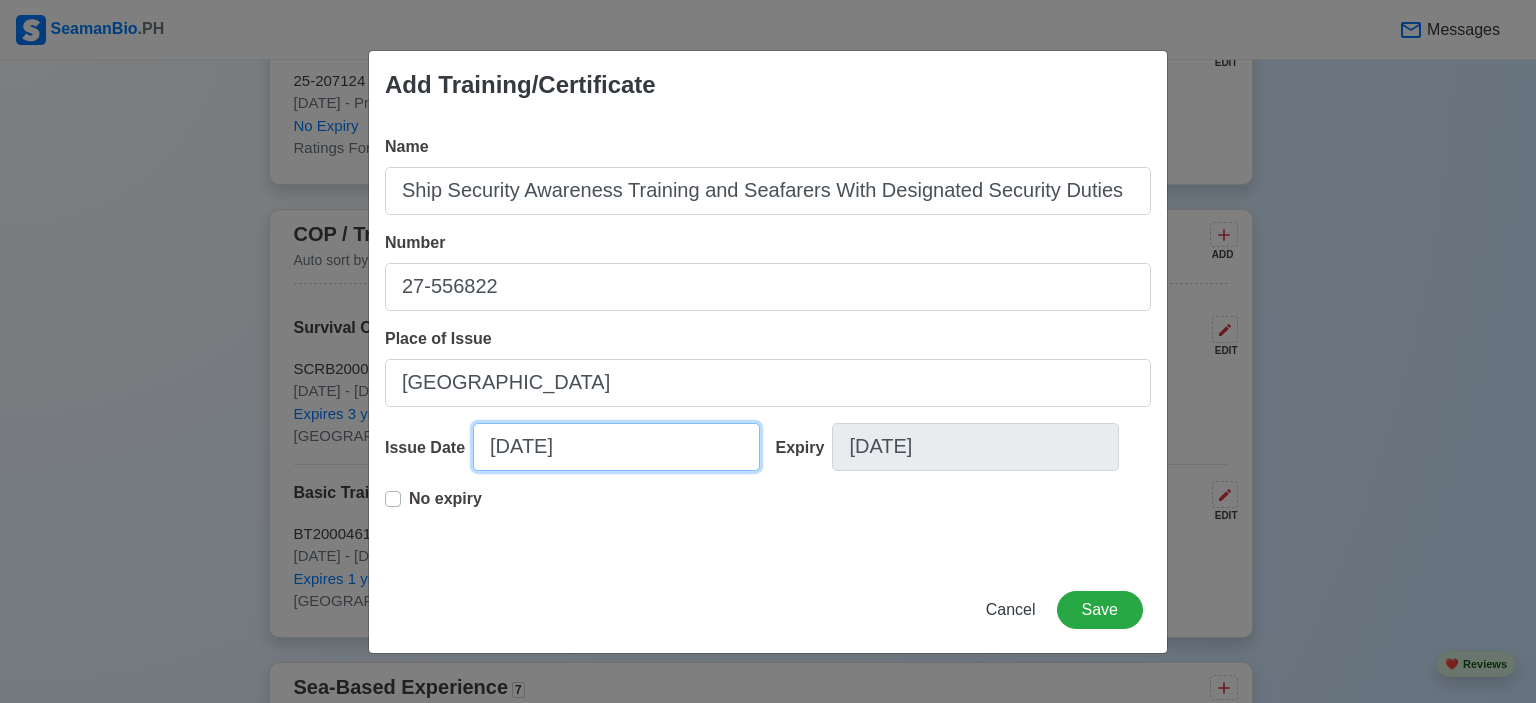 type 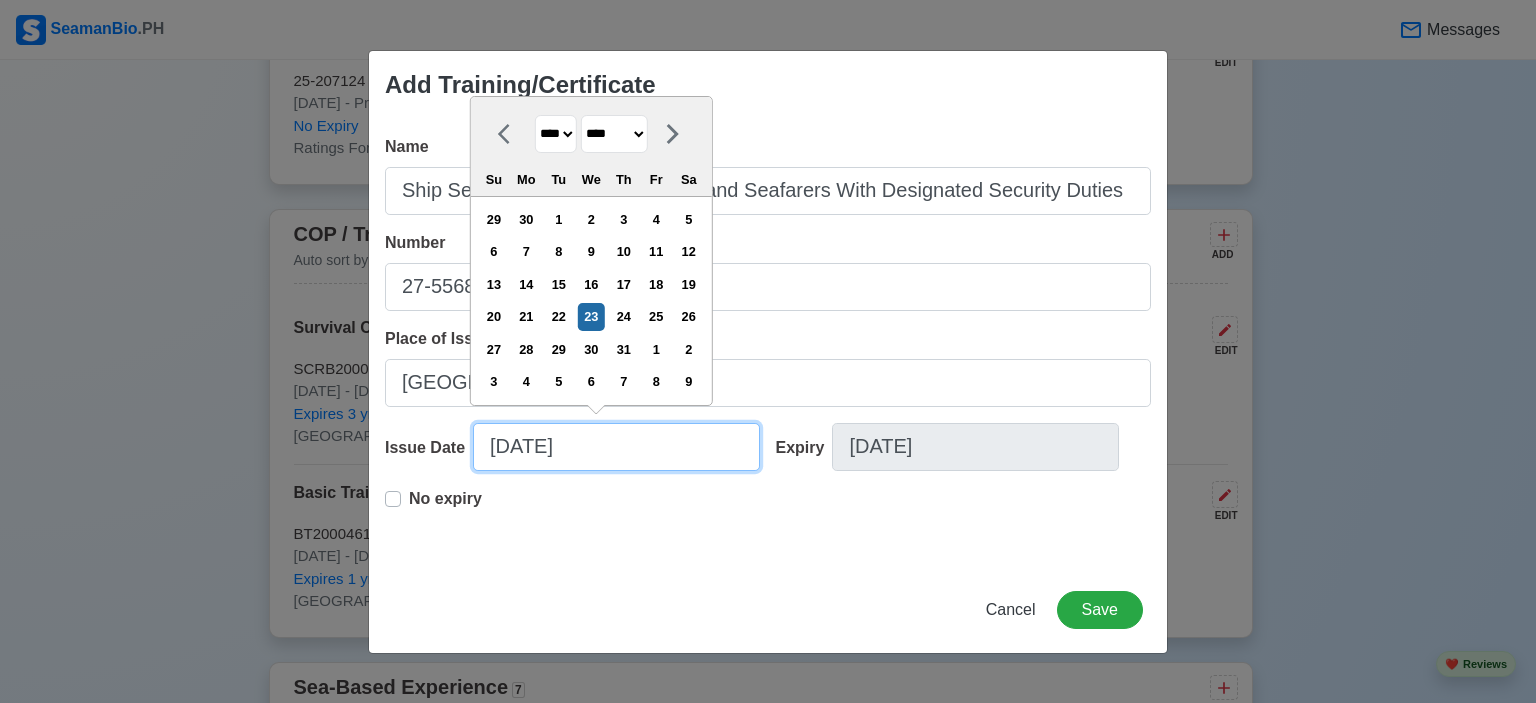 drag, startPoint x: 634, startPoint y: 454, endPoint x: 416, endPoint y: 438, distance: 218.58636 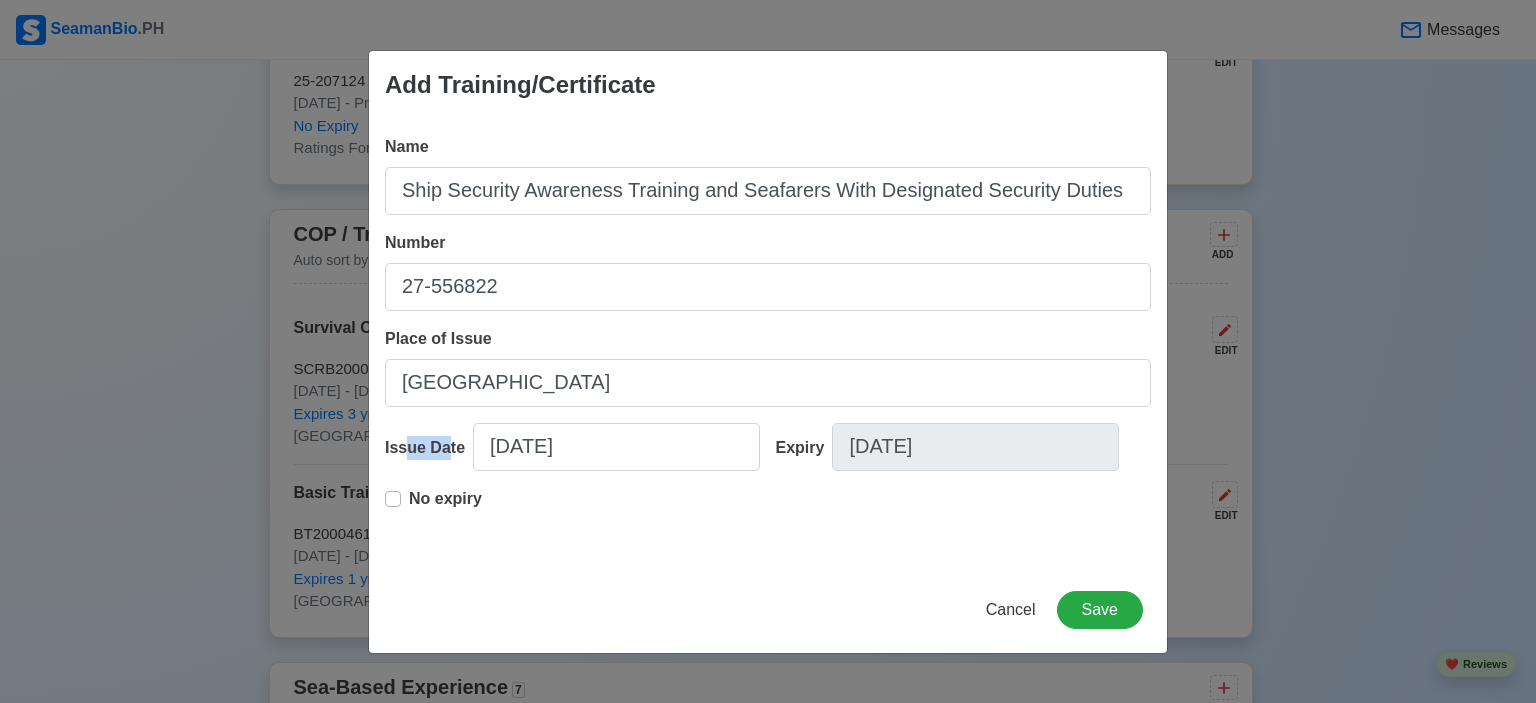 drag, startPoint x: 416, startPoint y: 438, endPoint x: 401, endPoint y: 438, distance: 15 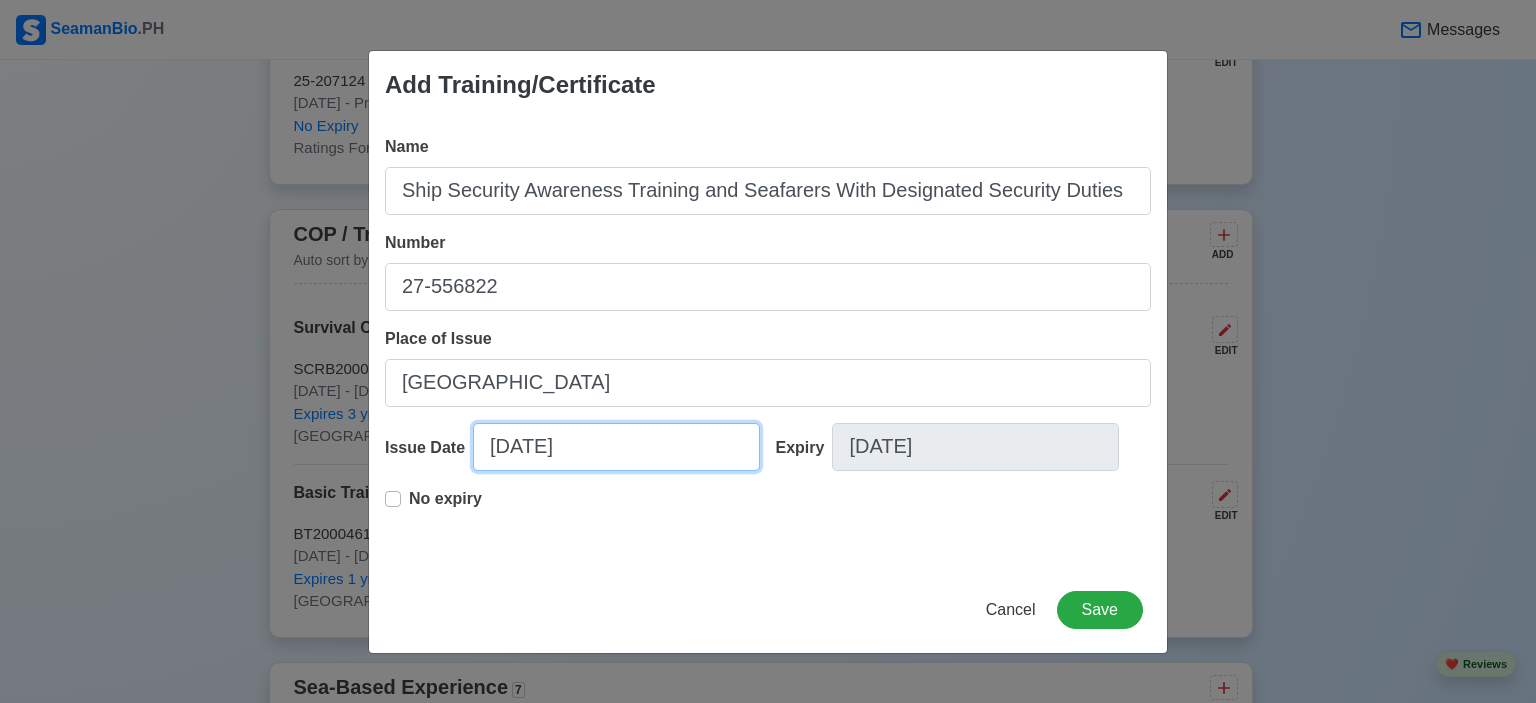 click on "[DATE]" at bounding box center (616, 447) 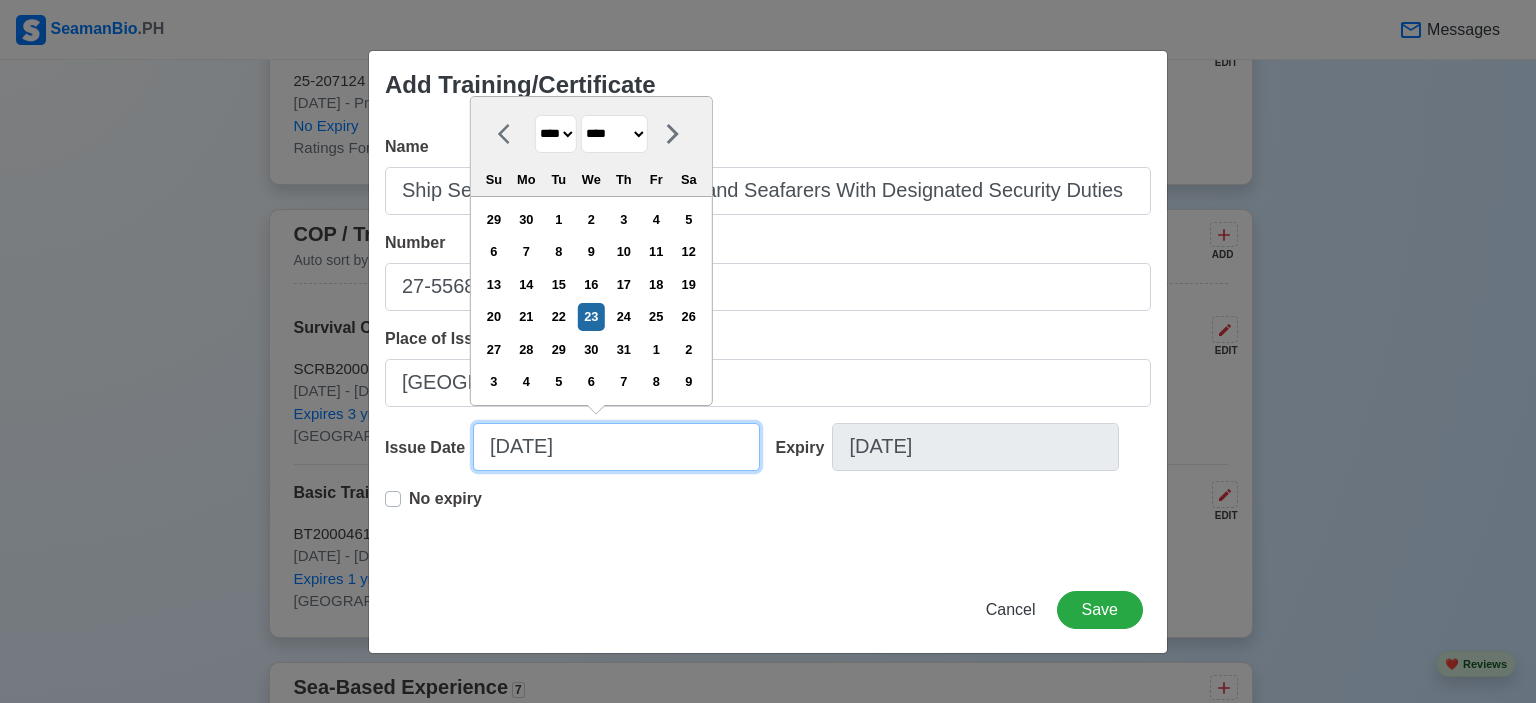 drag, startPoint x: 599, startPoint y: 439, endPoint x: 465, endPoint y: 437, distance: 134.01492 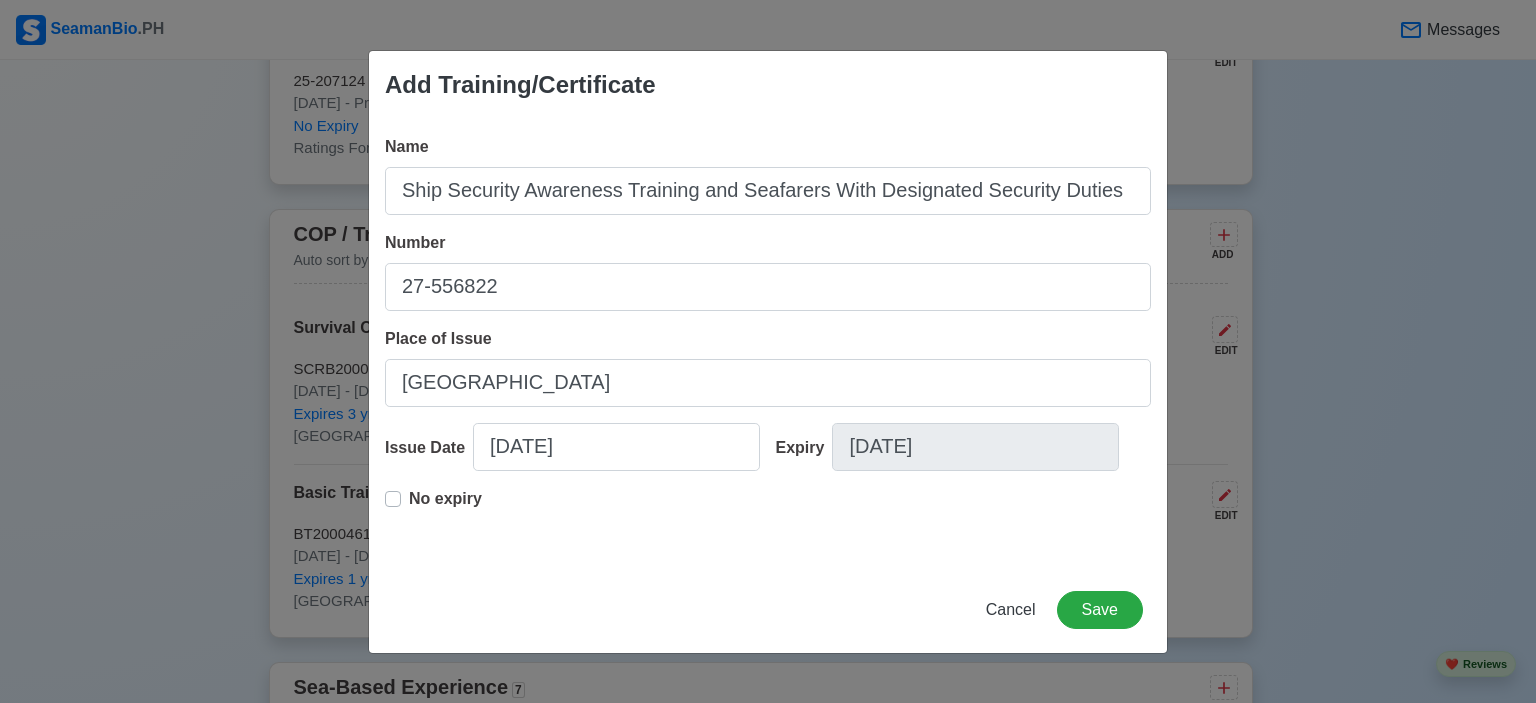 click on "No expiry" at bounding box center (768, 519) 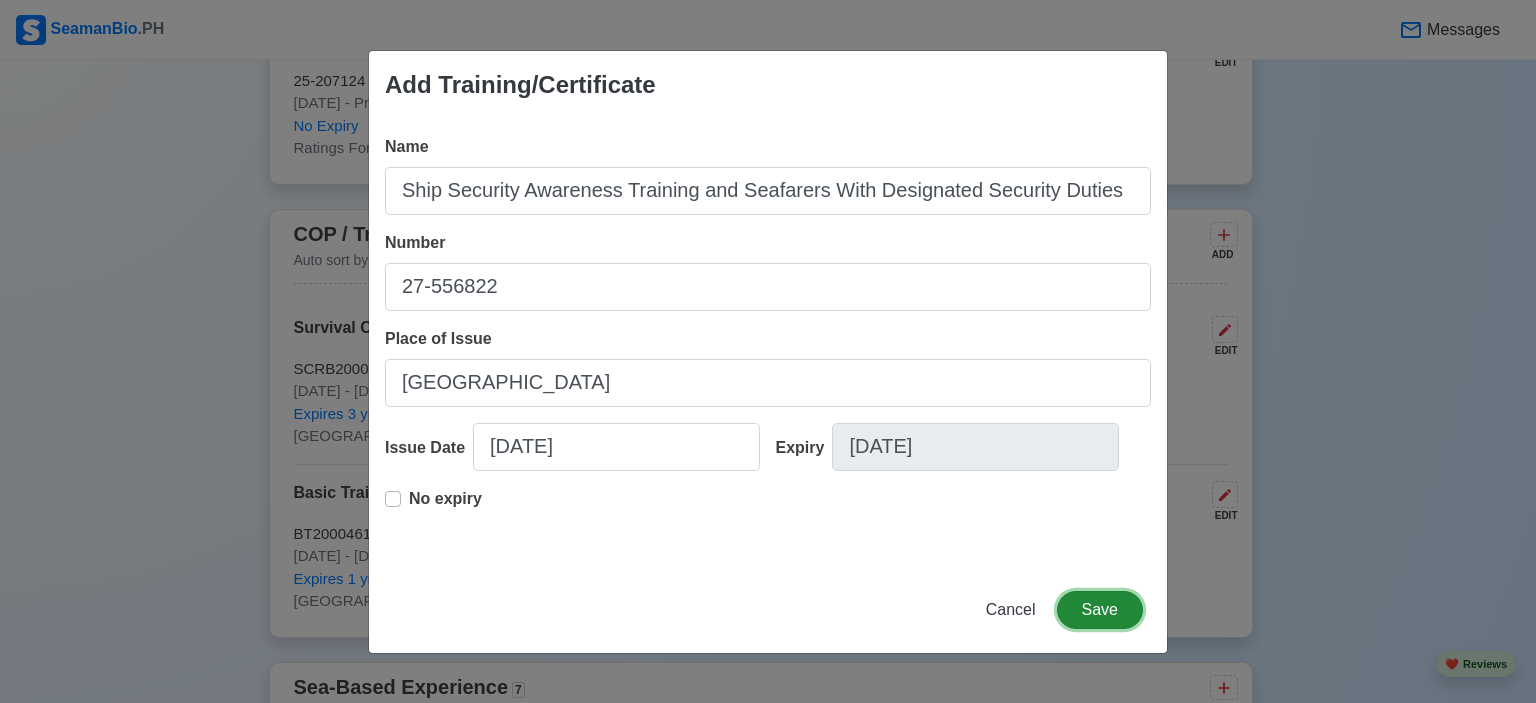 click on "Save" at bounding box center [1100, 610] 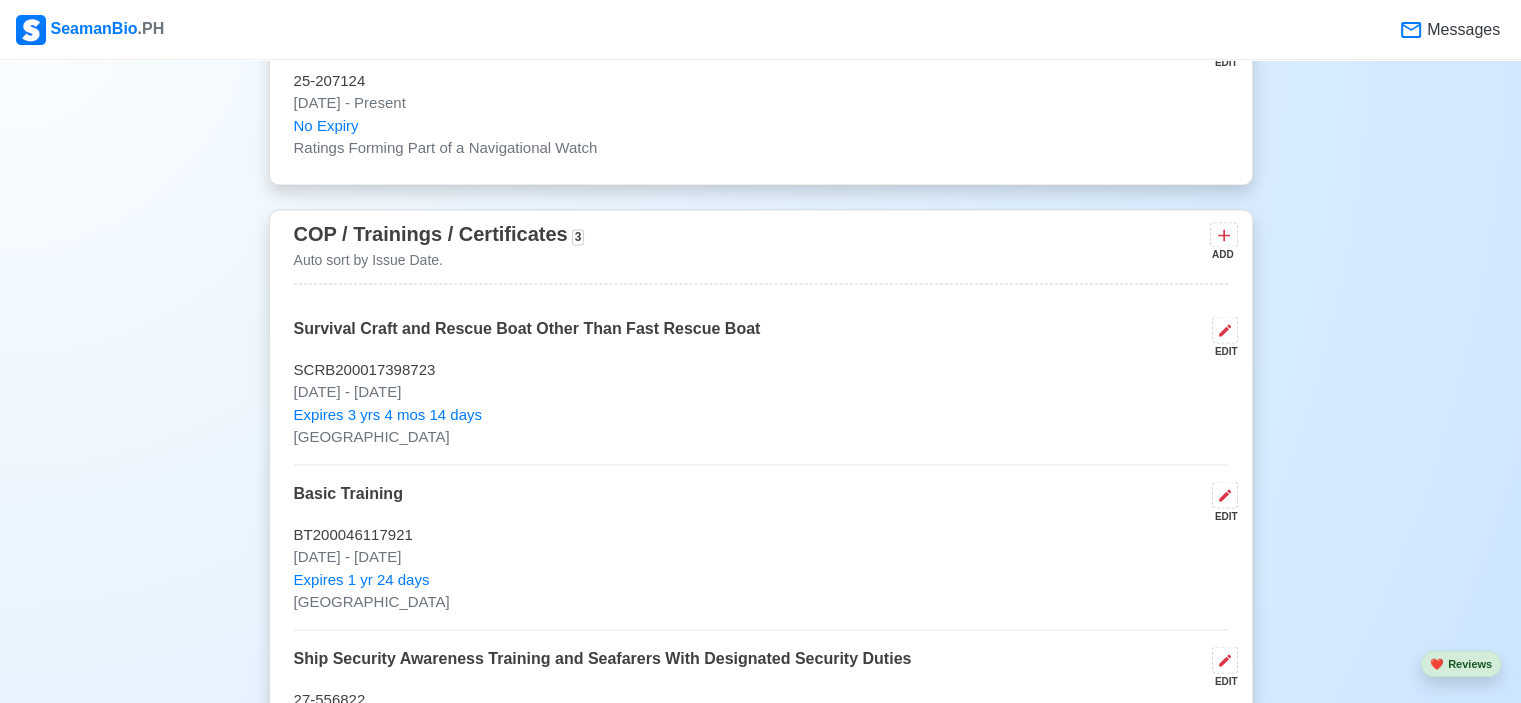 scroll, scrollTop: 3600, scrollLeft: 0, axis: vertical 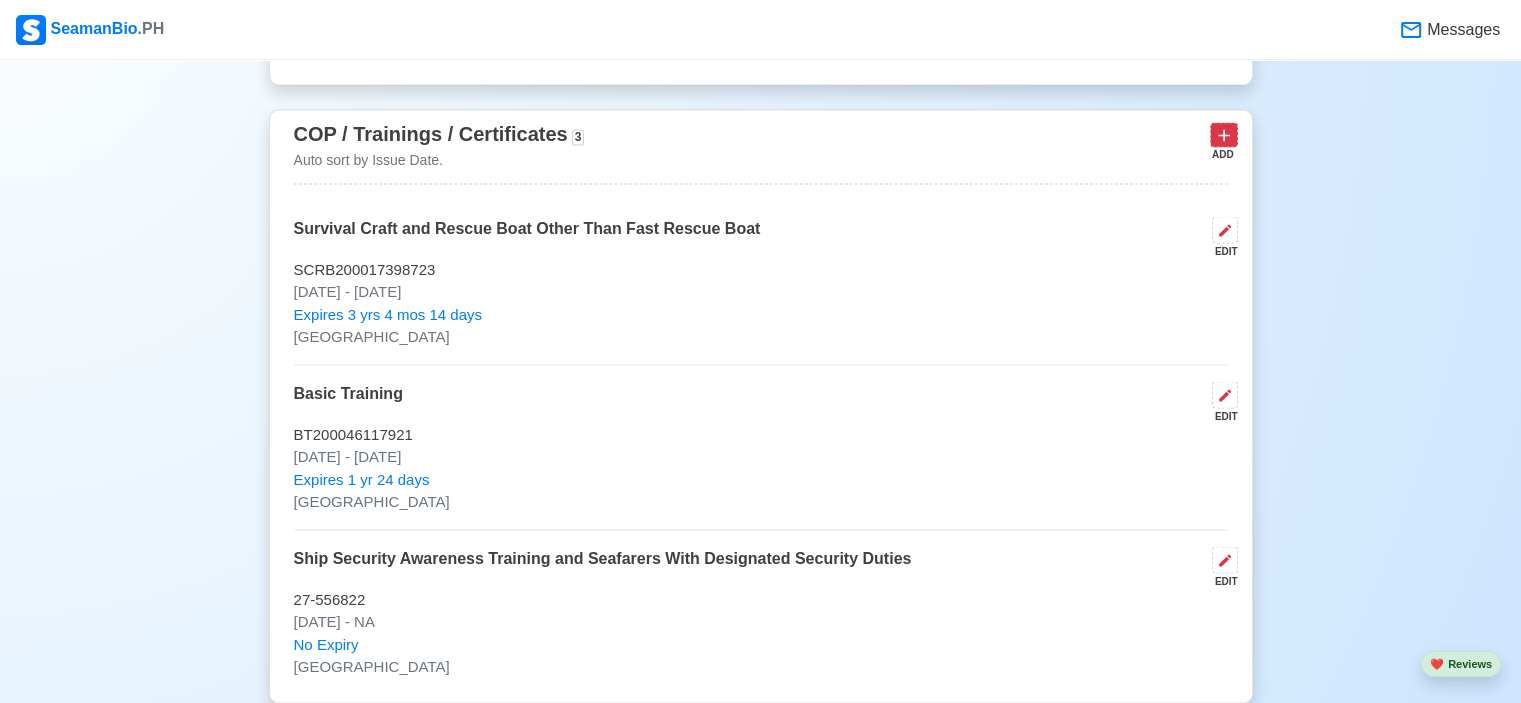 click 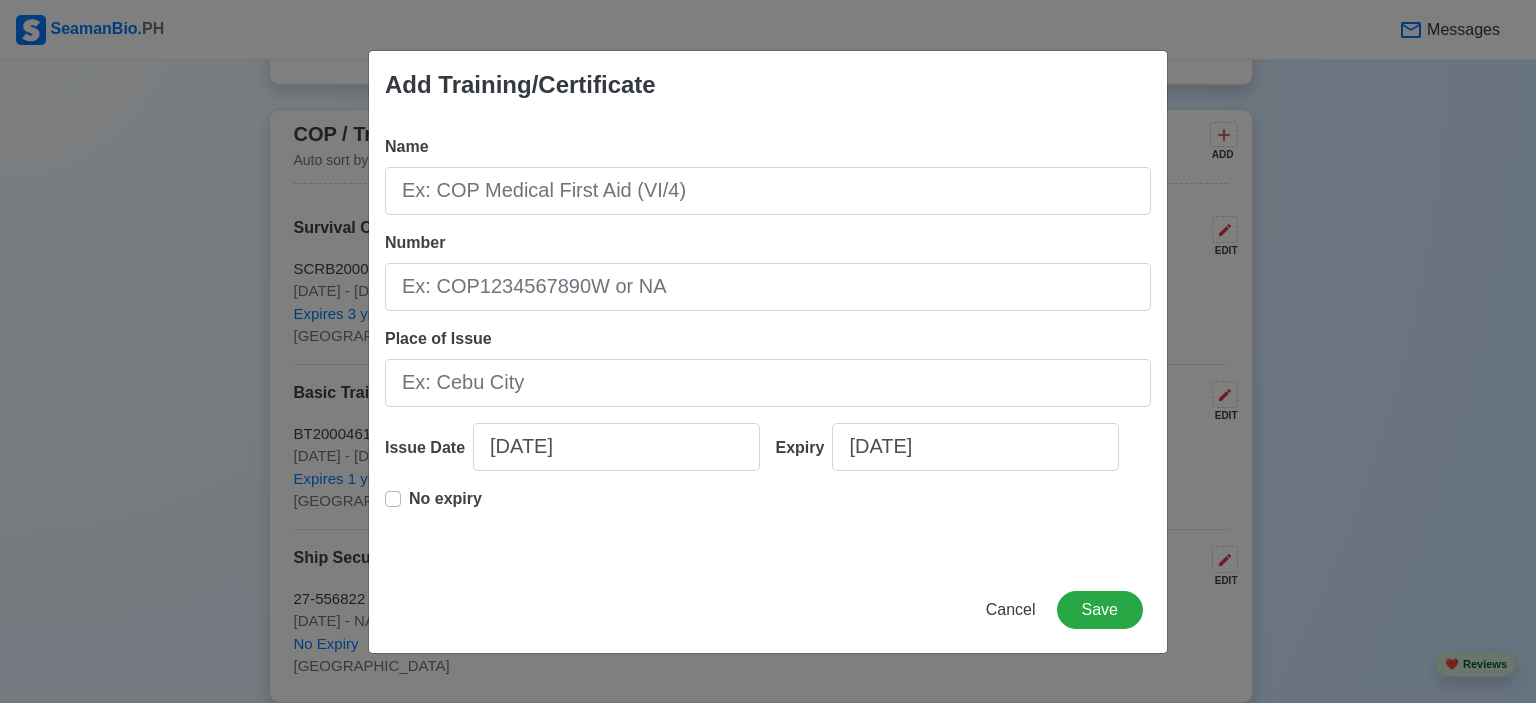 click on "Add Training/Certificate Name Number Place of Issue Issue Date [DATE] Expiry [DATE] No expiry Cancel Save" at bounding box center [768, 351] 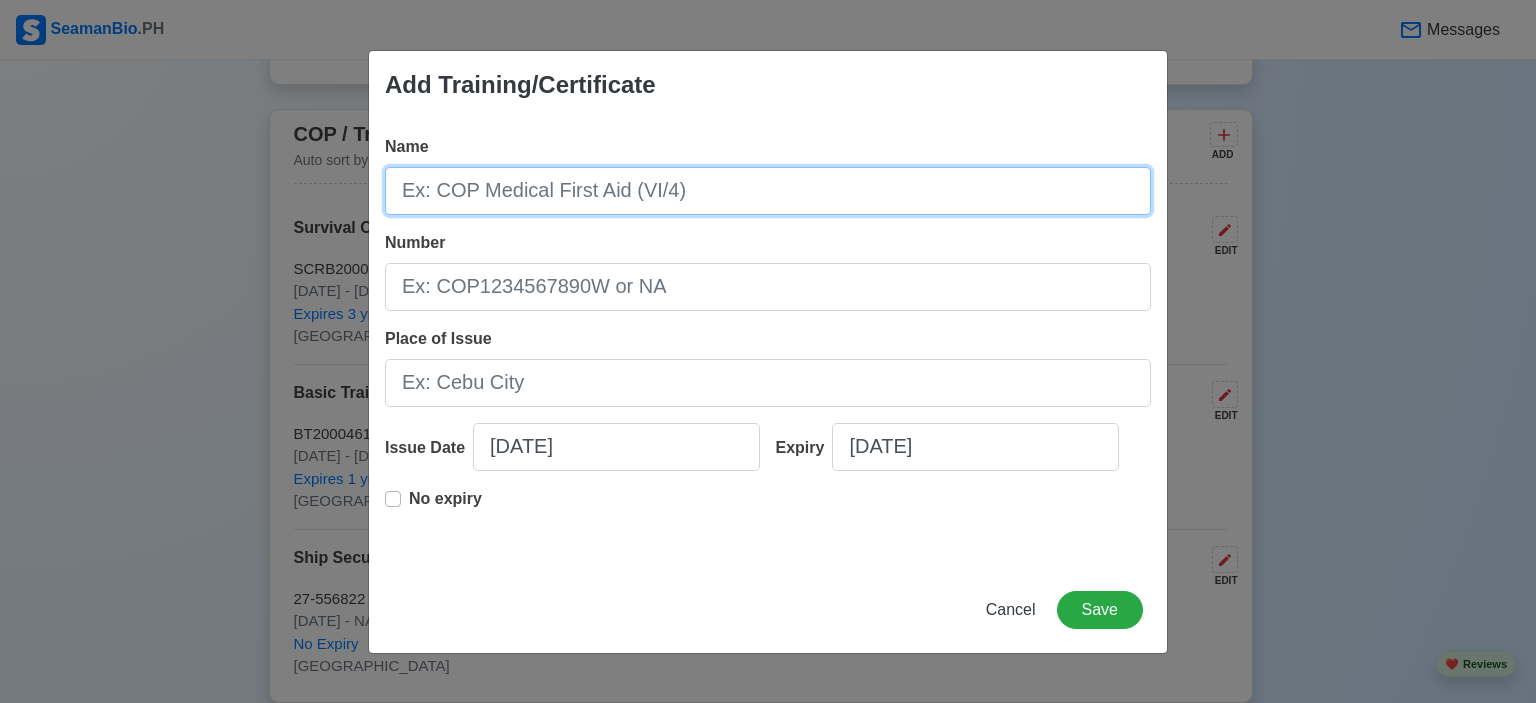 click on "Name" at bounding box center (768, 191) 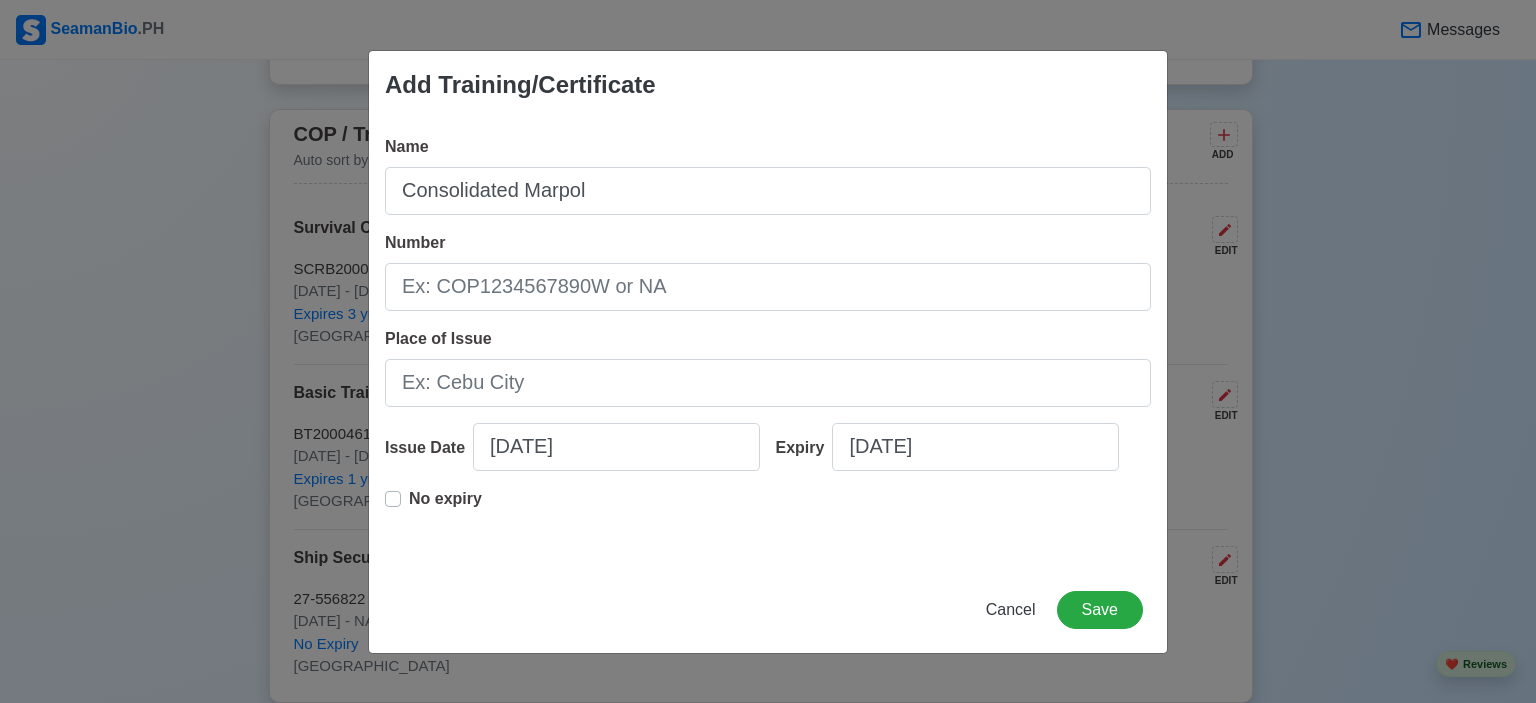 click on "Number" at bounding box center (768, 271) 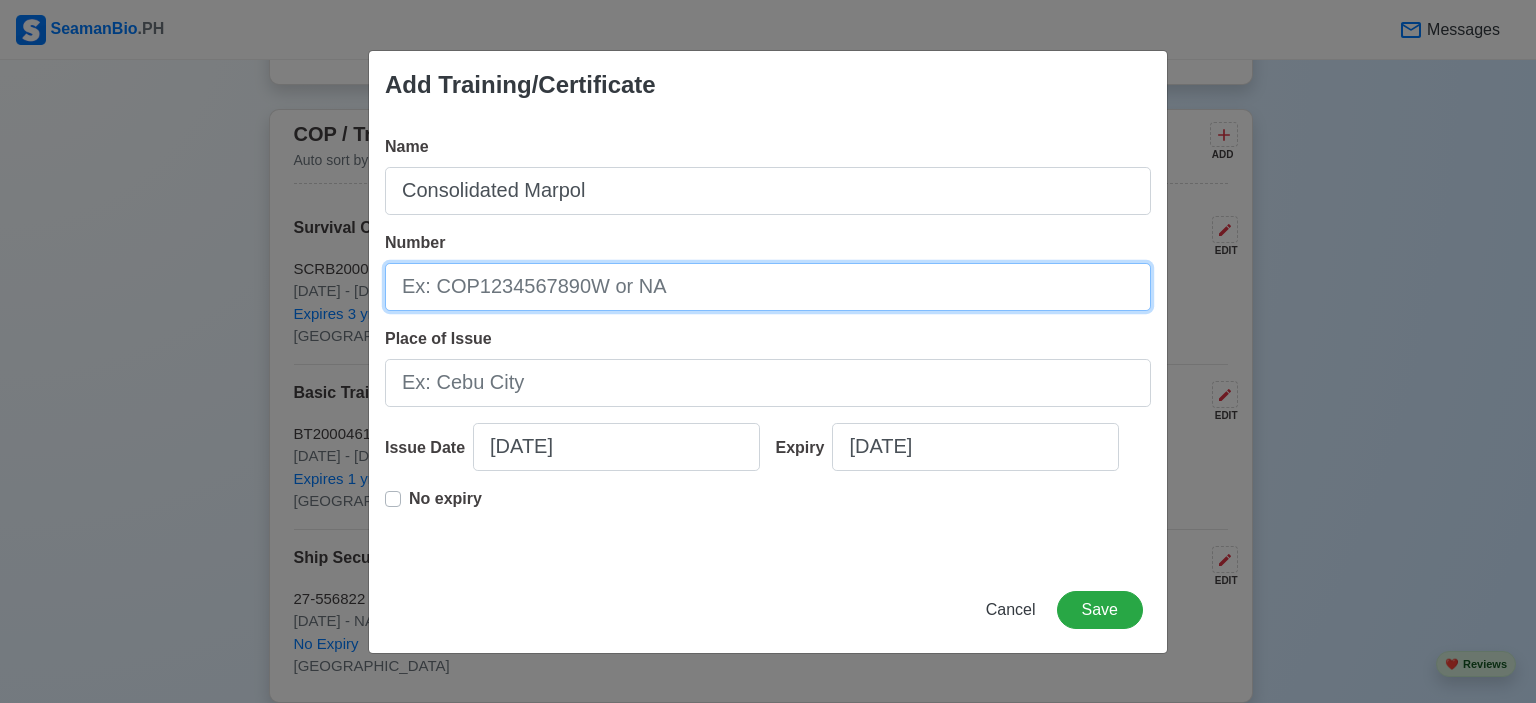 click on "Number" at bounding box center (768, 287) 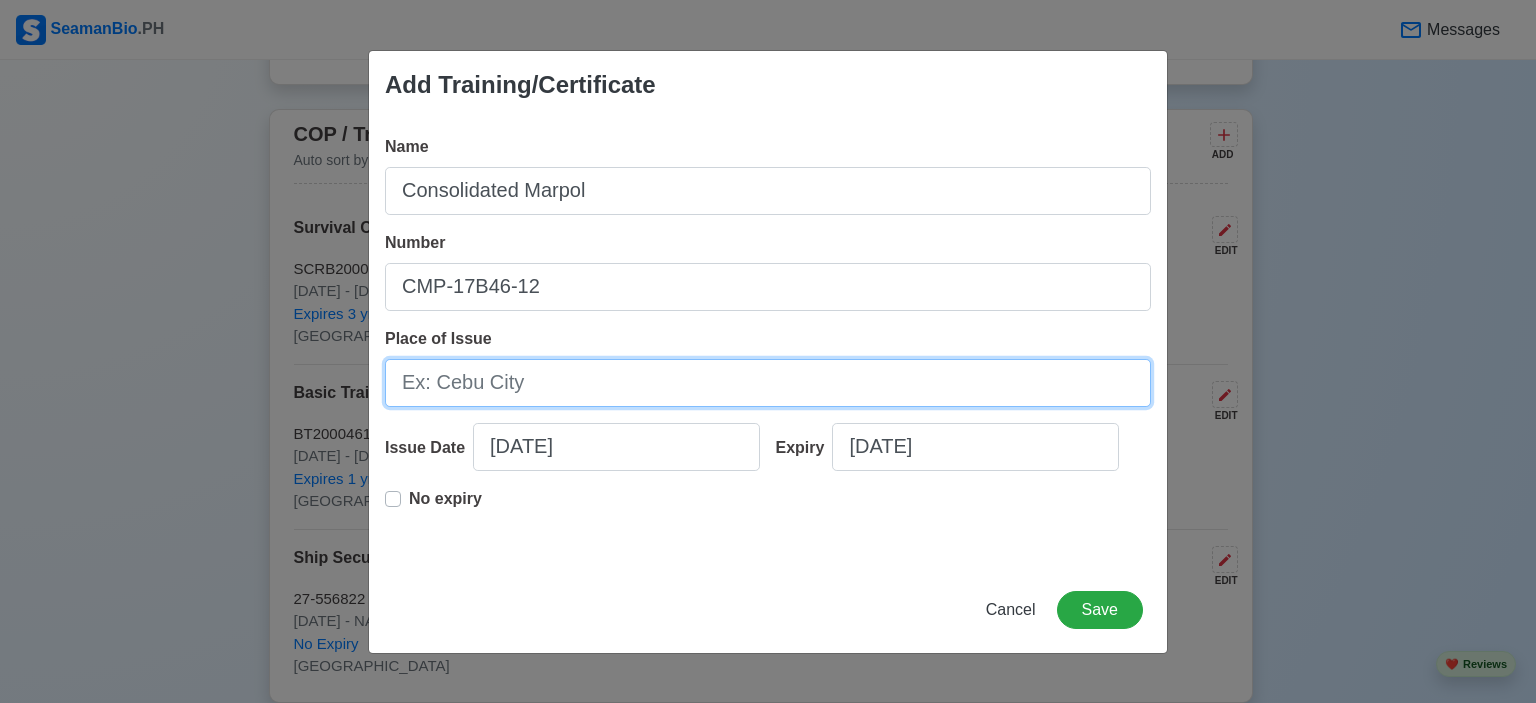 click on "Place of Issue" at bounding box center (768, 383) 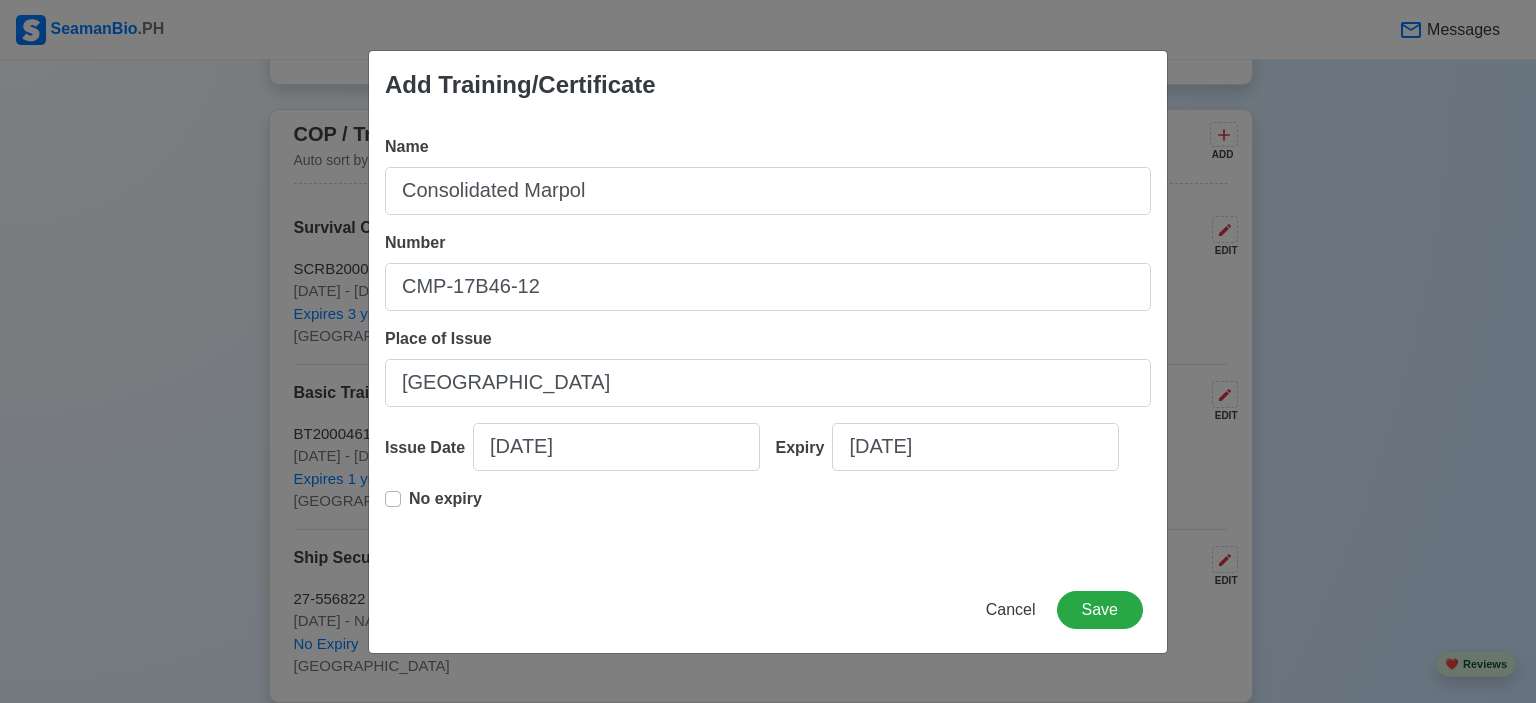click on "No expiry" at bounding box center [445, 507] 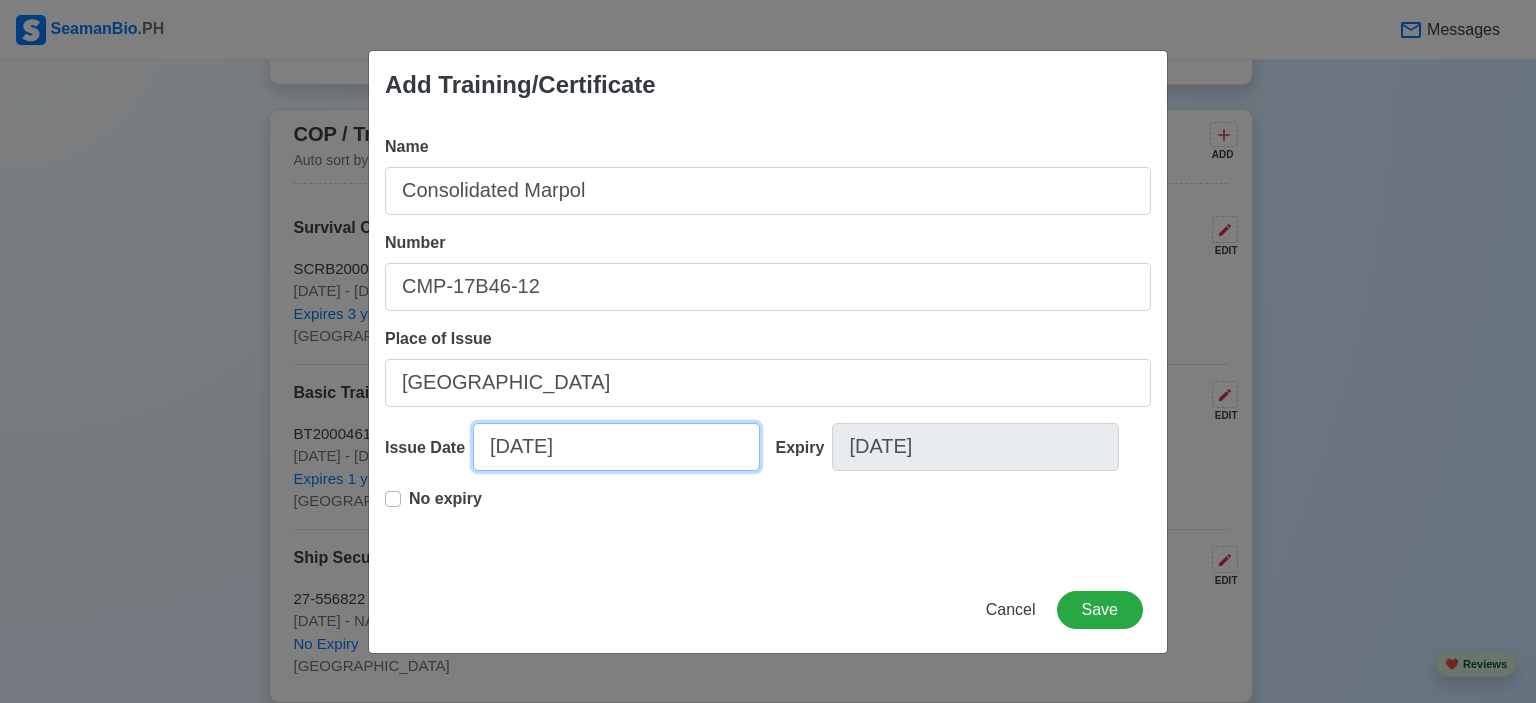 click on "[DATE]" at bounding box center [616, 447] 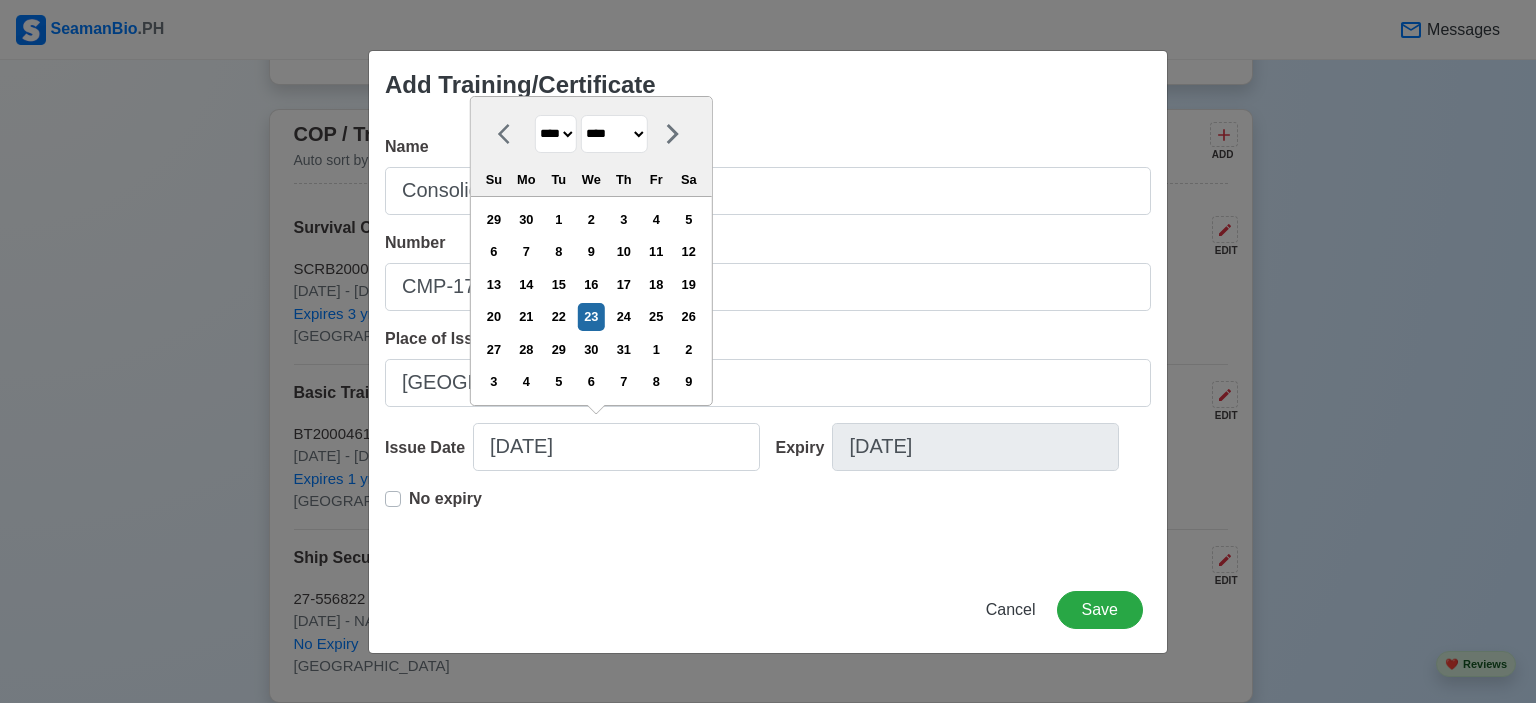 click on "**** **** **** **** **** **** **** **** **** **** **** **** **** **** **** **** **** **** **** **** **** **** **** **** **** **** **** **** **** **** **** **** **** **** **** **** **** **** **** **** **** **** **** **** **** **** **** **** **** **** **** **** **** **** **** **** **** **** **** **** **** **** **** **** **** **** **** **** **** **** **** **** **** **** **** **** **** **** **** **** **** **** **** **** **** **** **** **** **** **** **** **** **** **** **** **** **** **** **** **** **** **** **** **** **** ****" at bounding box center [556, 134] 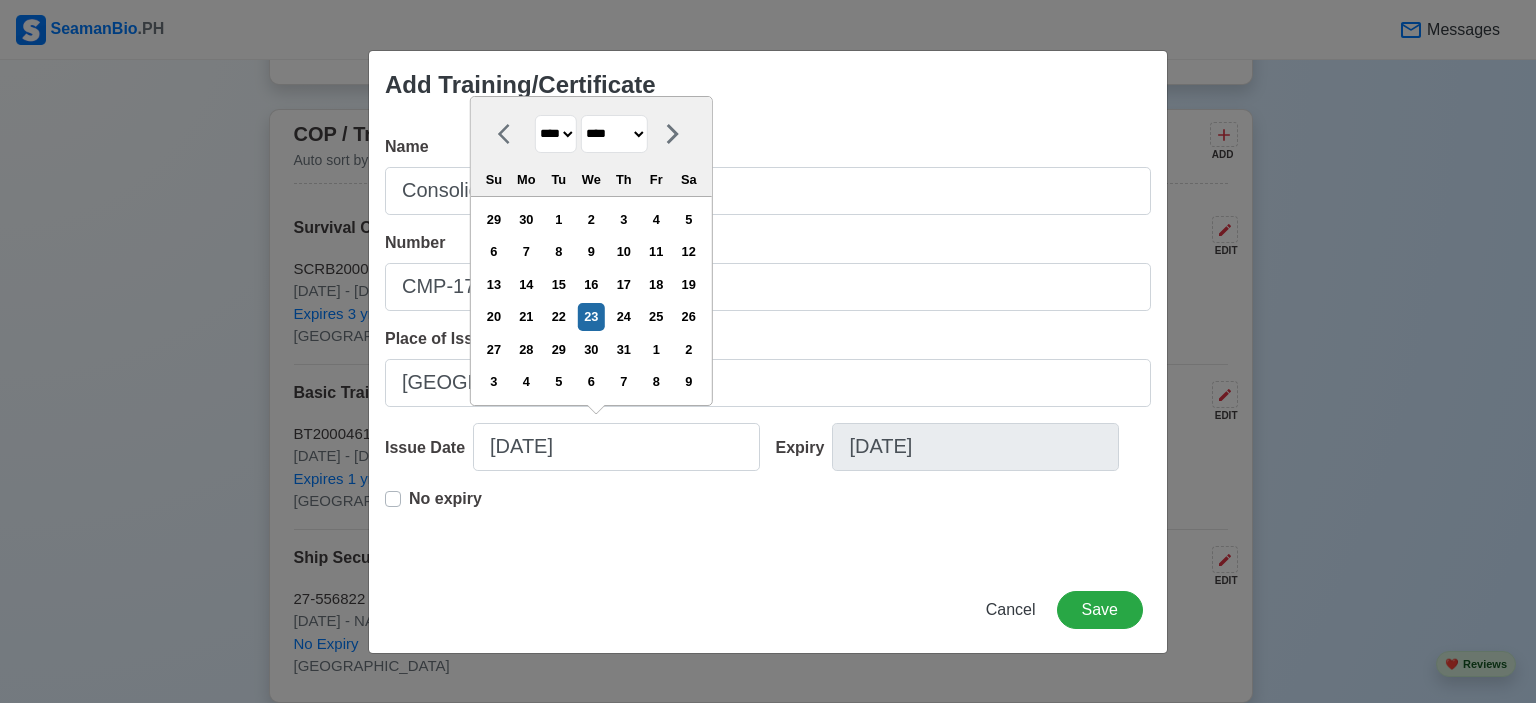 click on "**** **** **** **** **** **** **** **** **** **** **** **** **** **** **** **** **** **** **** **** **** **** **** **** **** **** **** **** **** **** **** **** **** **** **** **** **** **** **** **** **** **** **** **** **** **** **** **** **** **** **** **** **** **** **** **** **** **** **** **** **** **** **** **** **** **** **** **** **** **** **** **** **** **** **** **** **** **** **** **** **** **** **** **** **** **** **** **** **** **** **** **** **** **** **** **** **** **** **** **** **** **** **** **** **** ****" at bounding box center (556, 134) 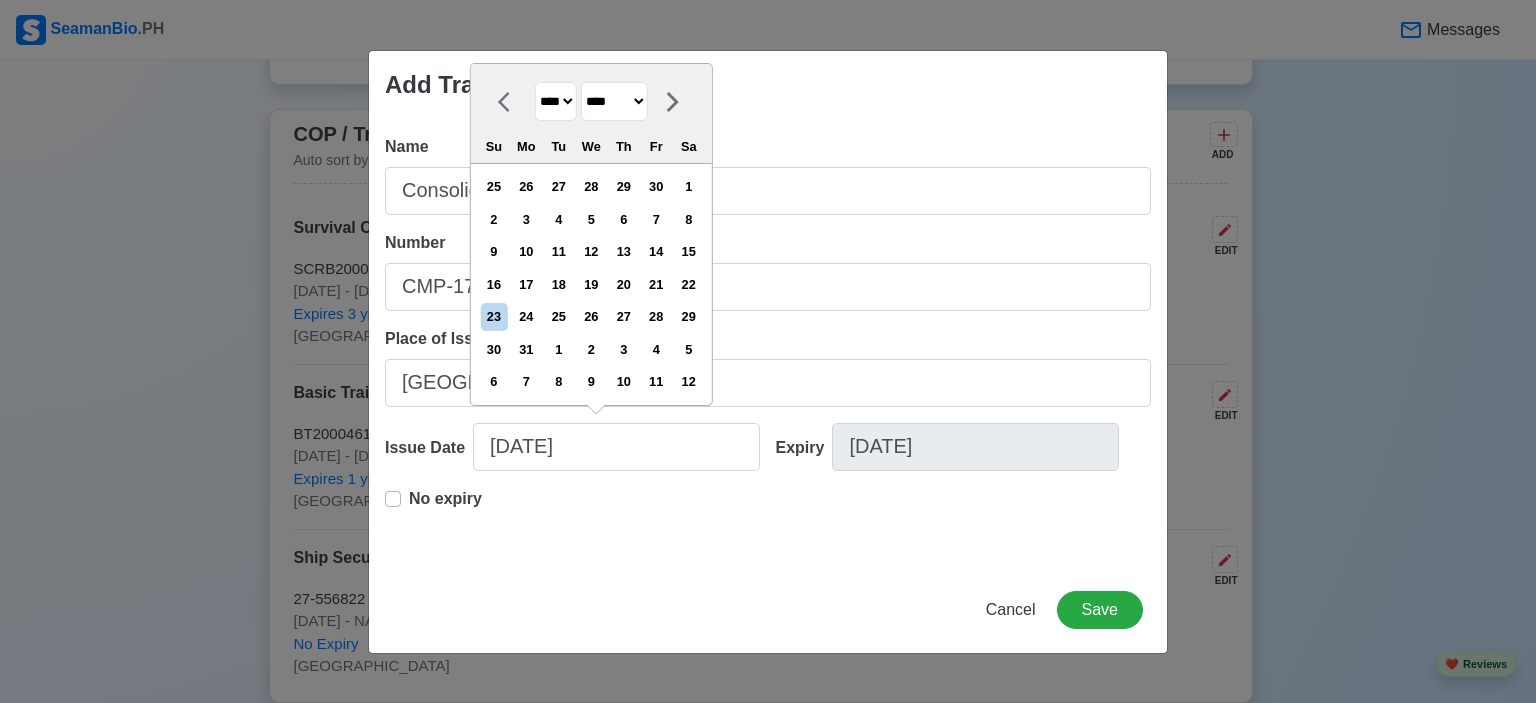 click 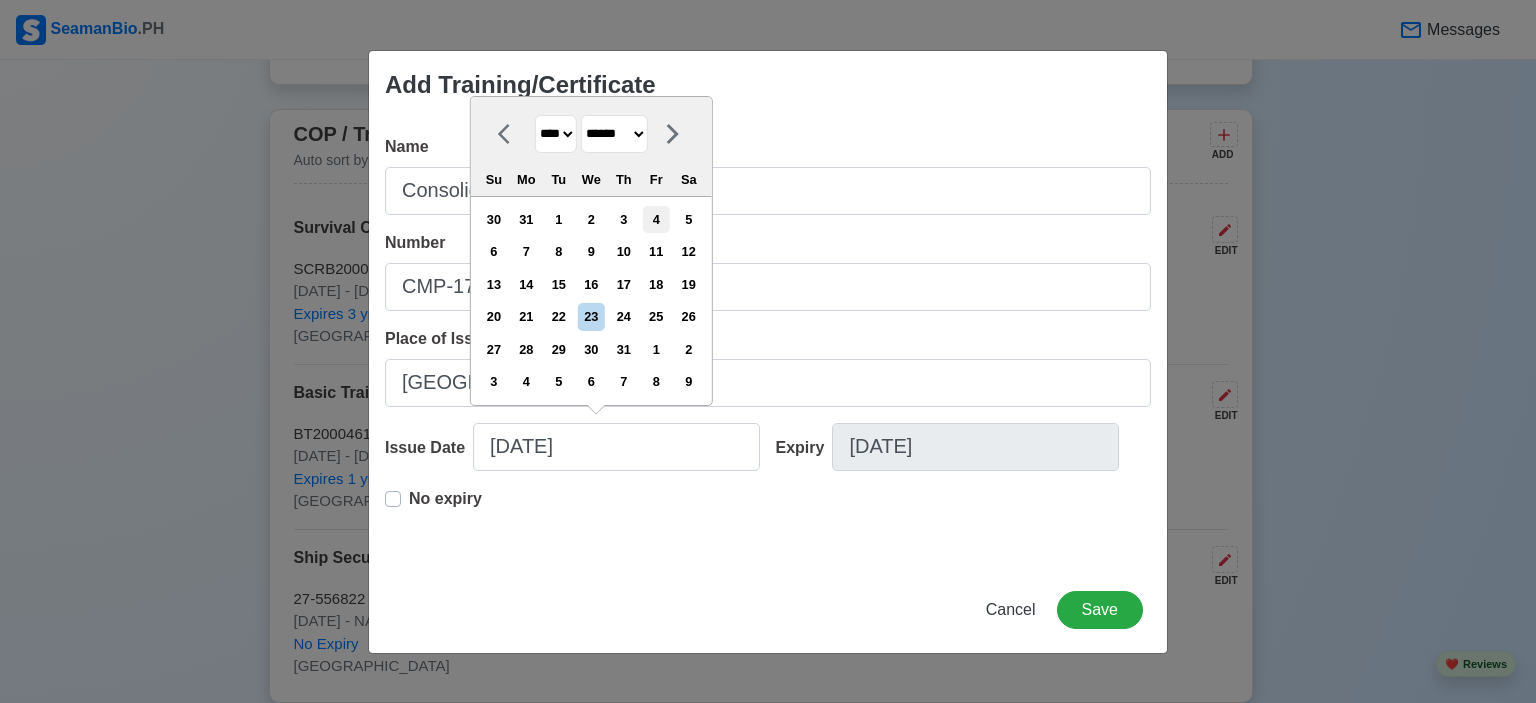 click on "4" at bounding box center (656, 219) 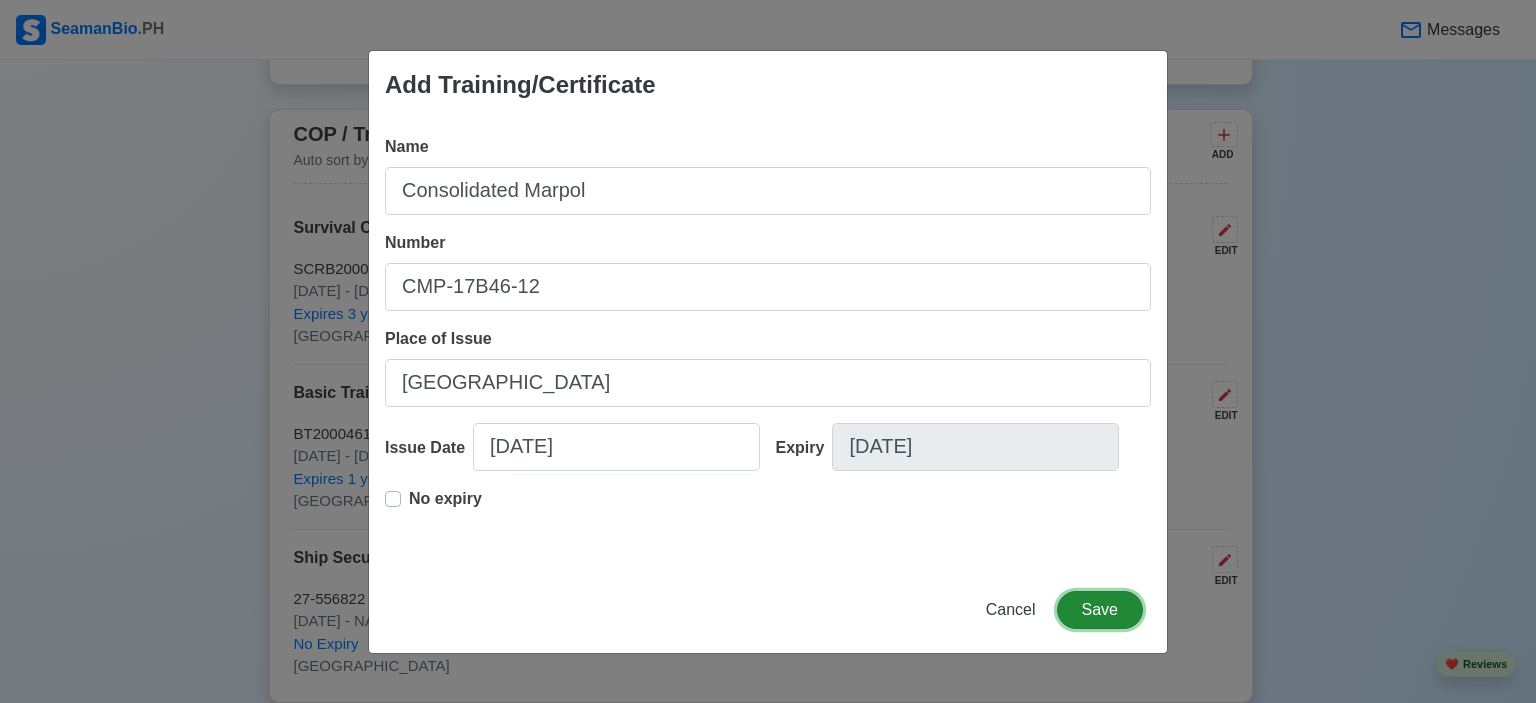 click on "Save" at bounding box center [1100, 610] 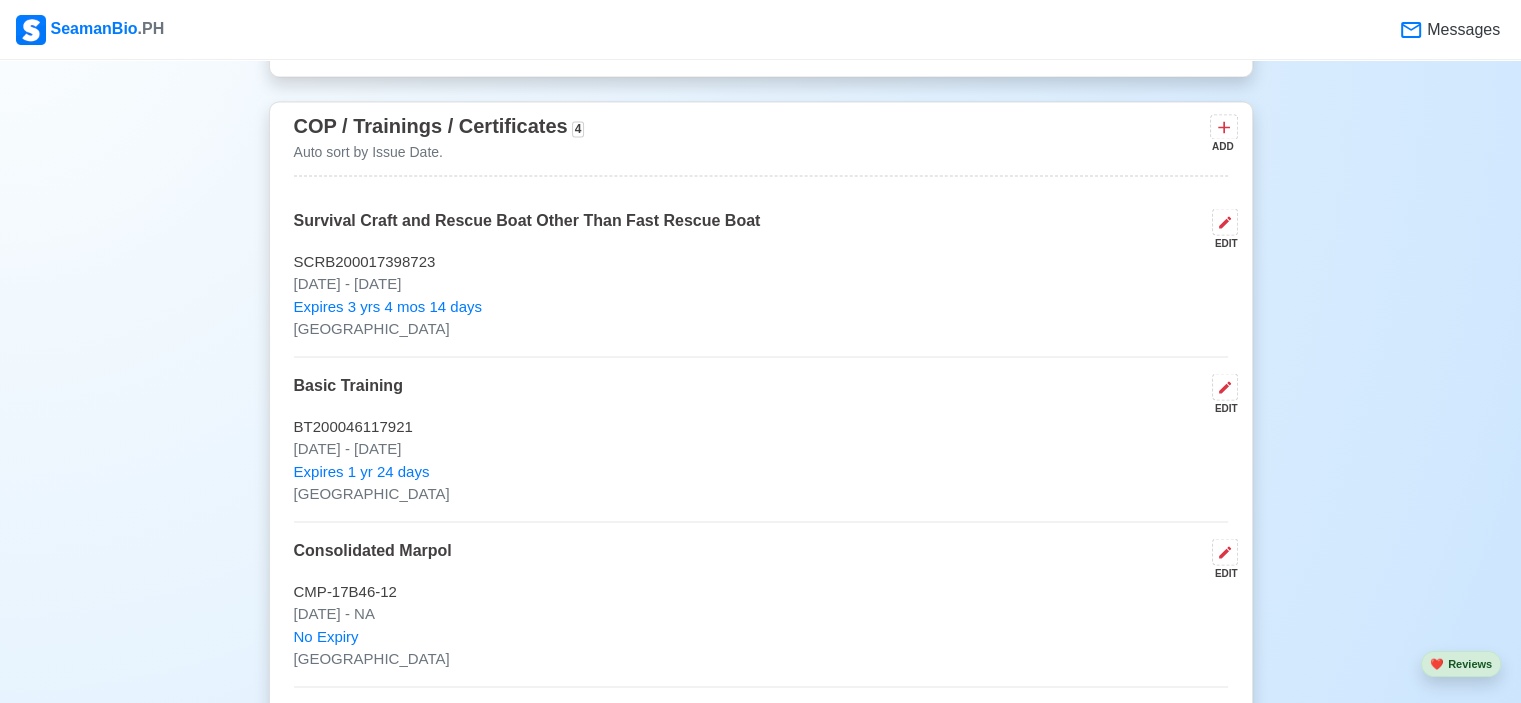 scroll, scrollTop: 3500, scrollLeft: 0, axis: vertical 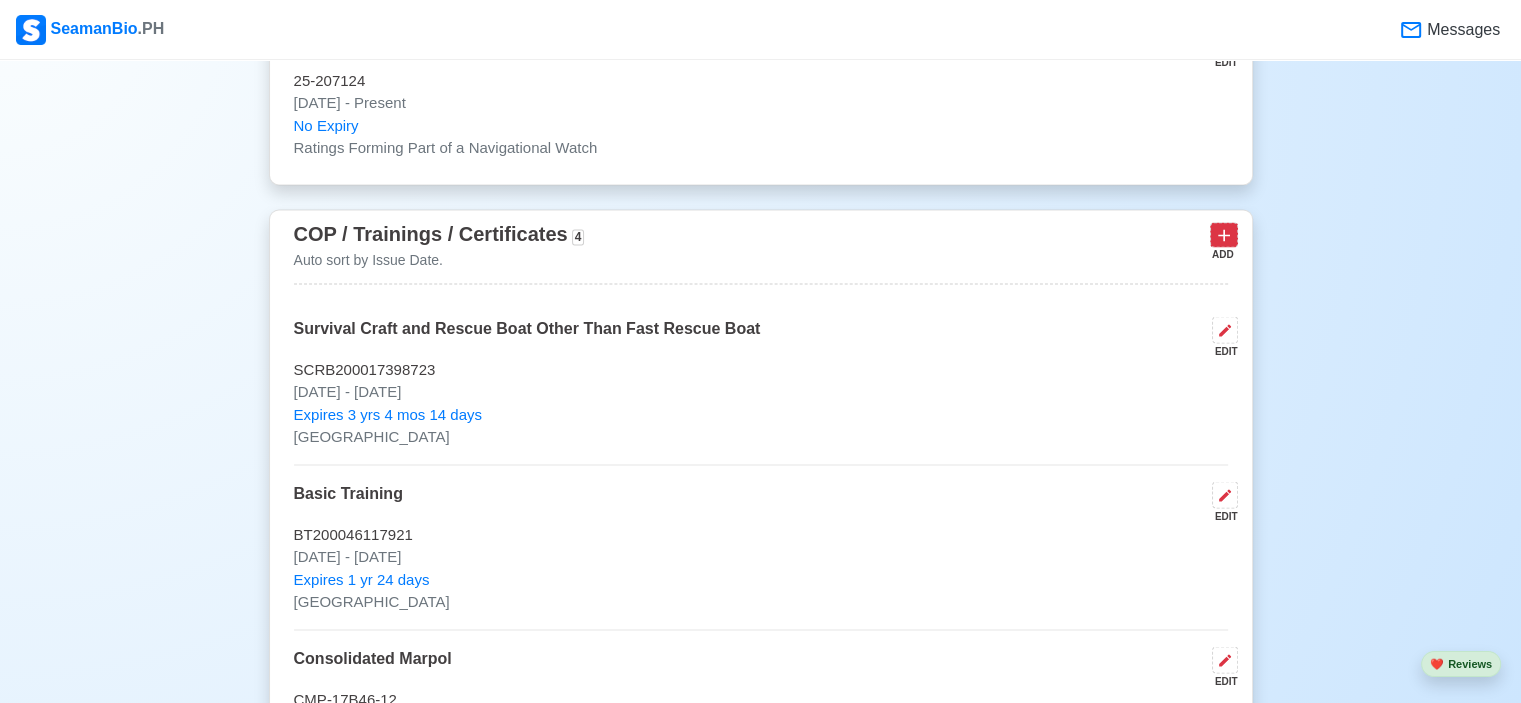 click 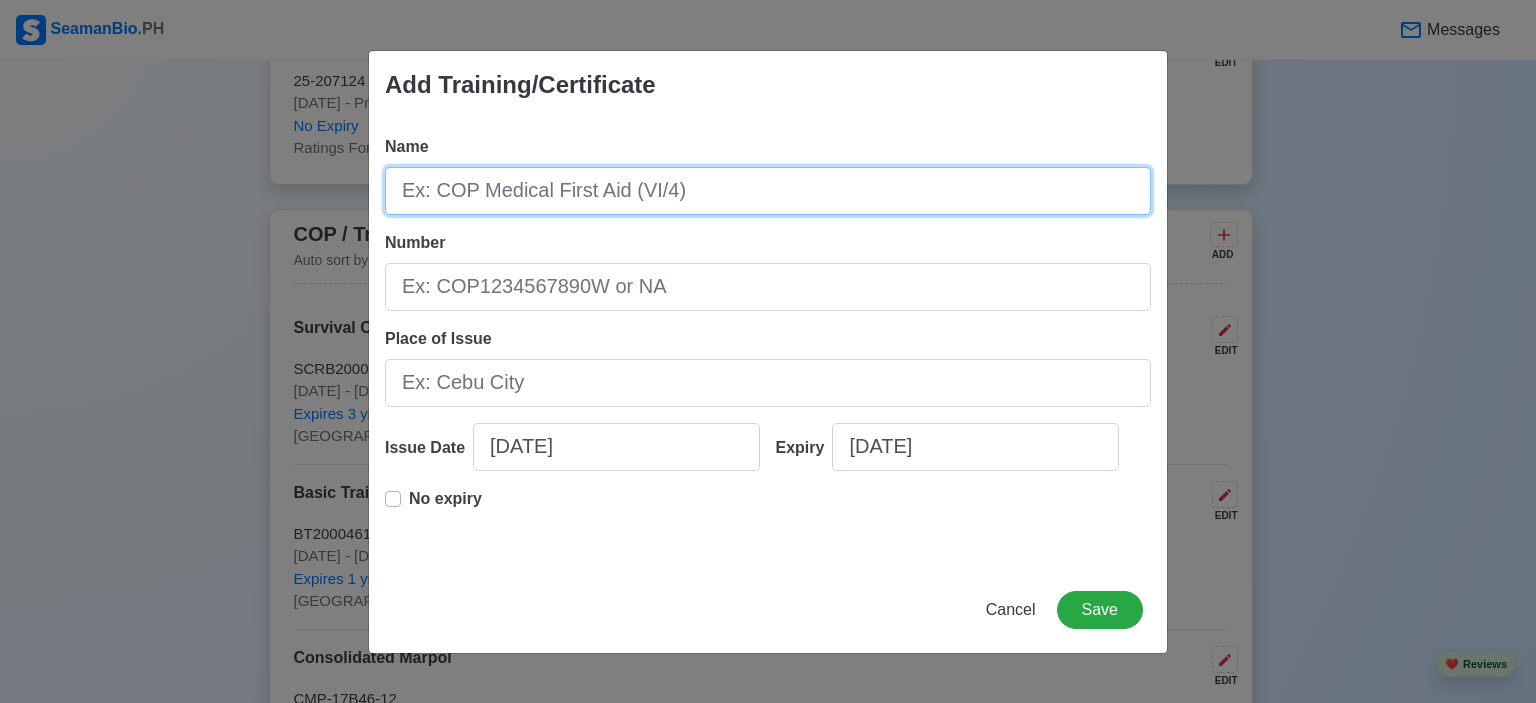 click on "Name" at bounding box center [768, 191] 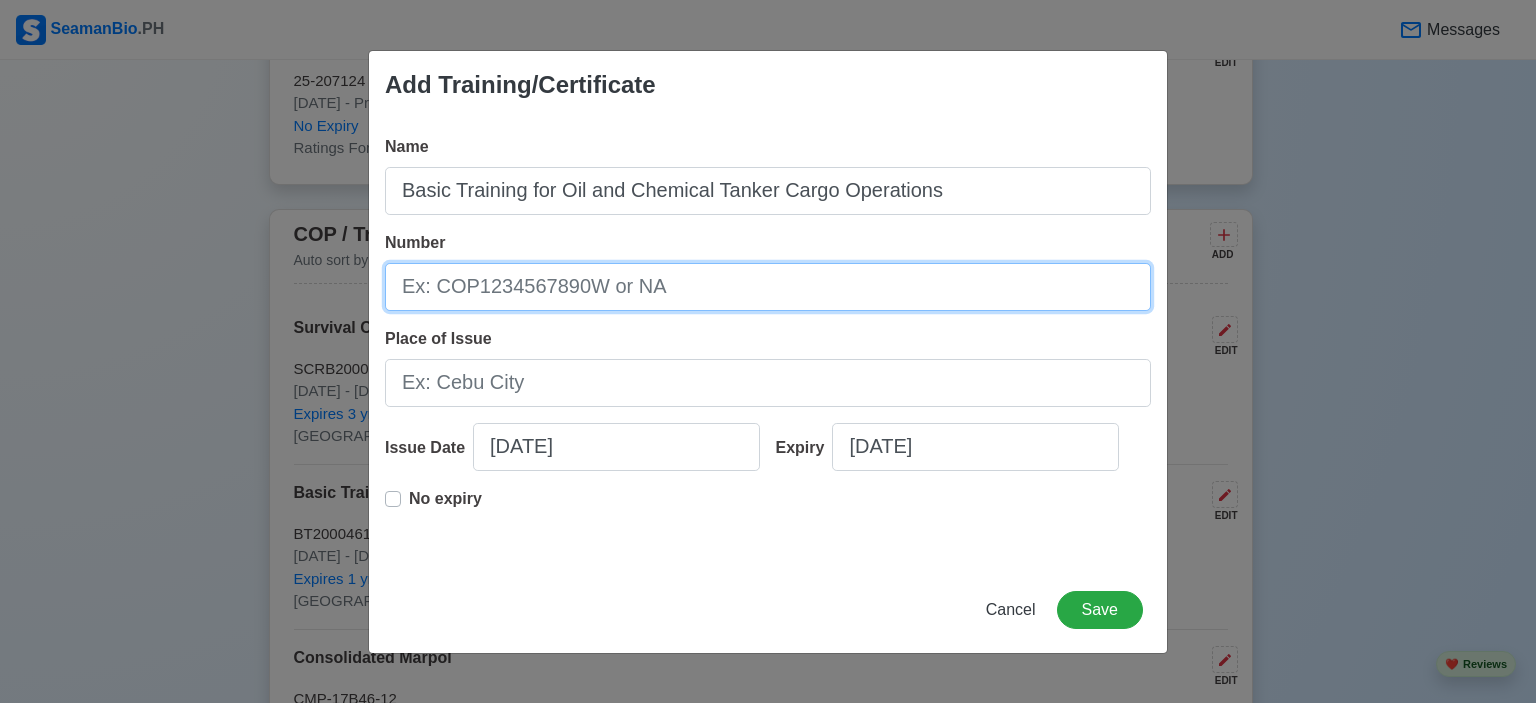 click on "Number" at bounding box center (768, 287) 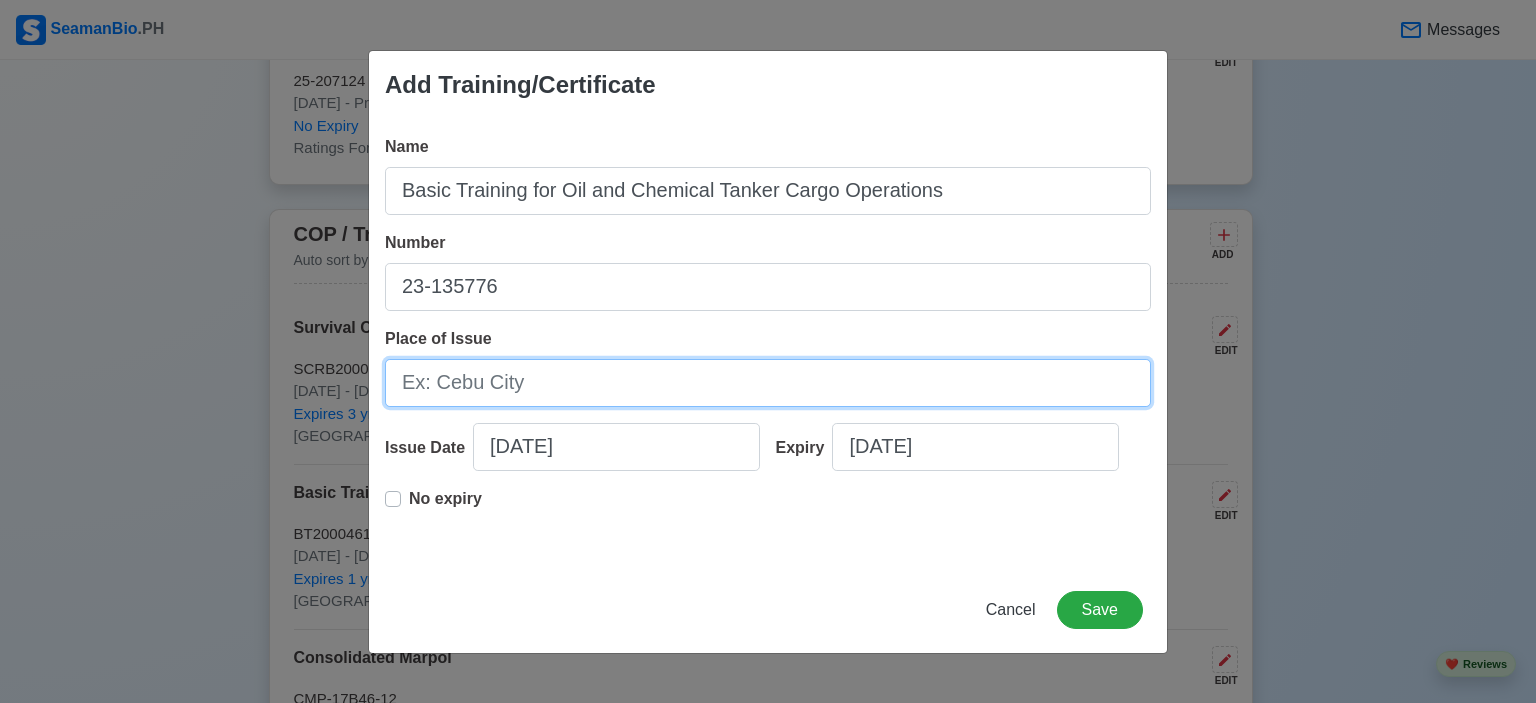 click on "Place of Issue" at bounding box center [768, 383] 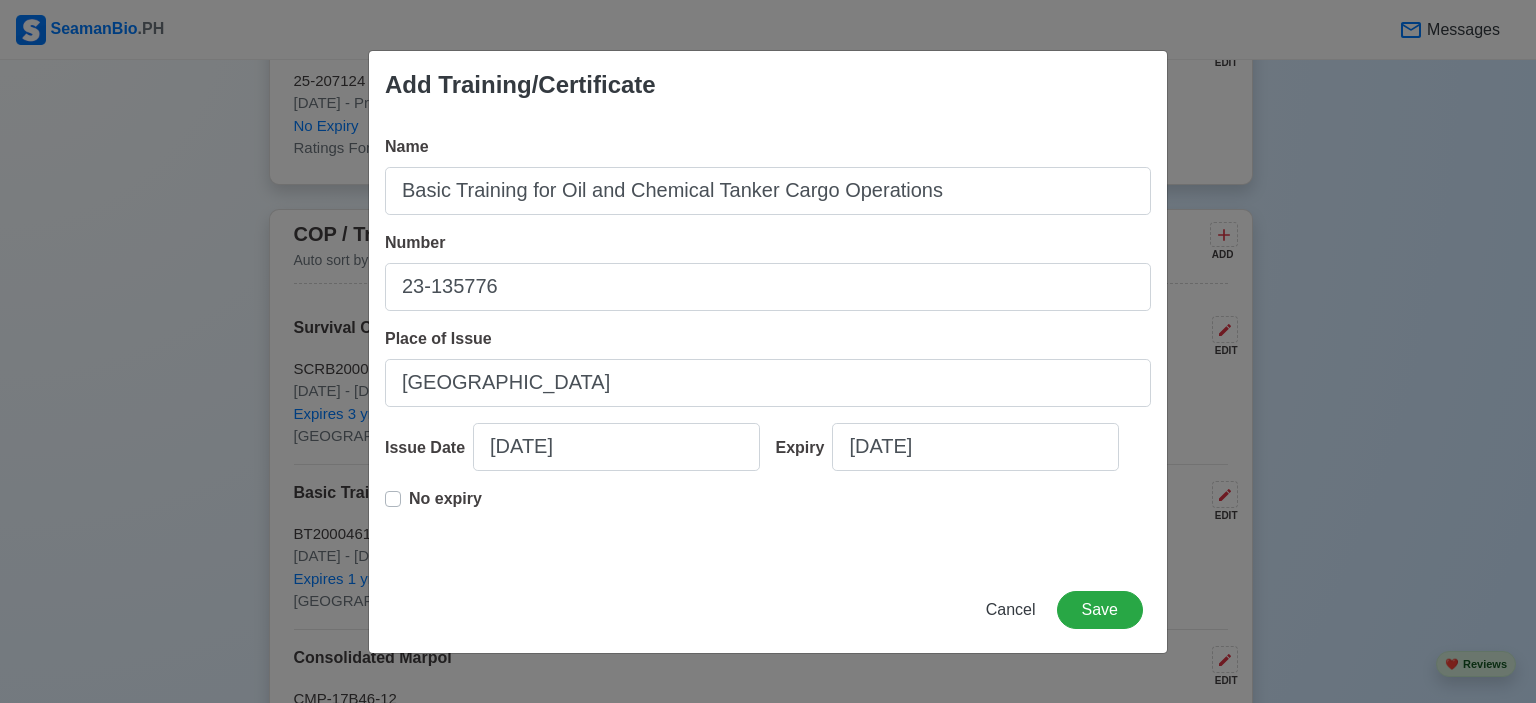 click on "No expiry" at bounding box center (445, 499) 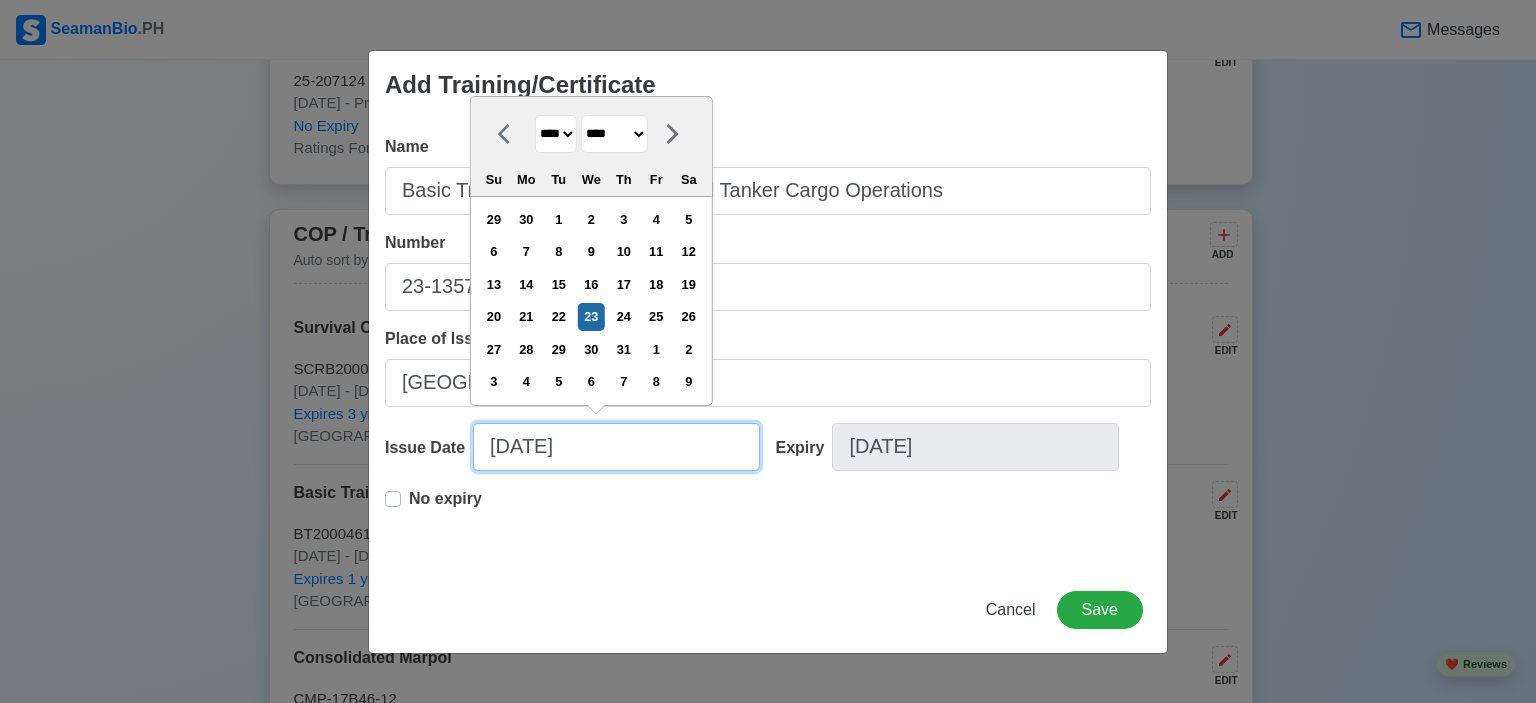 drag, startPoint x: 628, startPoint y: 440, endPoint x: 486, endPoint y: 417, distance: 143.85062 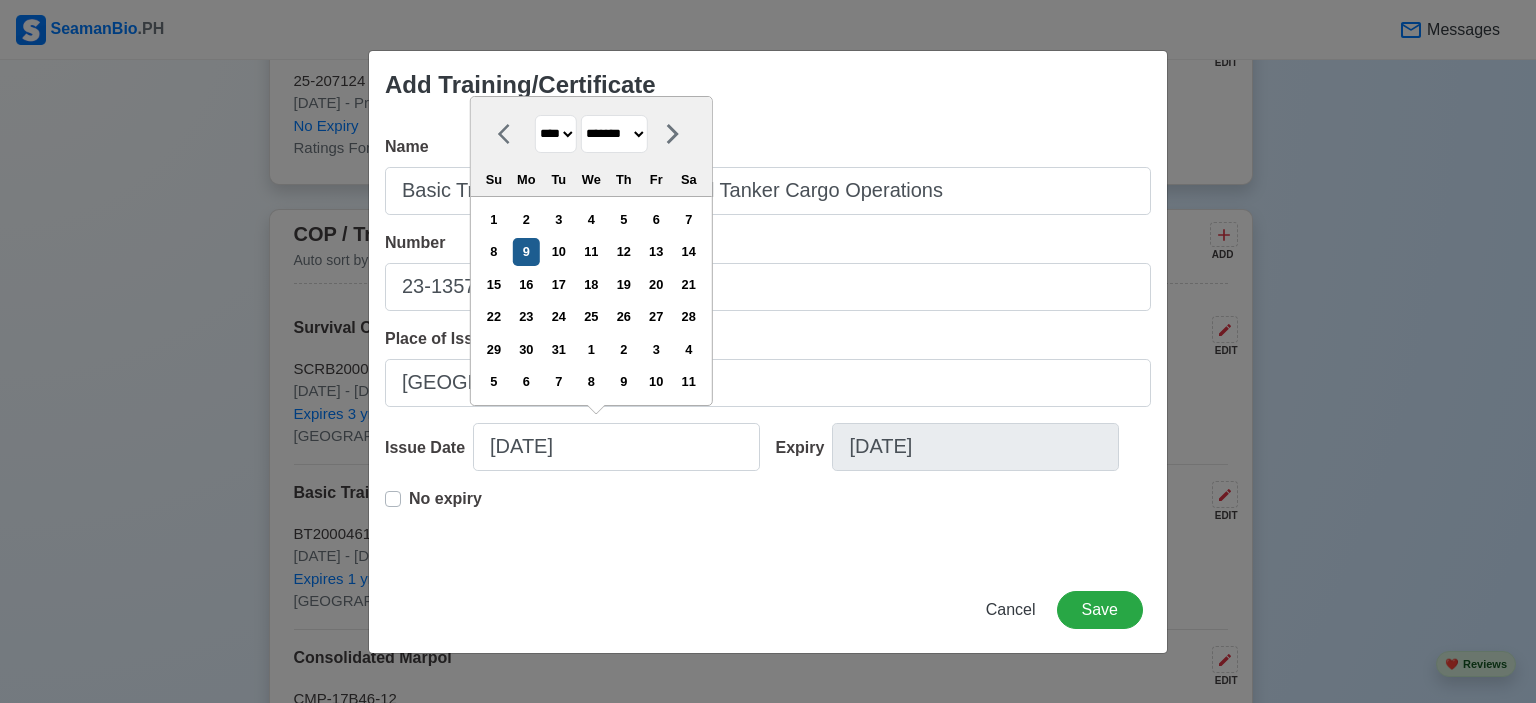 click on "9" at bounding box center (526, 251) 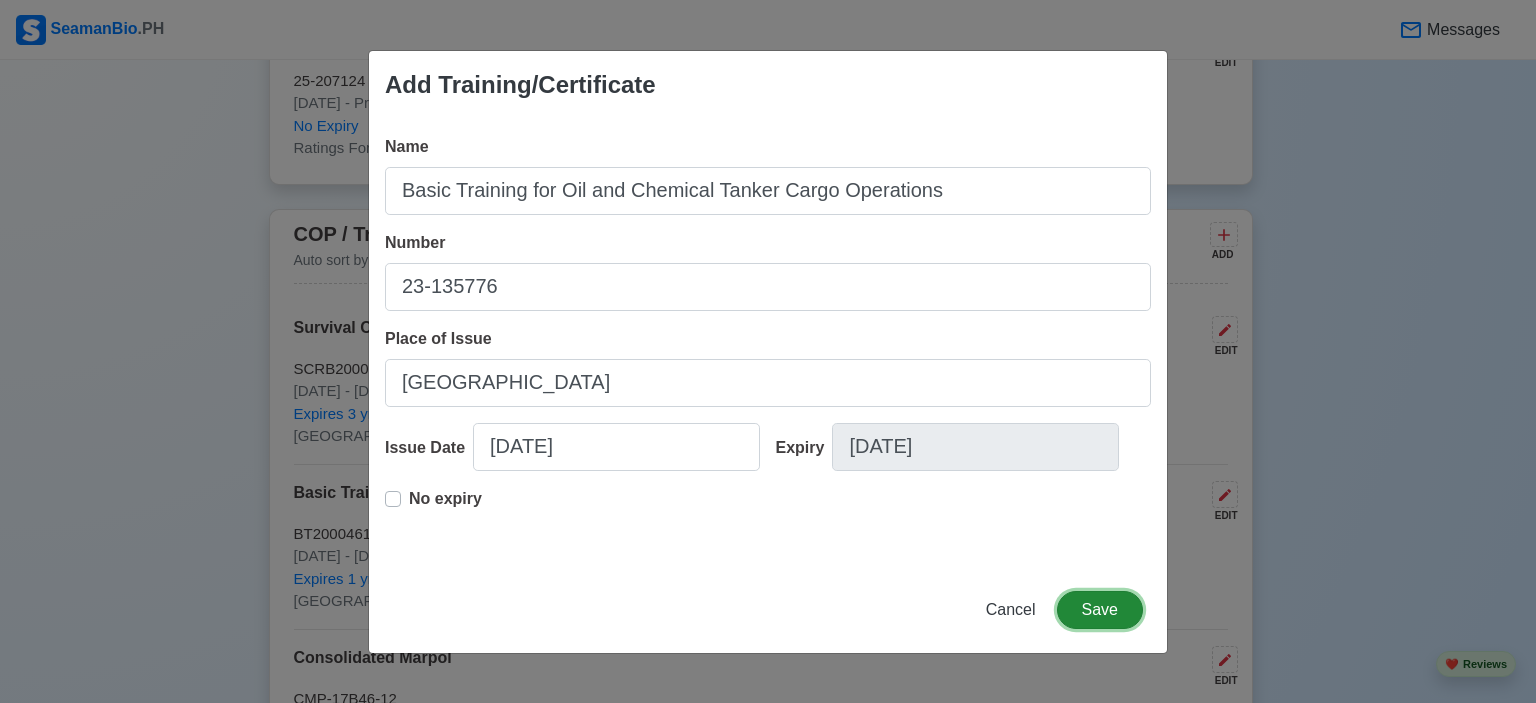 click on "Save" at bounding box center [1100, 610] 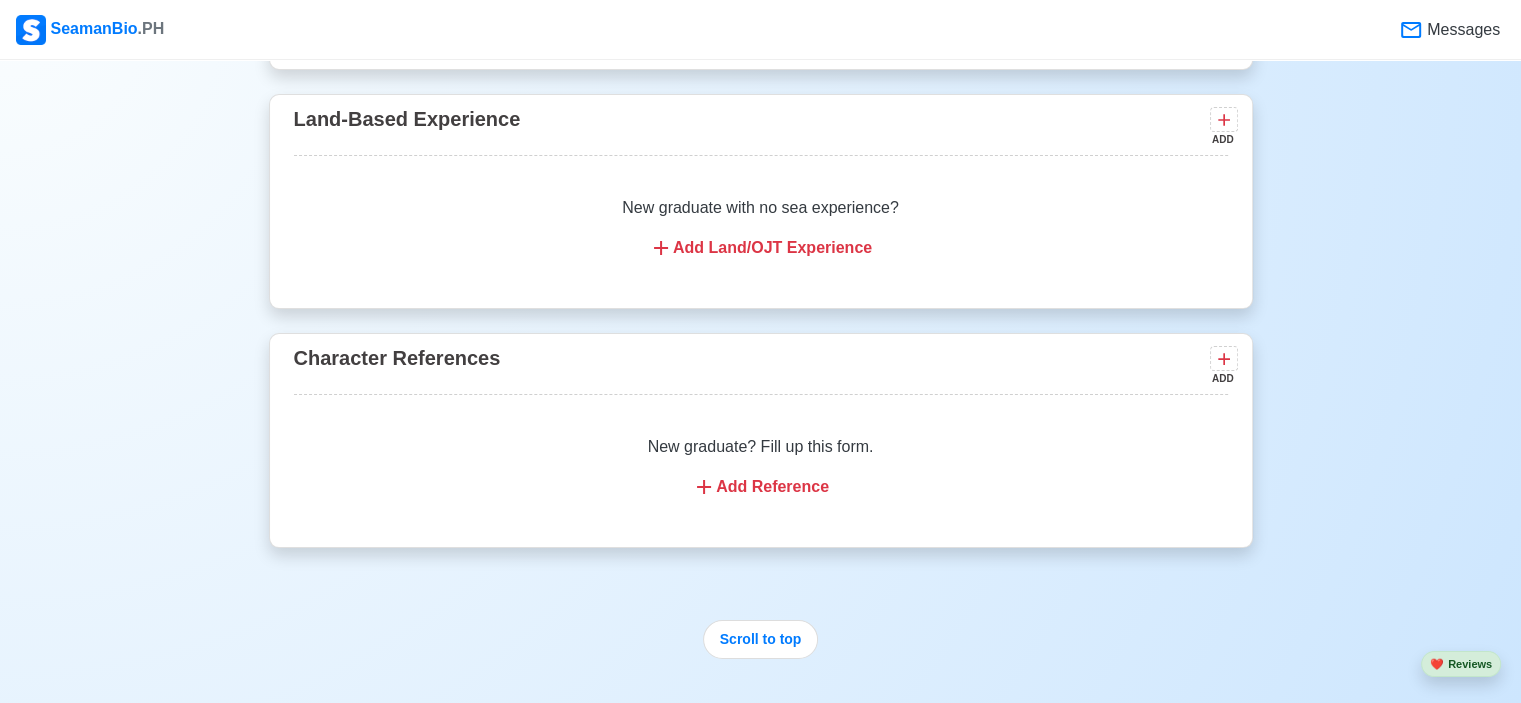 scroll, scrollTop: 6200, scrollLeft: 0, axis: vertical 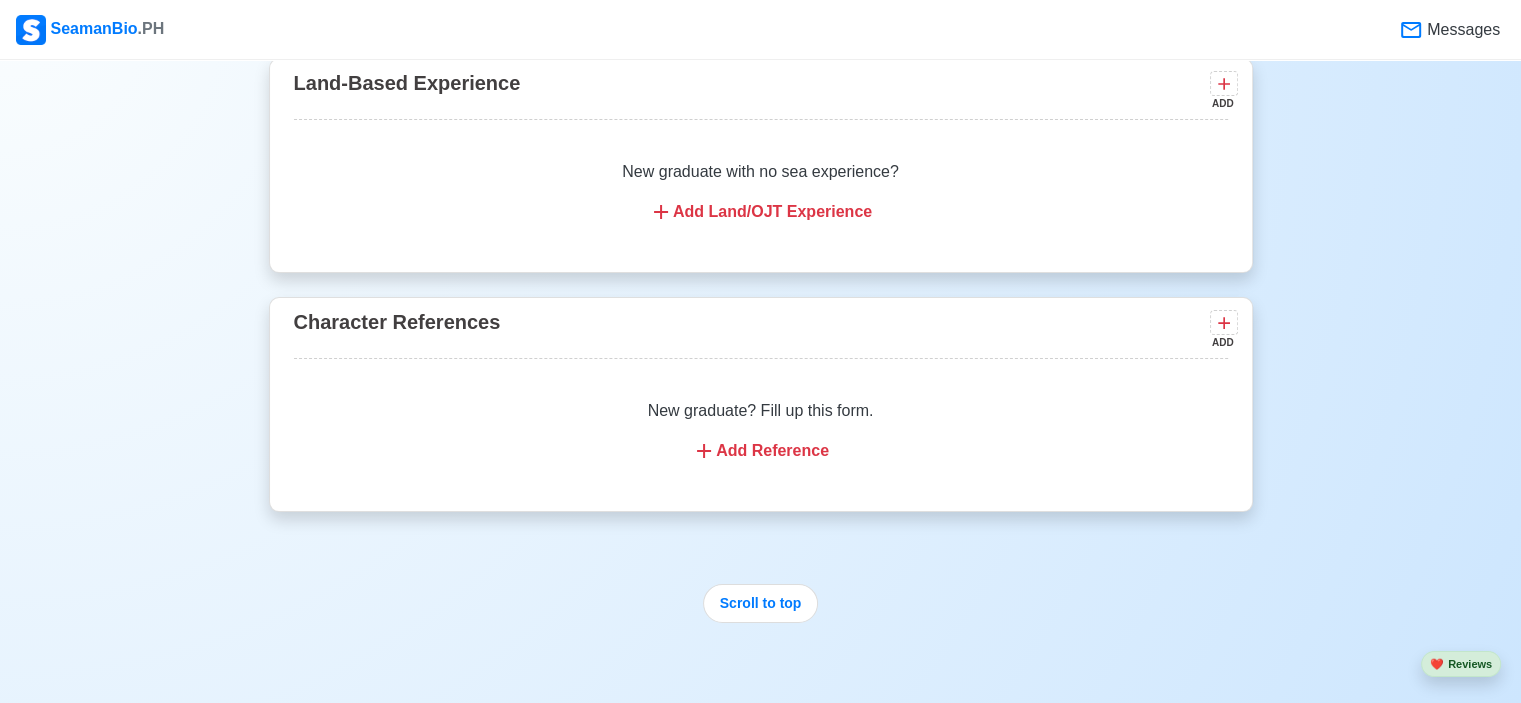 click on "Add Reference" at bounding box center [761, 451] 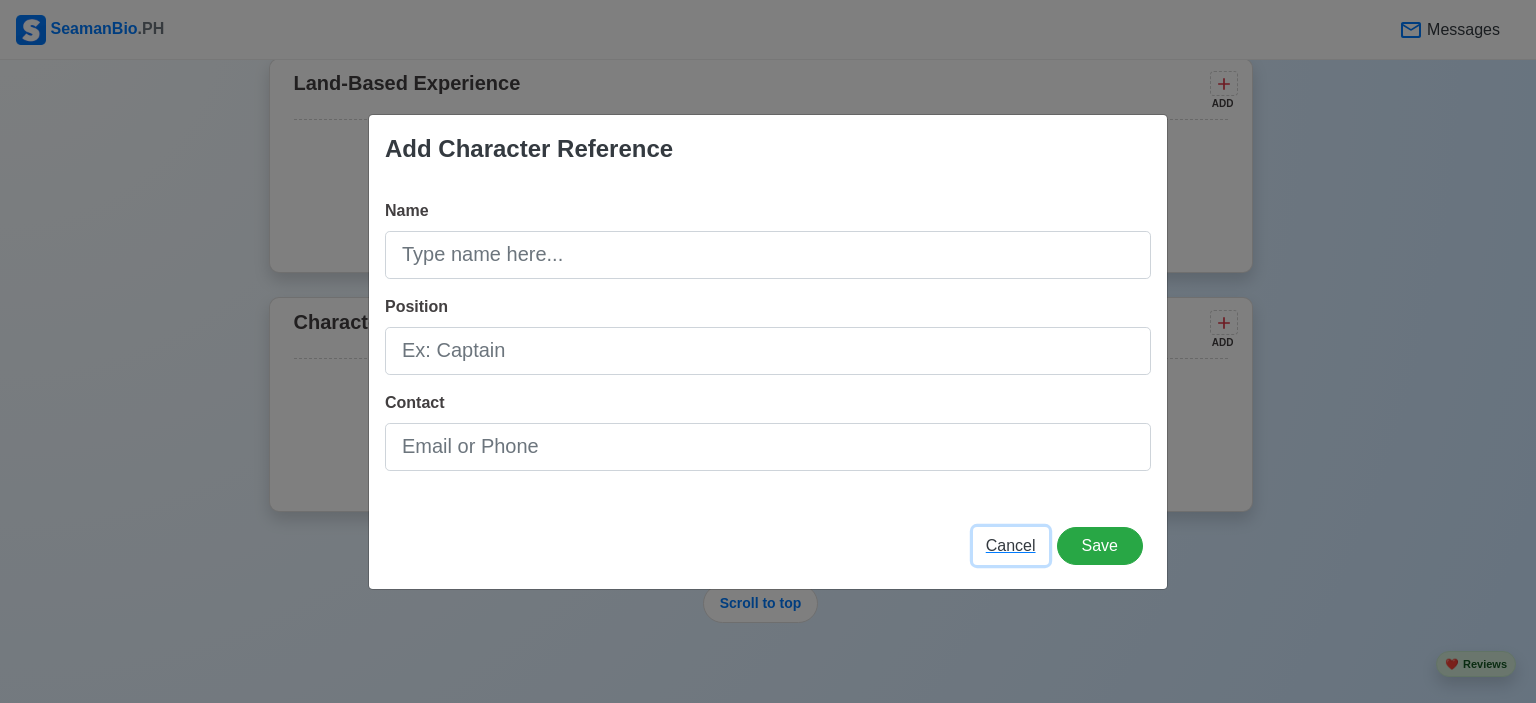click on "Cancel" at bounding box center [1011, 545] 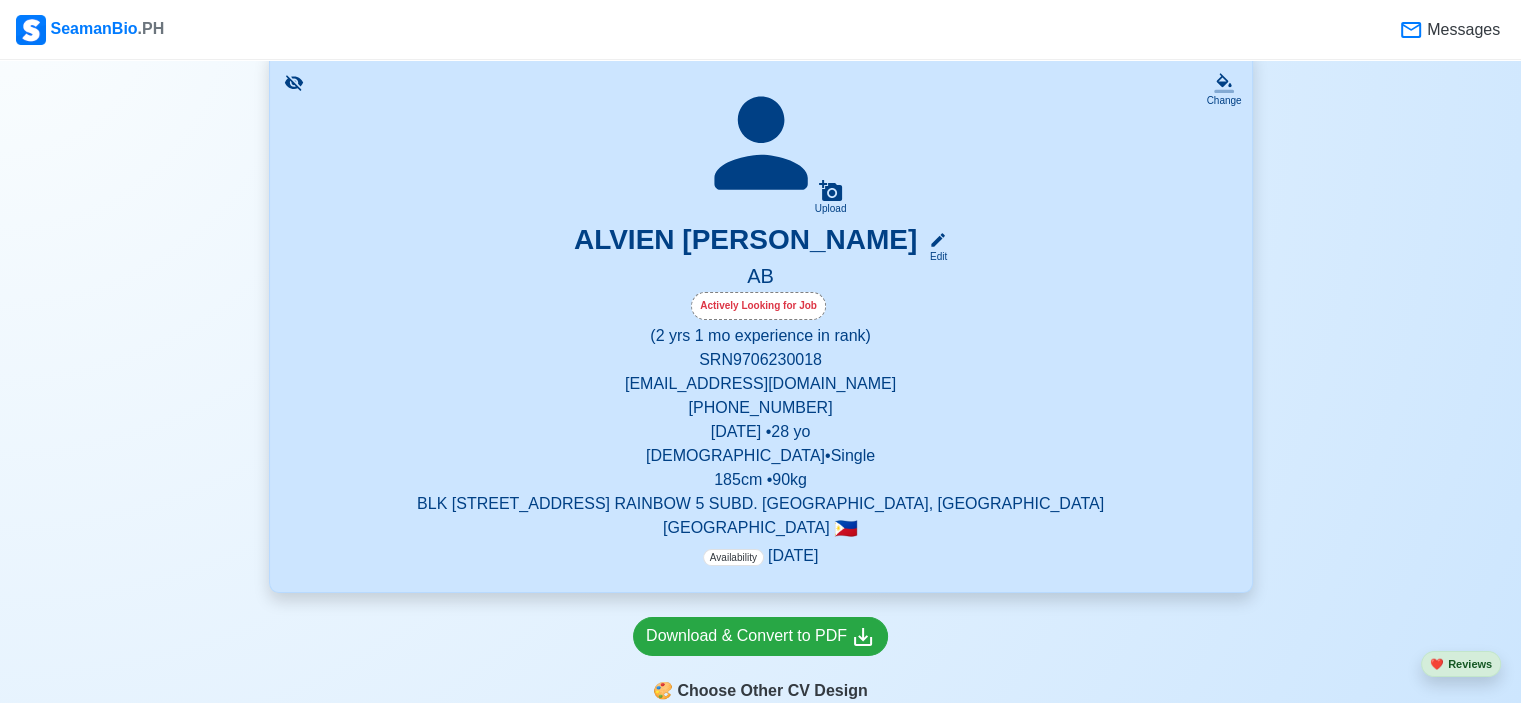 scroll, scrollTop: 300, scrollLeft: 0, axis: vertical 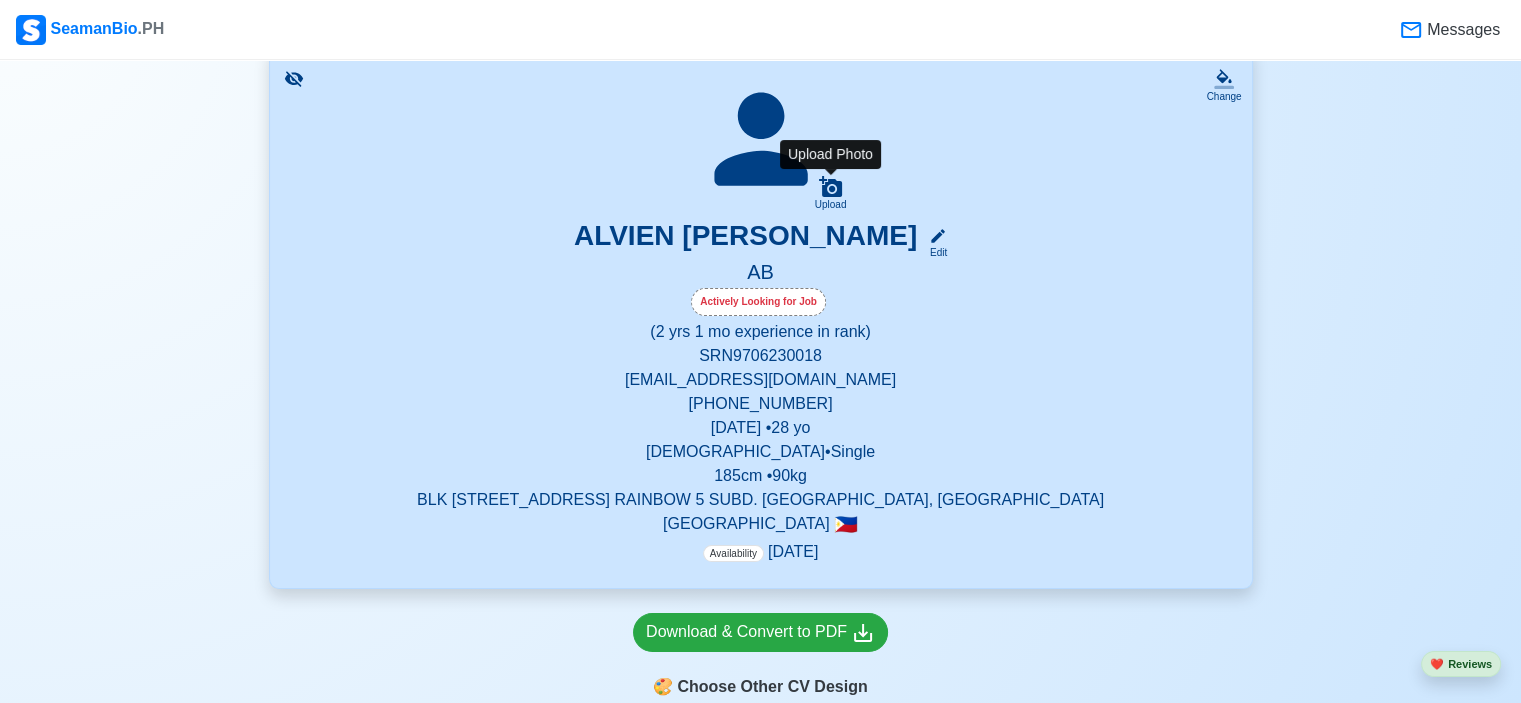 click 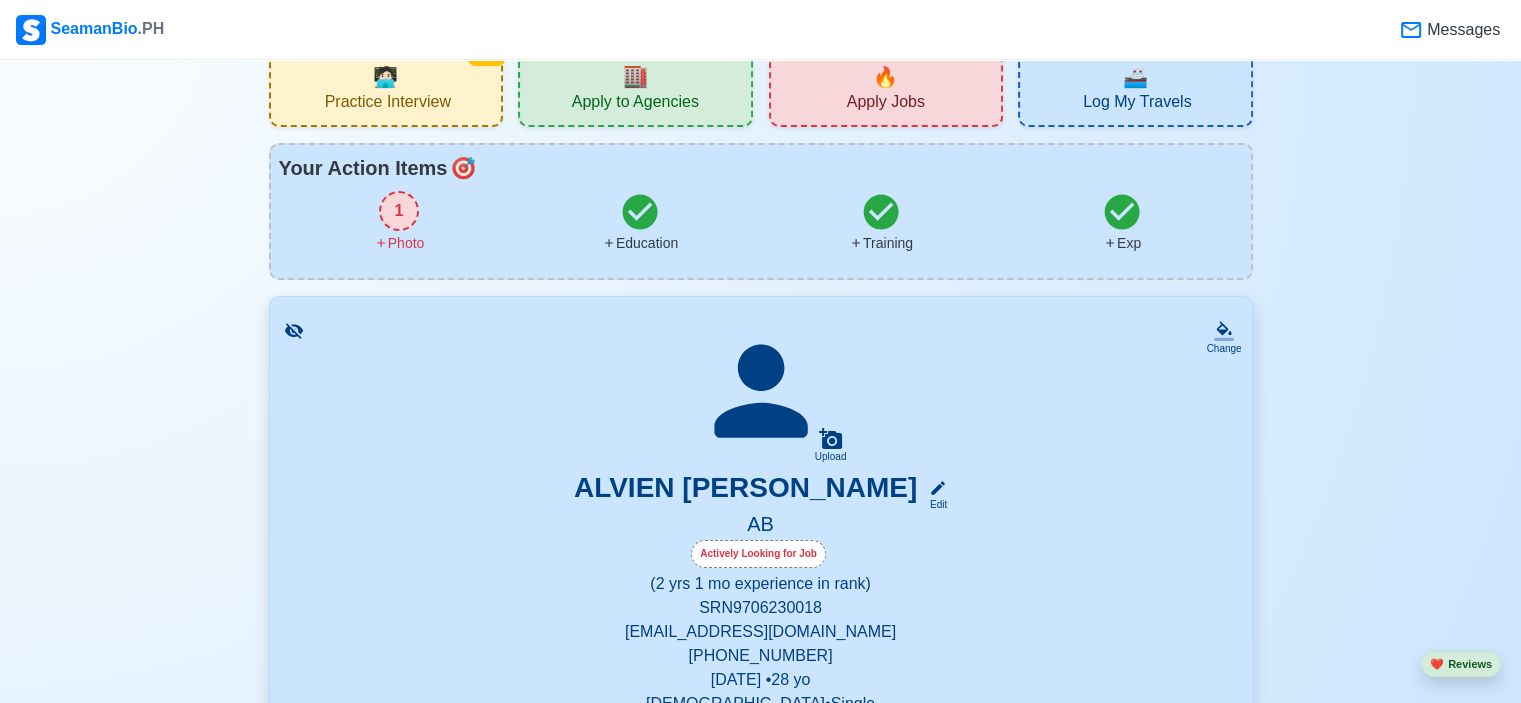 scroll, scrollTop: 0, scrollLeft: 0, axis: both 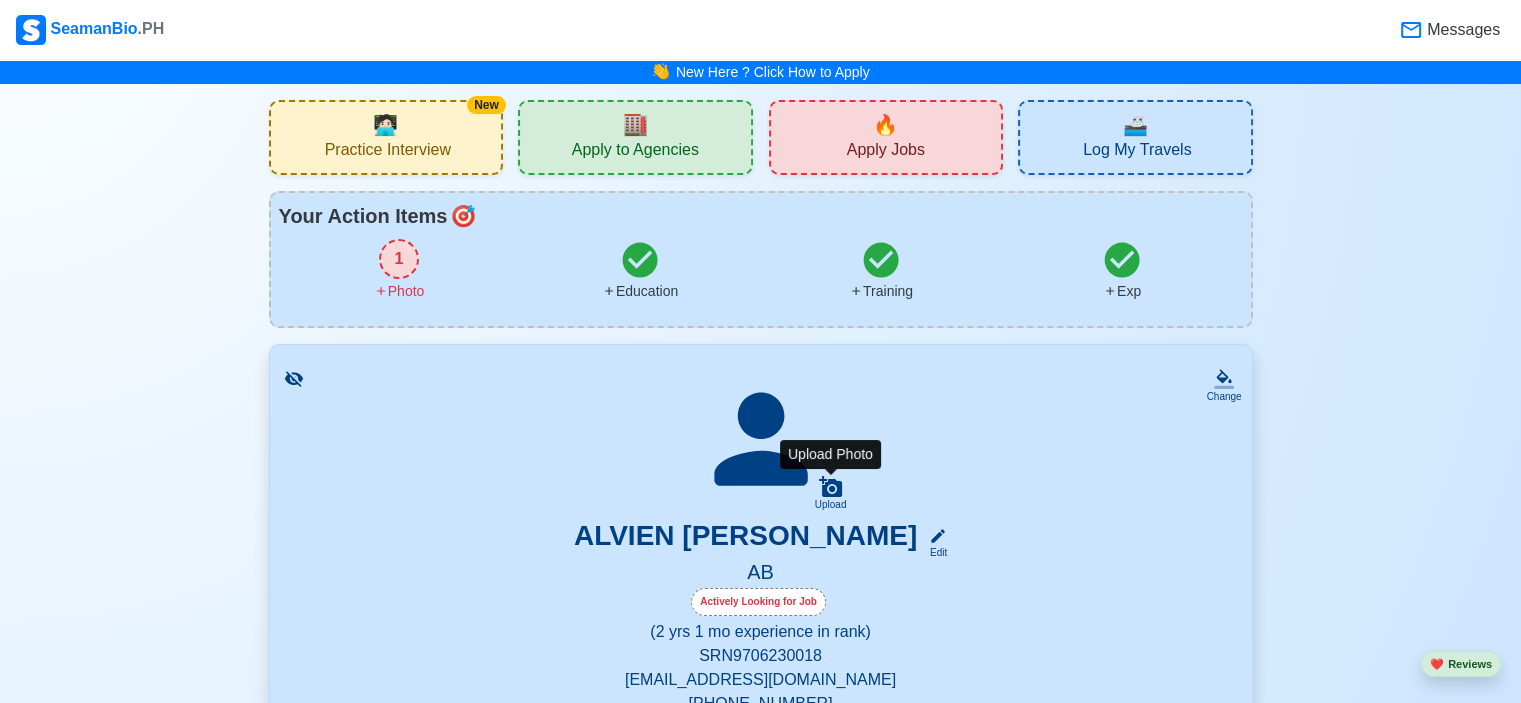 click 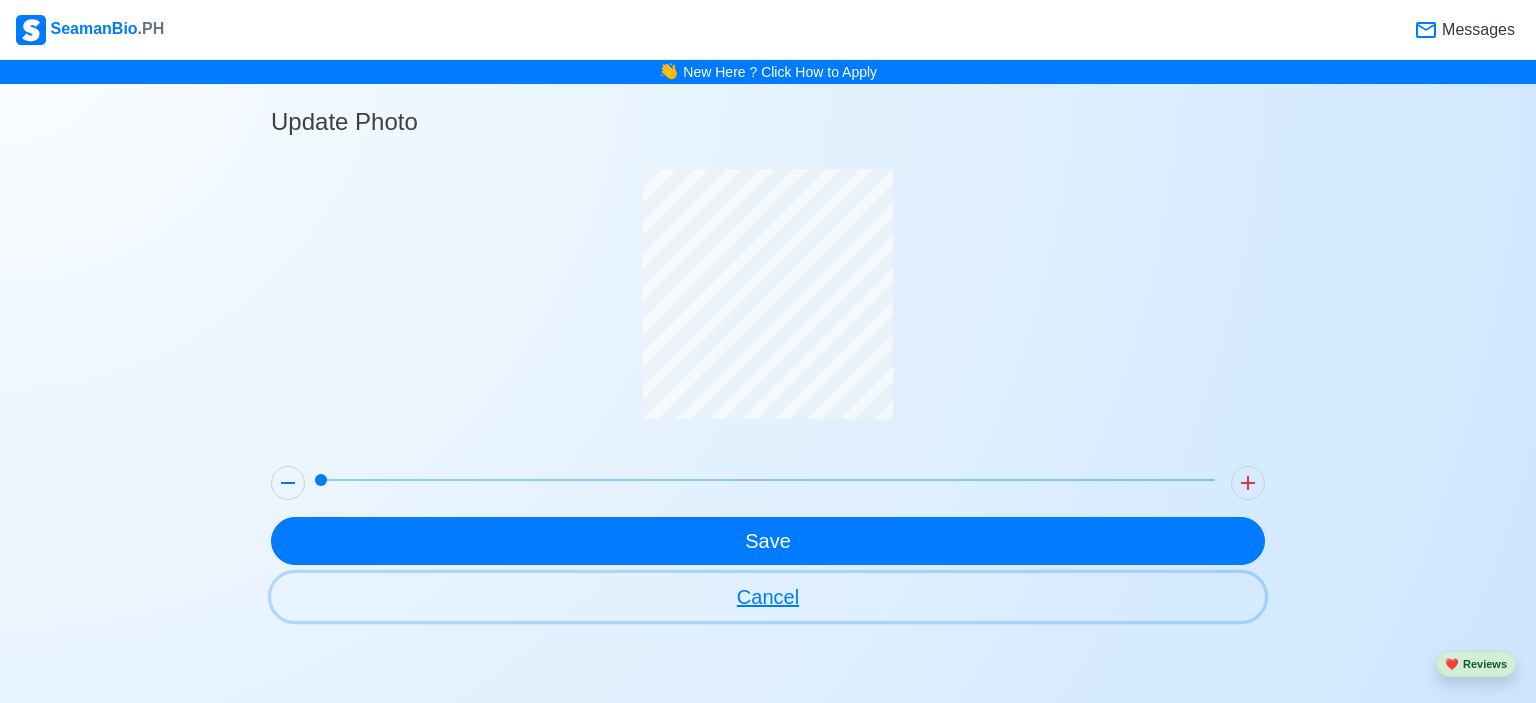 click on "Cancel" at bounding box center [768, 597] 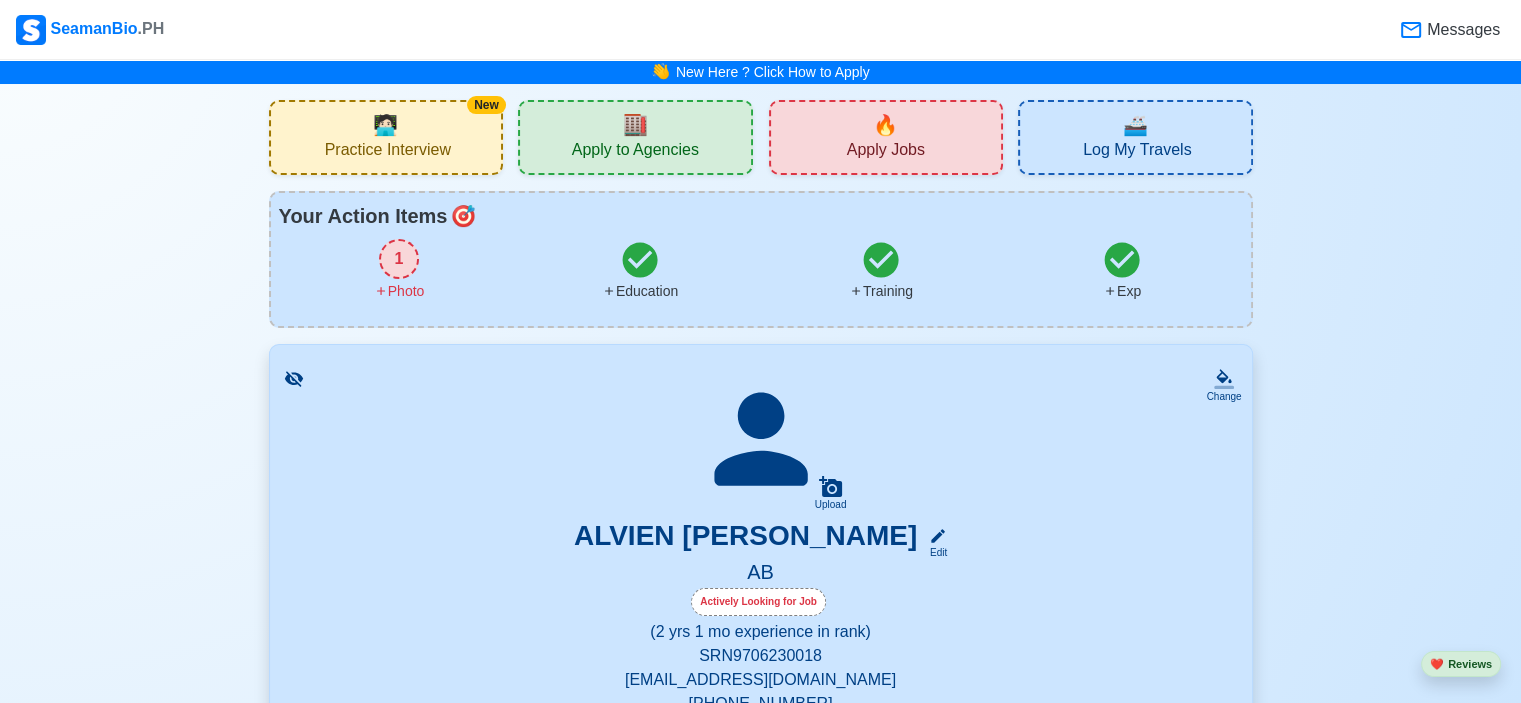 scroll, scrollTop: 100, scrollLeft: 0, axis: vertical 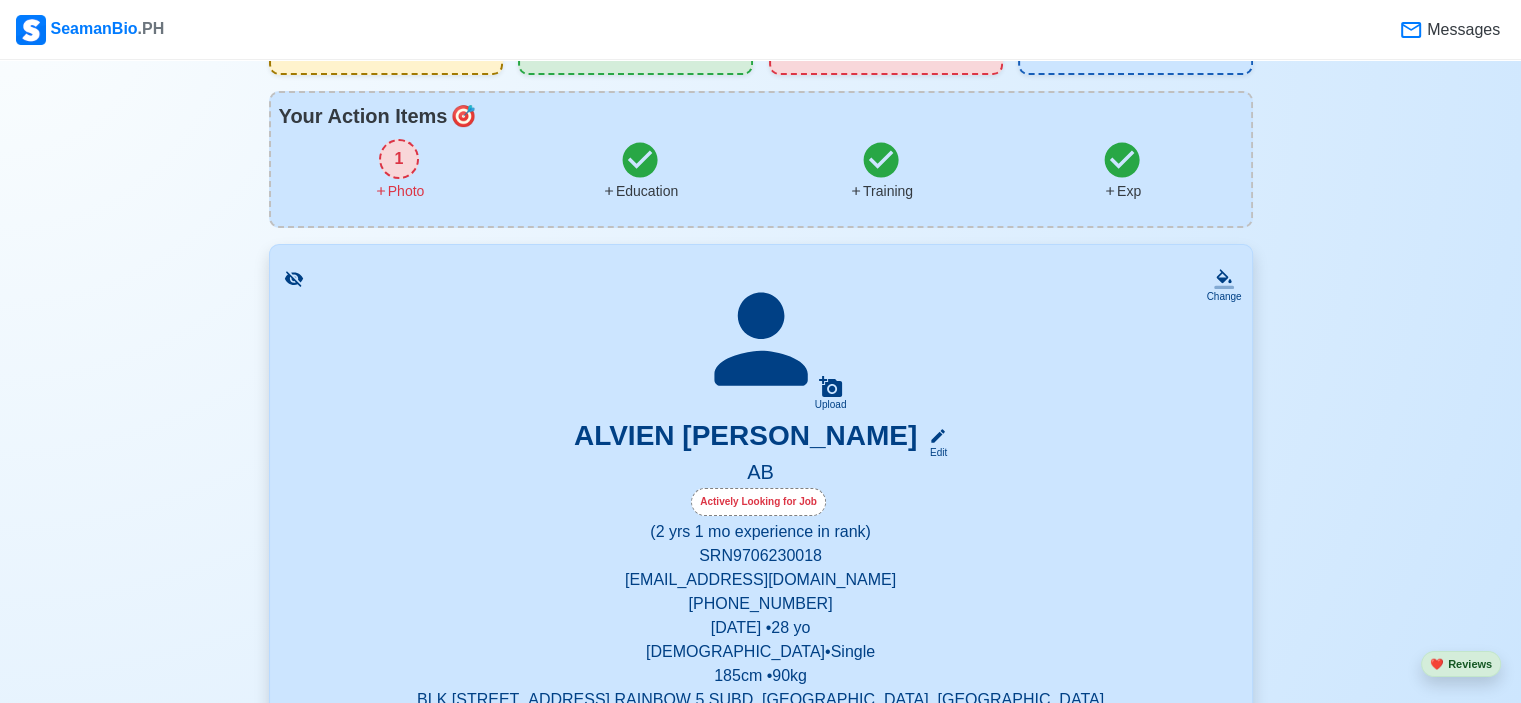click on "1" at bounding box center (399, 159) 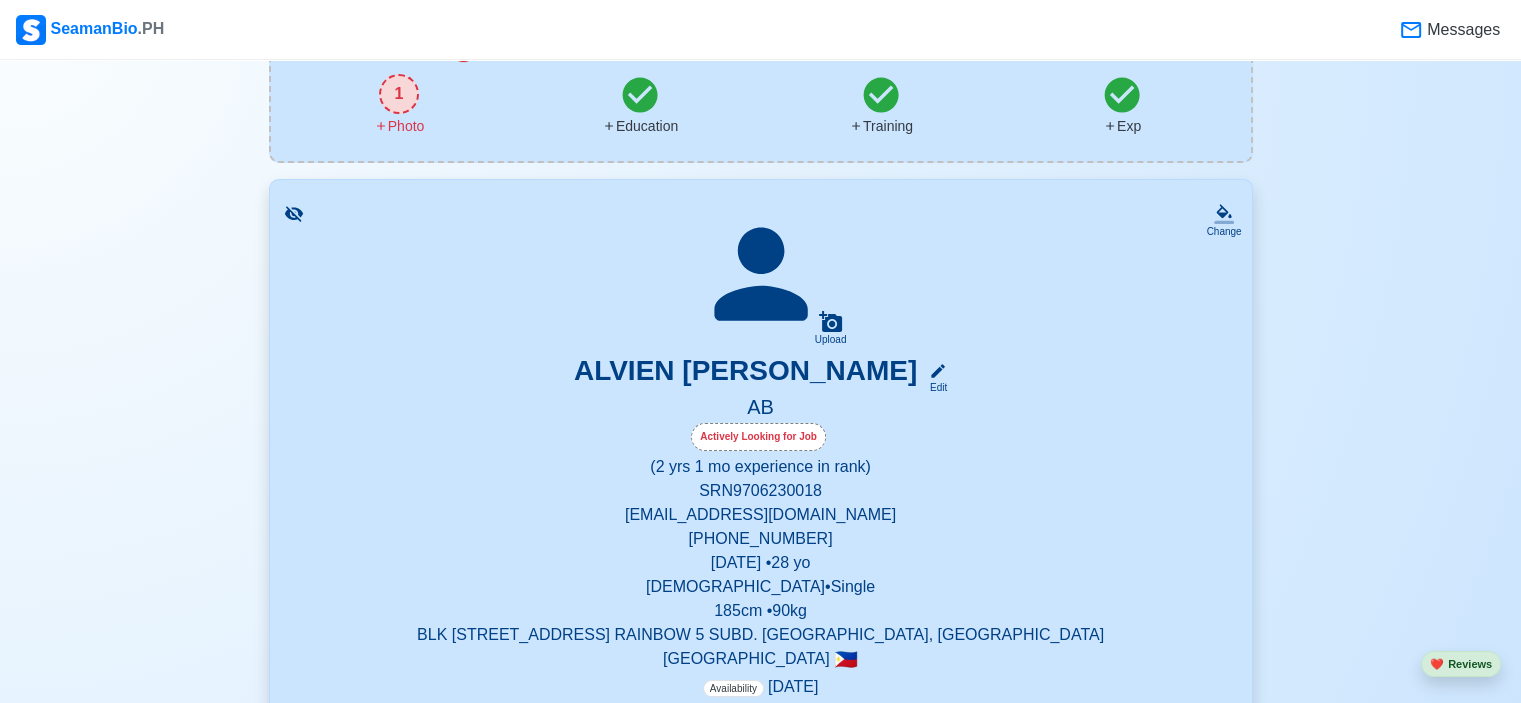 scroll, scrollTop: 200, scrollLeft: 0, axis: vertical 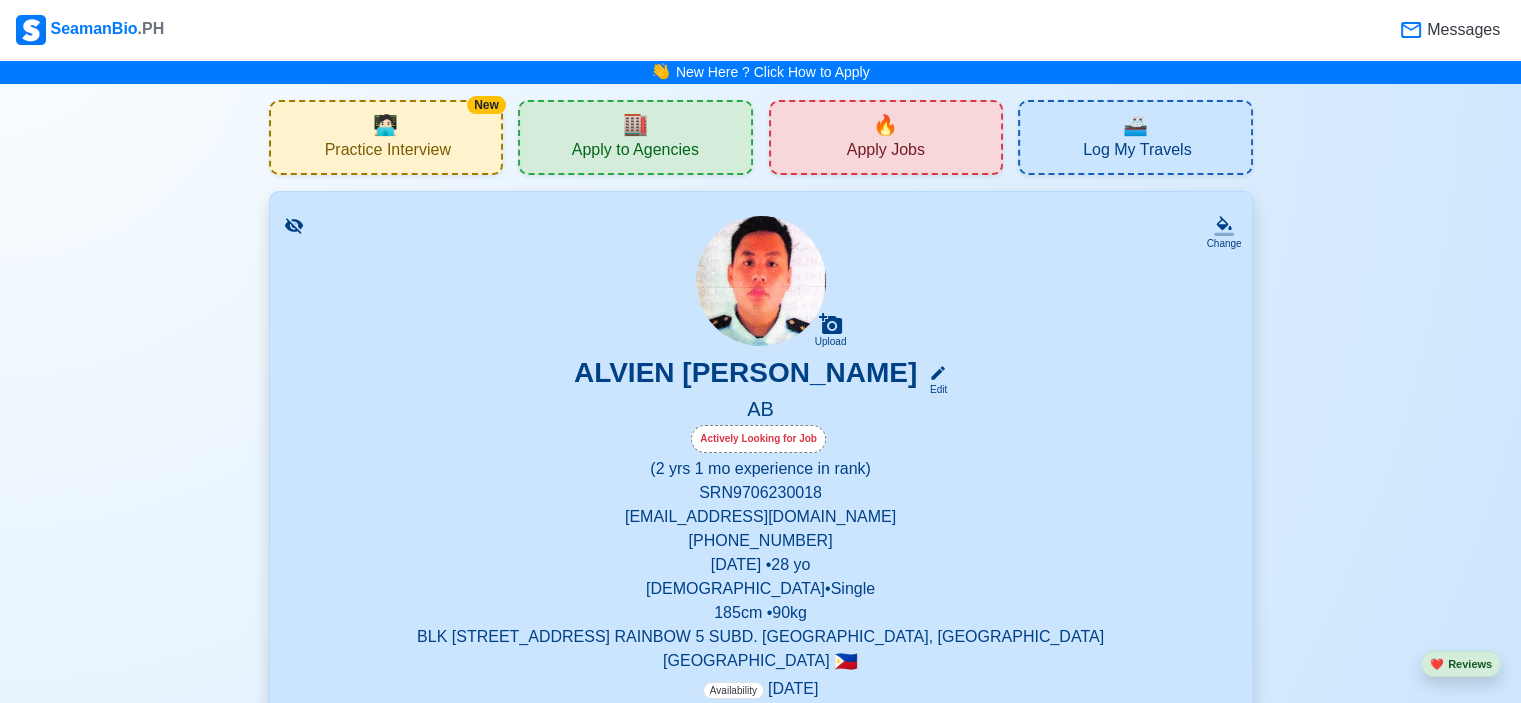 drag, startPoint x: 346, startPoint y: 407, endPoint x: 360, endPoint y: 179, distance: 228.42941 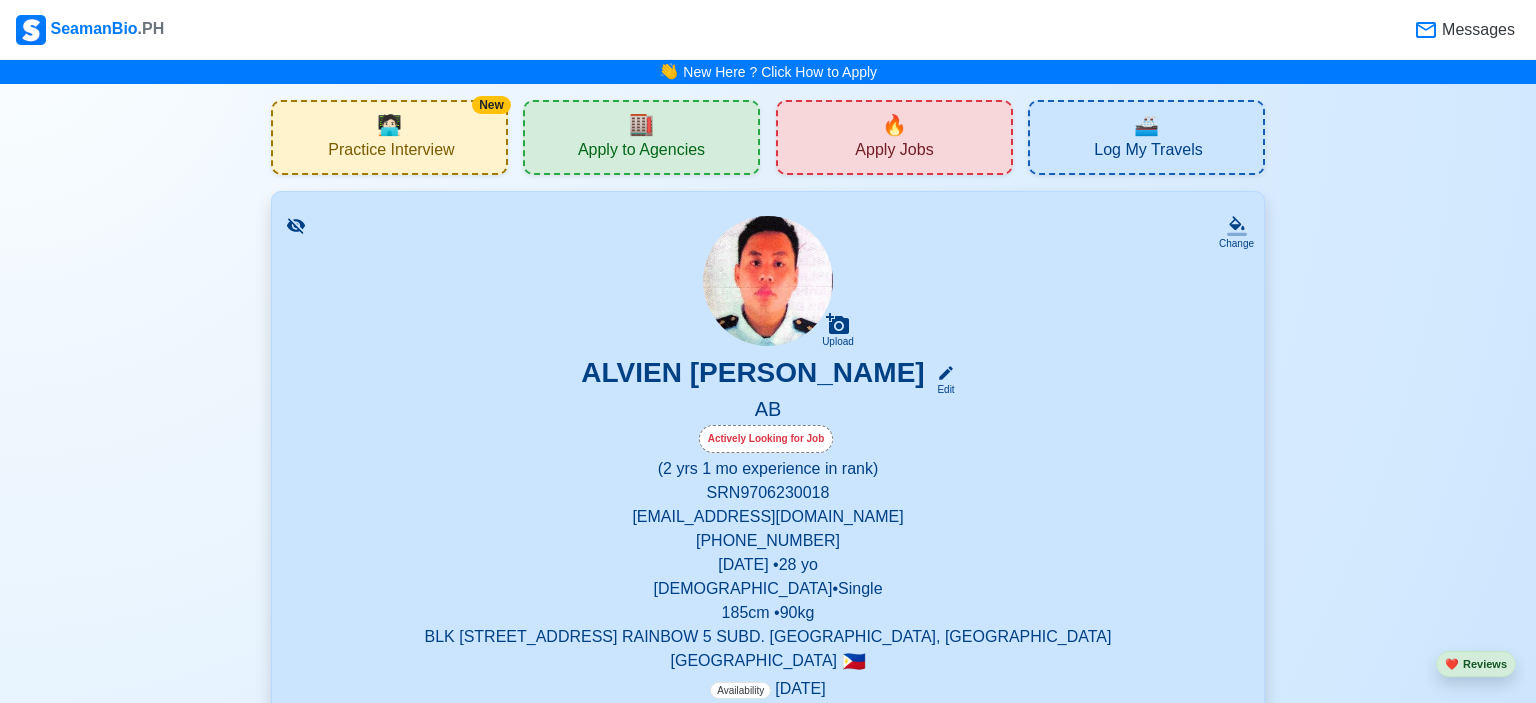 select on "Actively Looking for Job" 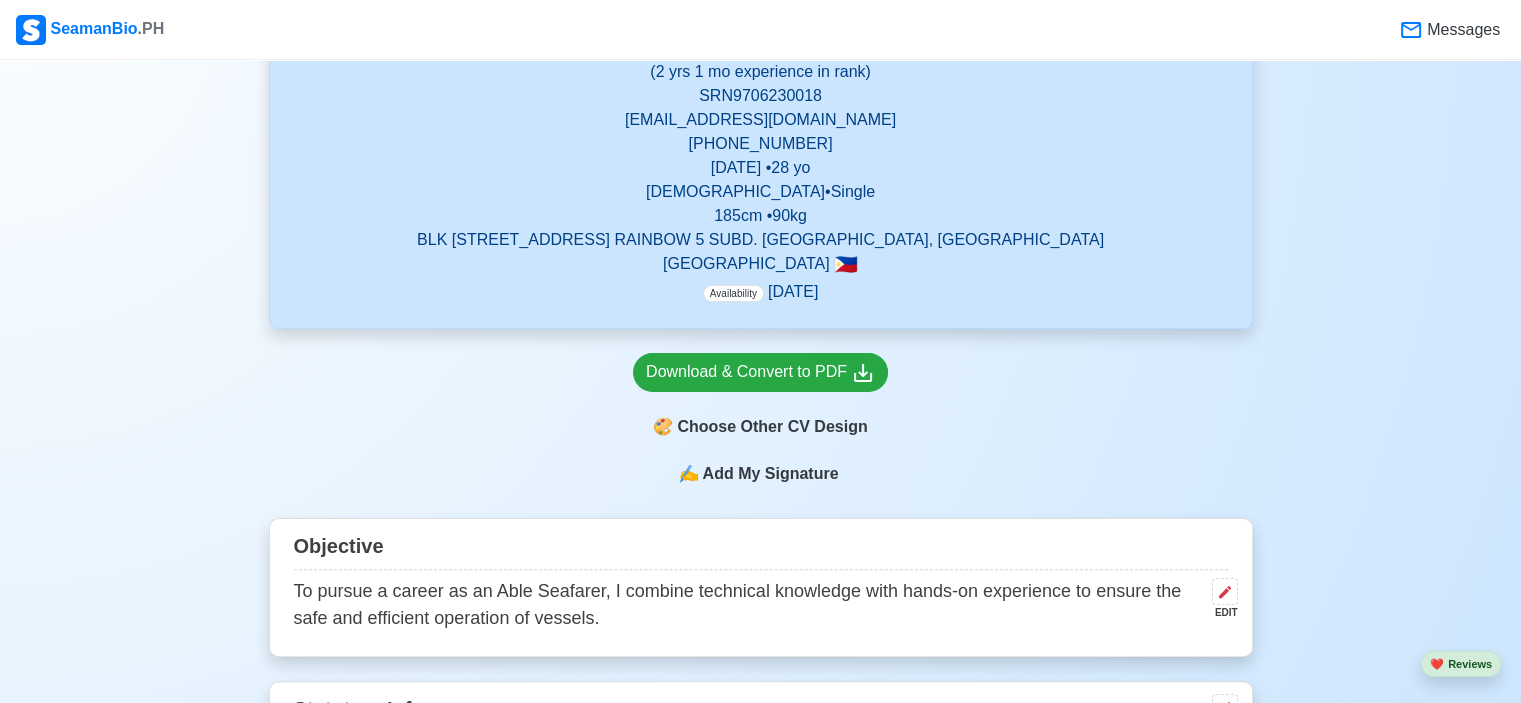 scroll, scrollTop: 400, scrollLeft: 0, axis: vertical 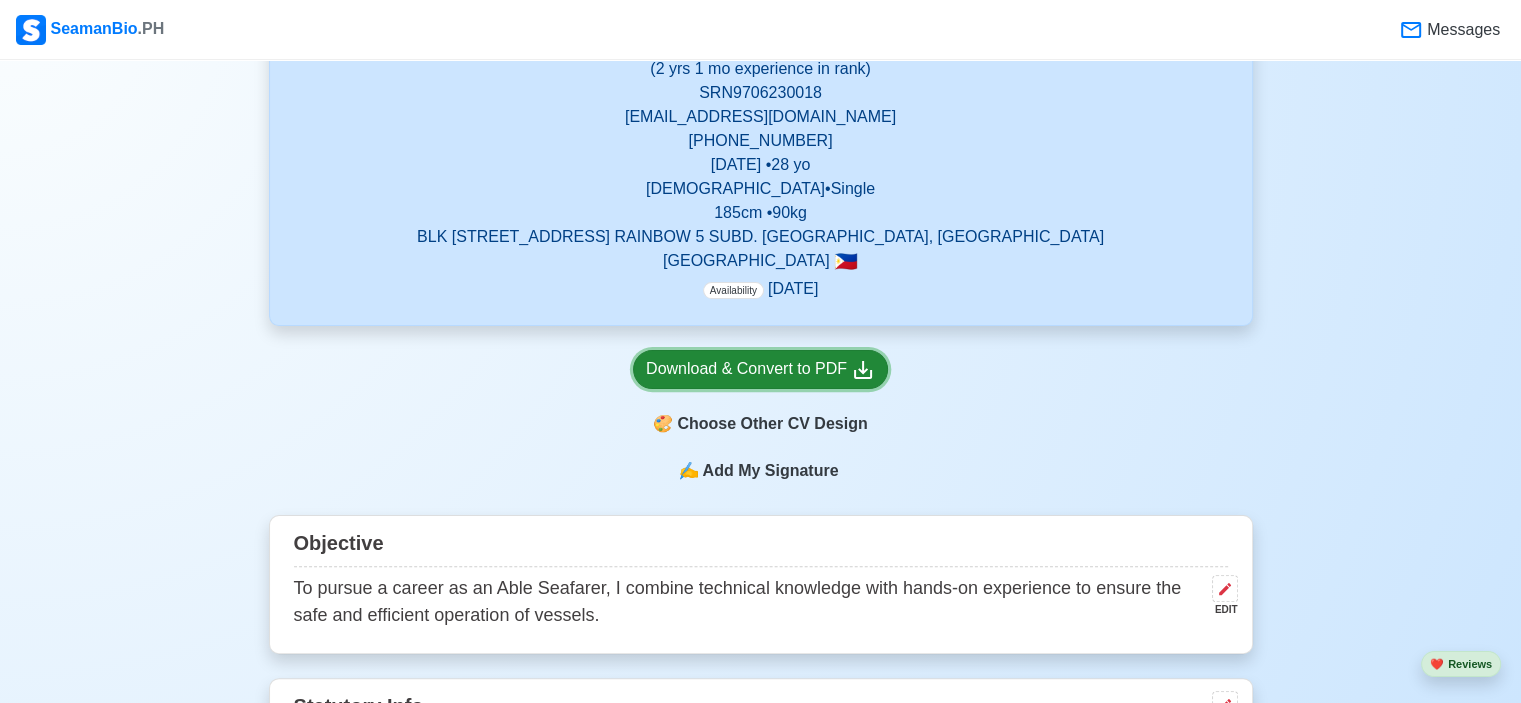 click on "Download & Convert to PDF" at bounding box center [760, 369] 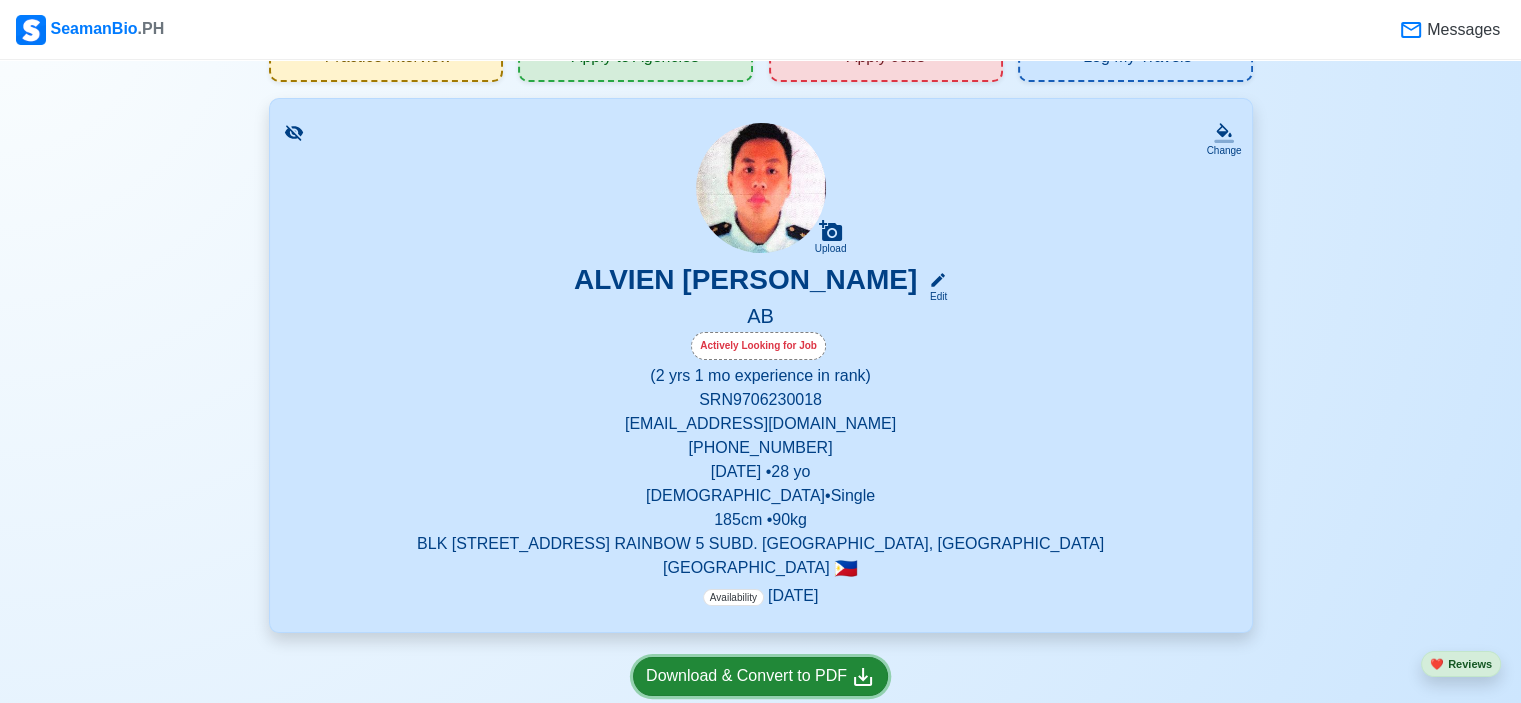 scroll, scrollTop: 0, scrollLeft: 0, axis: both 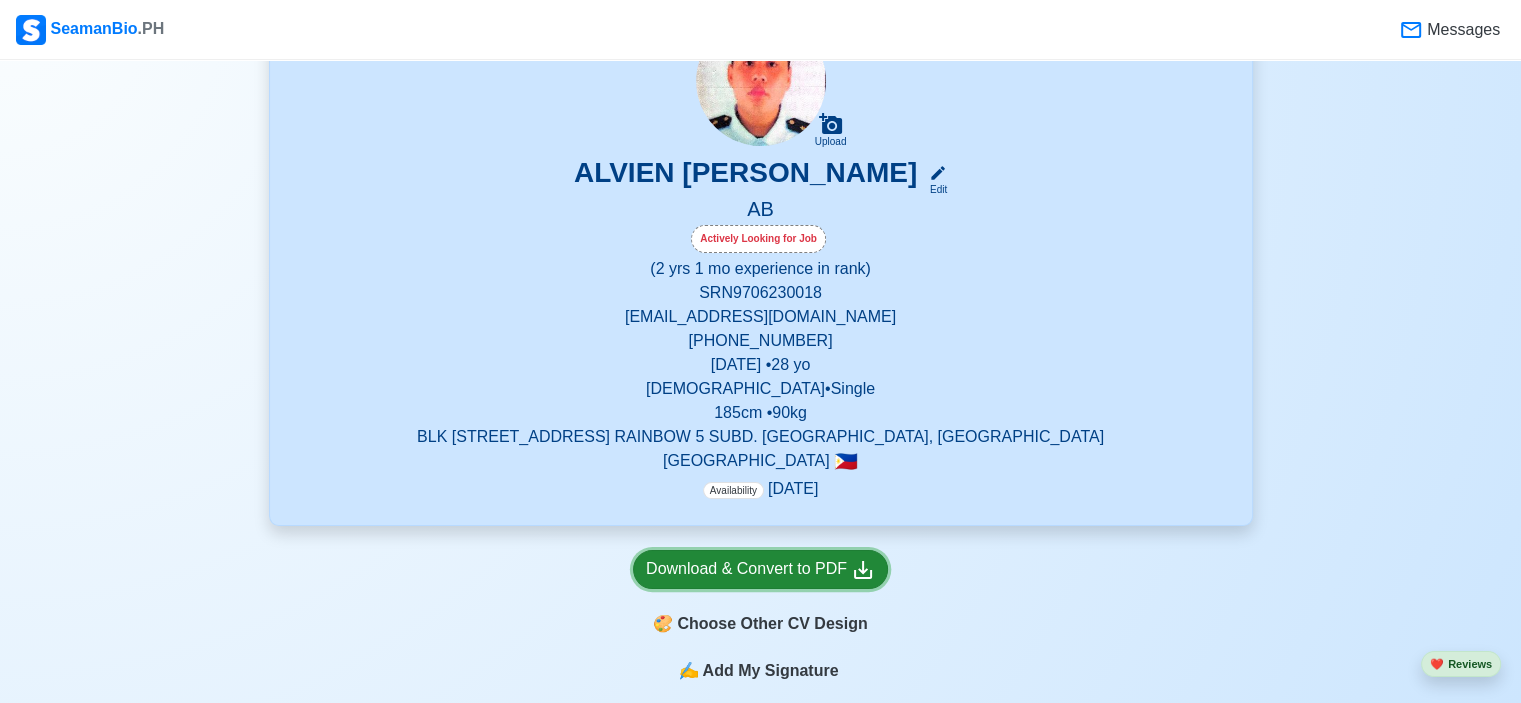 click on "Download & Convert to PDF" at bounding box center [760, 569] 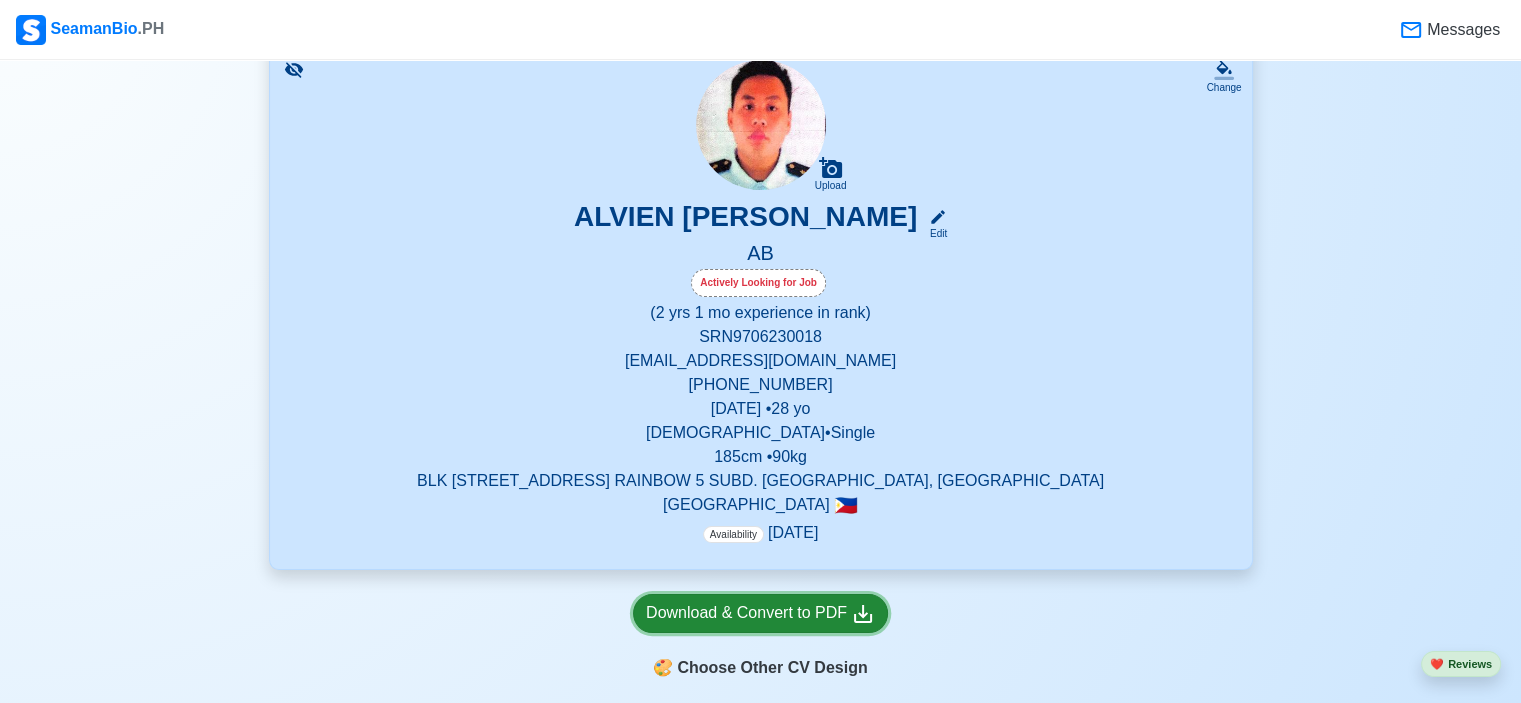 scroll, scrollTop: 0, scrollLeft: 0, axis: both 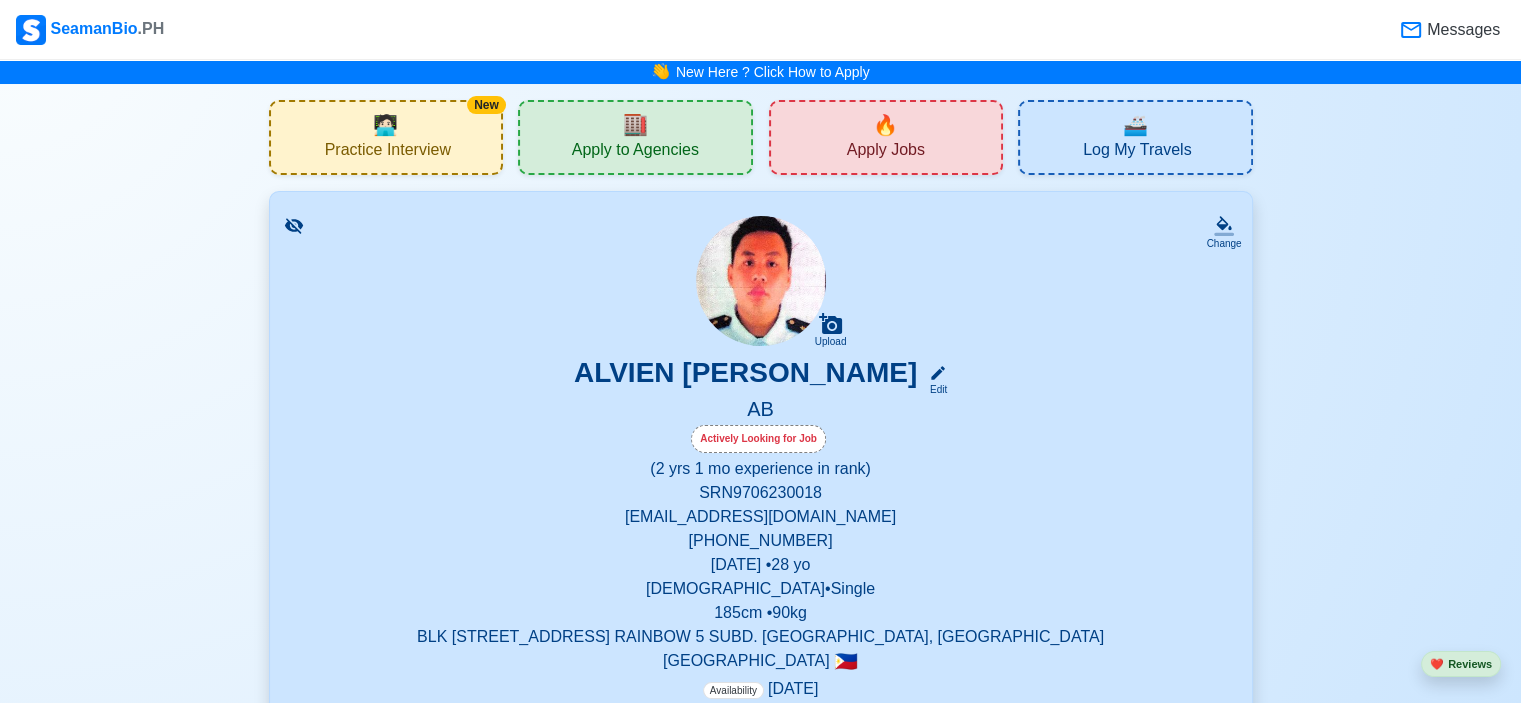 click on "🏬" at bounding box center (635, 125) 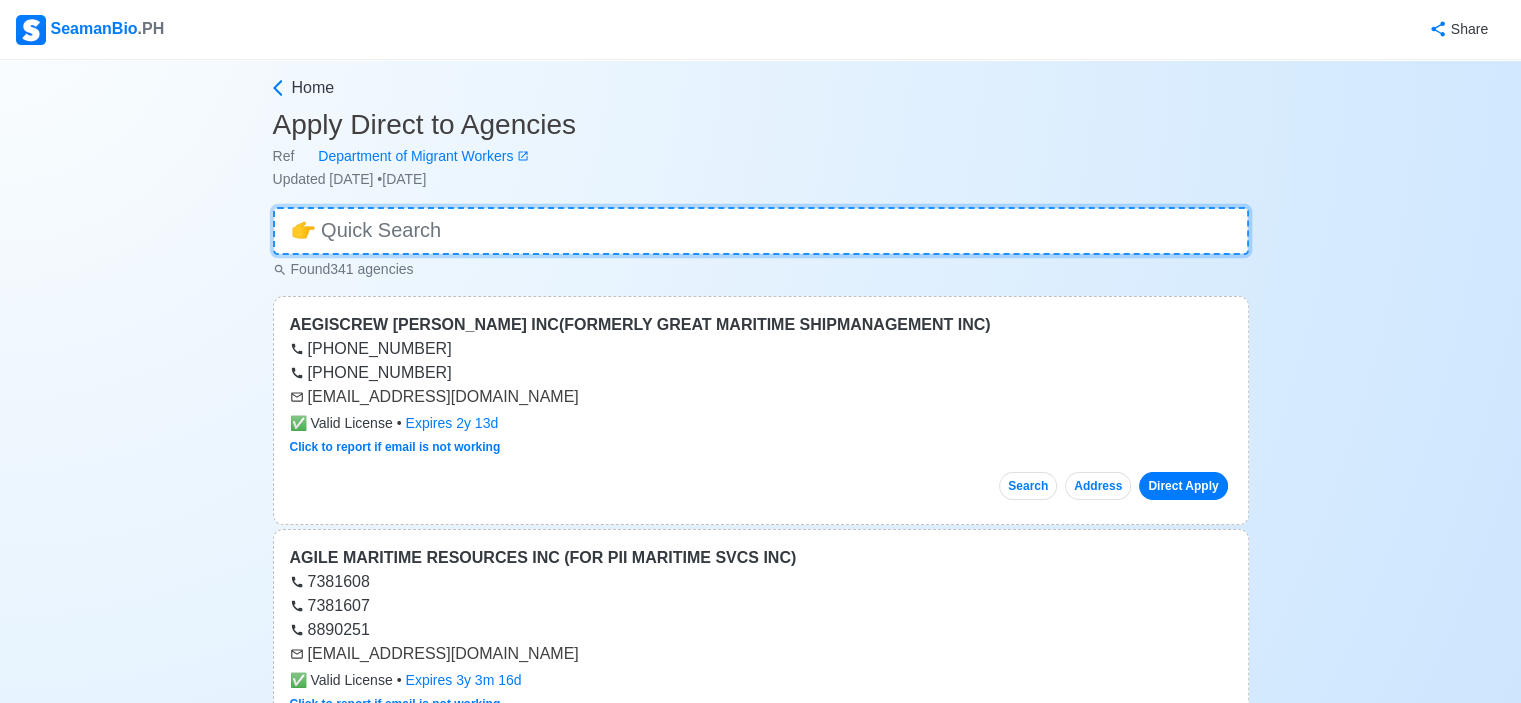 click at bounding box center [761, 231] 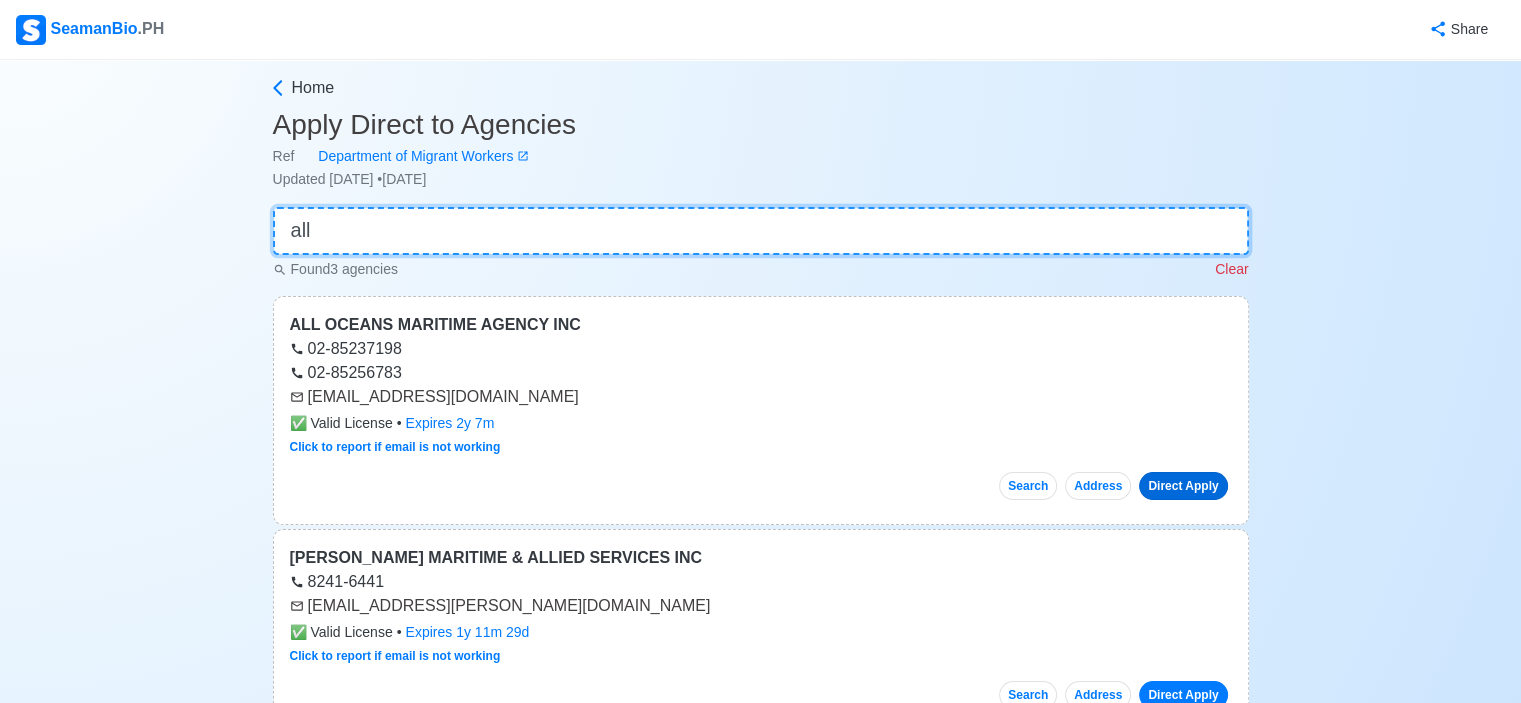 type on "all" 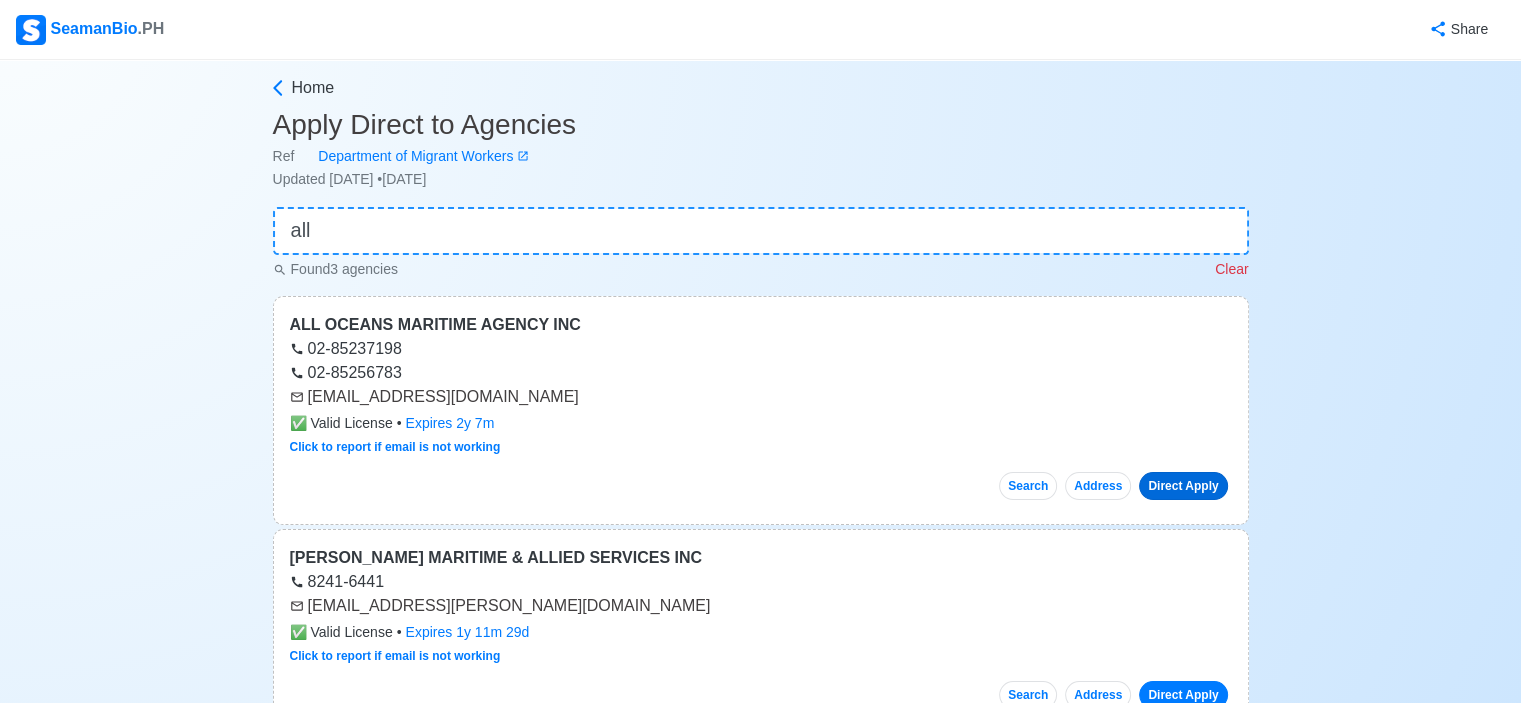 click on "Direct Apply" at bounding box center [1183, 486] 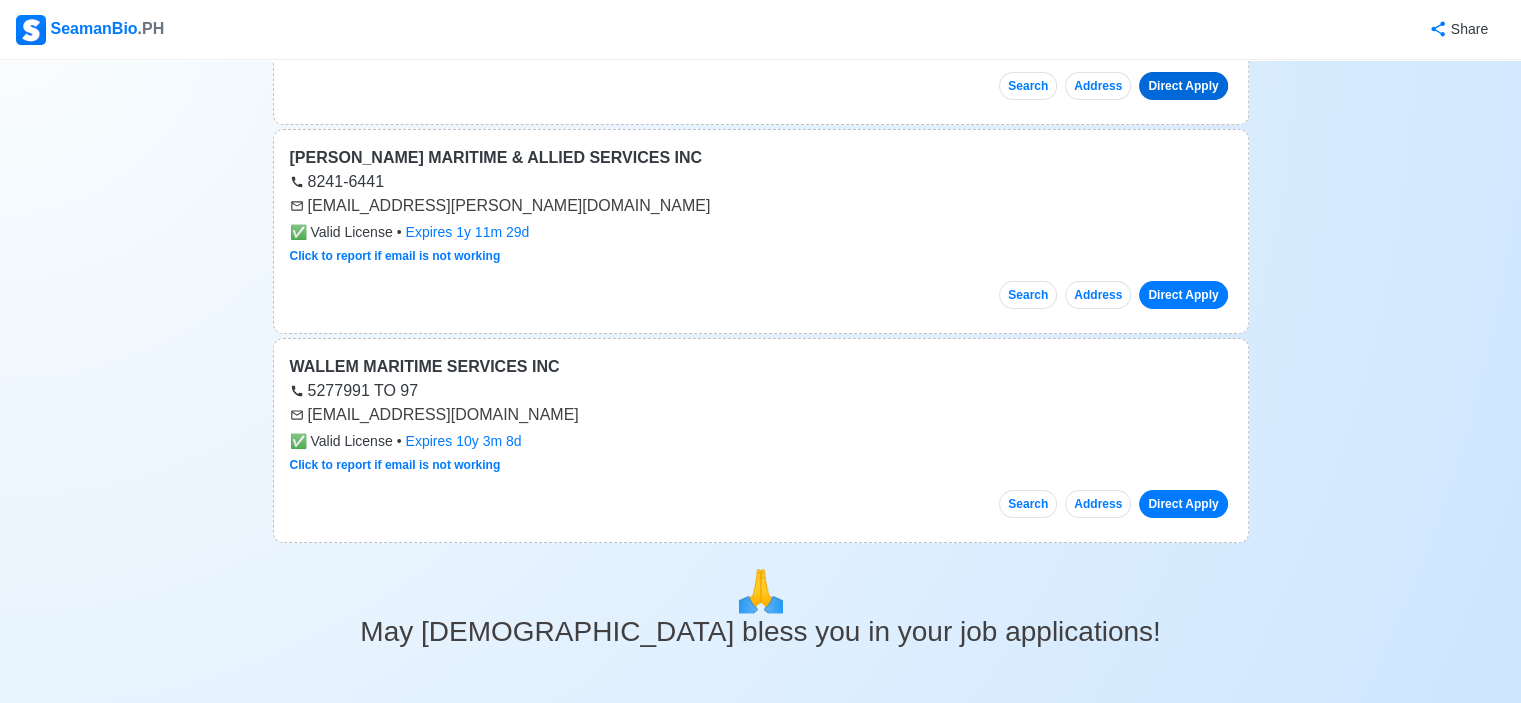 scroll, scrollTop: 0, scrollLeft: 0, axis: both 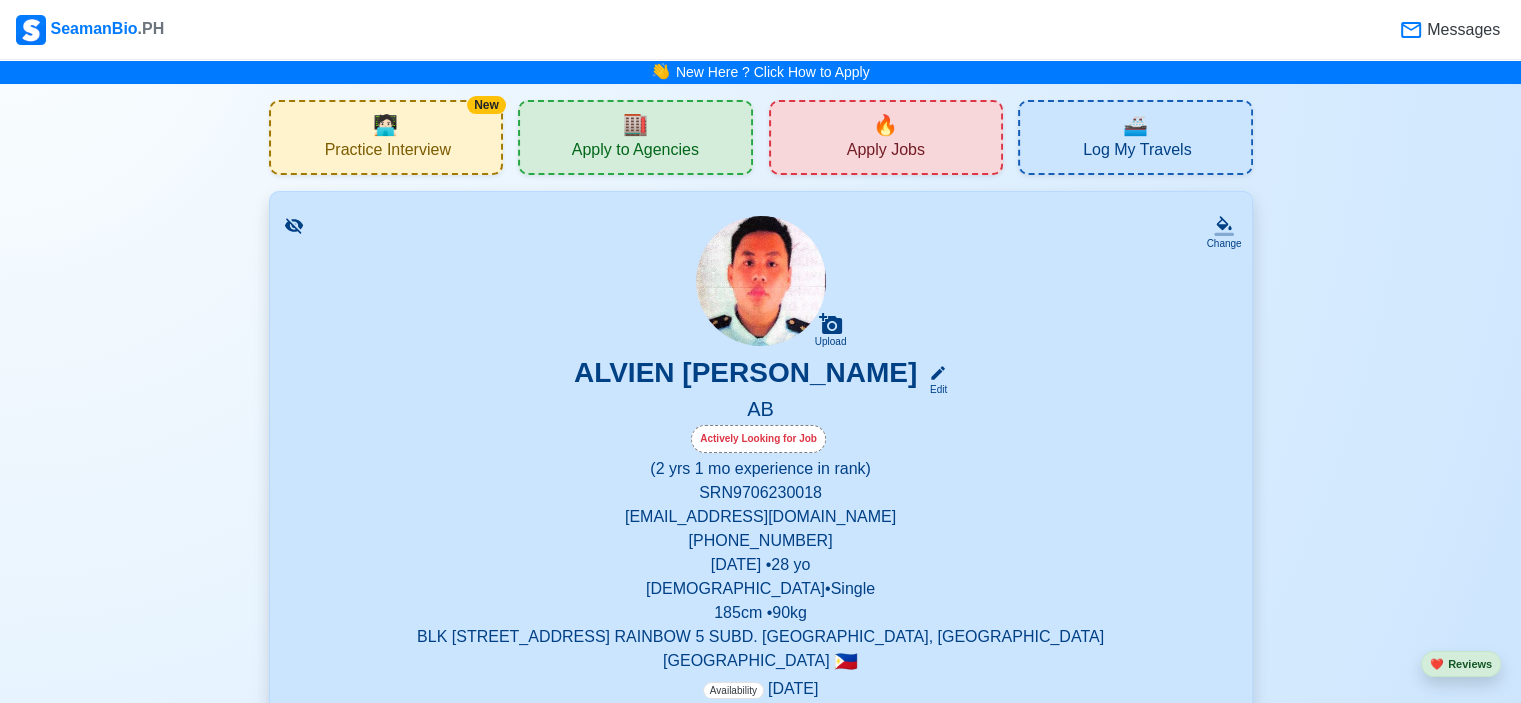 click at bounding box center [761, 281] 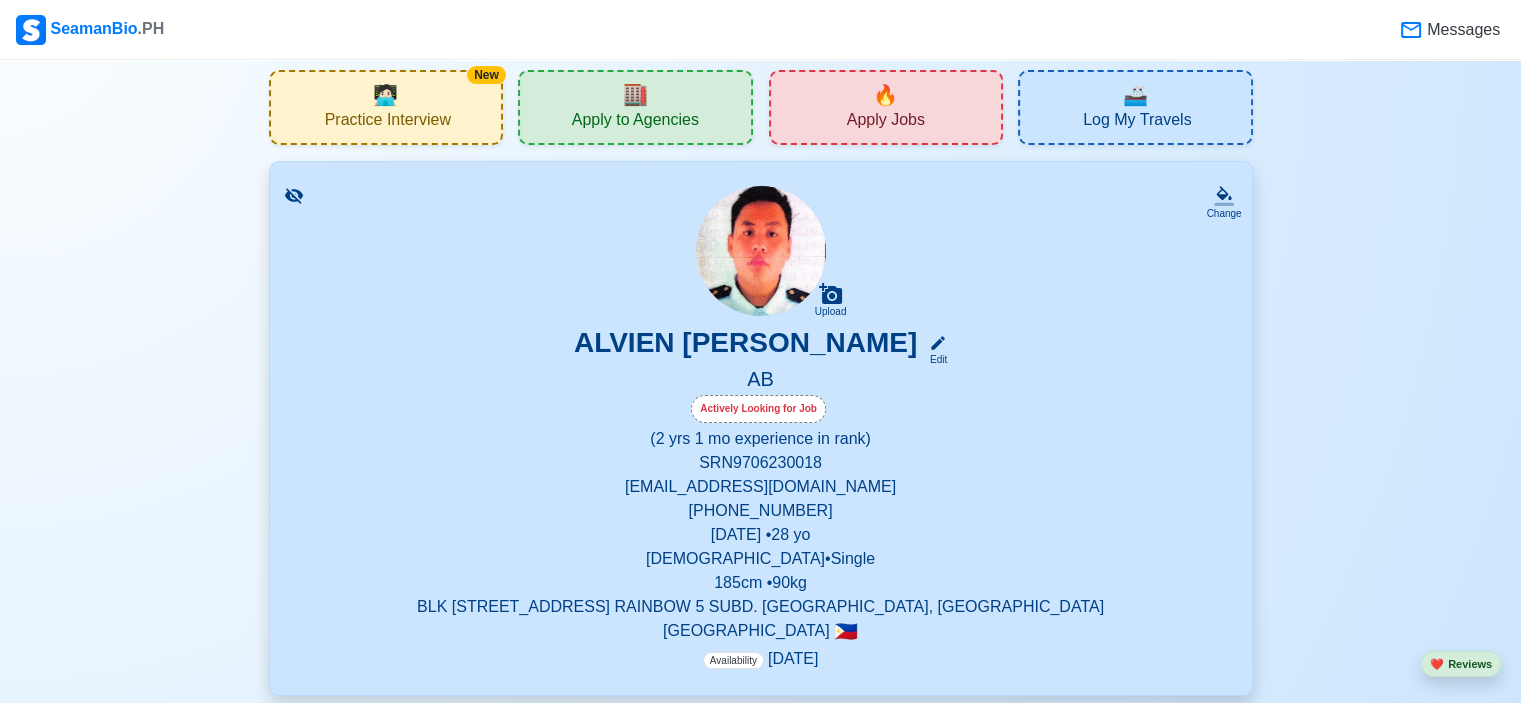 scroll, scrollTop: 0, scrollLeft: 0, axis: both 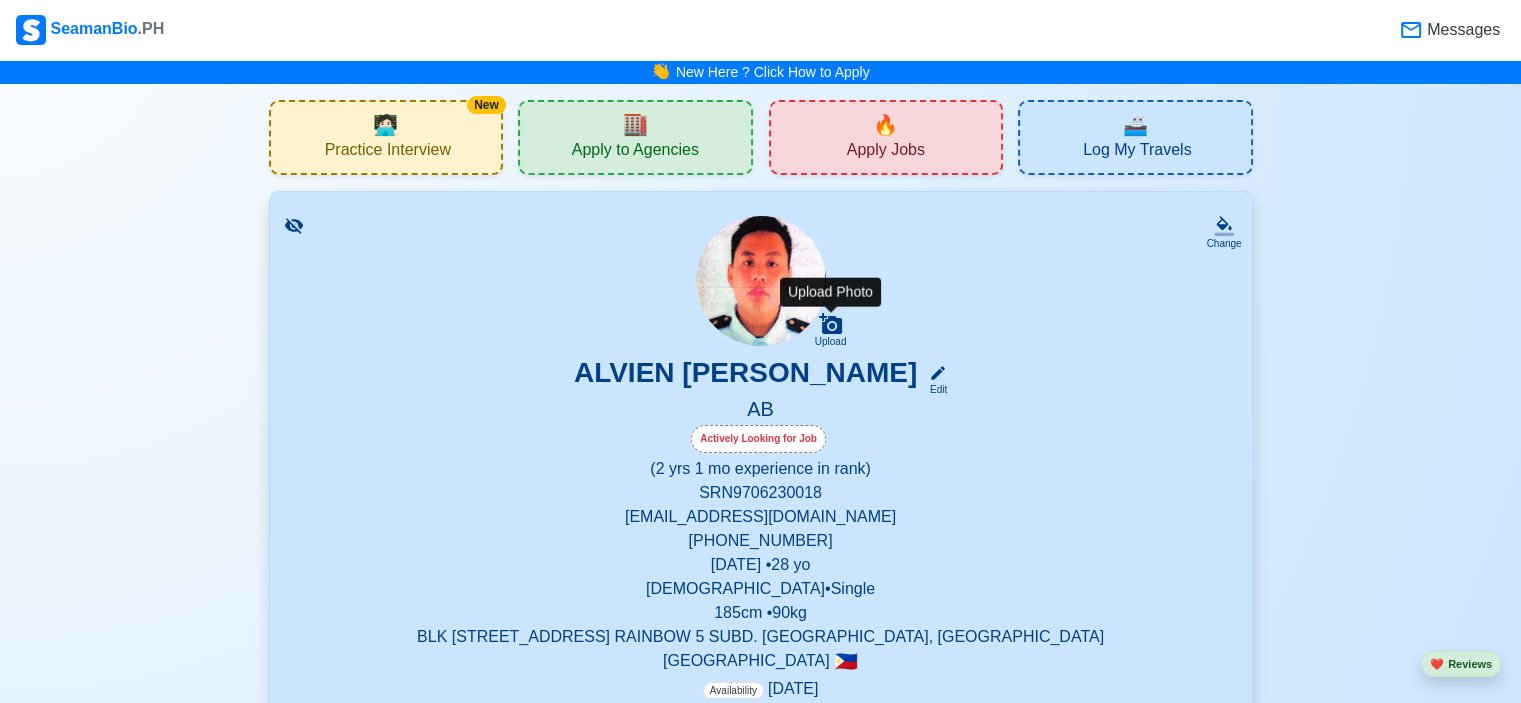 click 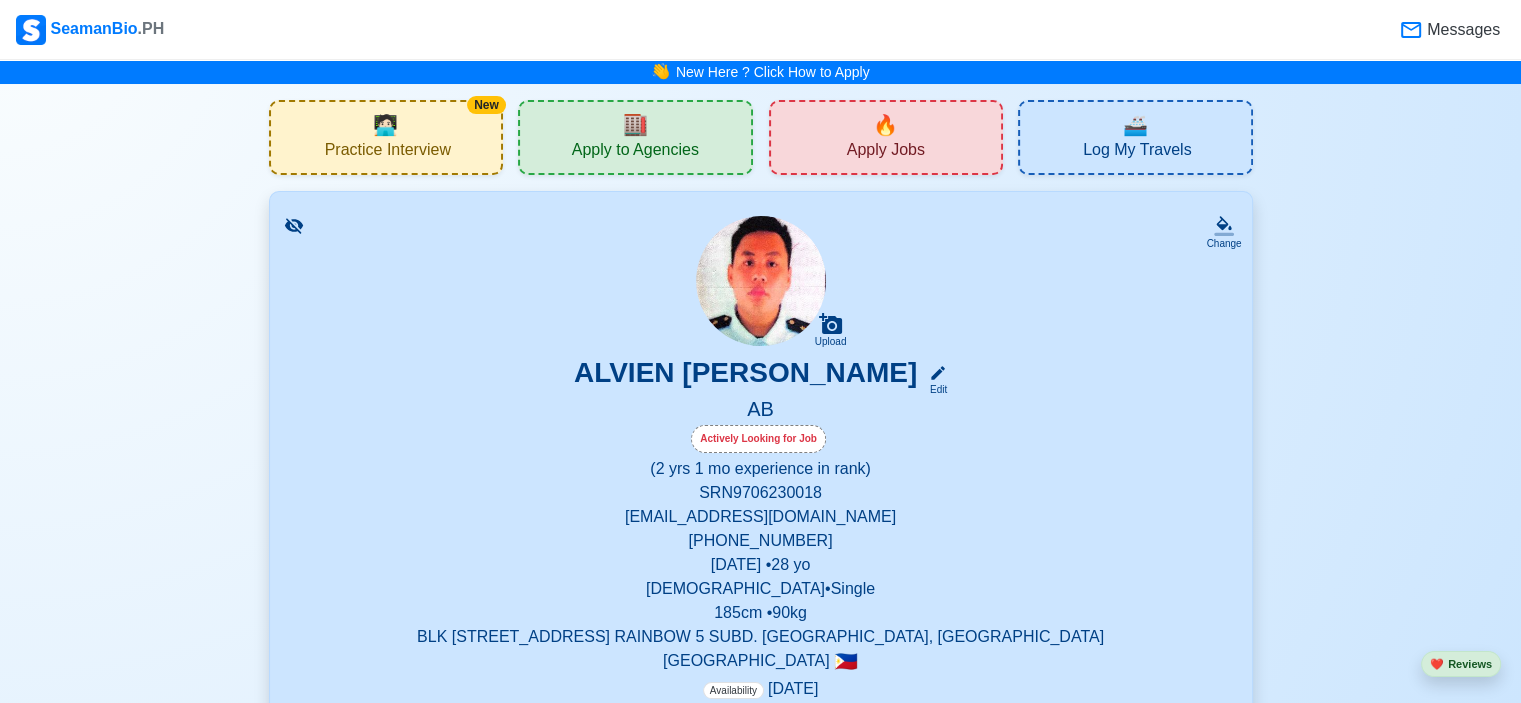 click at bounding box center [761, 281] 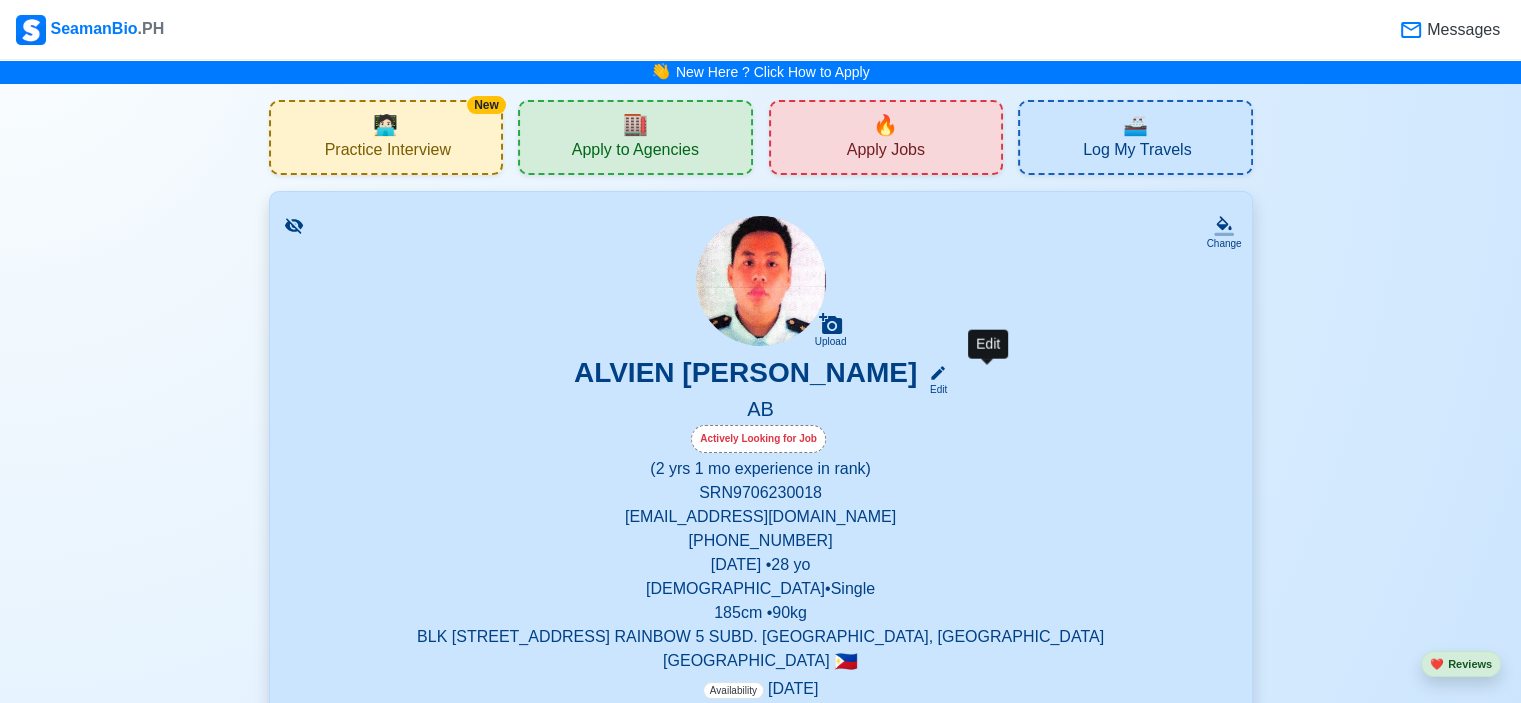 click 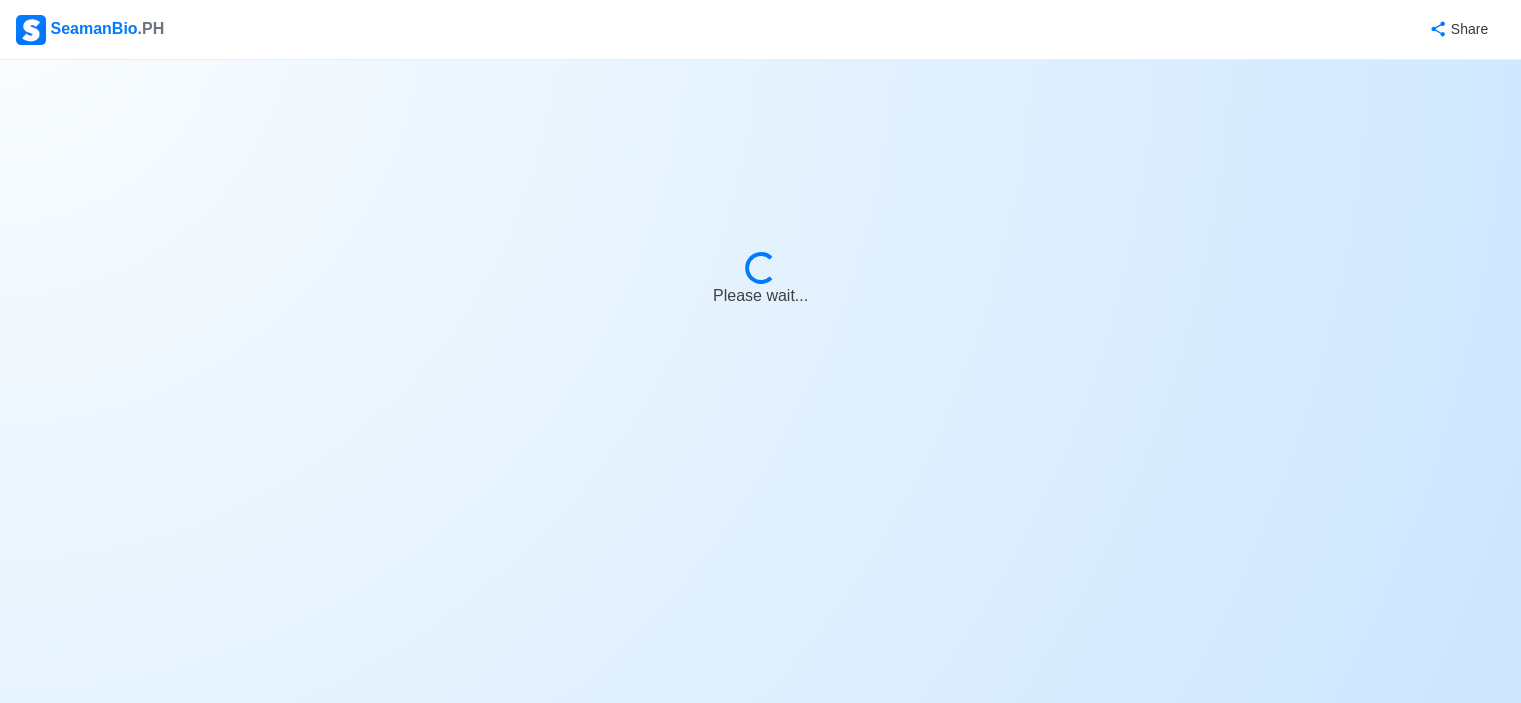 select on "Actively Looking for Job" 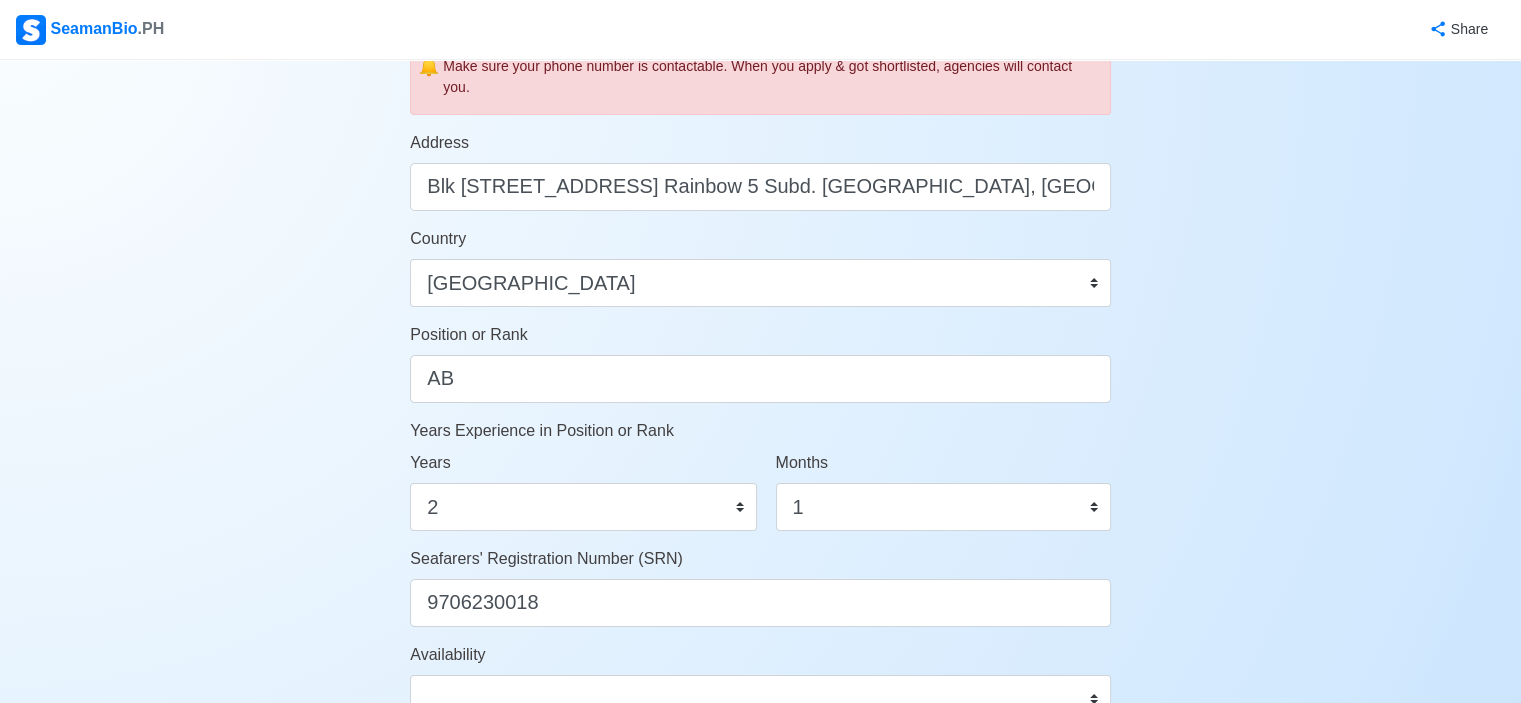 scroll, scrollTop: 900, scrollLeft: 0, axis: vertical 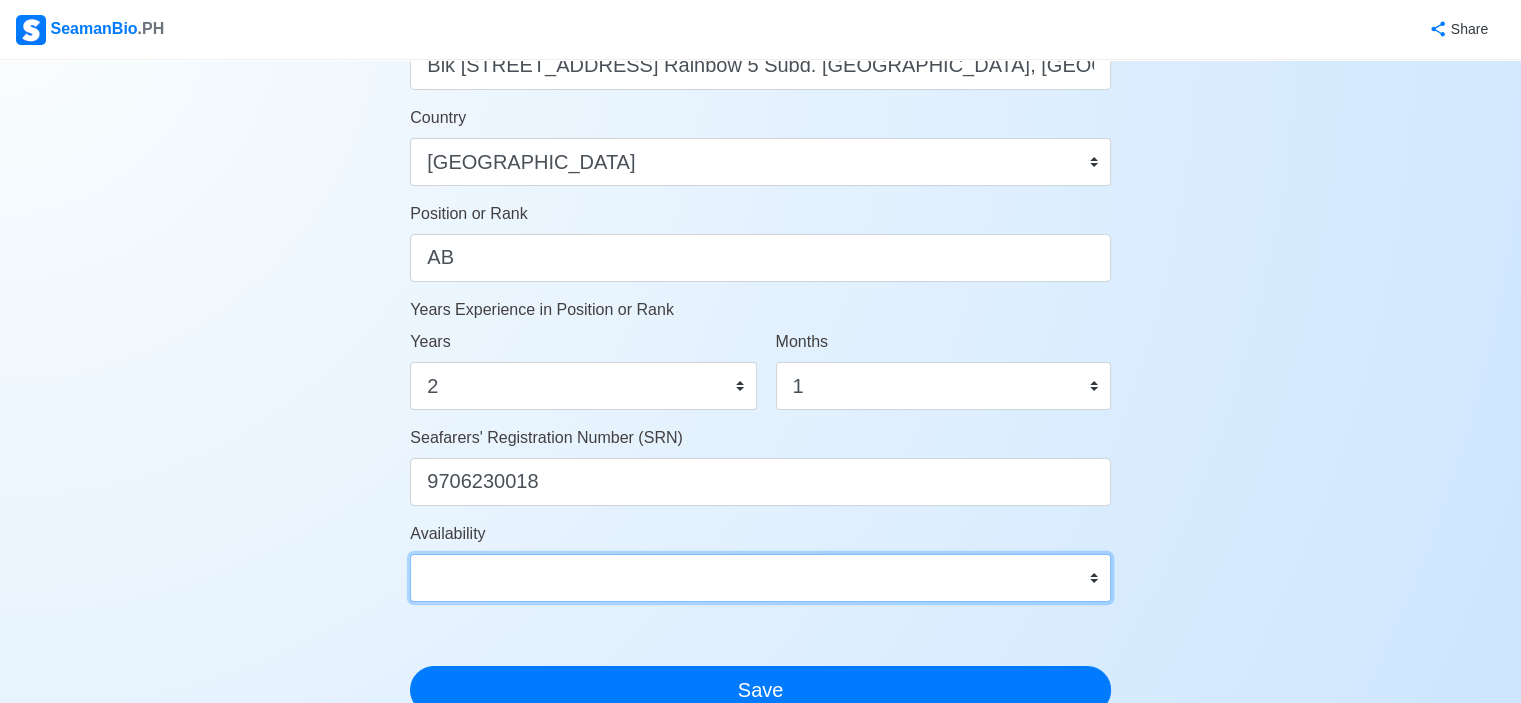 click on "Immediate Aug 2025  Sep 2025  Oct 2025  Nov 2025  Dec 2025  Jan 2026  Feb 2026  Mar 2026  Apr 2026" at bounding box center (760, 578) 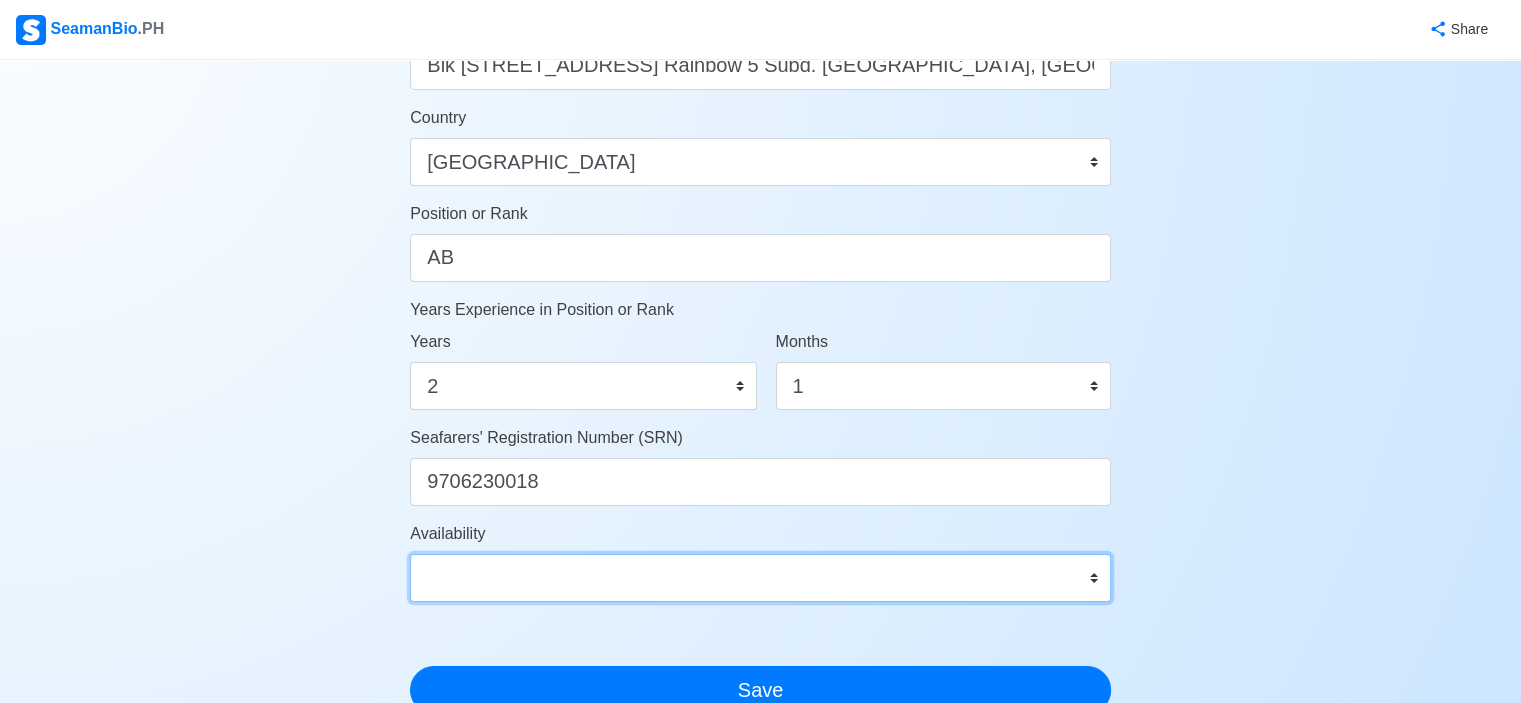 select on "1761926400000" 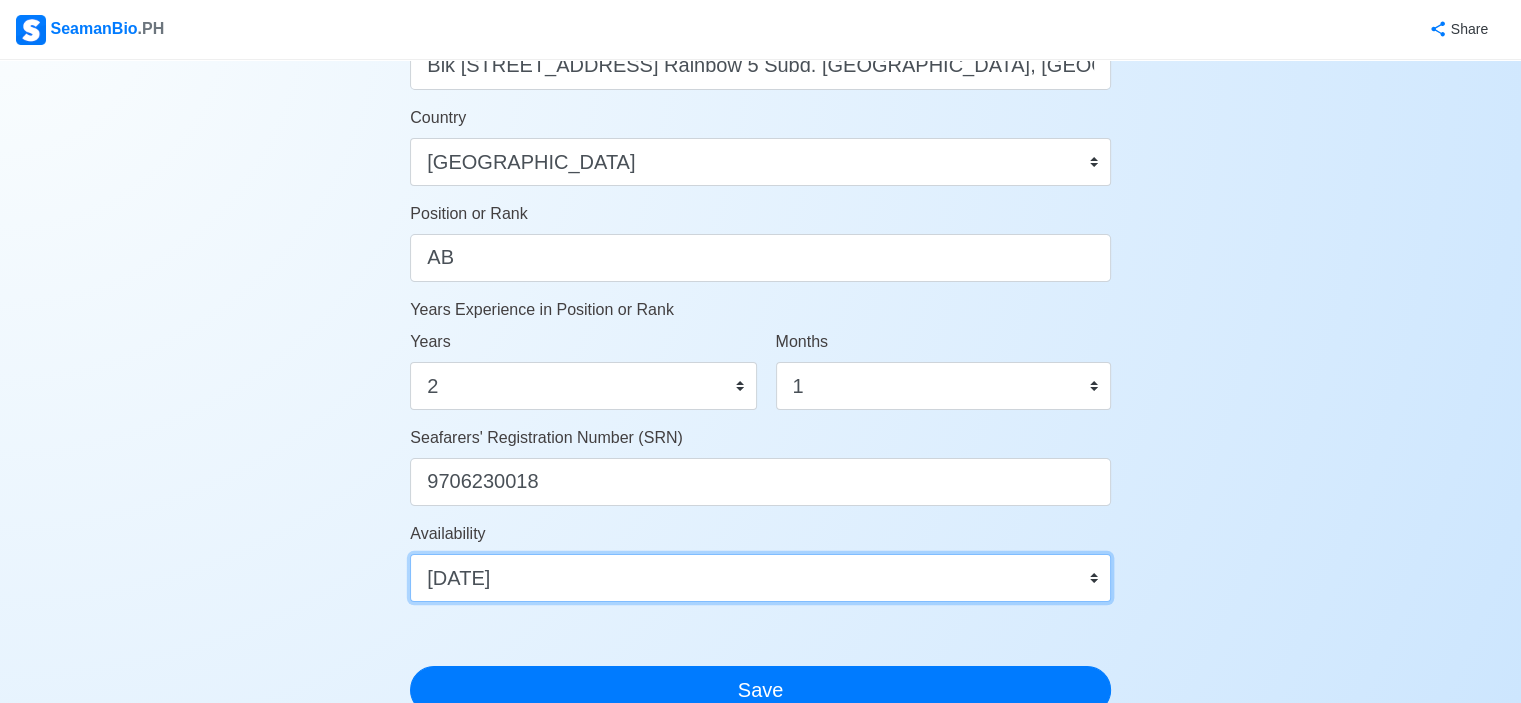 click on "Immediate Aug 2025  Sep 2025  Oct 2025  Nov 2025  Dec 2025  Jan 2026  Feb 2026  Mar 2026  Apr 2026" at bounding box center (760, 578) 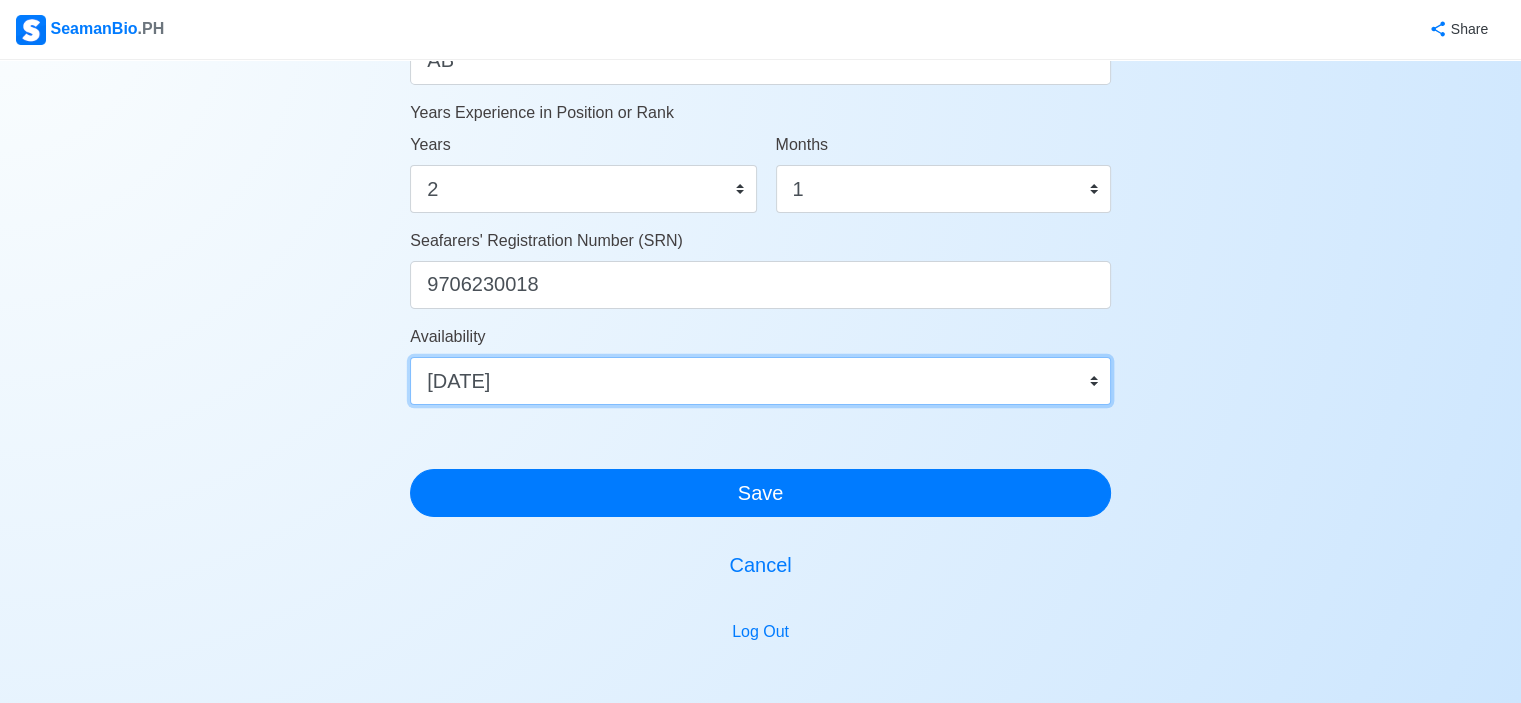 scroll, scrollTop: 1100, scrollLeft: 0, axis: vertical 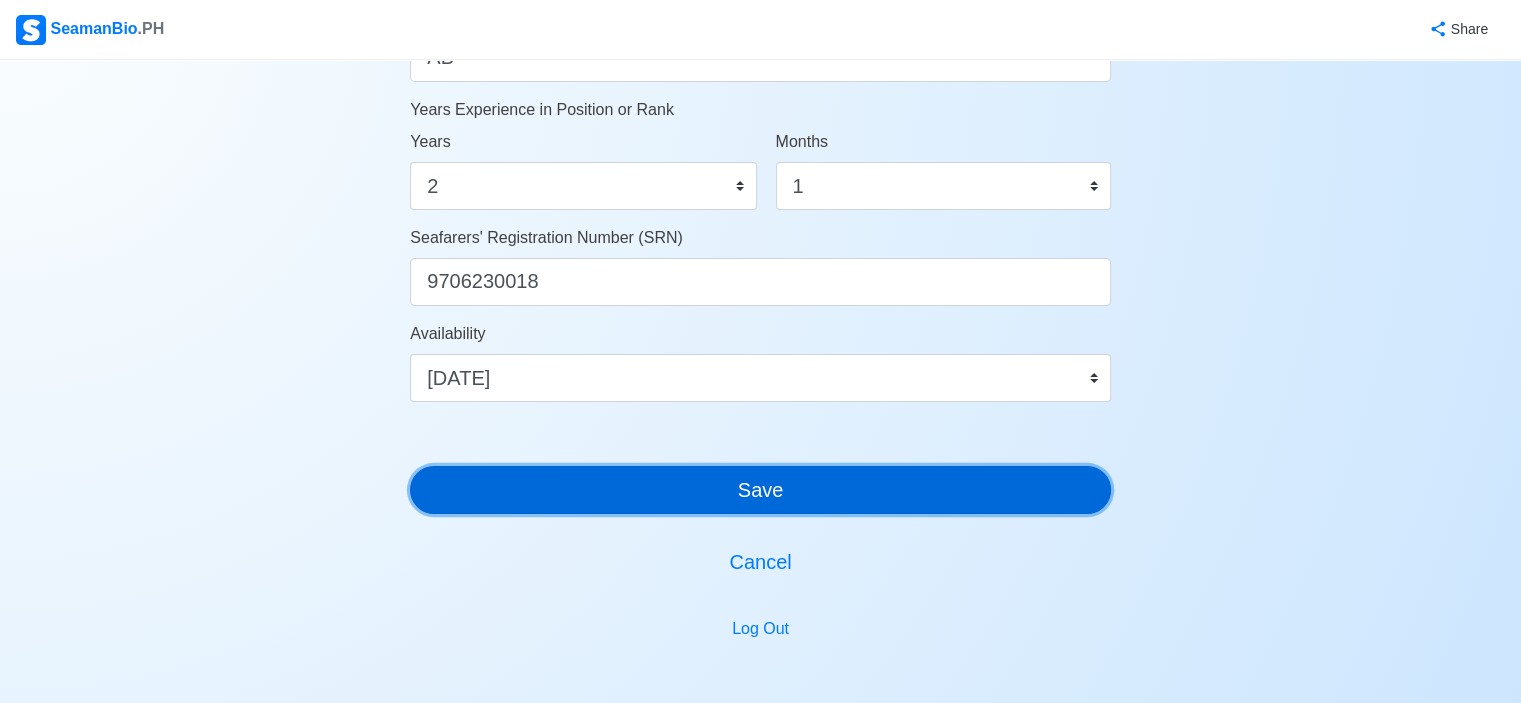 click on "Save" at bounding box center (760, 490) 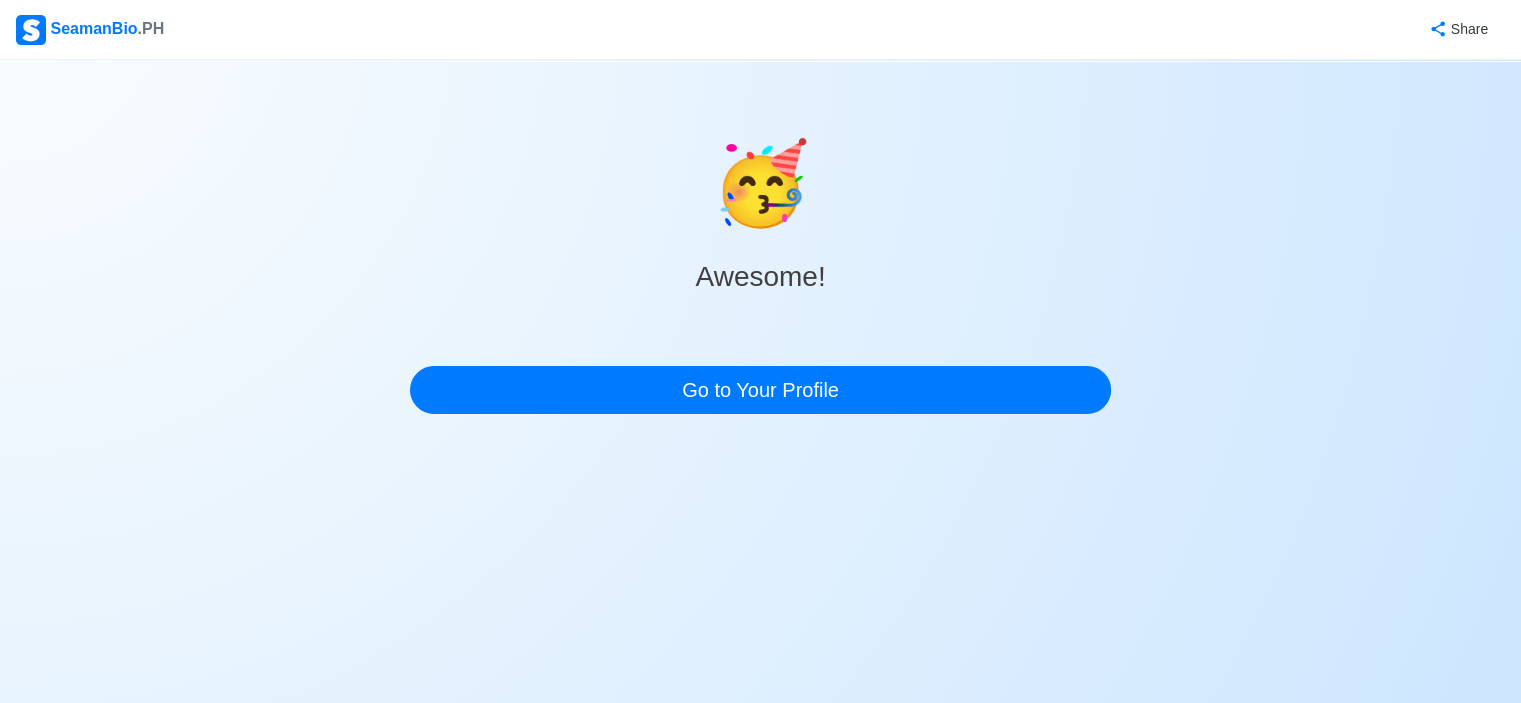 scroll, scrollTop: 0, scrollLeft: 0, axis: both 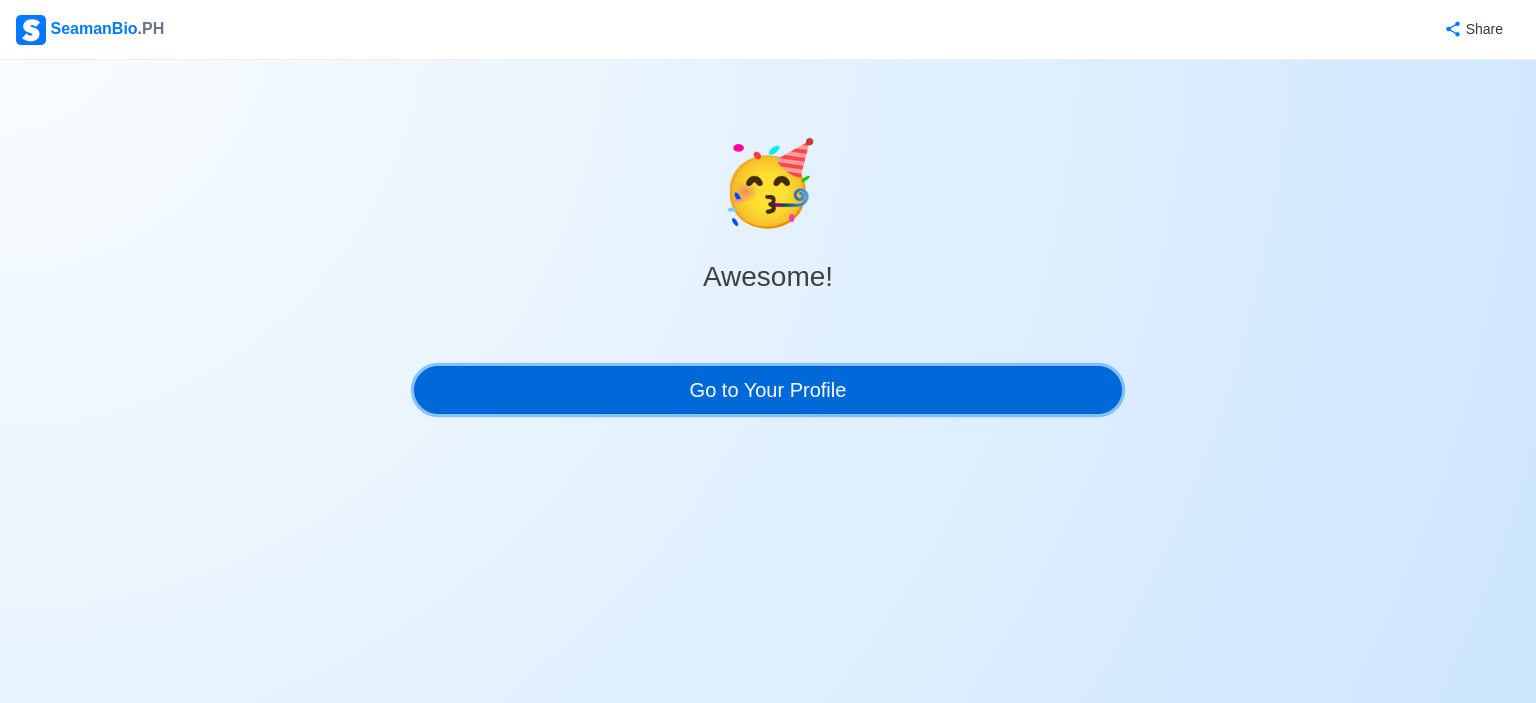 click on "Go to Your Profile" at bounding box center (768, 390) 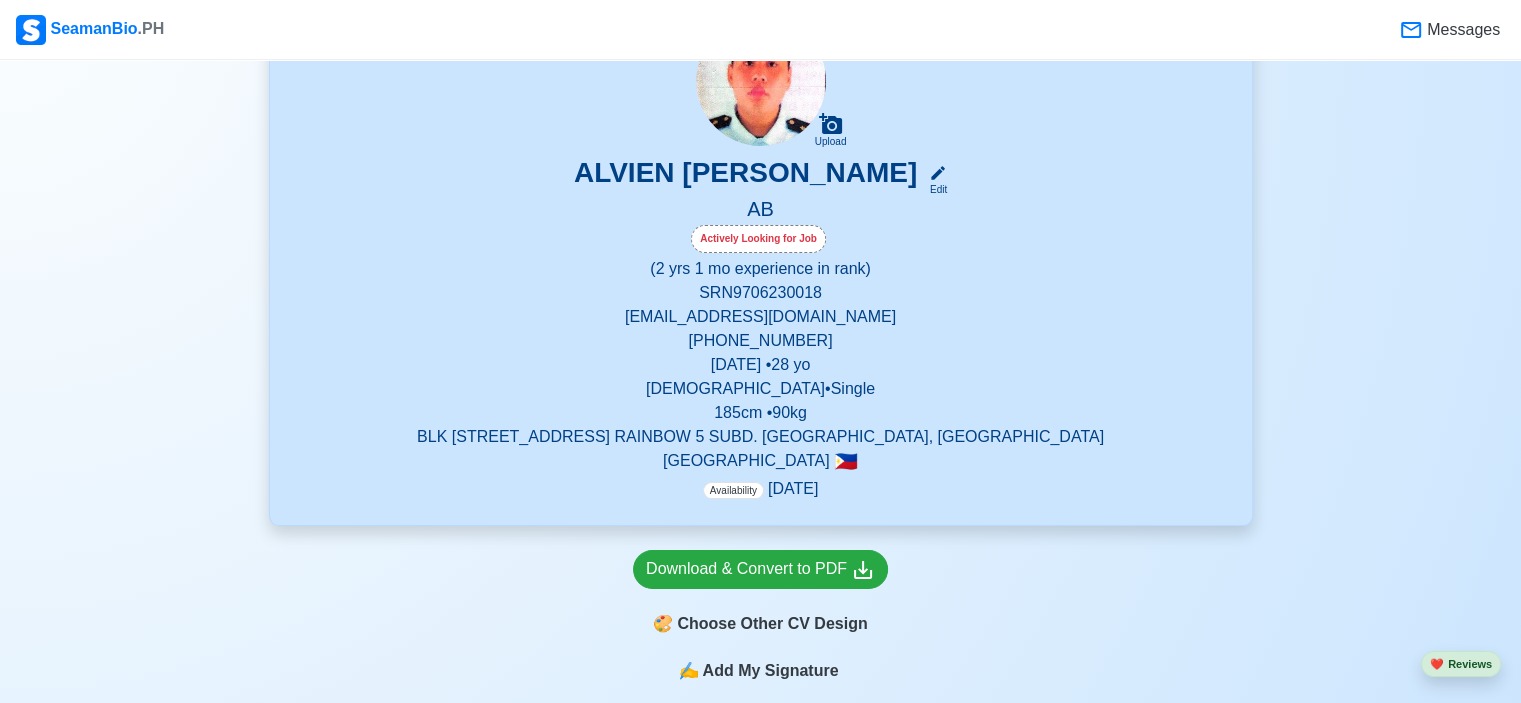 scroll, scrollTop: 0, scrollLeft: 0, axis: both 